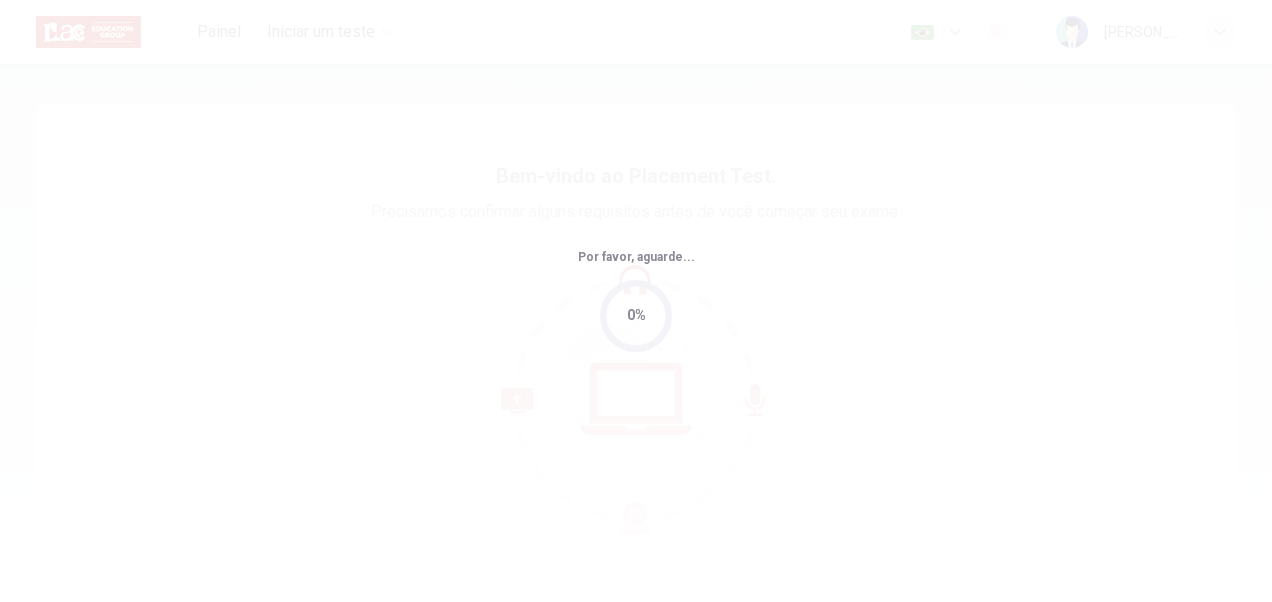 scroll, scrollTop: 0, scrollLeft: 0, axis: both 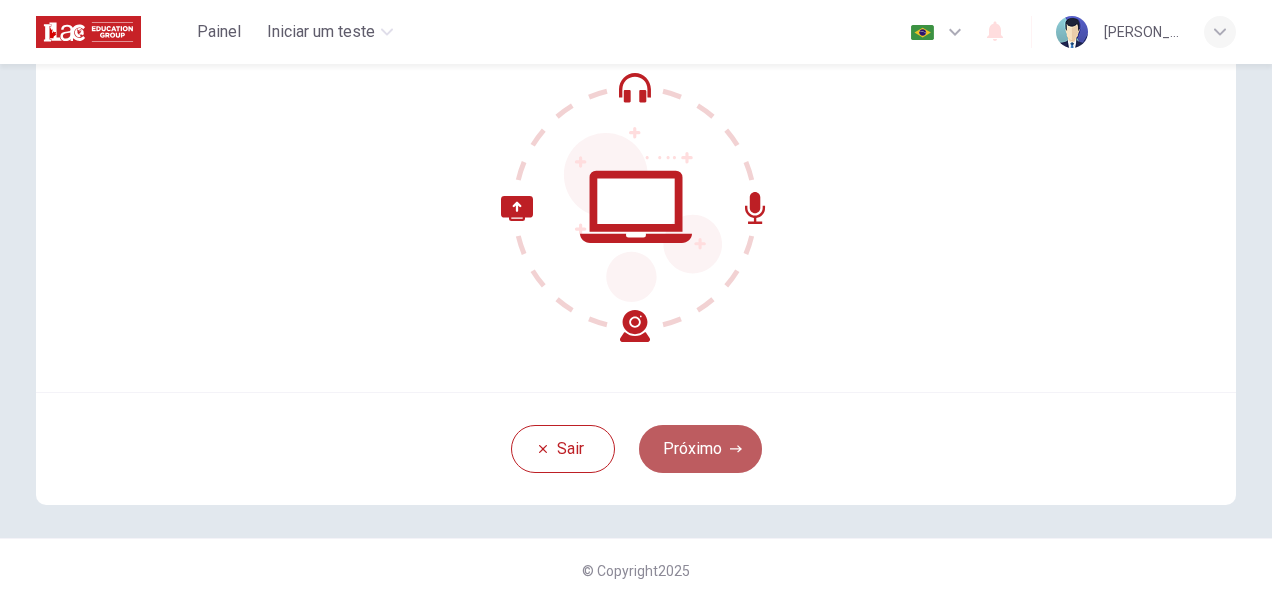 click on "Próximo" at bounding box center [700, 449] 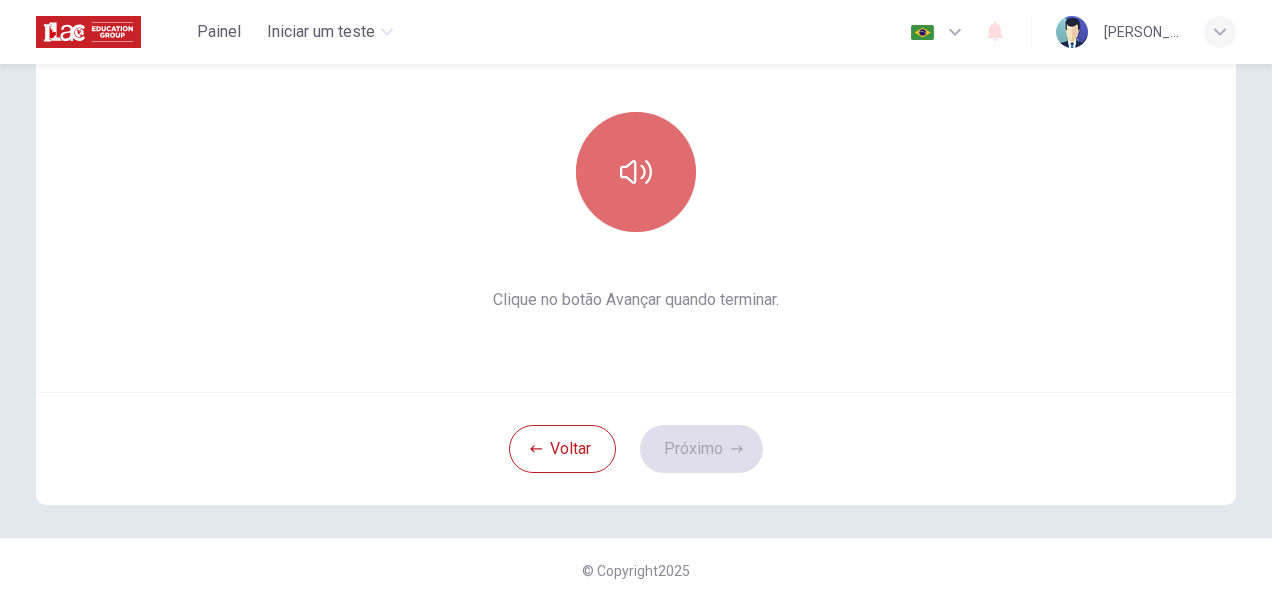 click at bounding box center (636, 172) 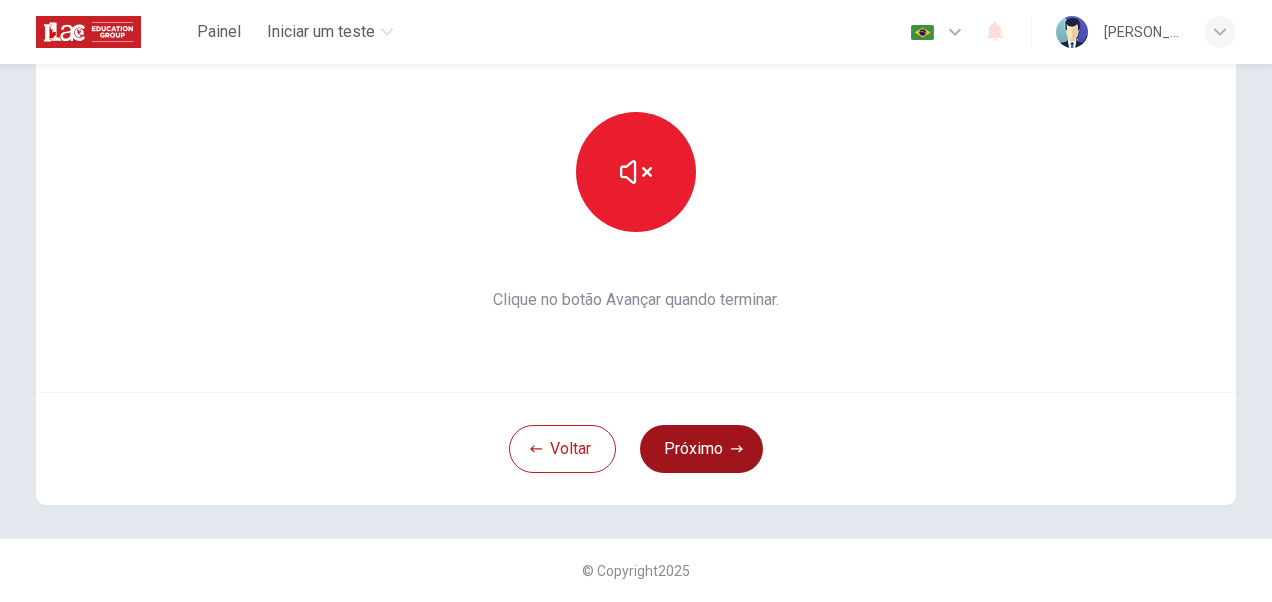 click on "Próximo" at bounding box center [701, 449] 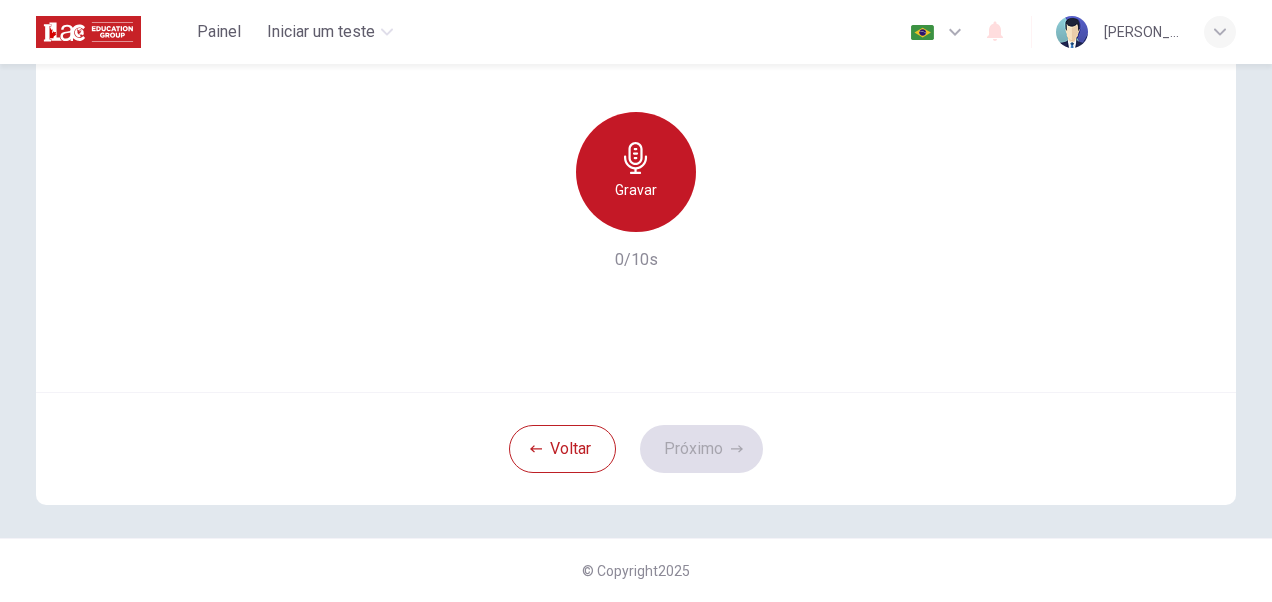 click on "Gravar" at bounding box center [636, 190] 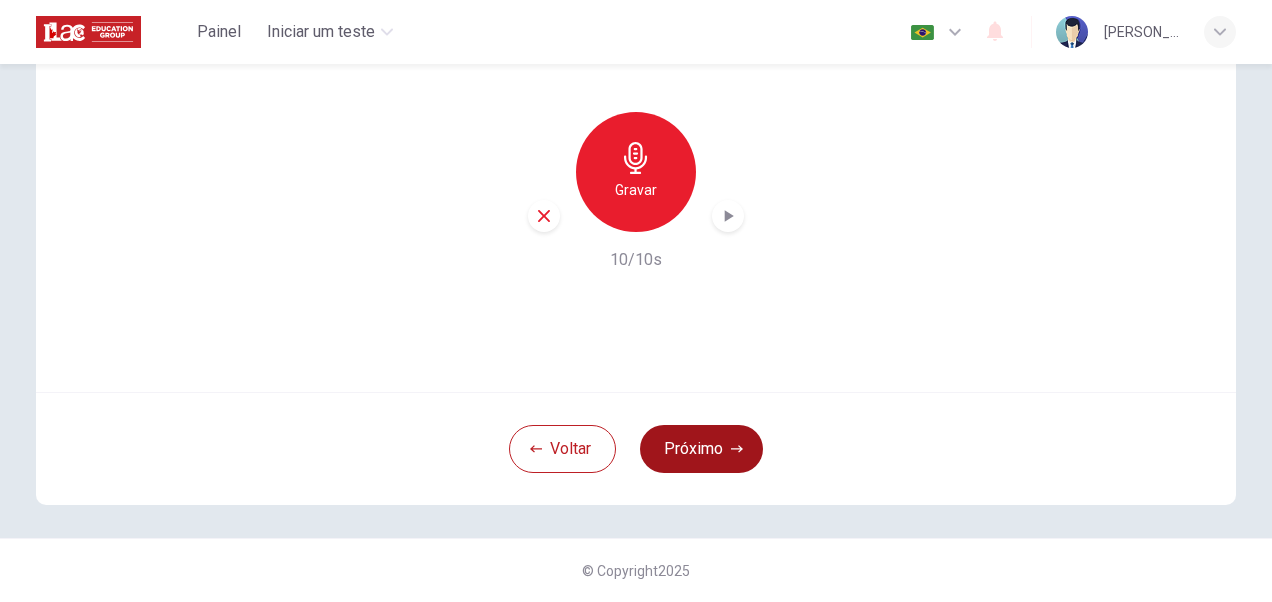 click on "Próximo" at bounding box center [701, 449] 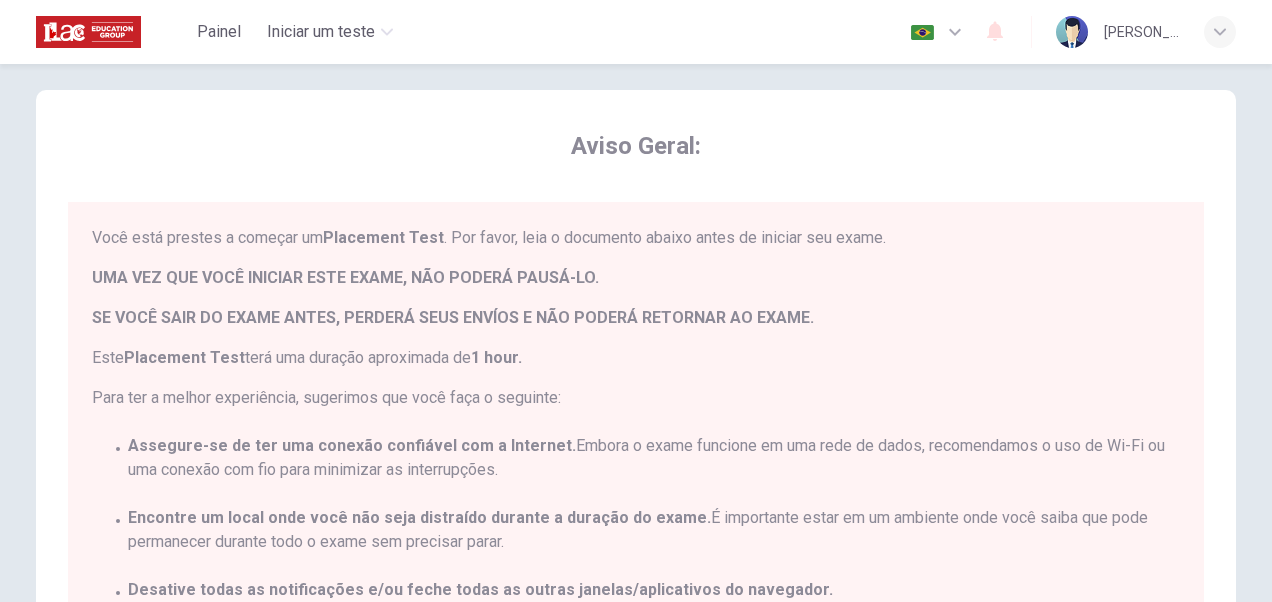 scroll, scrollTop: 0, scrollLeft: 0, axis: both 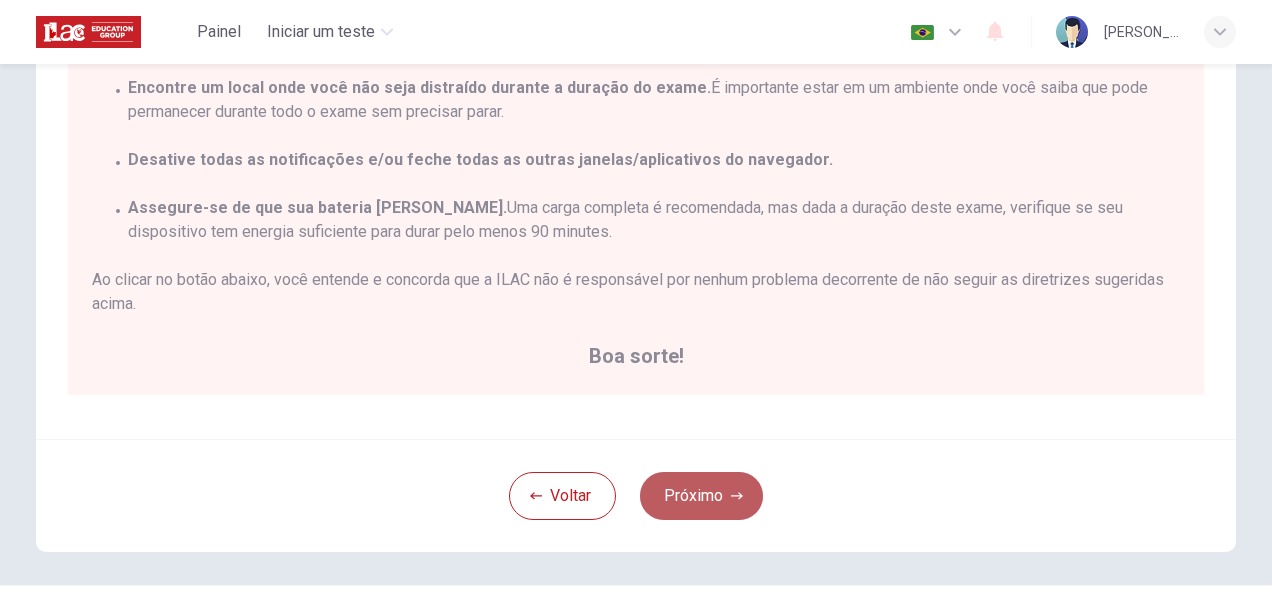 click 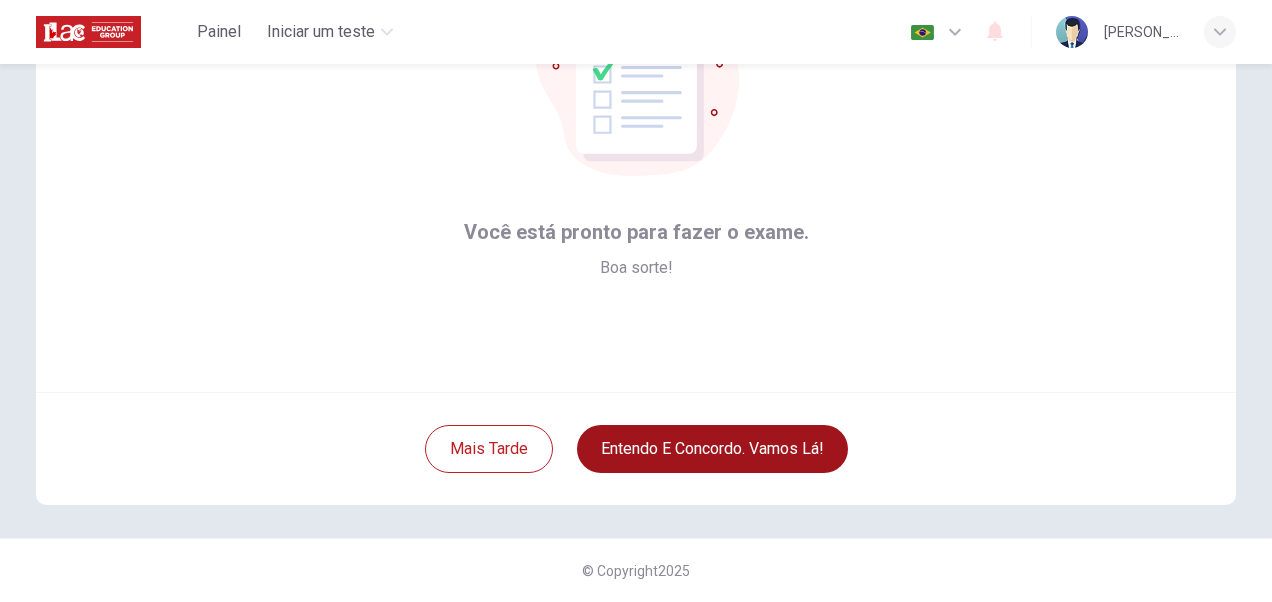 click on "Entendo e concordo. Vamos lá!" at bounding box center [712, 449] 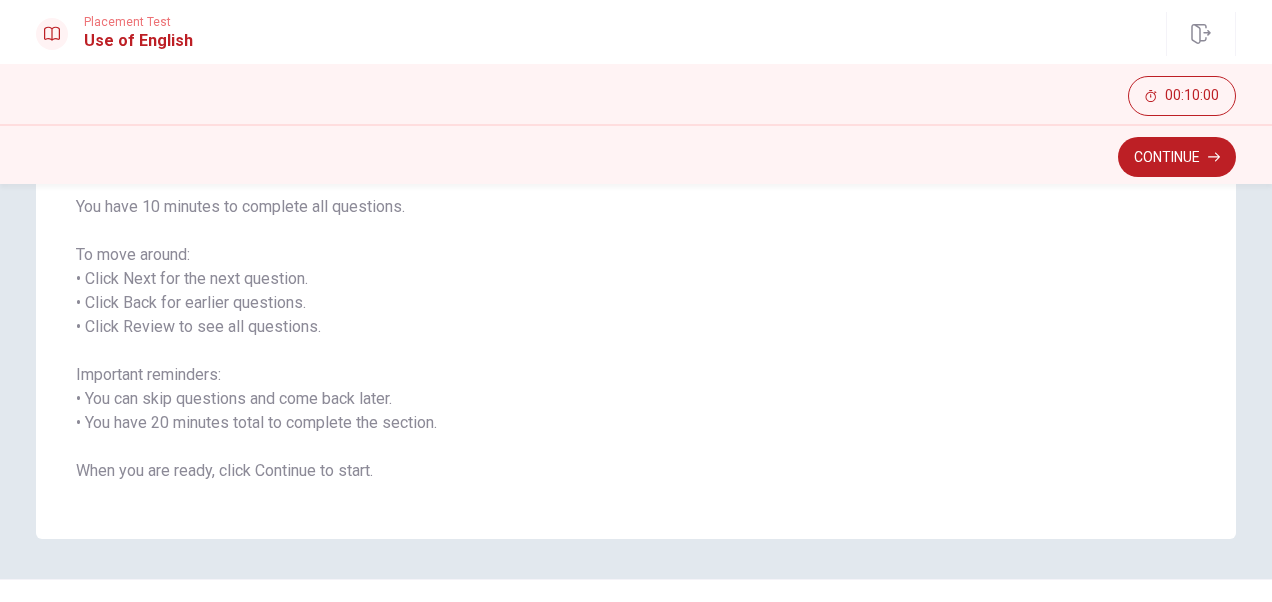 scroll, scrollTop: 294, scrollLeft: 0, axis: vertical 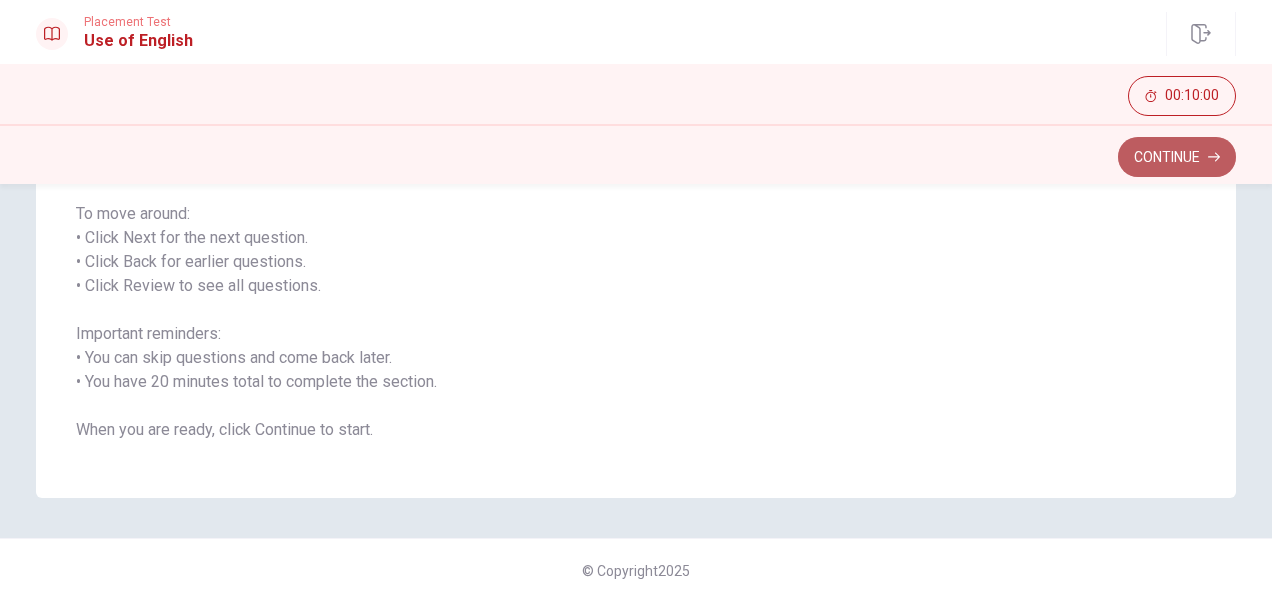 click on "Continue" at bounding box center (1177, 157) 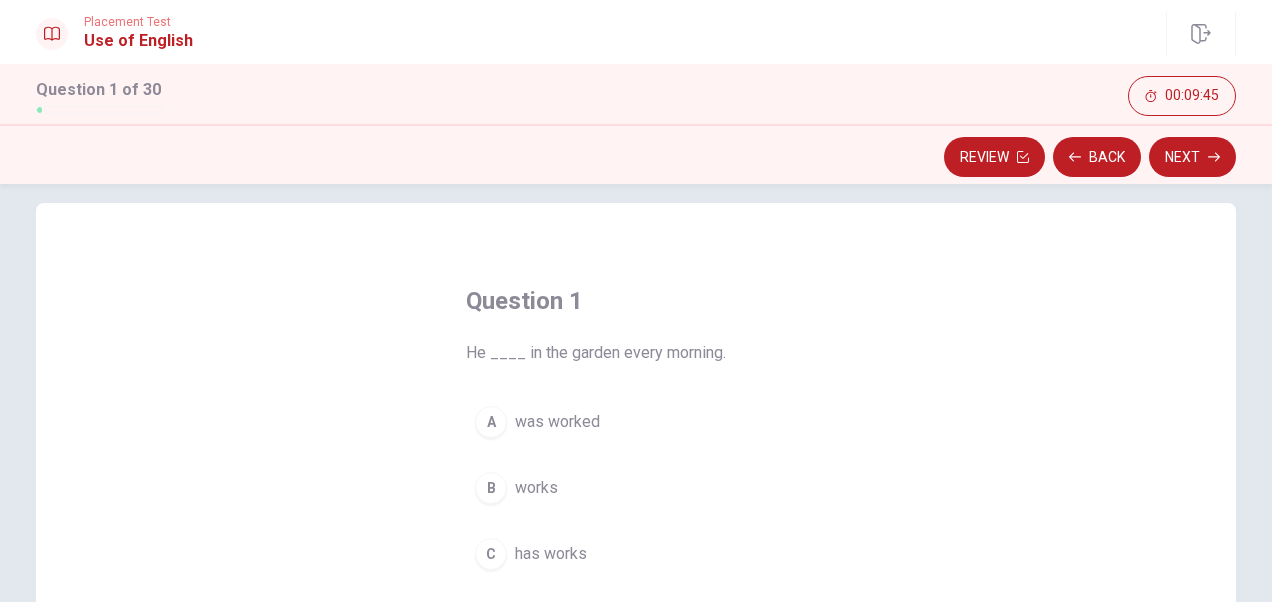 scroll, scrollTop: 121, scrollLeft: 0, axis: vertical 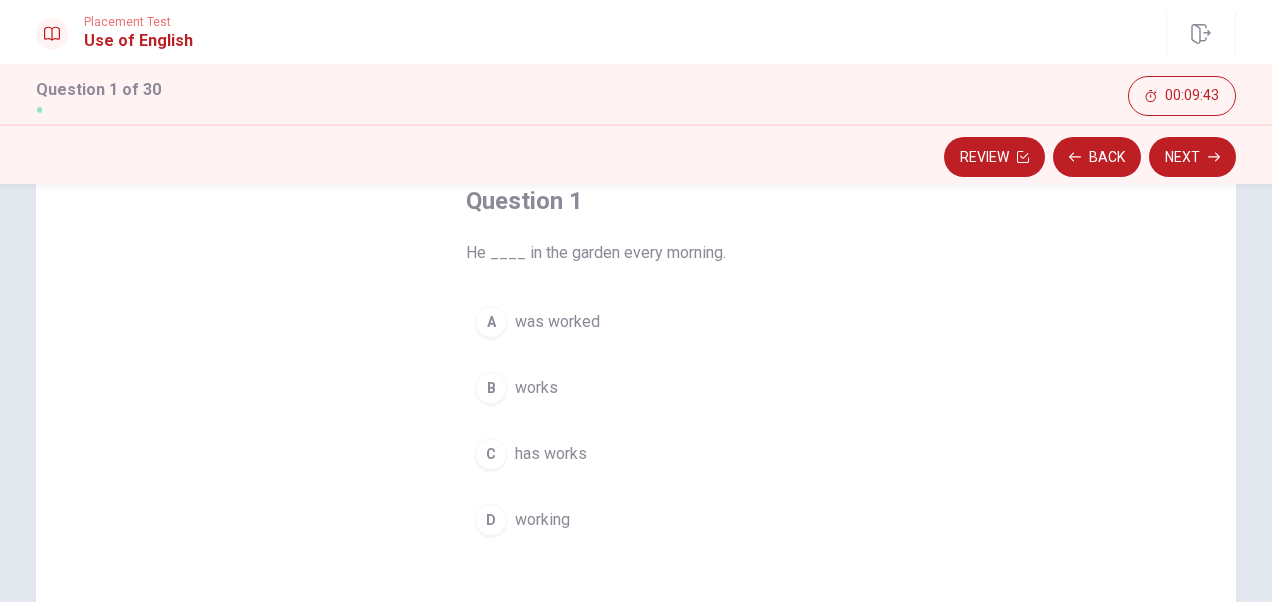 drag, startPoint x: 452, startPoint y: 206, endPoint x: 516, endPoint y: 258, distance: 82.46211 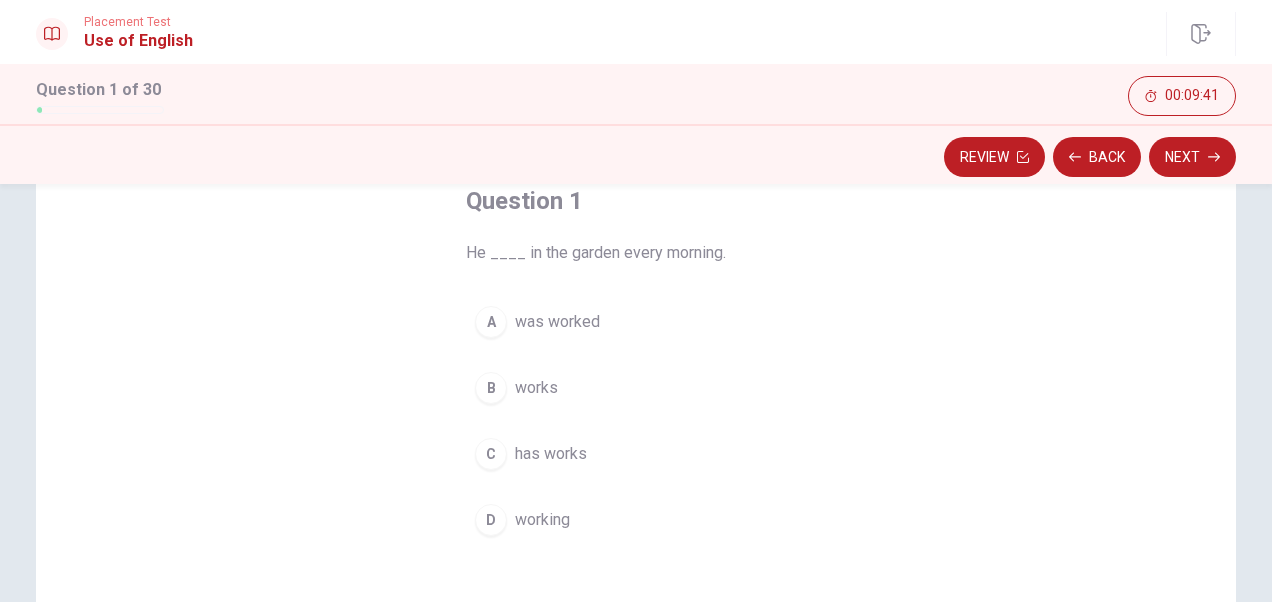 drag, startPoint x: 464, startPoint y: 202, endPoint x: 582, endPoint y: 414, distance: 242.62729 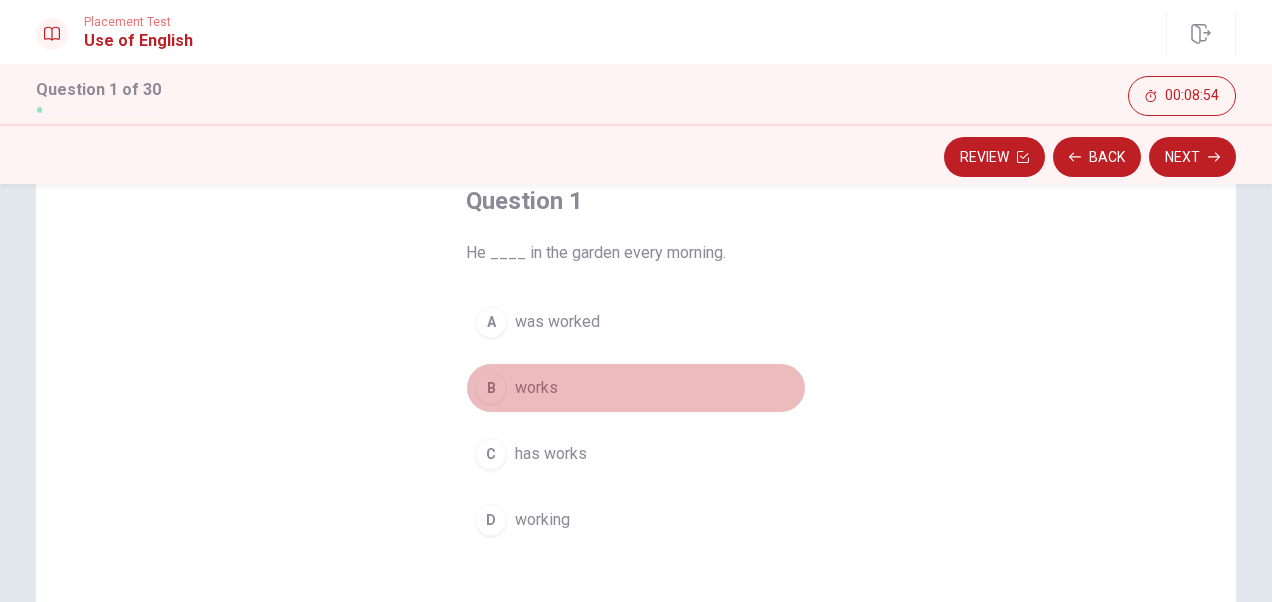 click on "B" at bounding box center (491, 388) 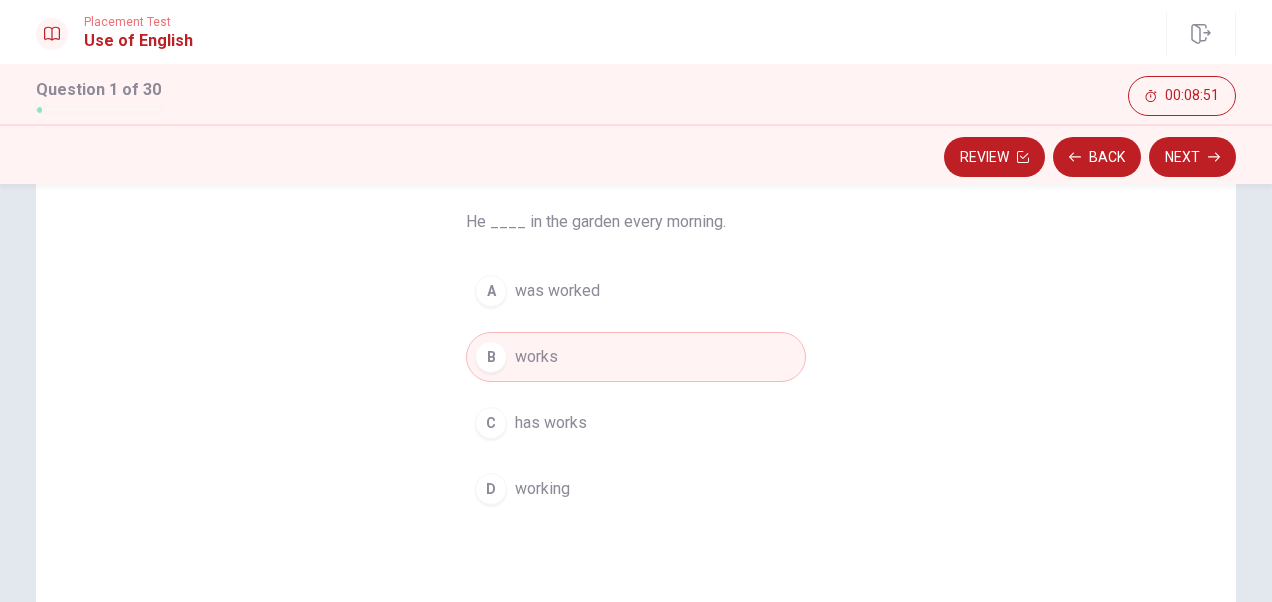 scroll, scrollTop: 121, scrollLeft: 0, axis: vertical 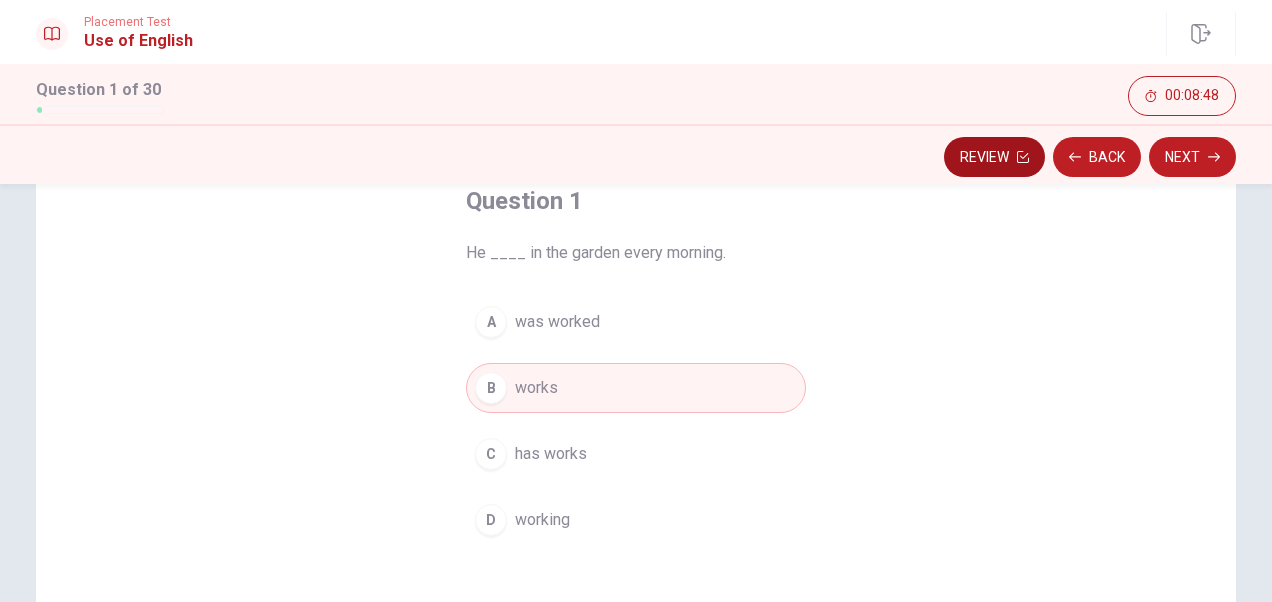 click on "Review" at bounding box center [994, 157] 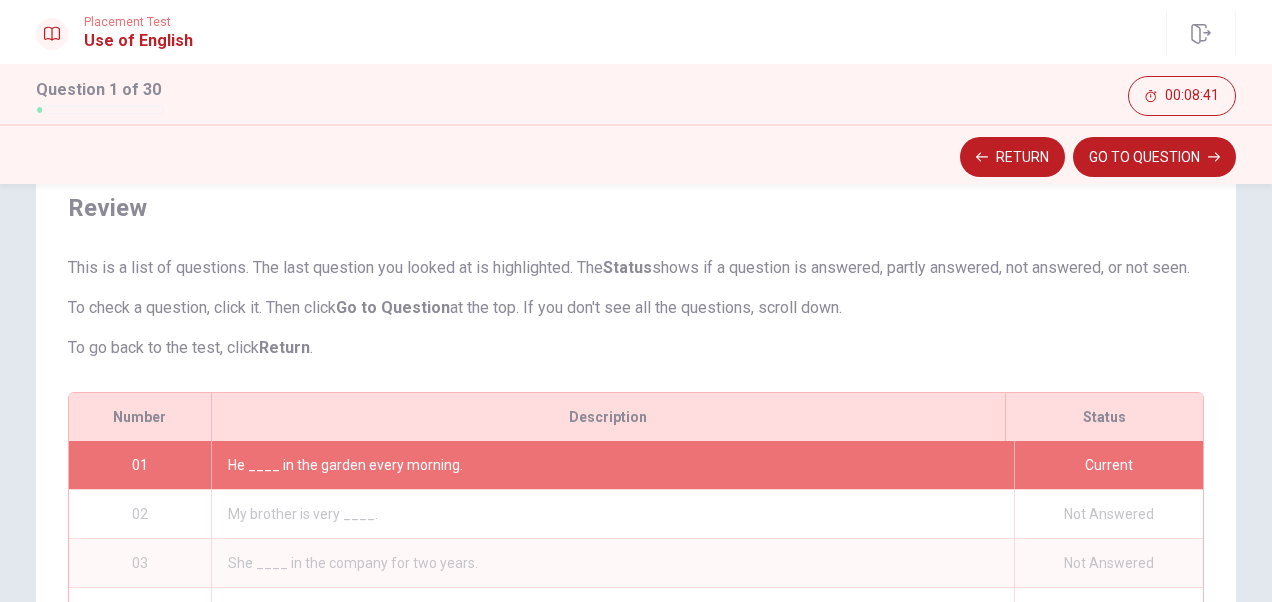 scroll, scrollTop: 0, scrollLeft: 0, axis: both 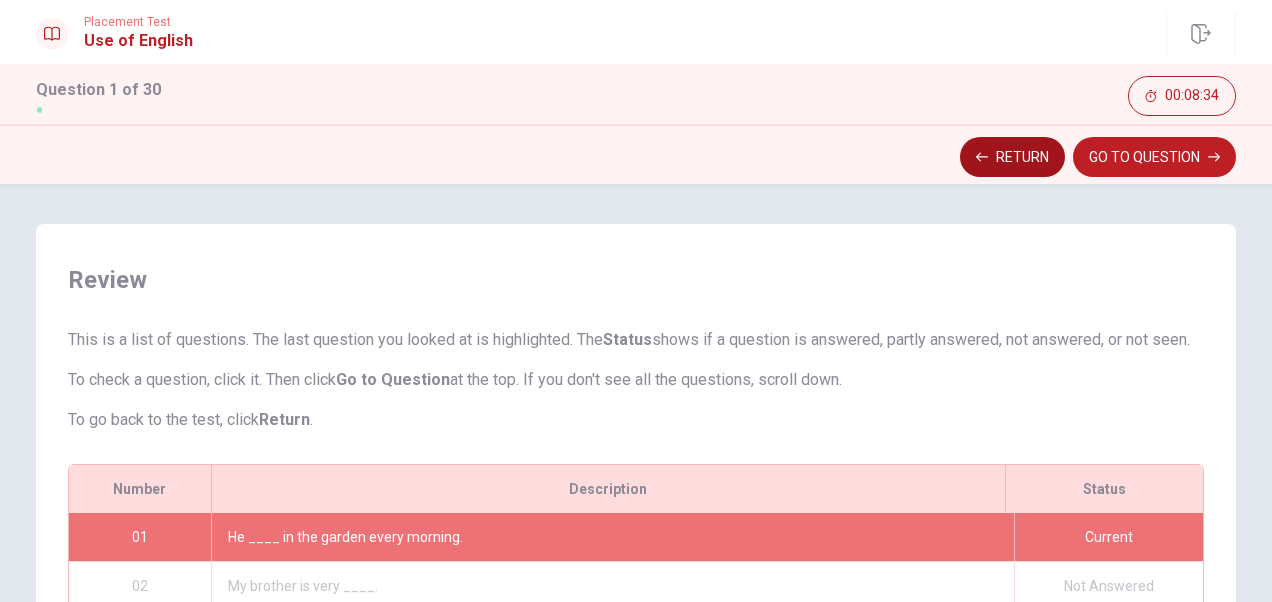 click on "Return" at bounding box center (1012, 157) 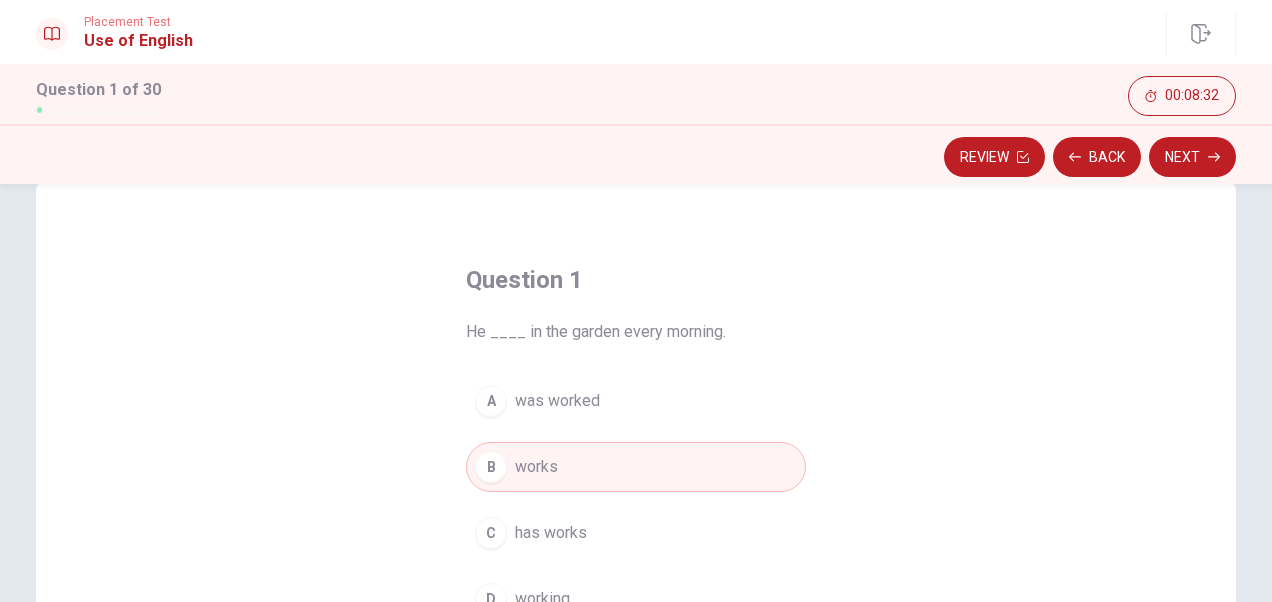 scroll, scrollTop: 0, scrollLeft: 0, axis: both 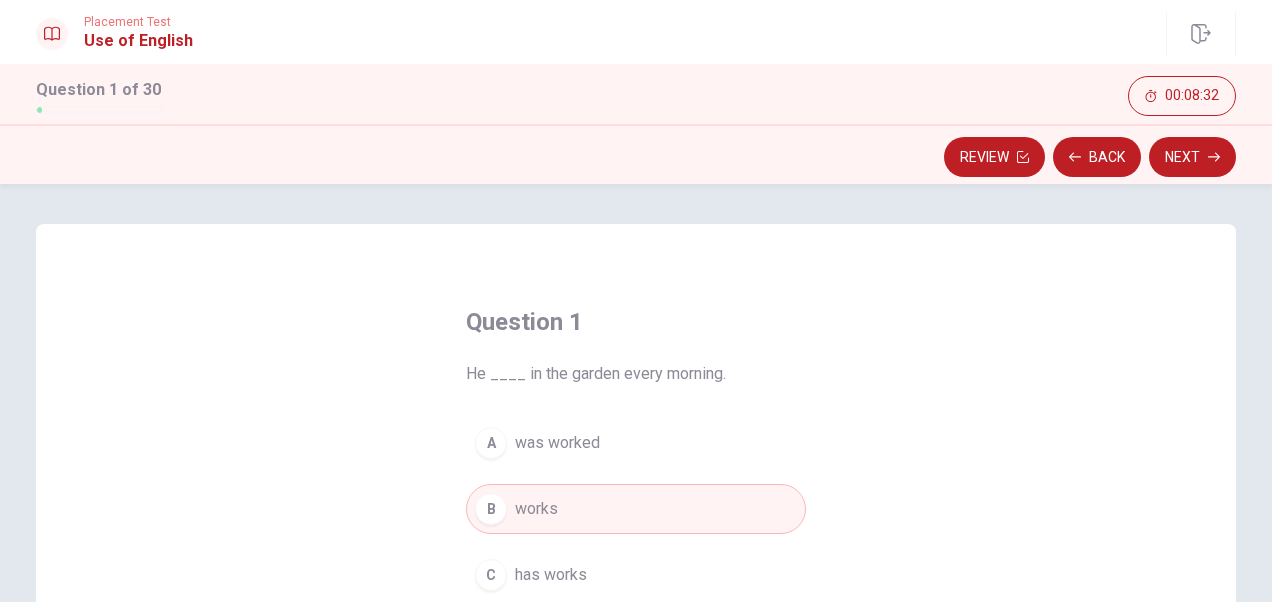 click on "A was worked" at bounding box center [636, 443] 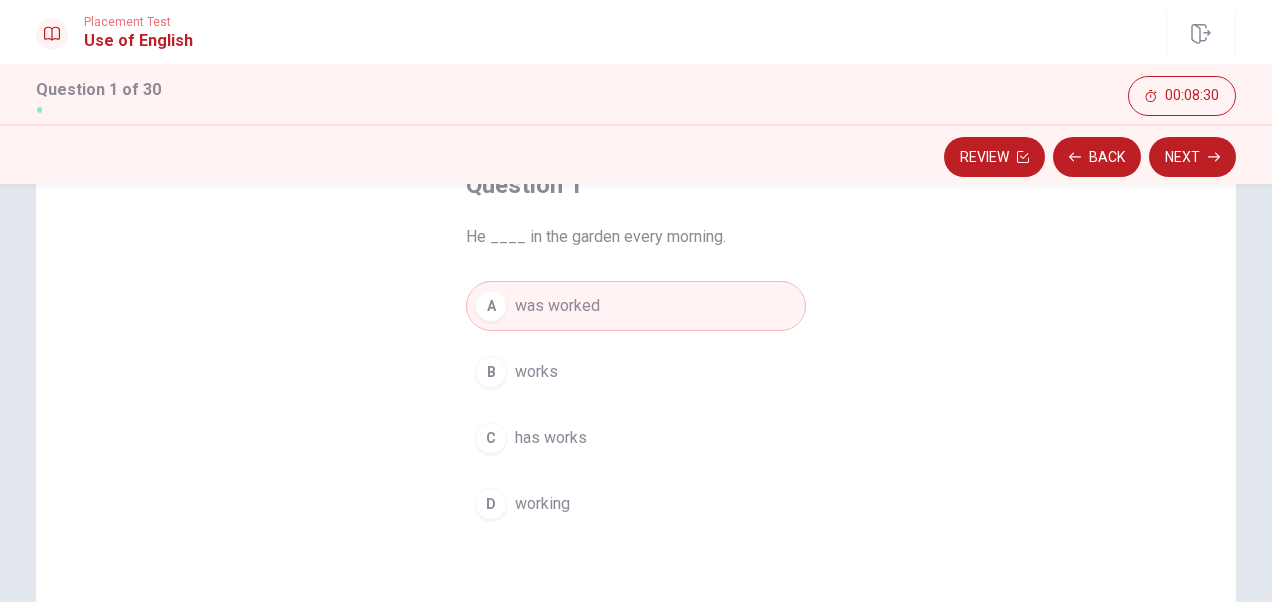 scroll, scrollTop: 200, scrollLeft: 0, axis: vertical 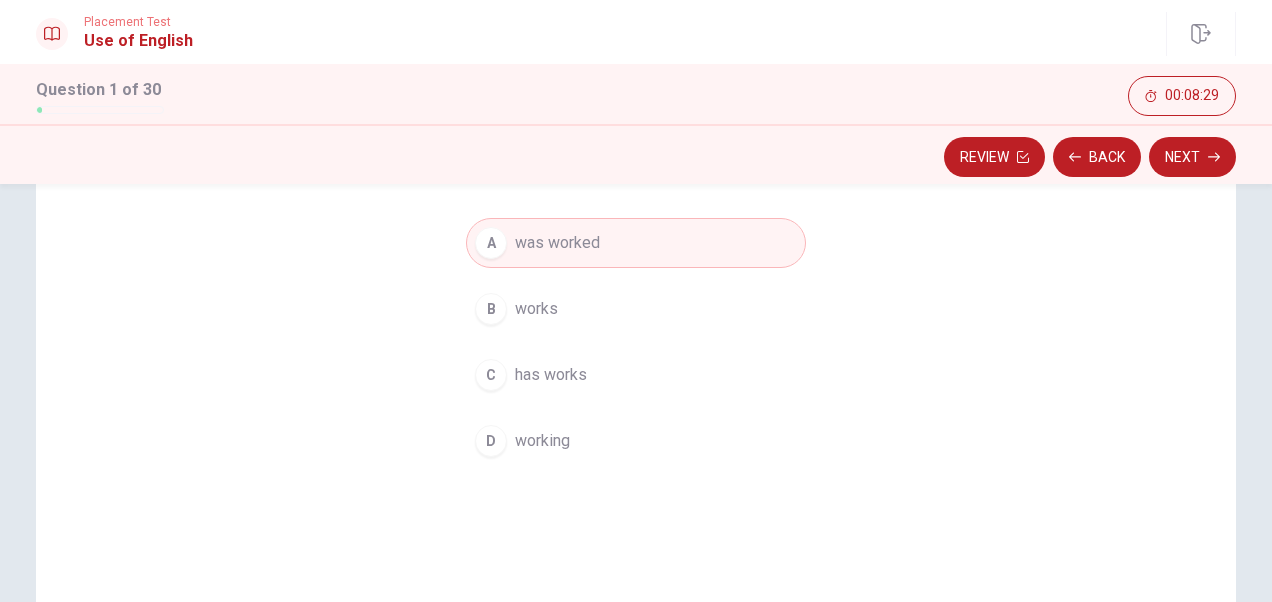 click on "B works" at bounding box center [636, 309] 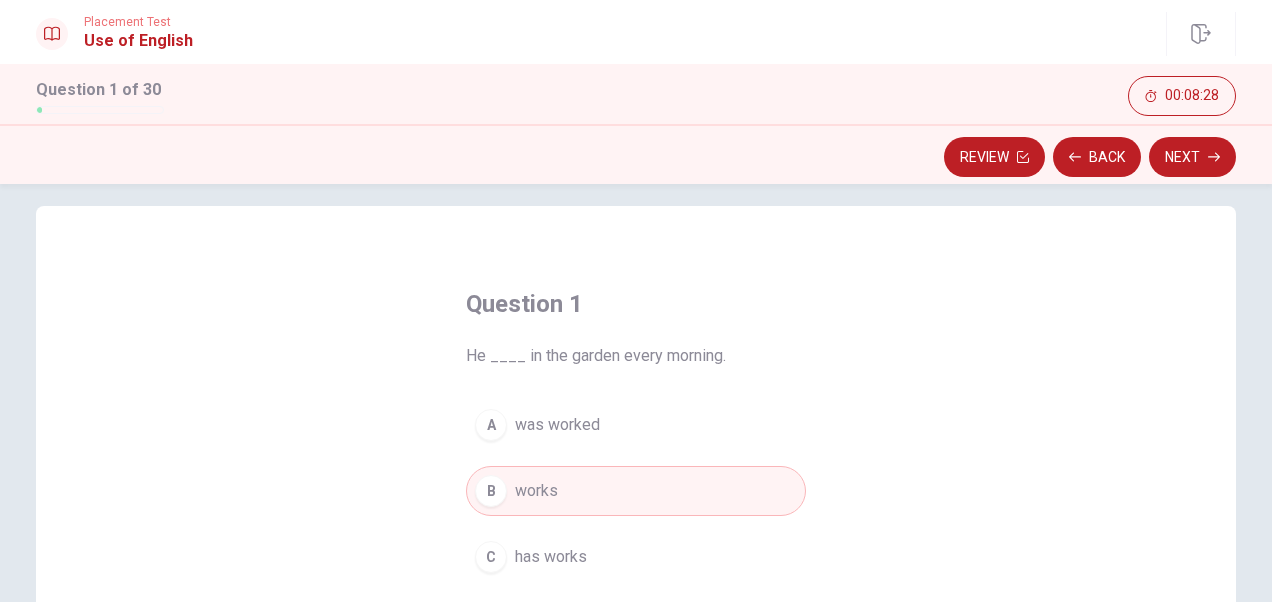 scroll, scrollTop: 0, scrollLeft: 0, axis: both 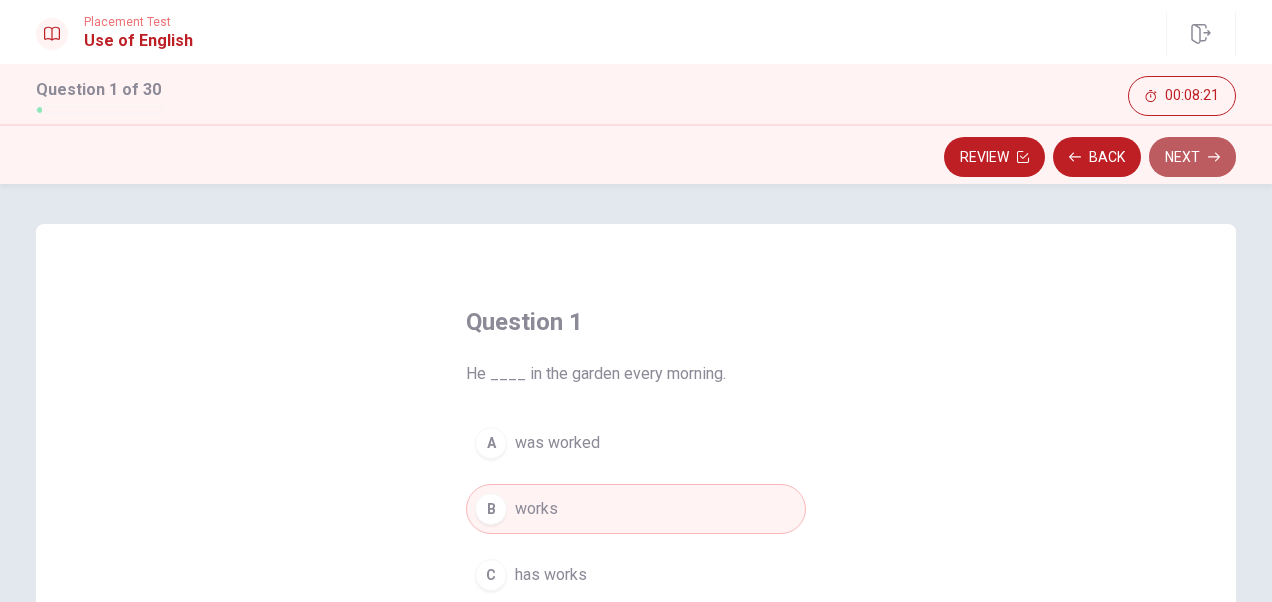 click on "Next" at bounding box center [1192, 157] 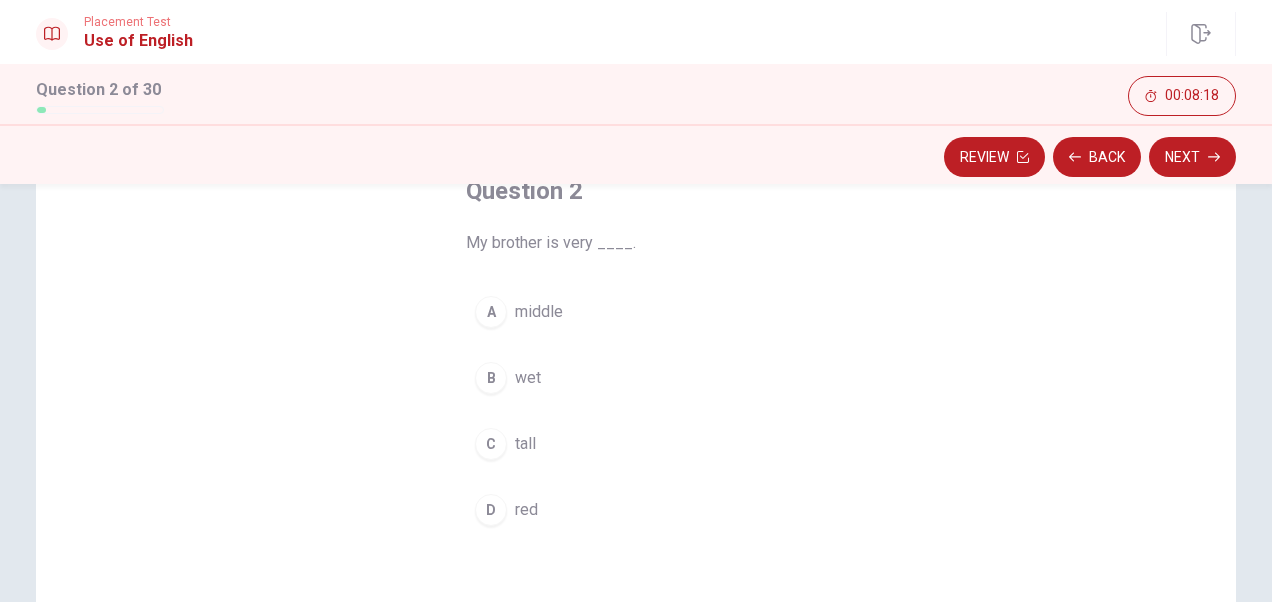 scroll, scrollTop: 100, scrollLeft: 0, axis: vertical 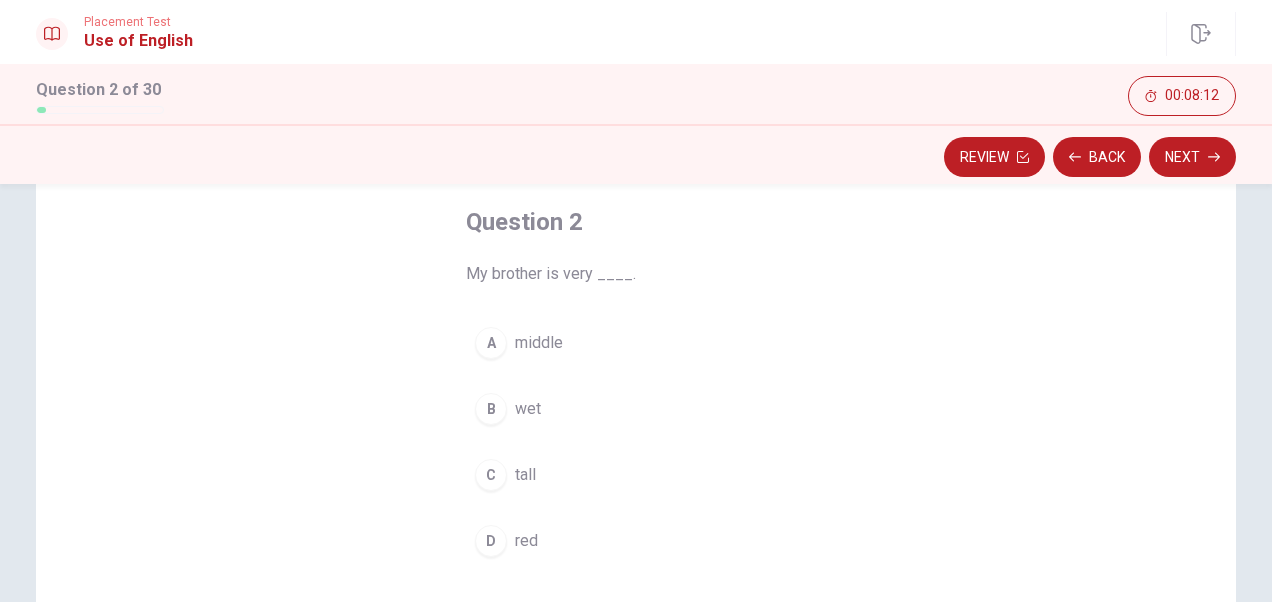 click on "C" at bounding box center [491, 475] 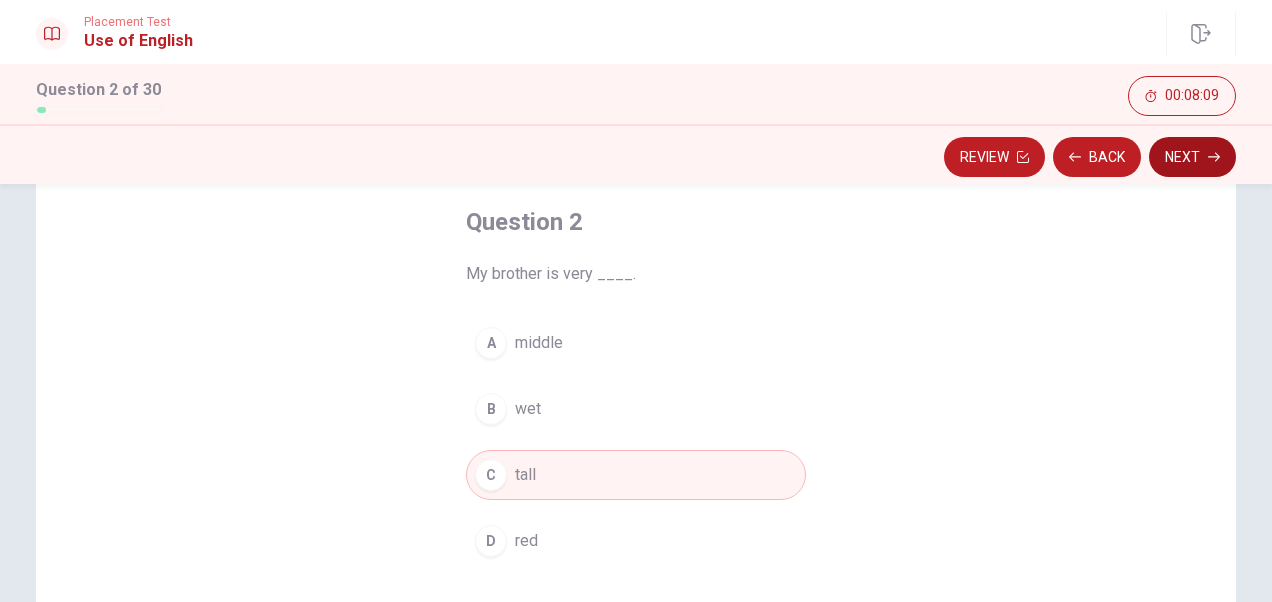click on "Next" at bounding box center [1192, 157] 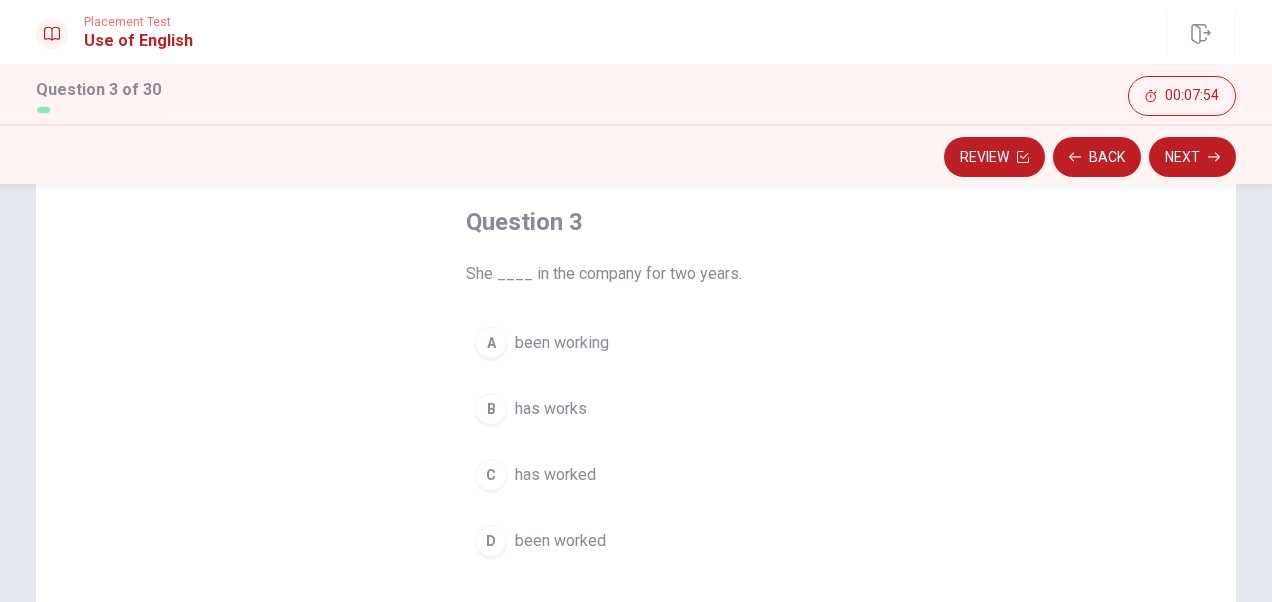 click on "D" at bounding box center (491, 541) 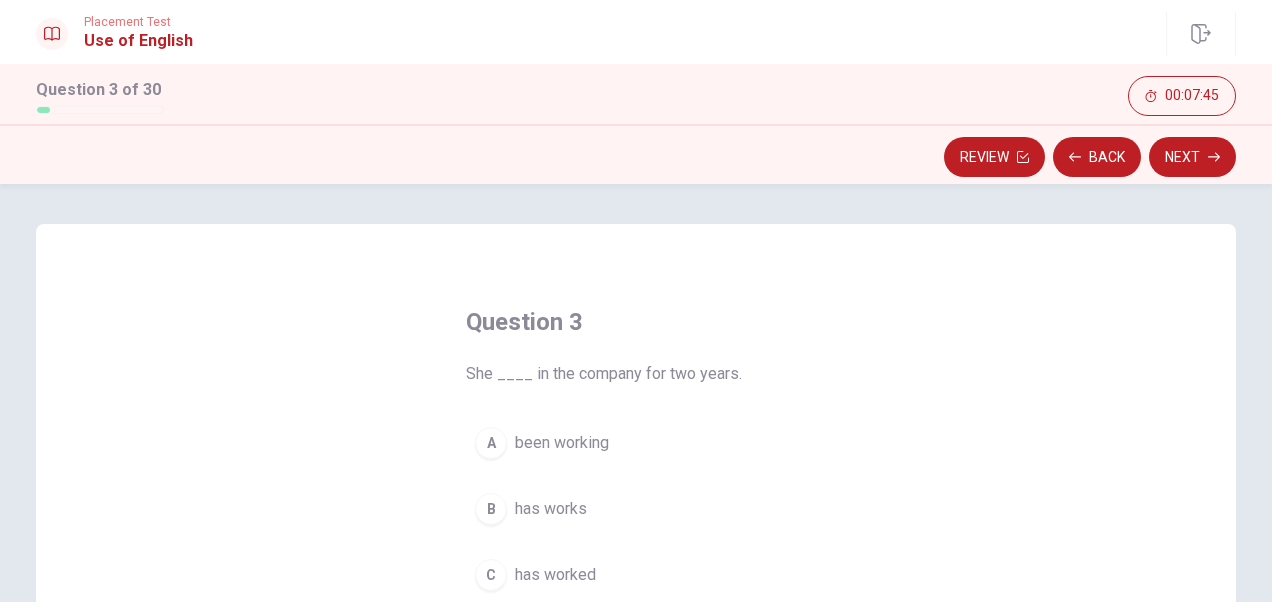 scroll, scrollTop: 100, scrollLeft: 0, axis: vertical 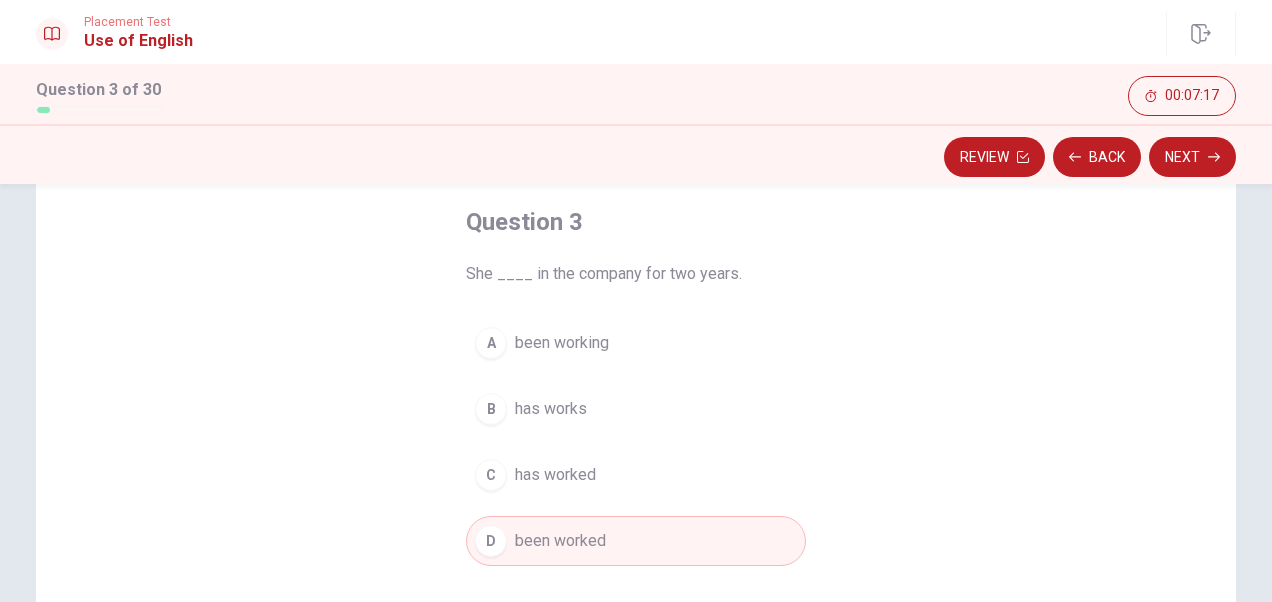 click on "been working" at bounding box center (562, 343) 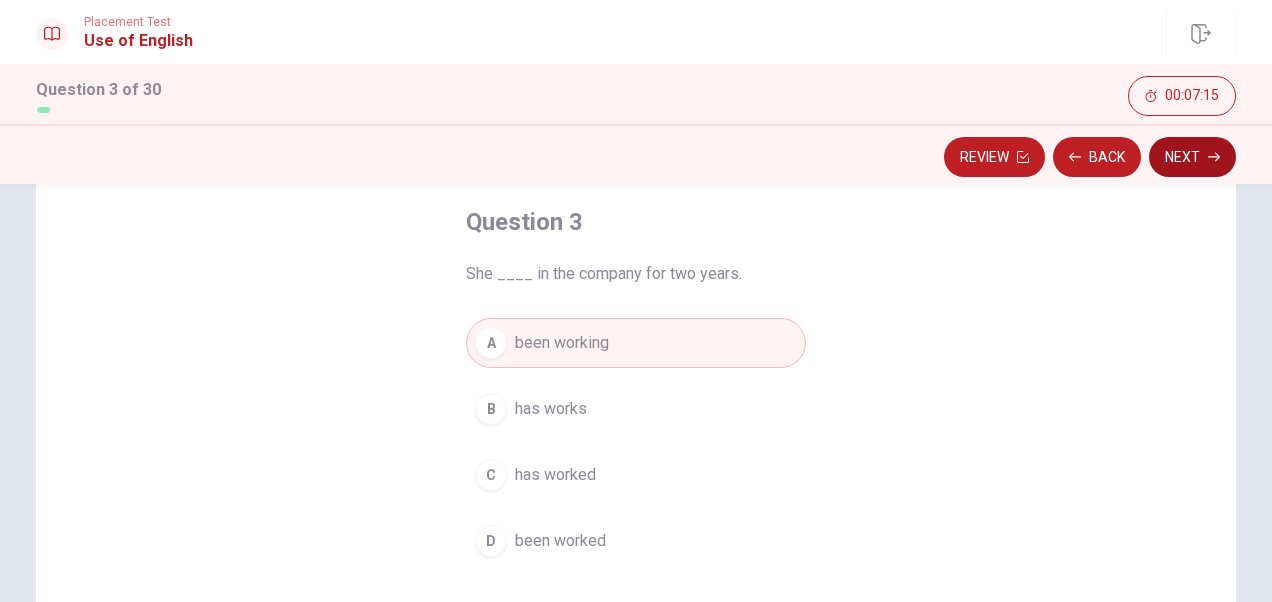 click on "Next" at bounding box center (1192, 157) 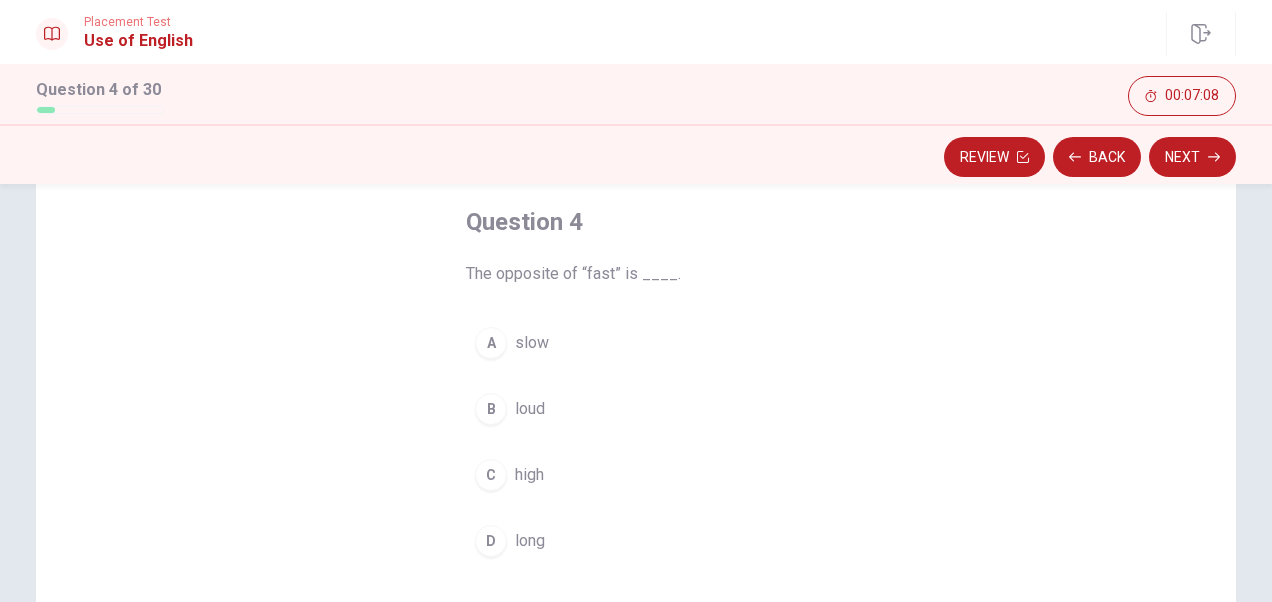 click on "slow" at bounding box center (532, 343) 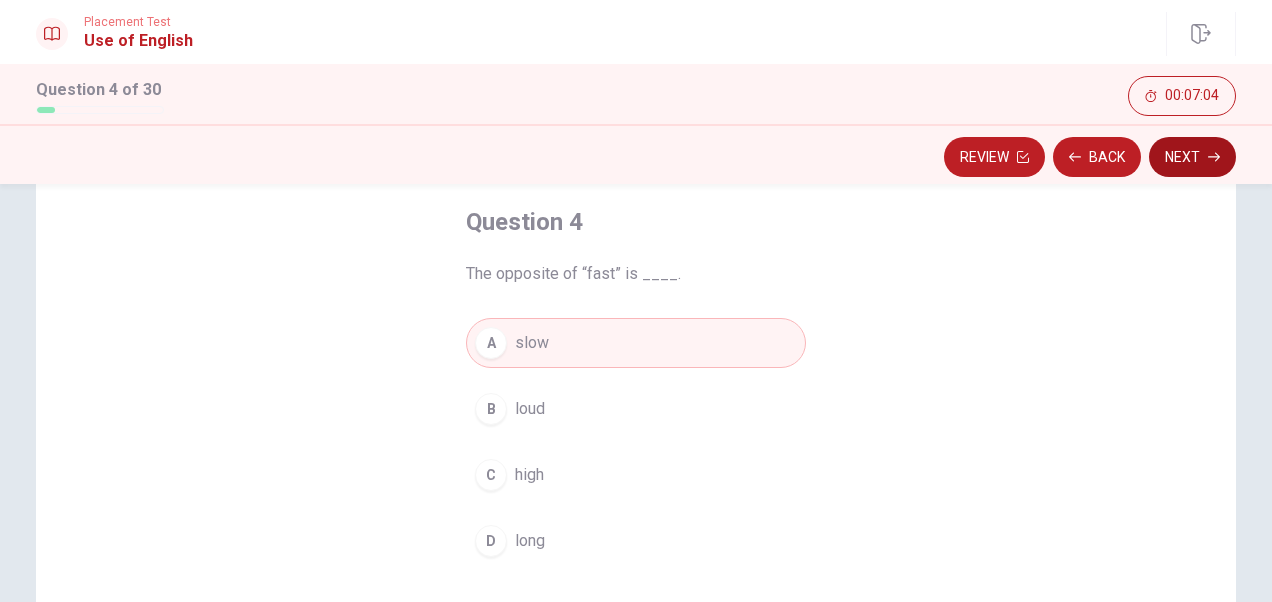 click on "Next" at bounding box center [1192, 157] 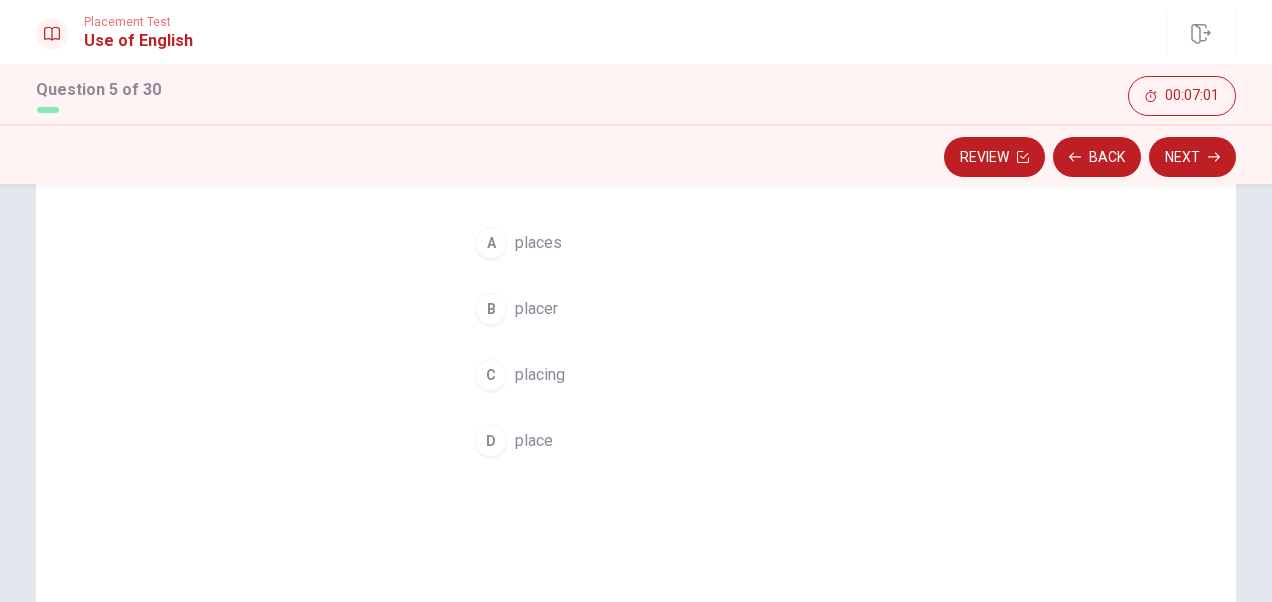 scroll, scrollTop: 100, scrollLeft: 0, axis: vertical 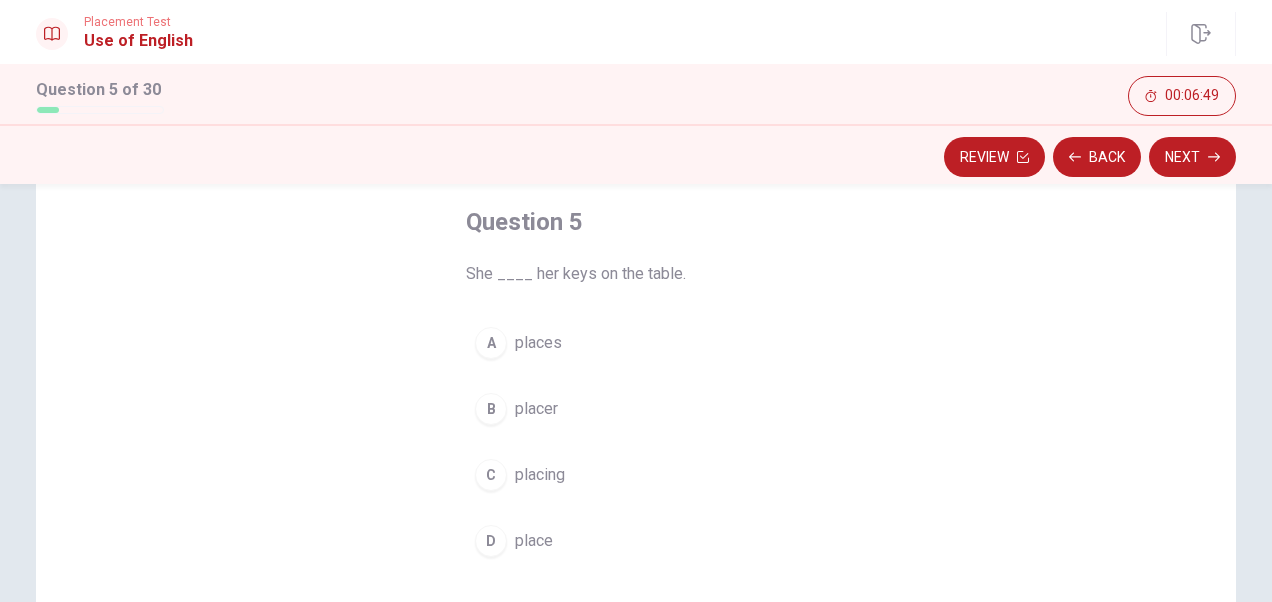 click on "A places" at bounding box center (636, 343) 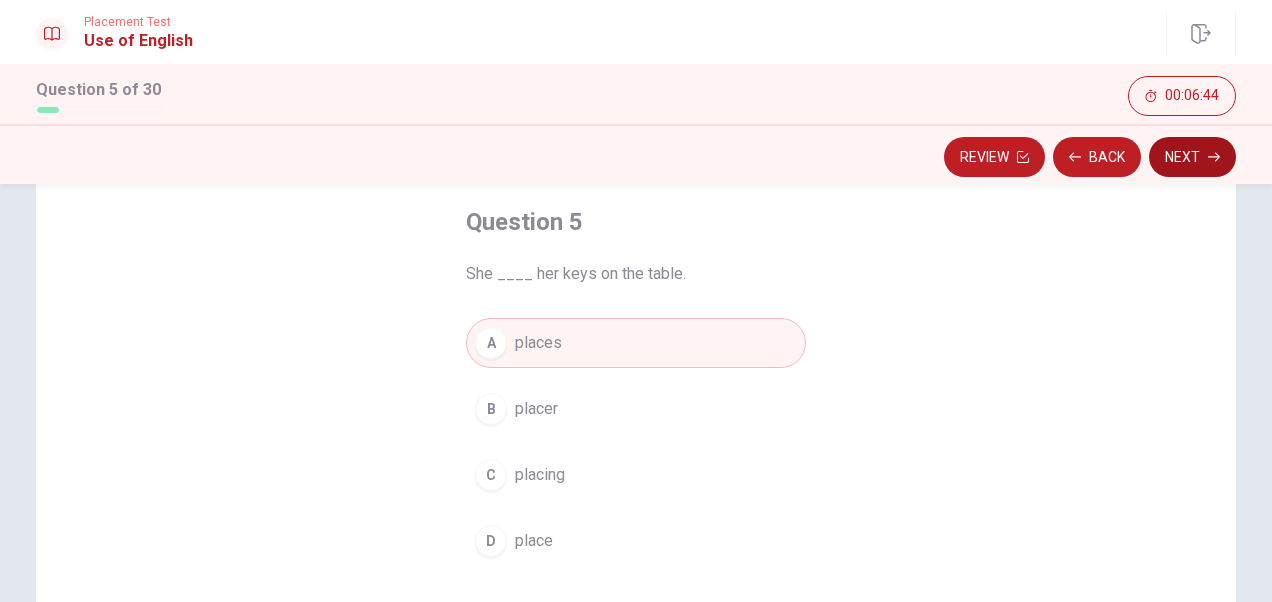 click on "Next" at bounding box center [1192, 157] 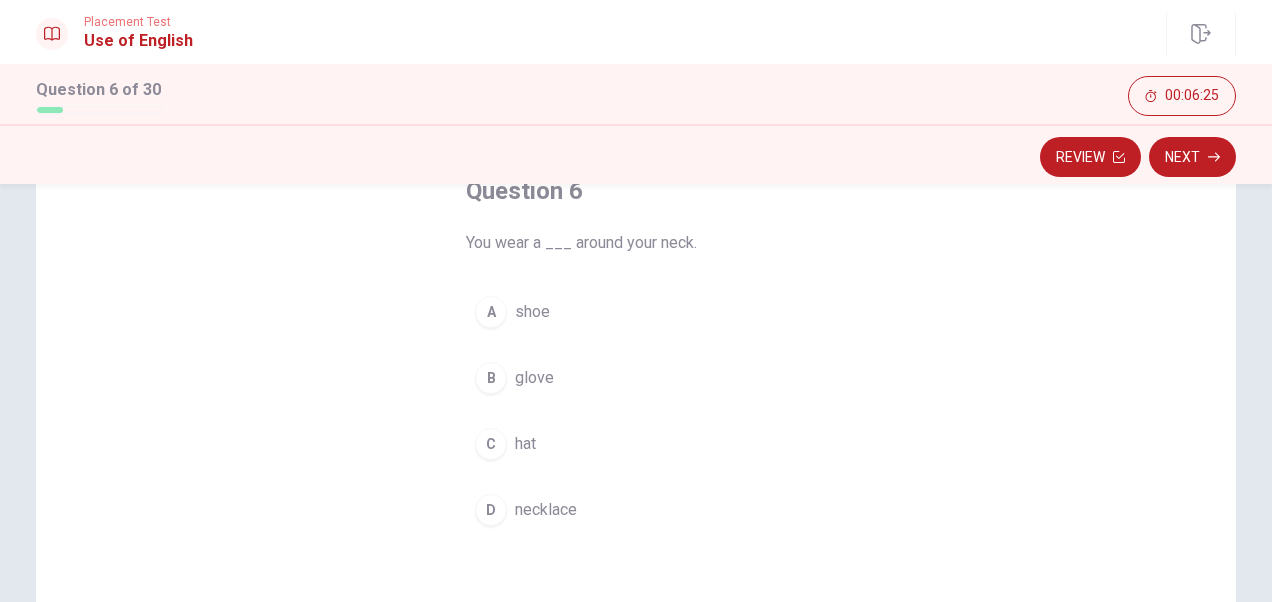 scroll, scrollTop: 100, scrollLeft: 0, axis: vertical 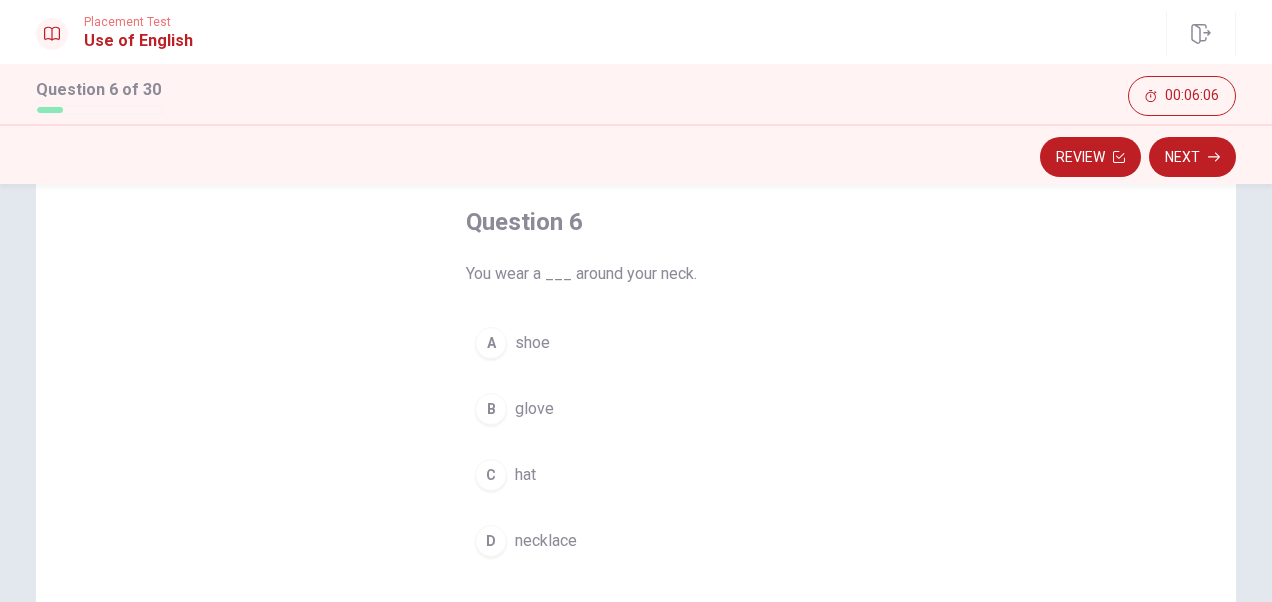 click on "D" at bounding box center [491, 541] 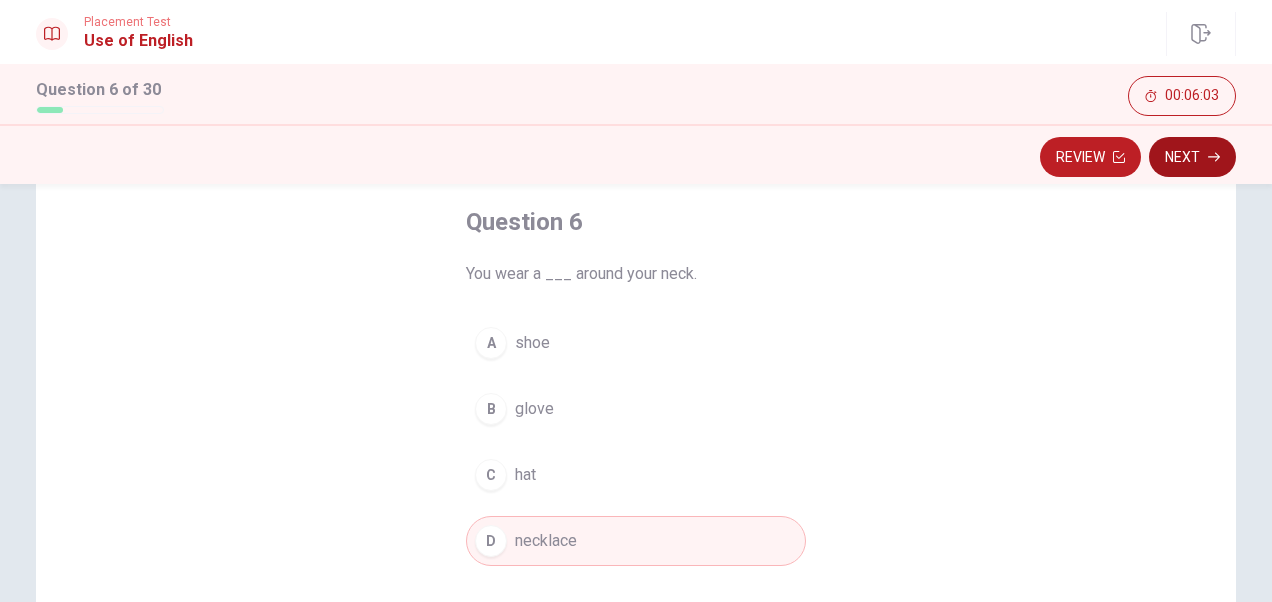 click on "Next" at bounding box center (1192, 157) 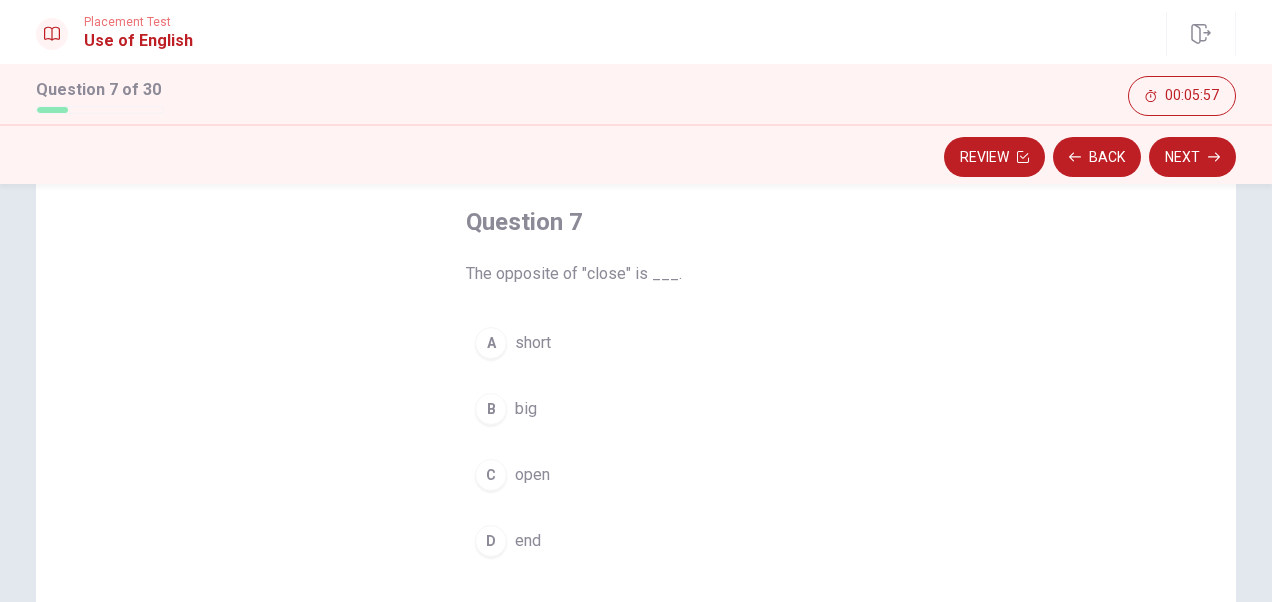 click on "C" at bounding box center (491, 475) 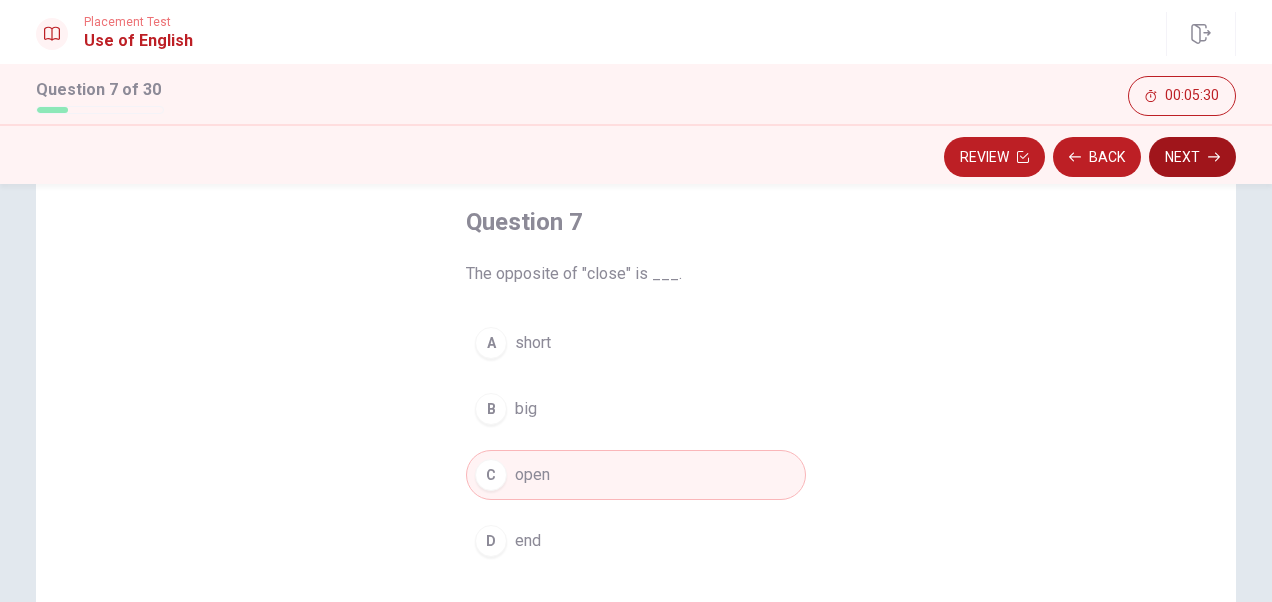 click on "Next" at bounding box center [1192, 157] 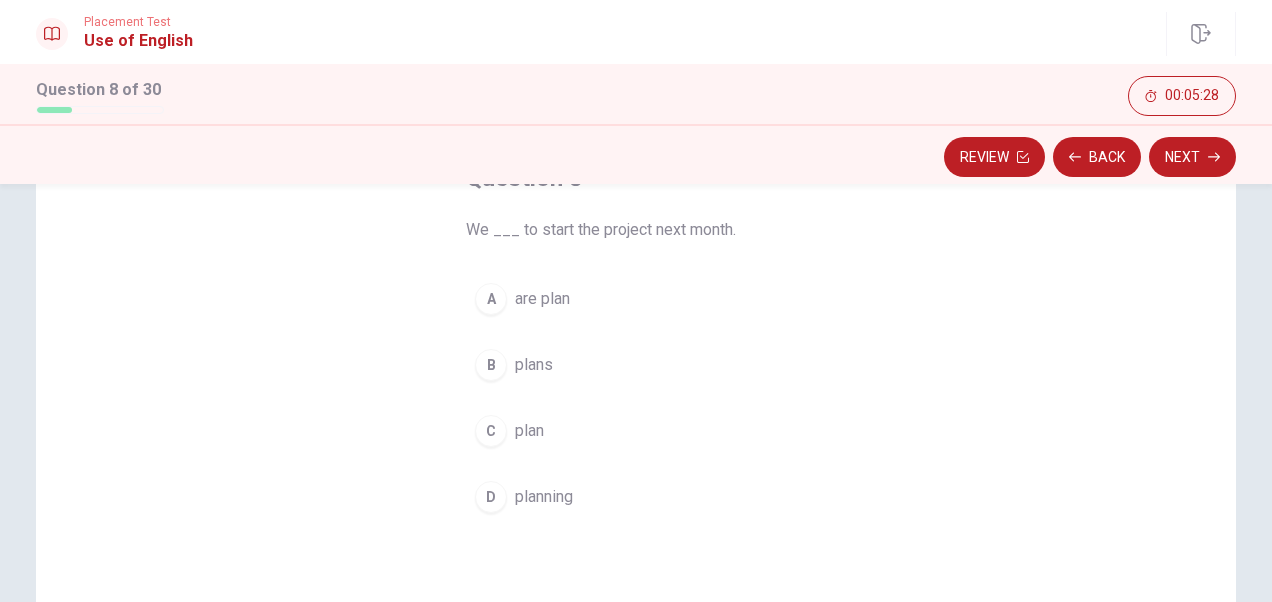 scroll, scrollTop: 100, scrollLeft: 0, axis: vertical 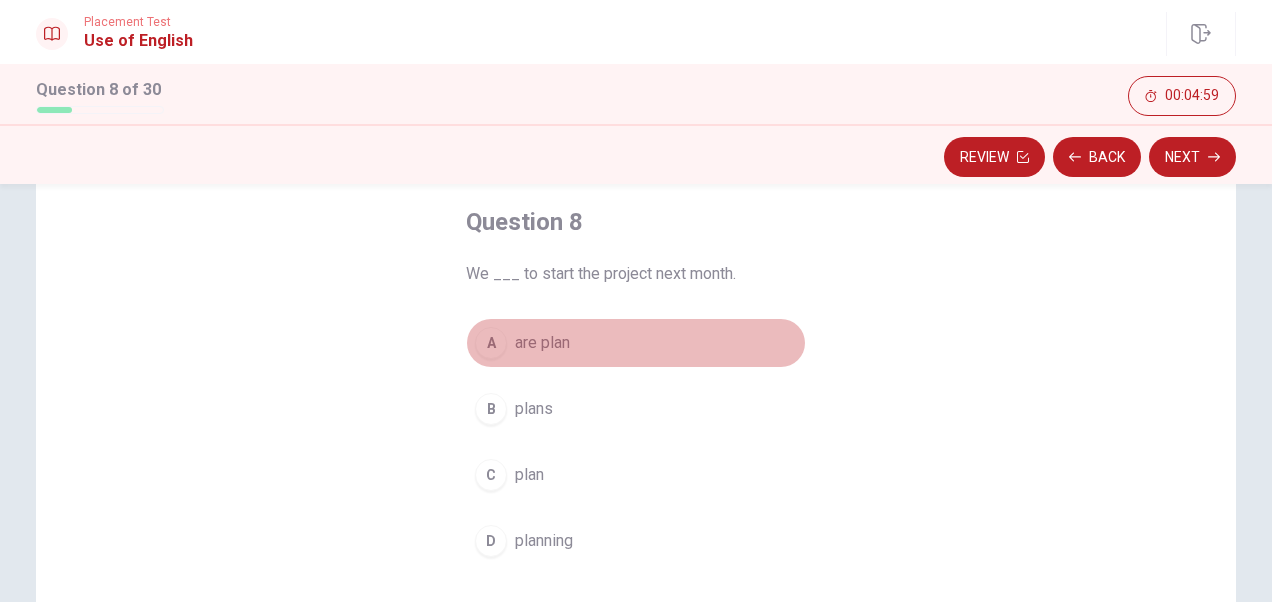 click on "A" at bounding box center (491, 343) 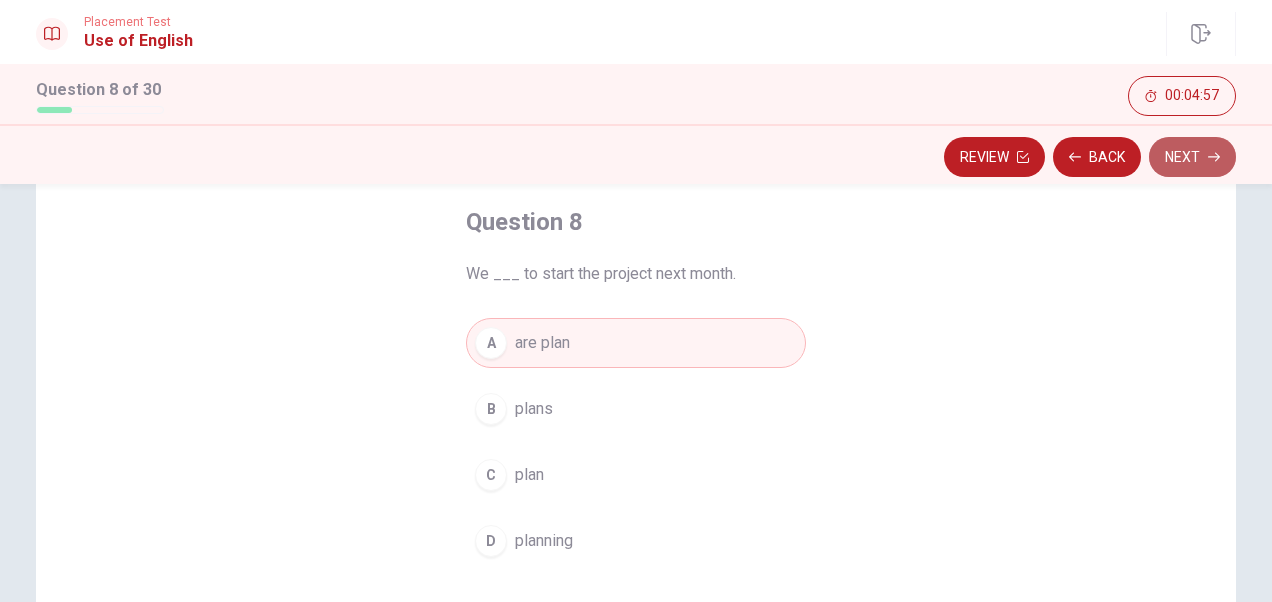 click on "Next" at bounding box center (1192, 157) 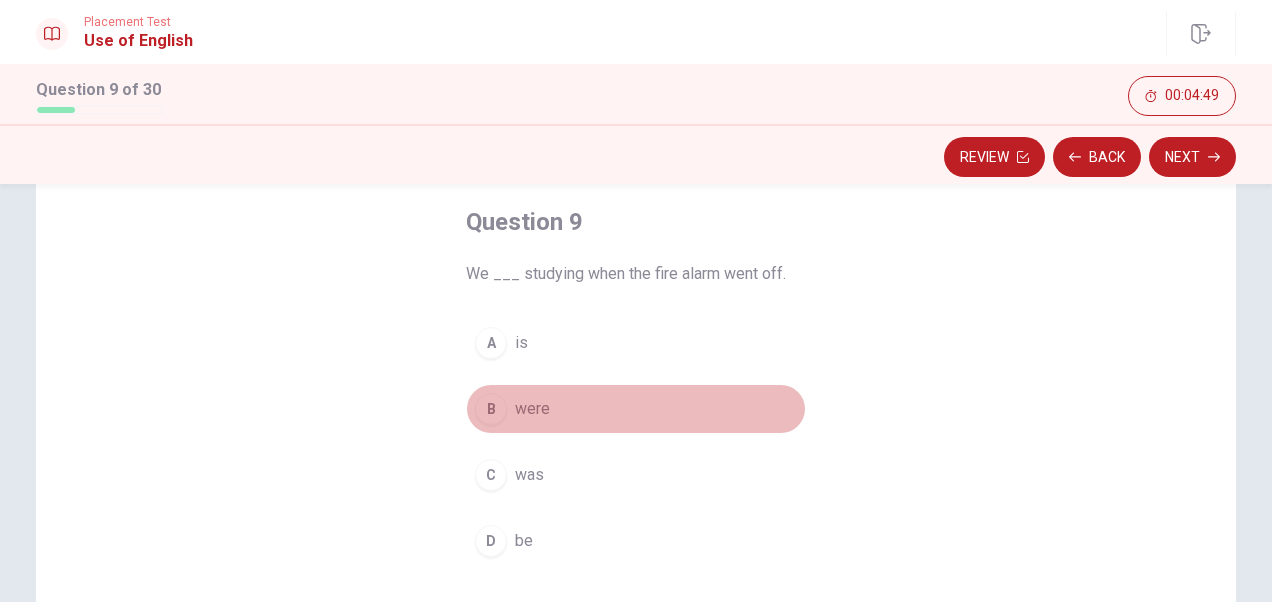 click on "B" at bounding box center [491, 409] 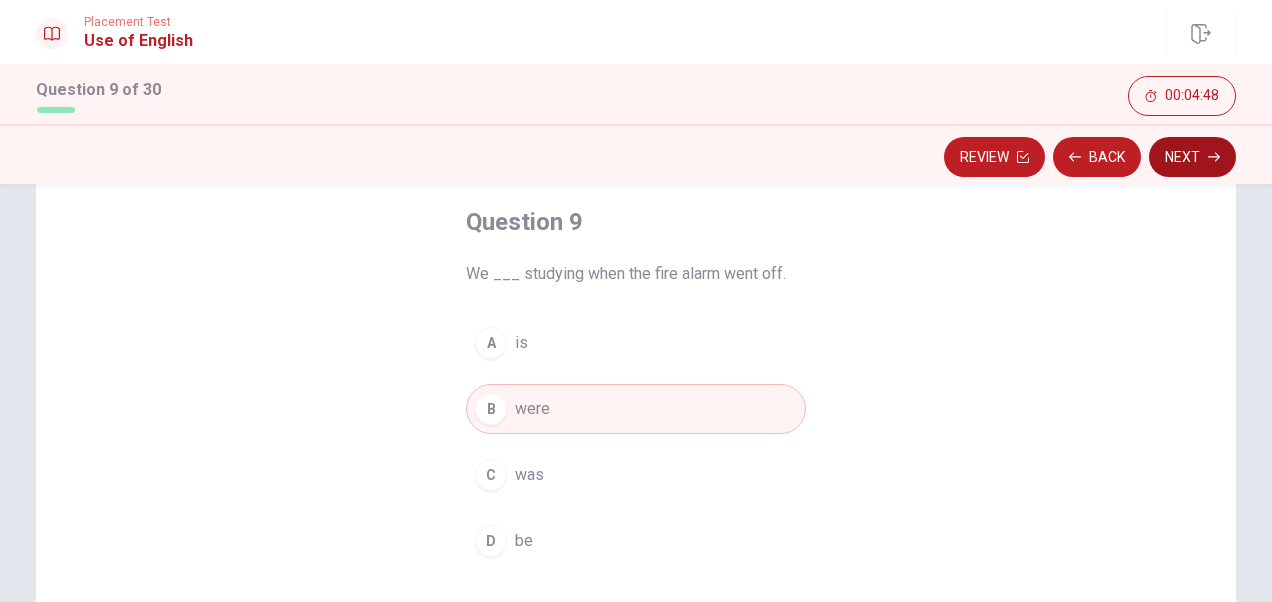click on "Next" at bounding box center [1192, 157] 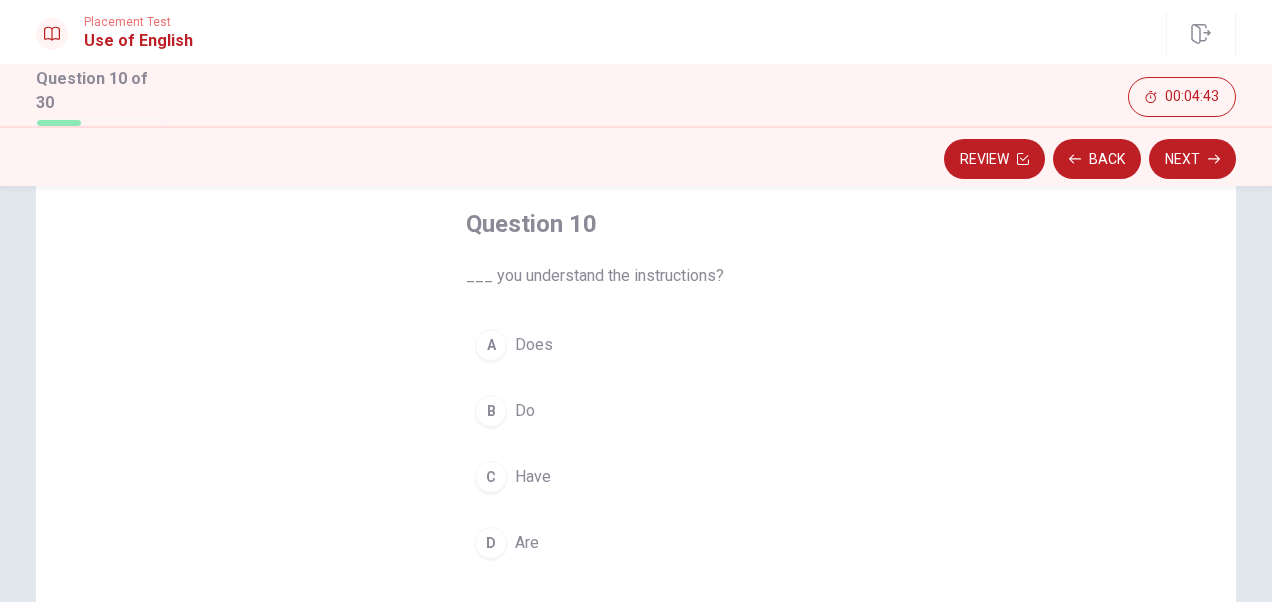 click on "Do" at bounding box center [525, 411] 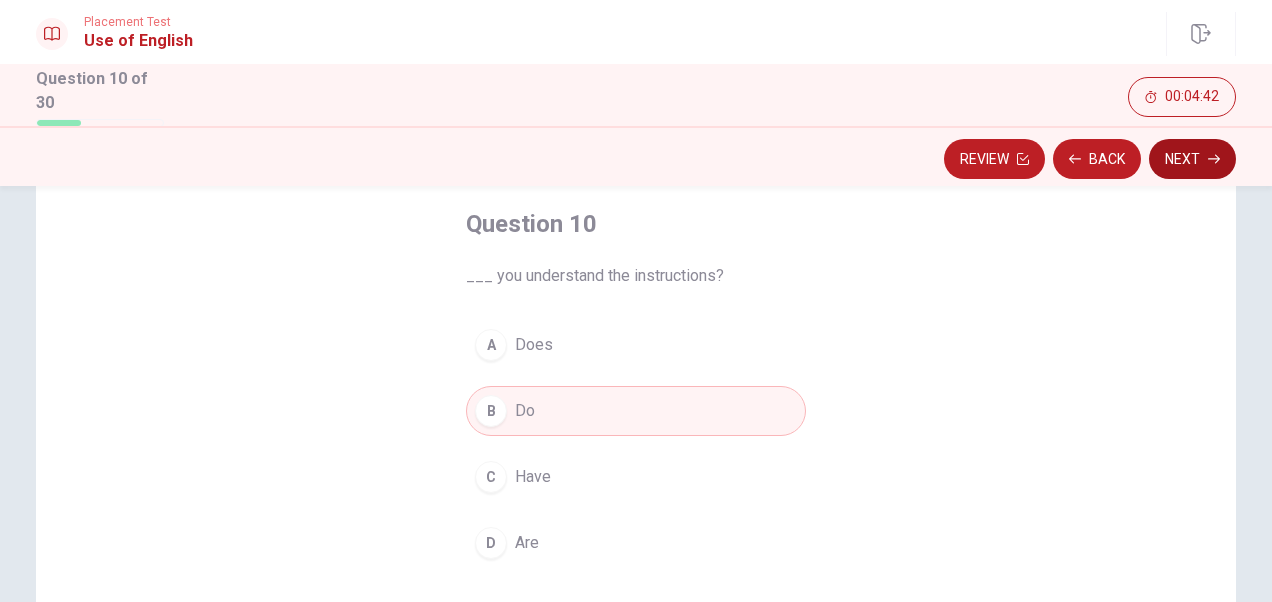 click on "Next" at bounding box center (1192, 159) 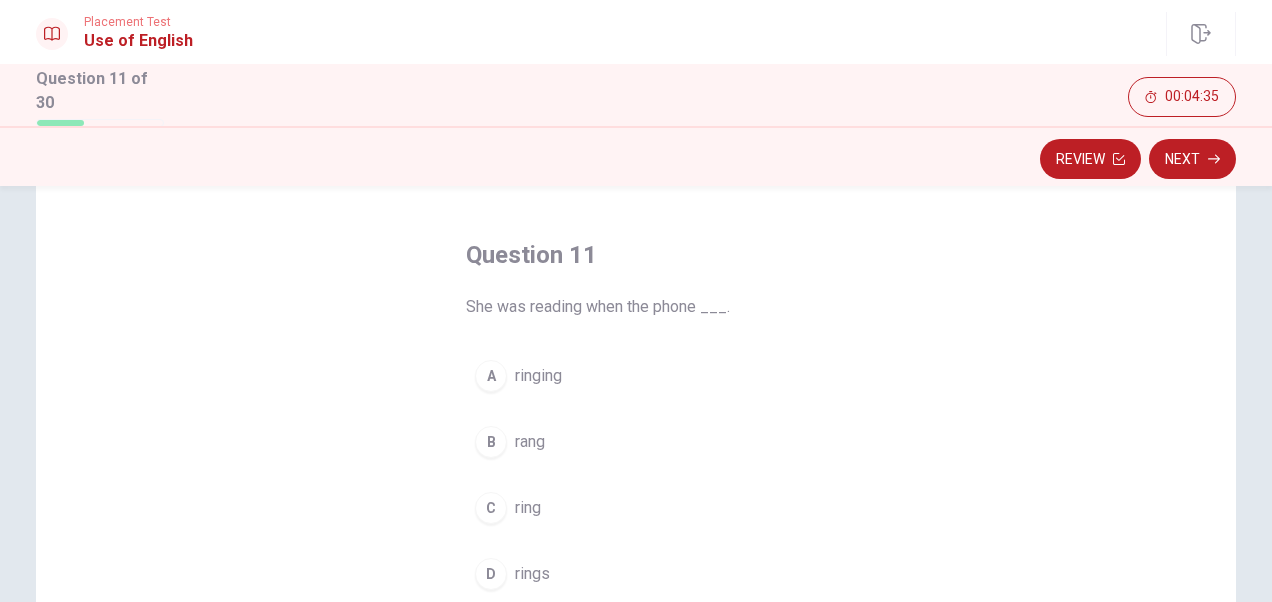 scroll, scrollTop: 100, scrollLeft: 0, axis: vertical 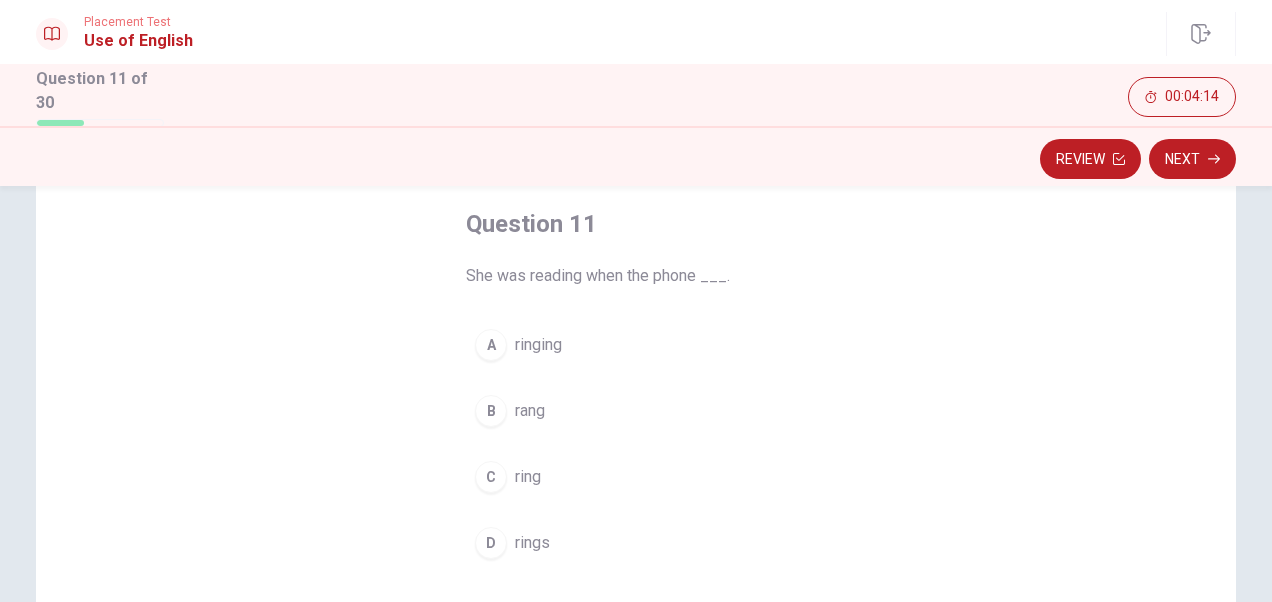 click on "rang" at bounding box center [530, 411] 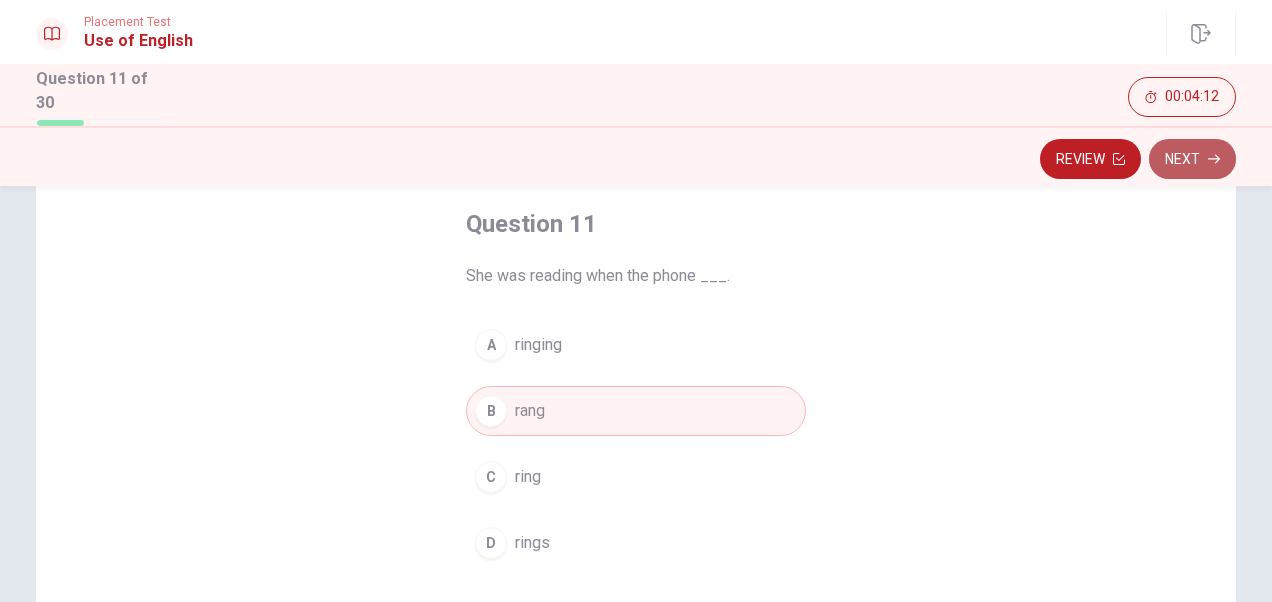 click 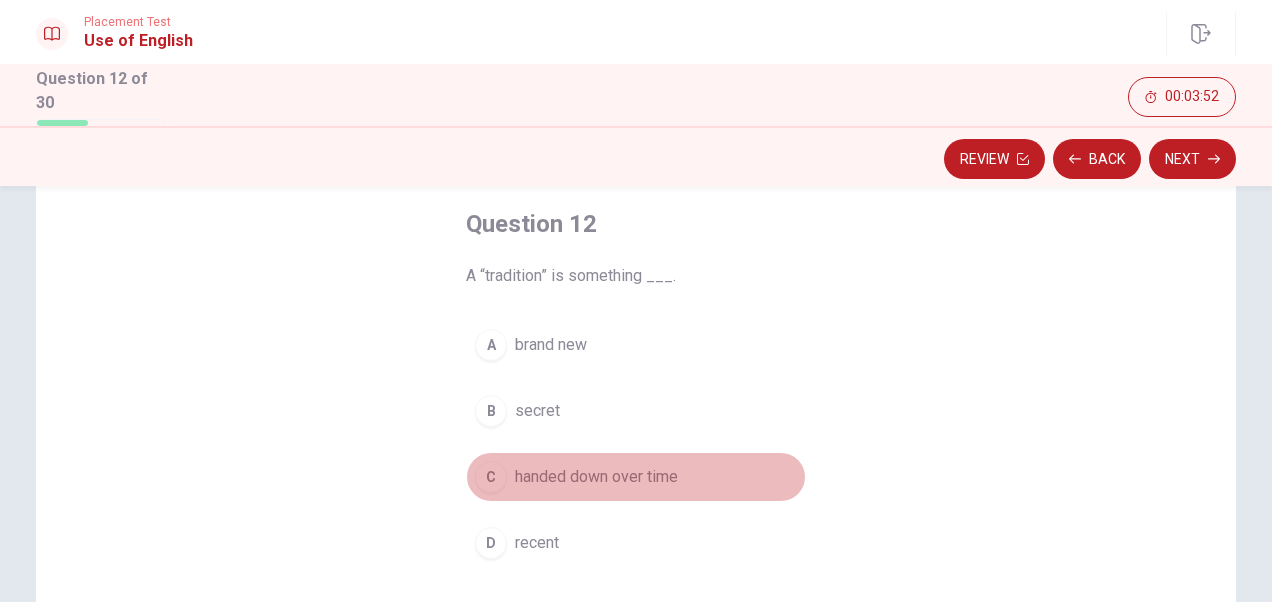 click on "handed down over time" at bounding box center (596, 477) 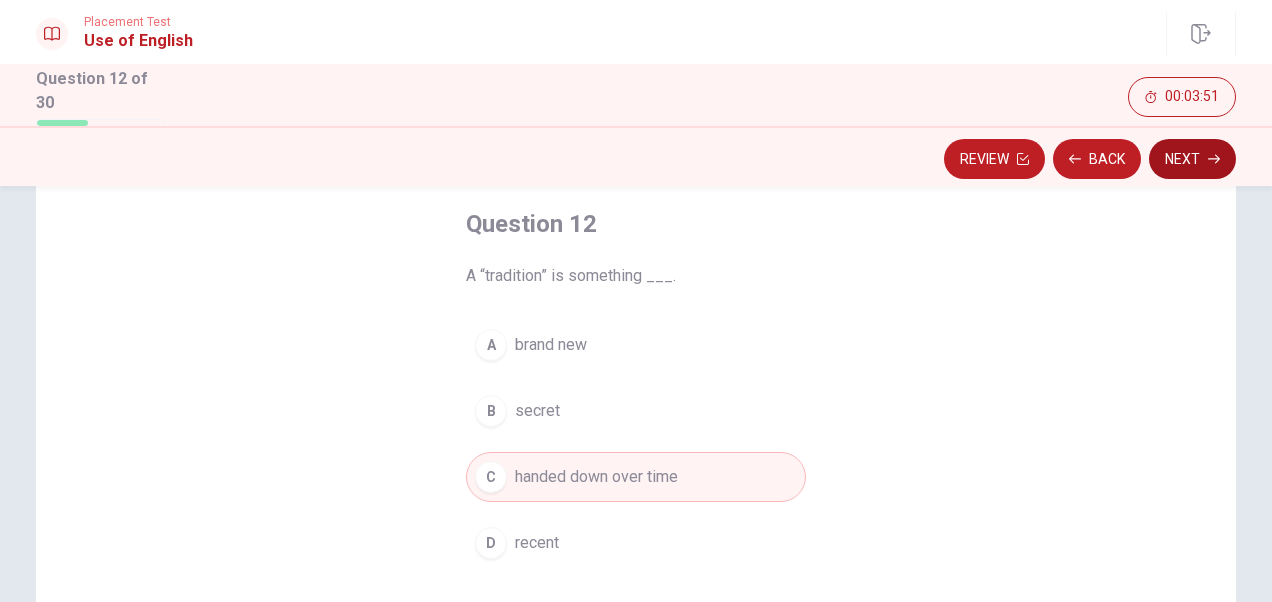 click on "Next" at bounding box center (1192, 159) 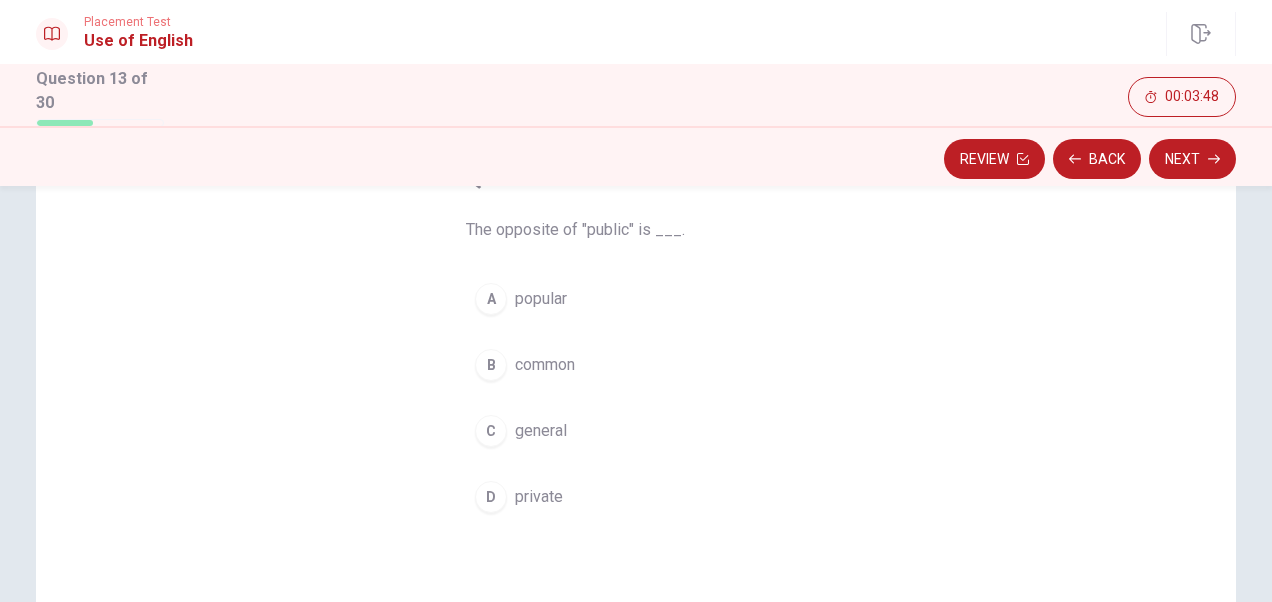 scroll, scrollTop: 100, scrollLeft: 0, axis: vertical 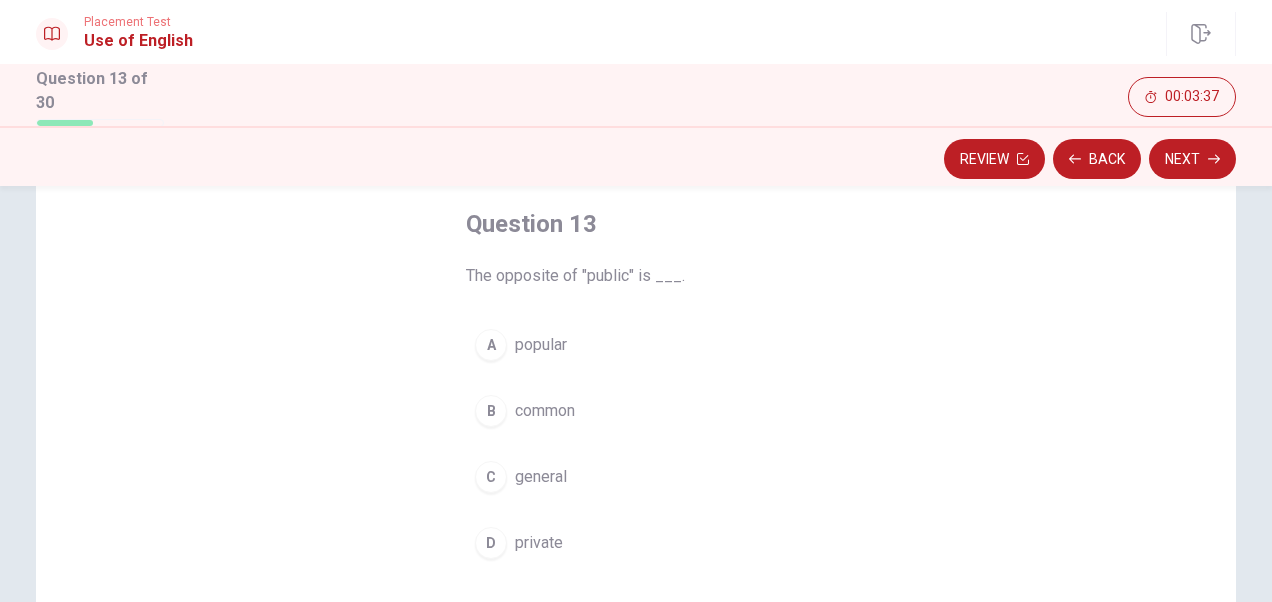 click on "private" at bounding box center [539, 543] 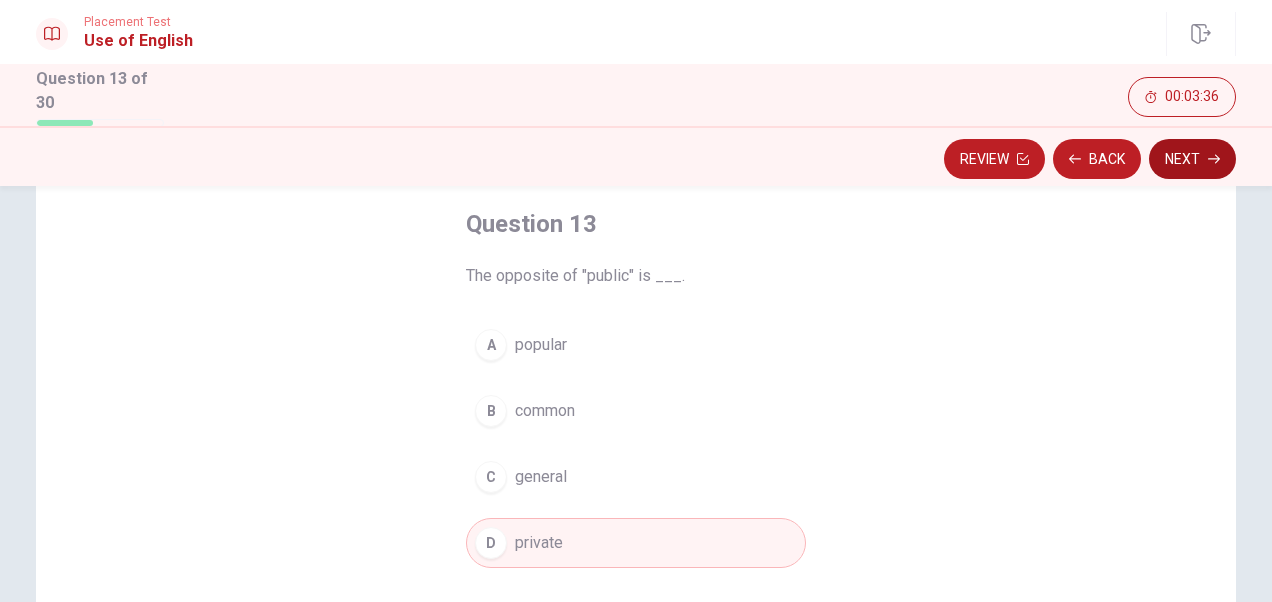 click on "Next" at bounding box center [1192, 159] 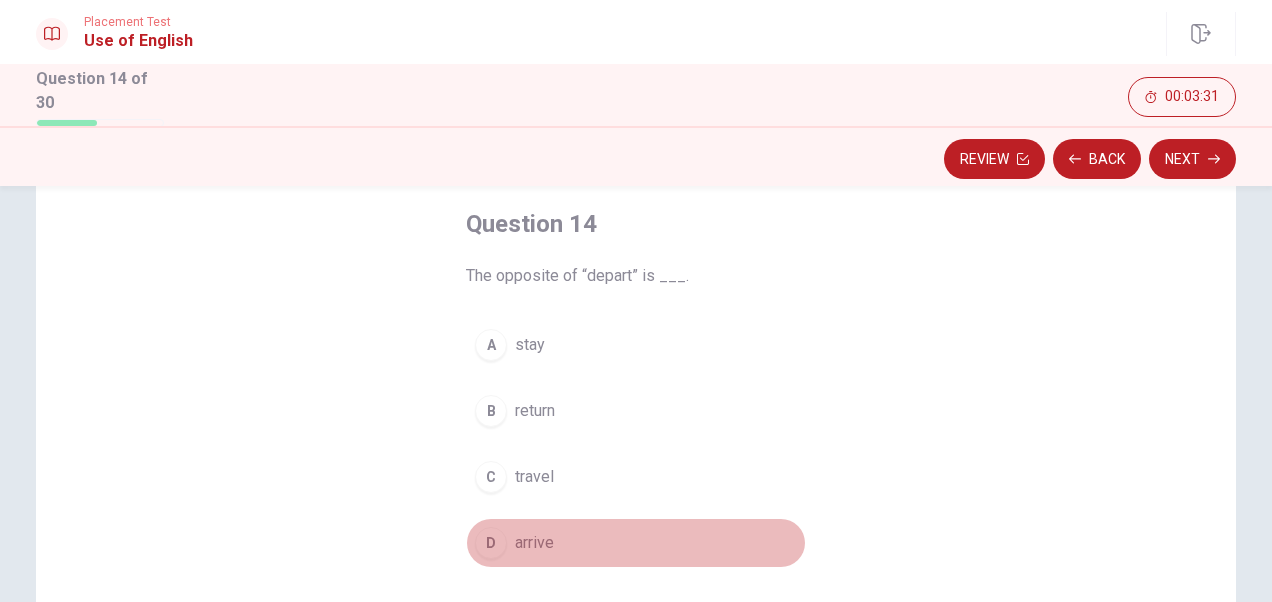 click on "D arrive" at bounding box center (636, 543) 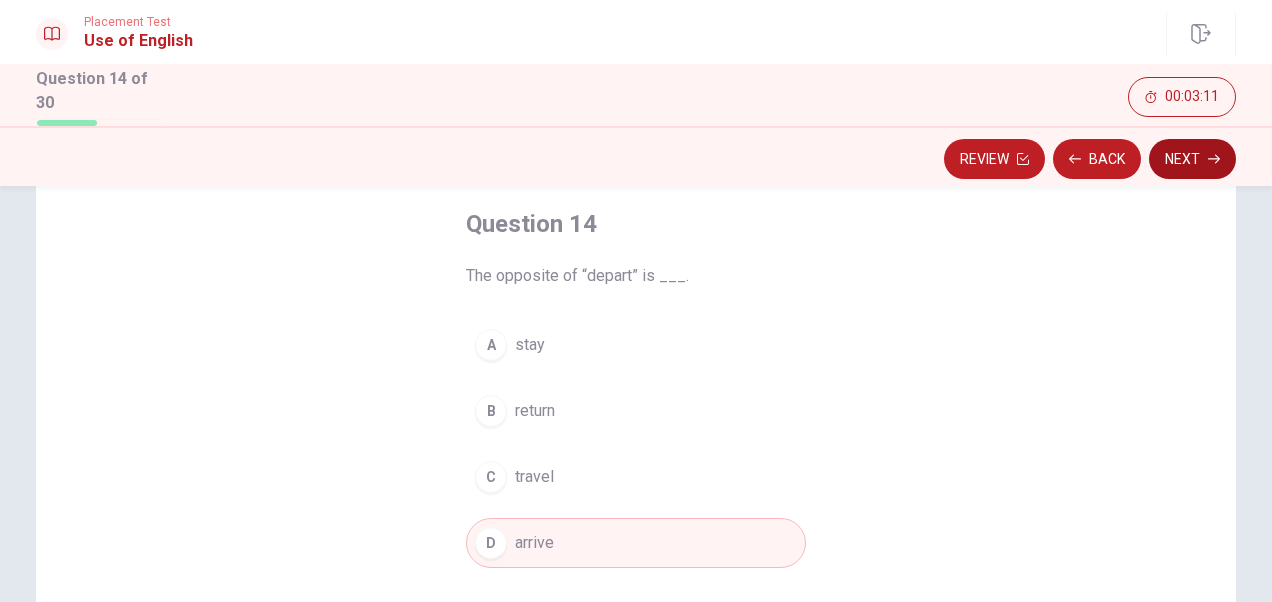 click on "Next" at bounding box center (1192, 159) 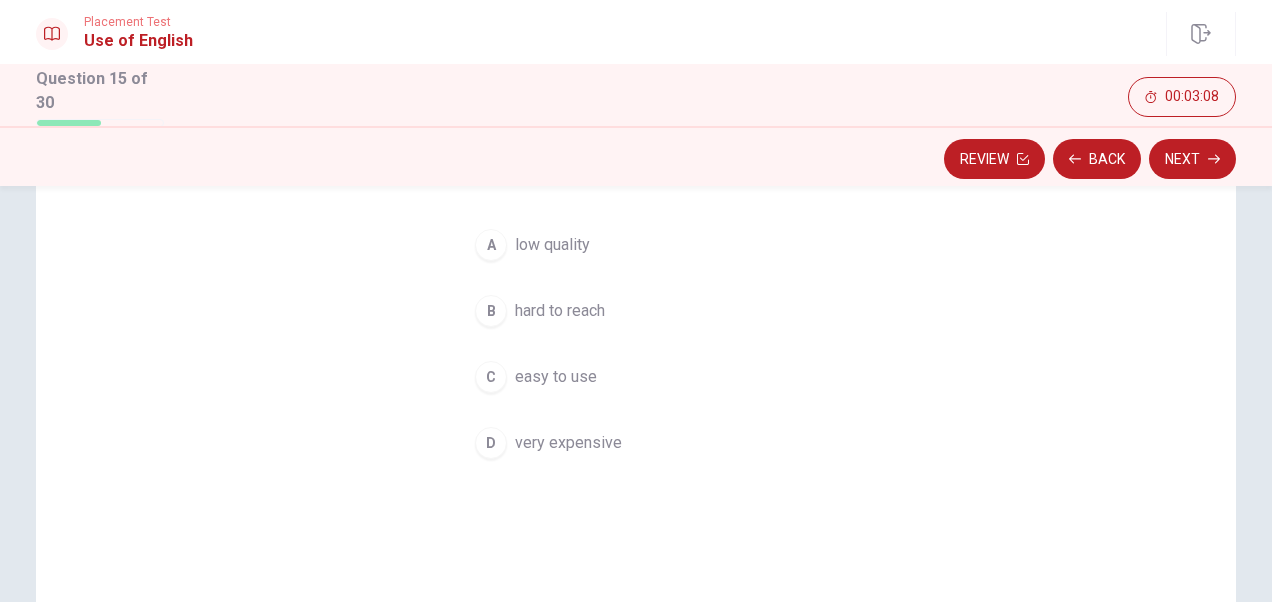 scroll, scrollTop: 100, scrollLeft: 0, axis: vertical 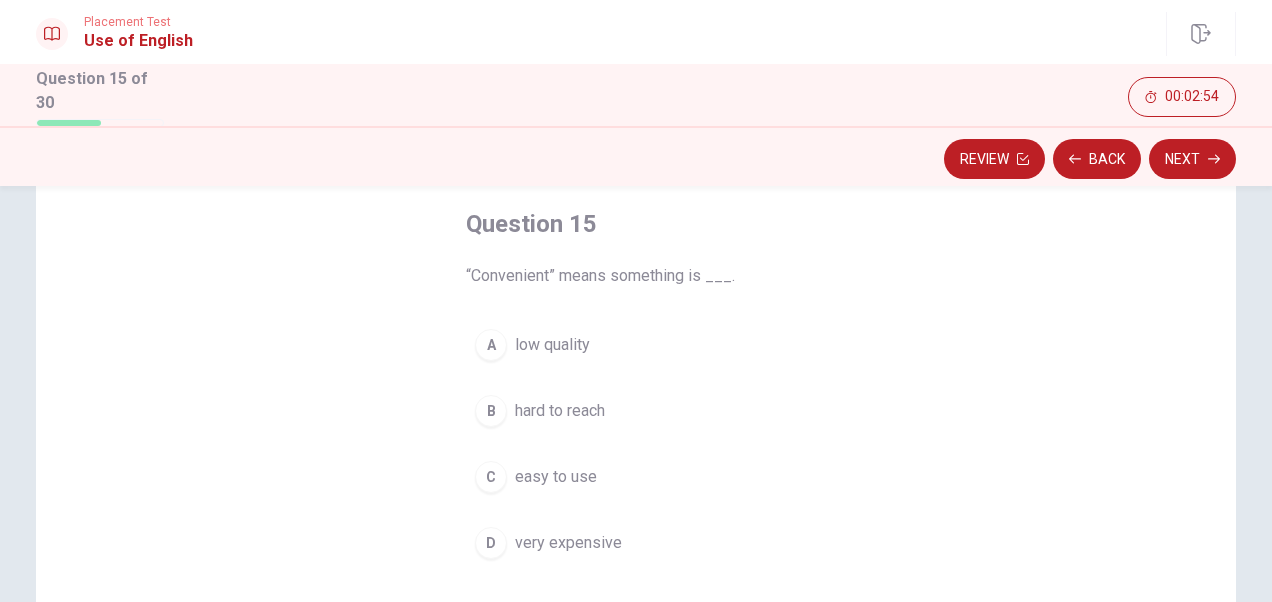 click on "very expensive" at bounding box center [568, 543] 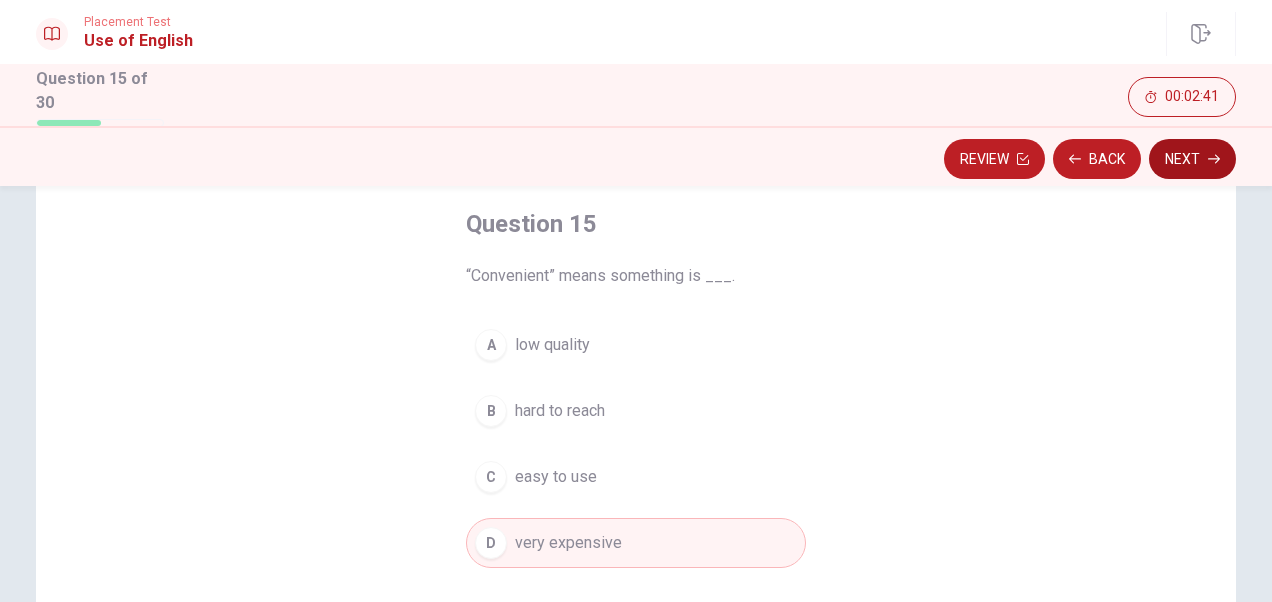 click on "Next" at bounding box center (1192, 159) 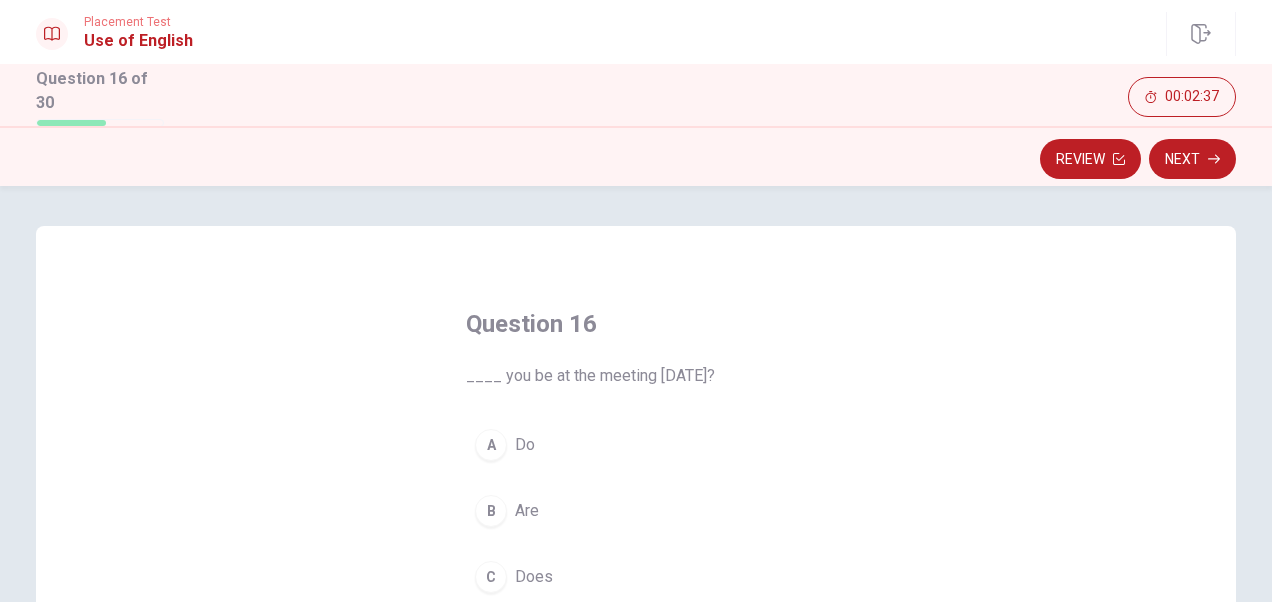 scroll, scrollTop: 100, scrollLeft: 0, axis: vertical 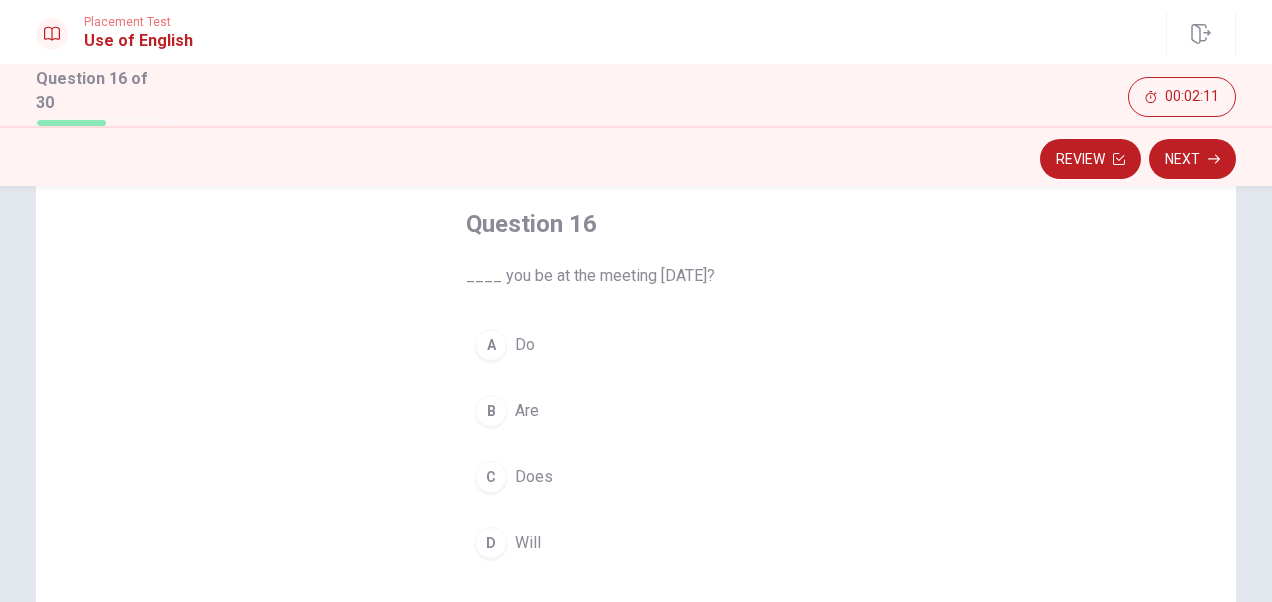 click on "A Do" at bounding box center [636, 345] 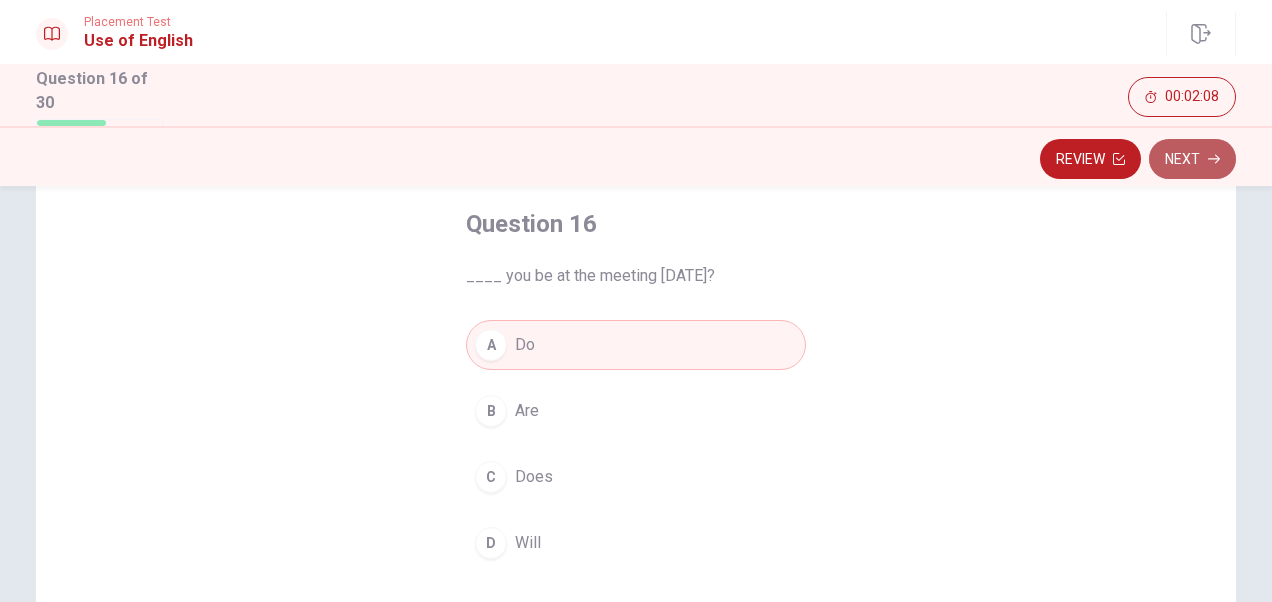 click on "Next" at bounding box center (1192, 159) 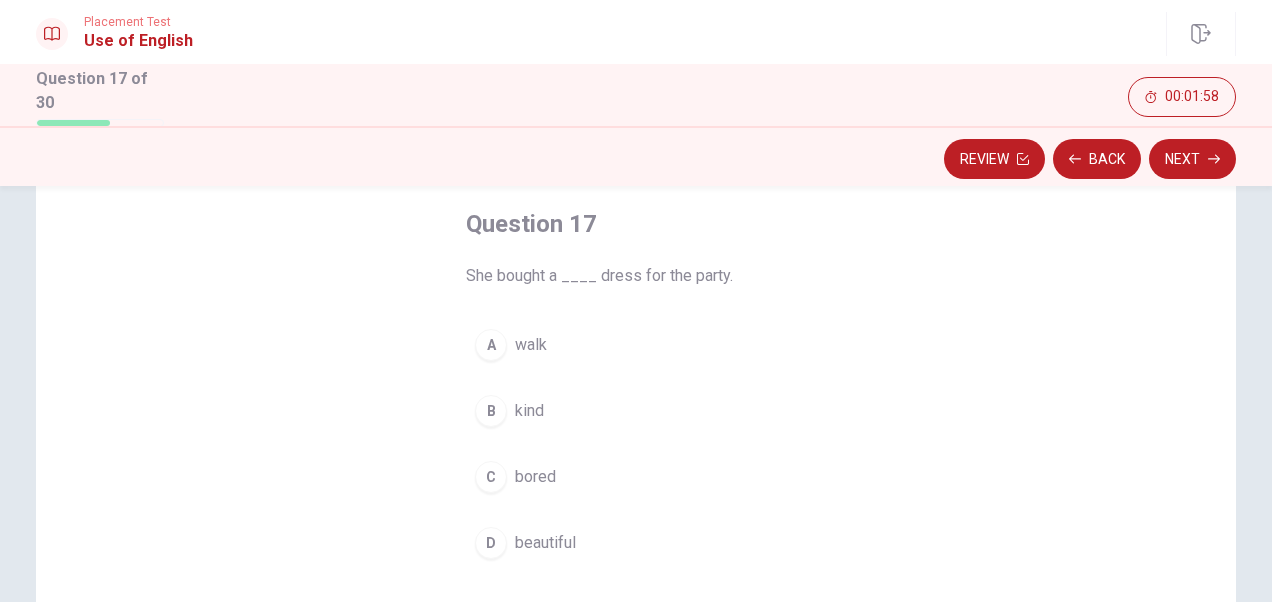 click on "D" at bounding box center (491, 543) 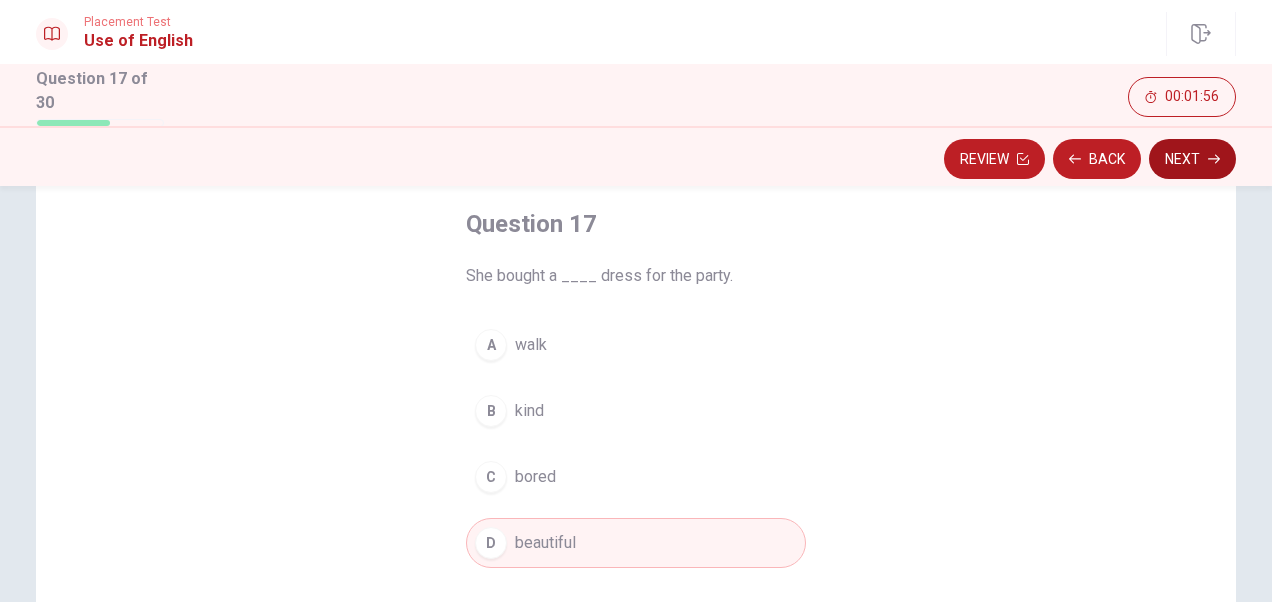 click on "Next" at bounding box center (1192, 159) 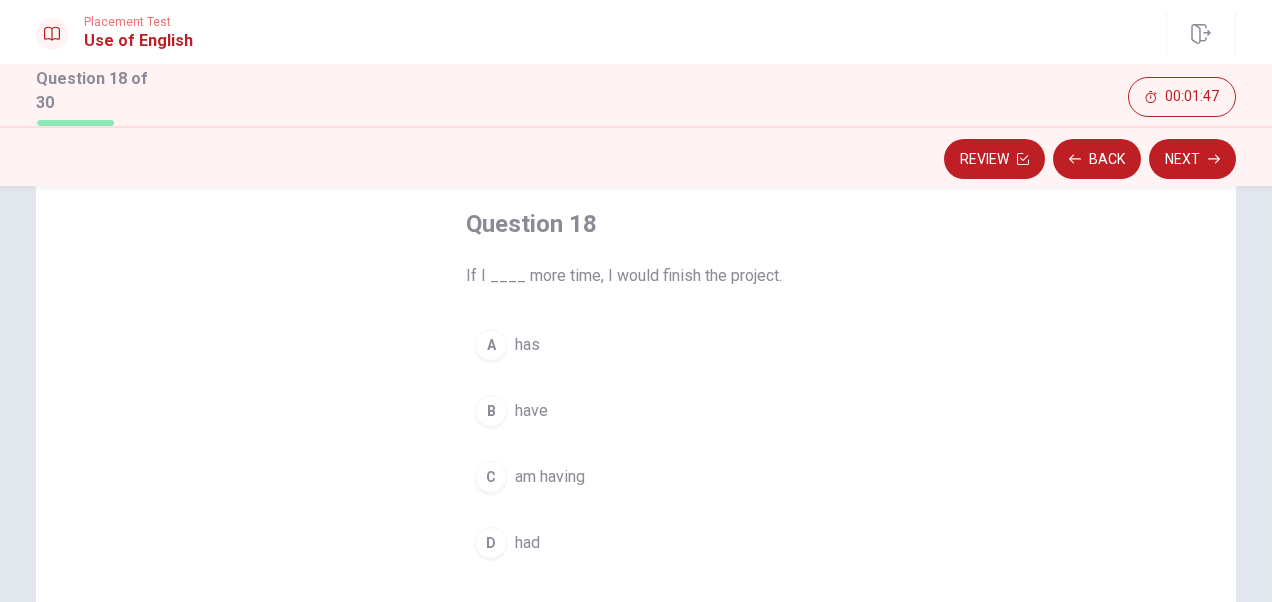 click on "B" at bounding box center [491, 411] 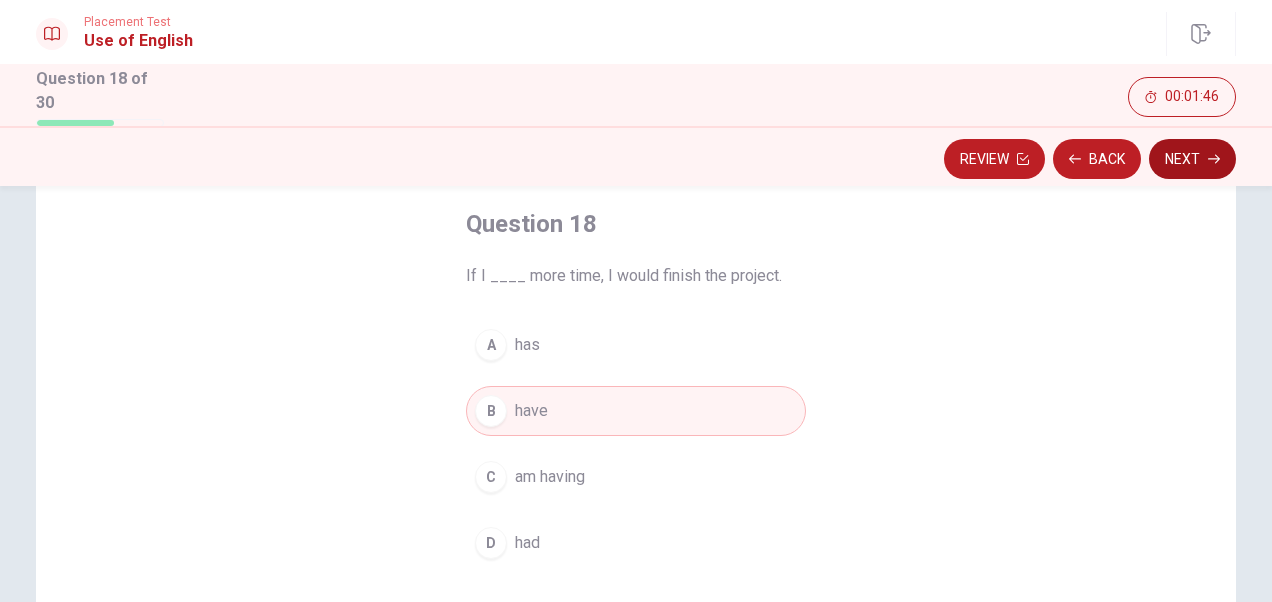 click on "Next" at bounding box center (1192, 159) 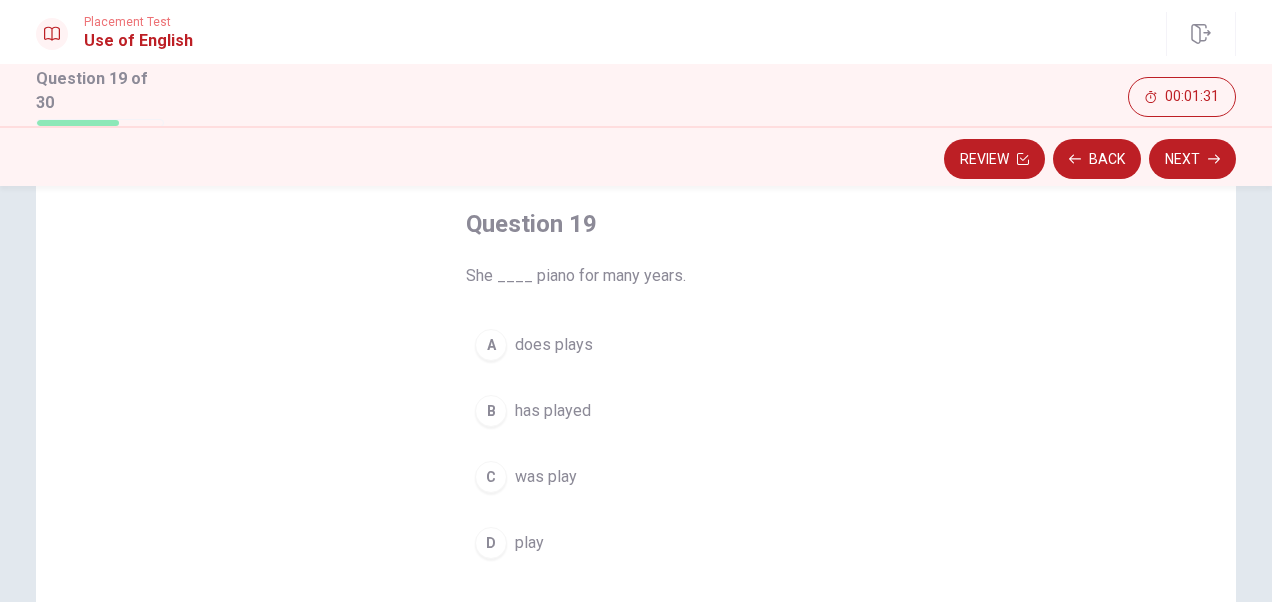 click on "A" at bounding box center (491, 345) 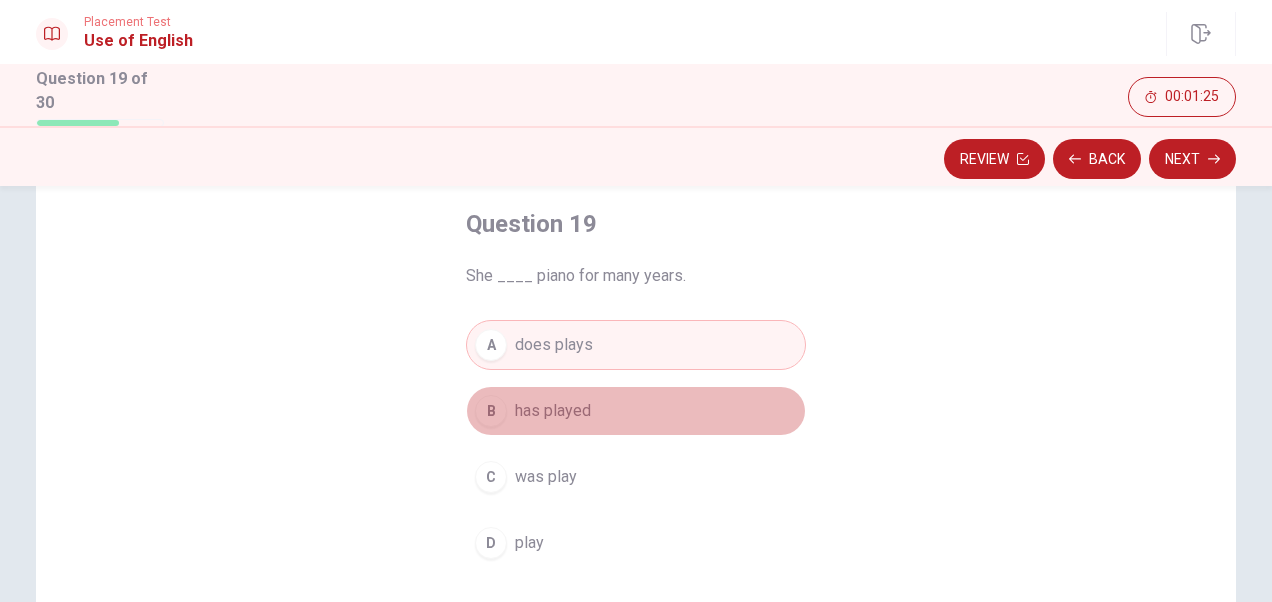 click on "B has played" at bounding box center (636, 411) 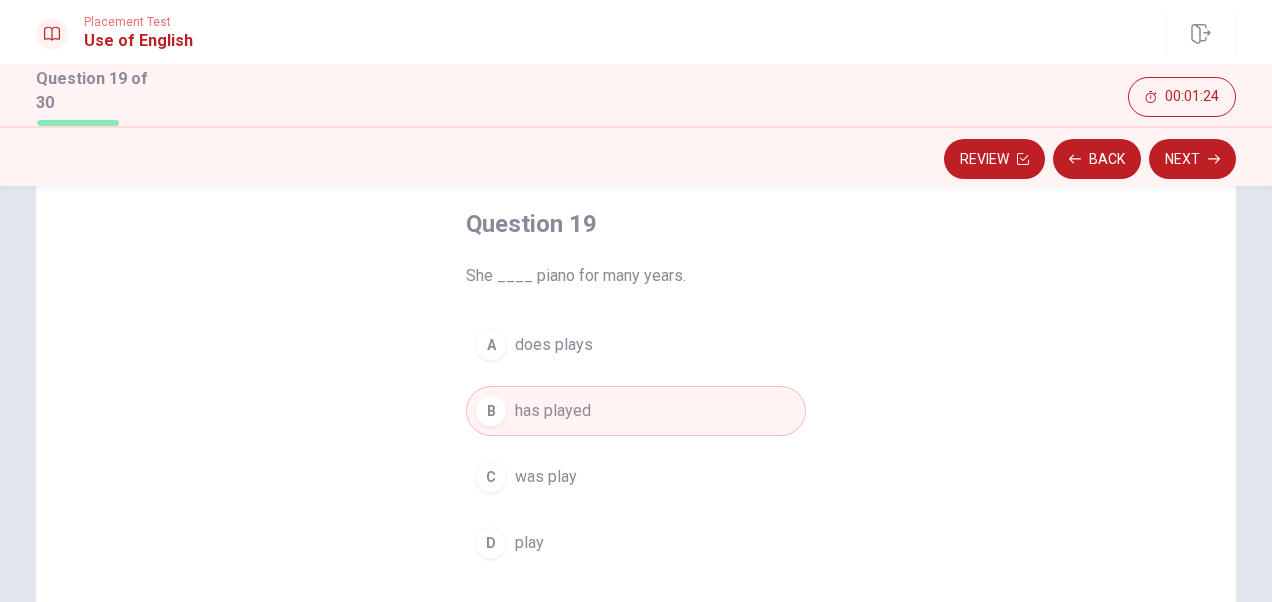 click on "Next" at bounding box center (1192, 159) 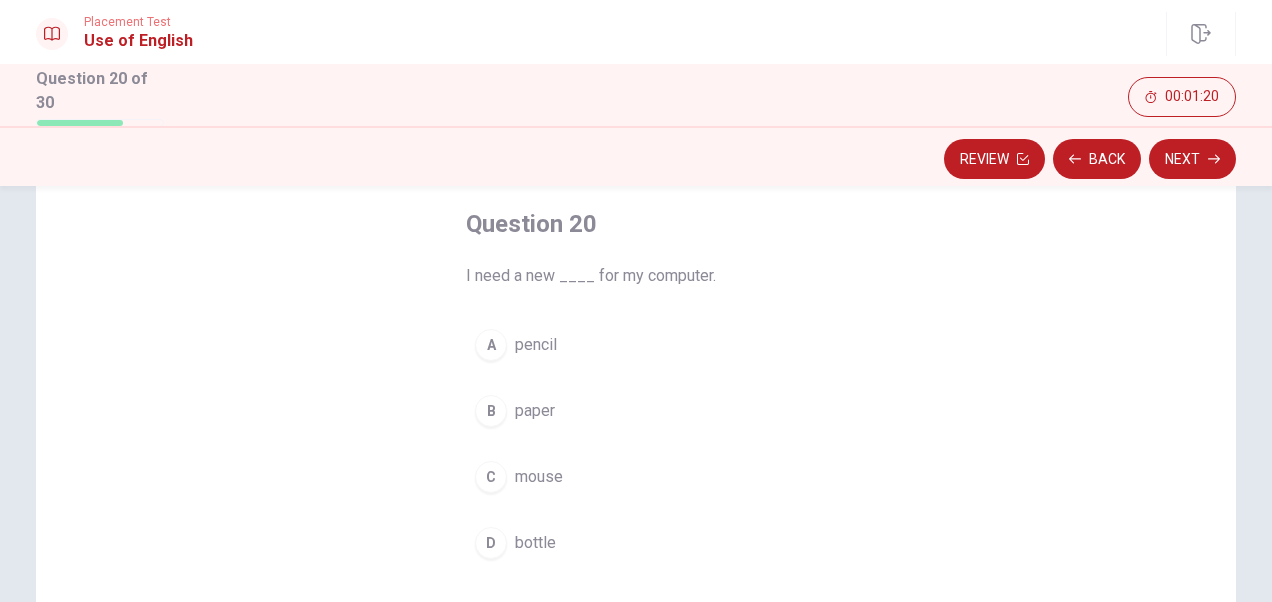 click on "A" at bounding box center [491, 345] 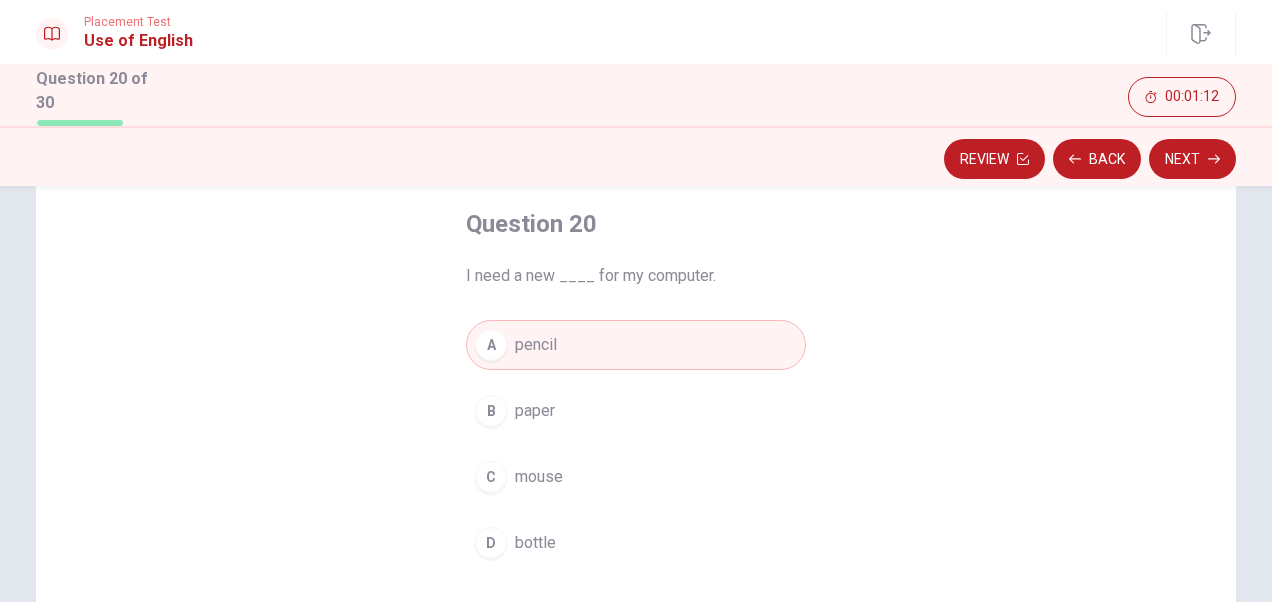 click on "mouse" at bounding box center (539, 477) 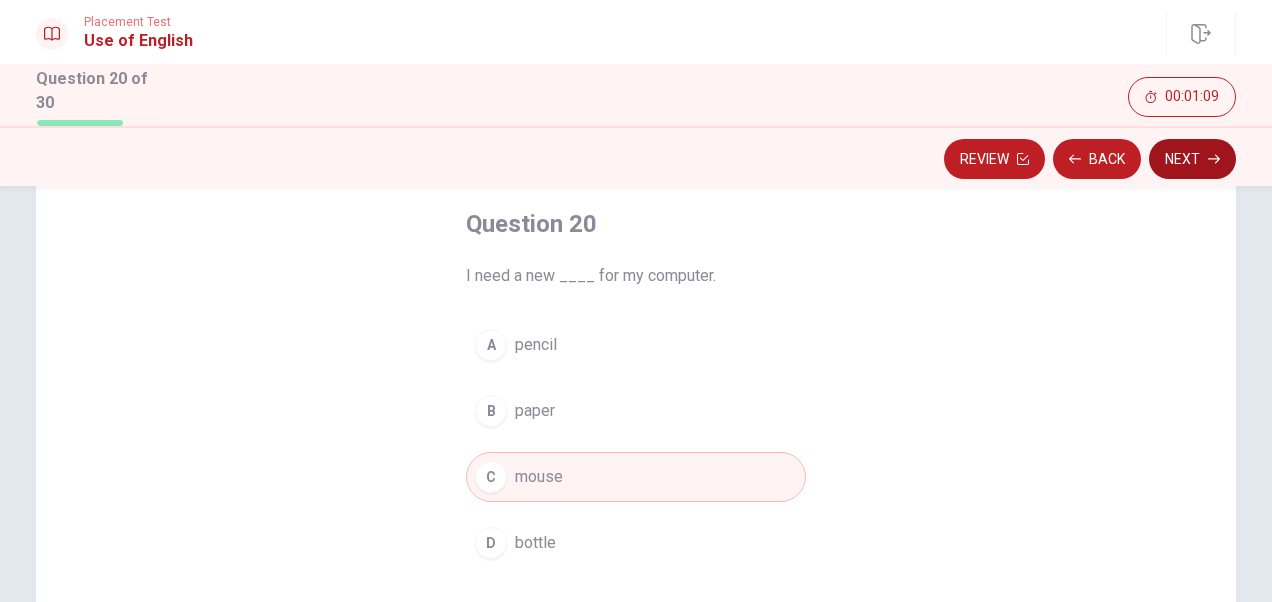 click on "Next" at bounding box center (1192, 159) 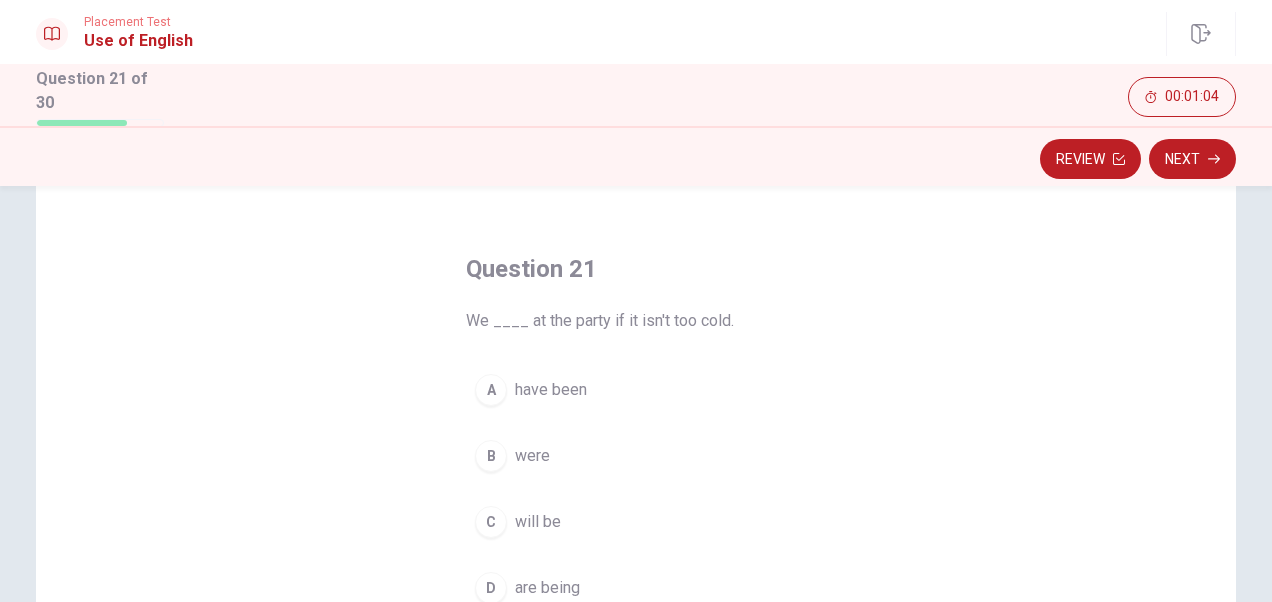 scroll, scrollTop: 100, scrollLeft: 0, axis: vertical 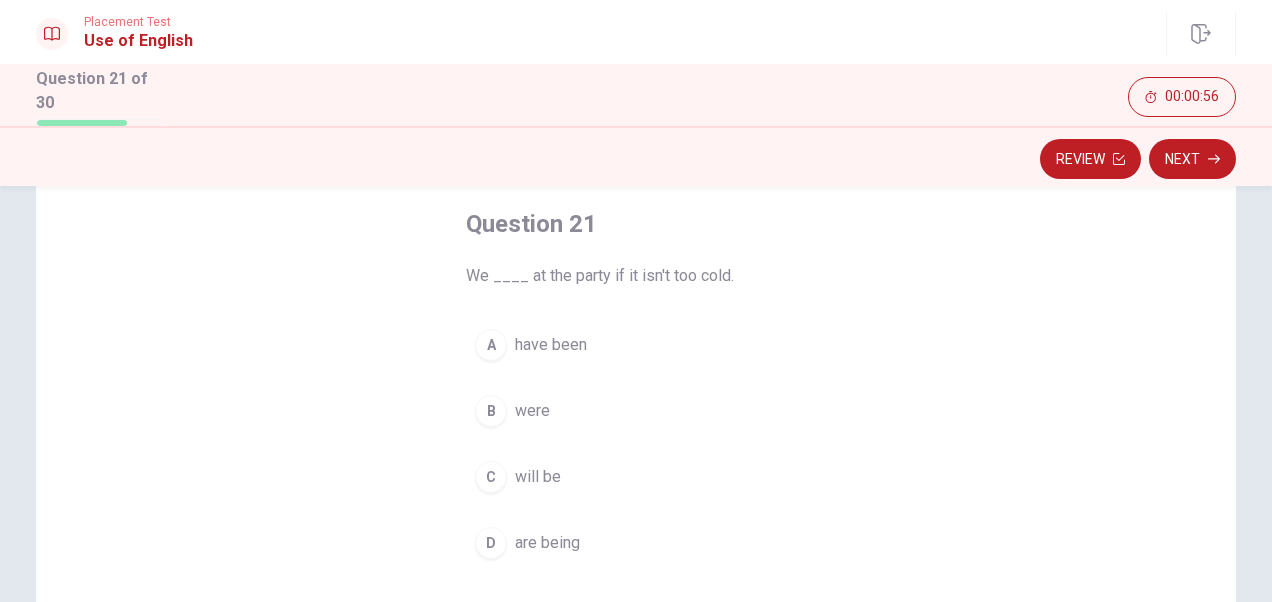 click on "A" at bounding box center [491, 345] 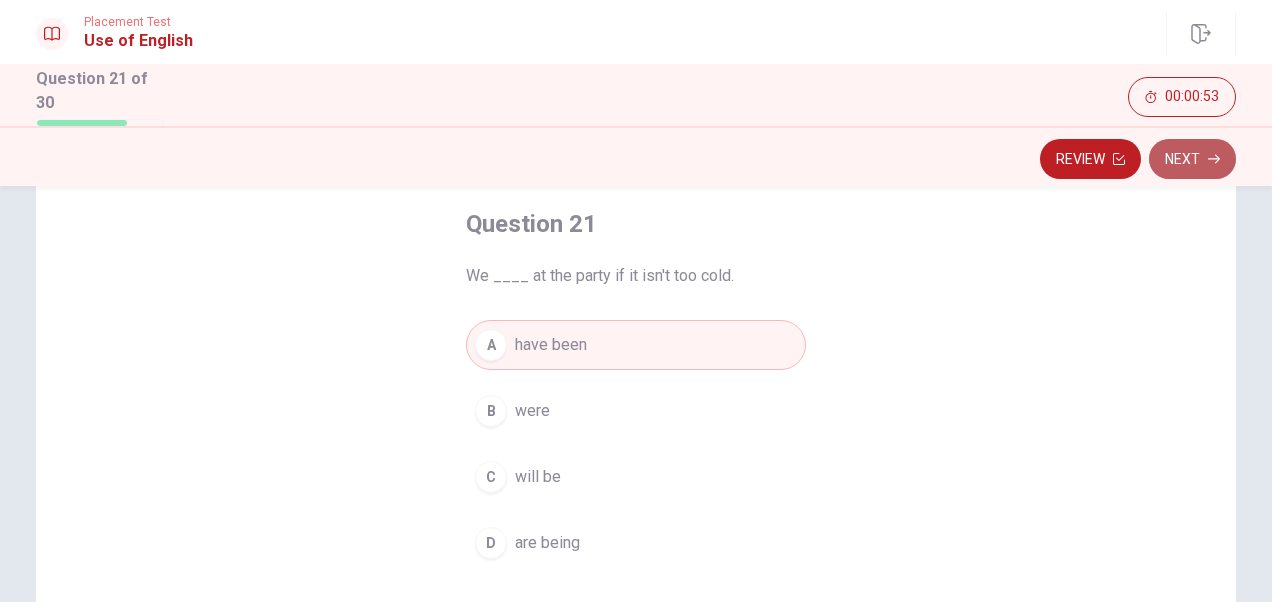 click on "Next" at bounding box center (1192, 159) 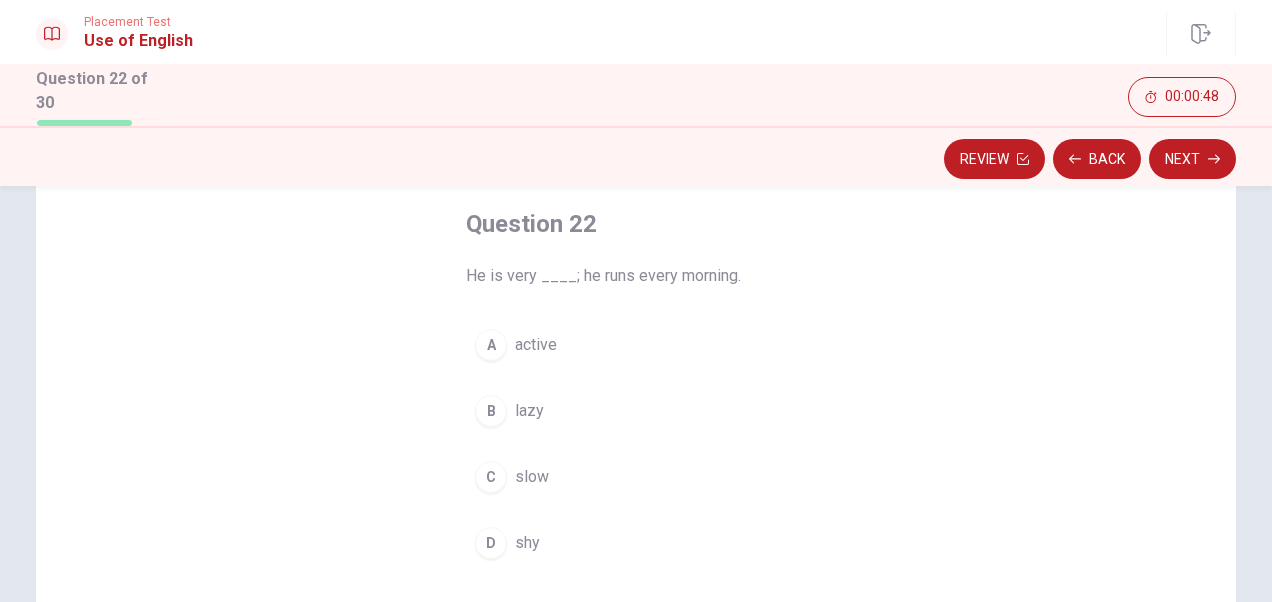click on "A active" at bounding box center (636, 345) 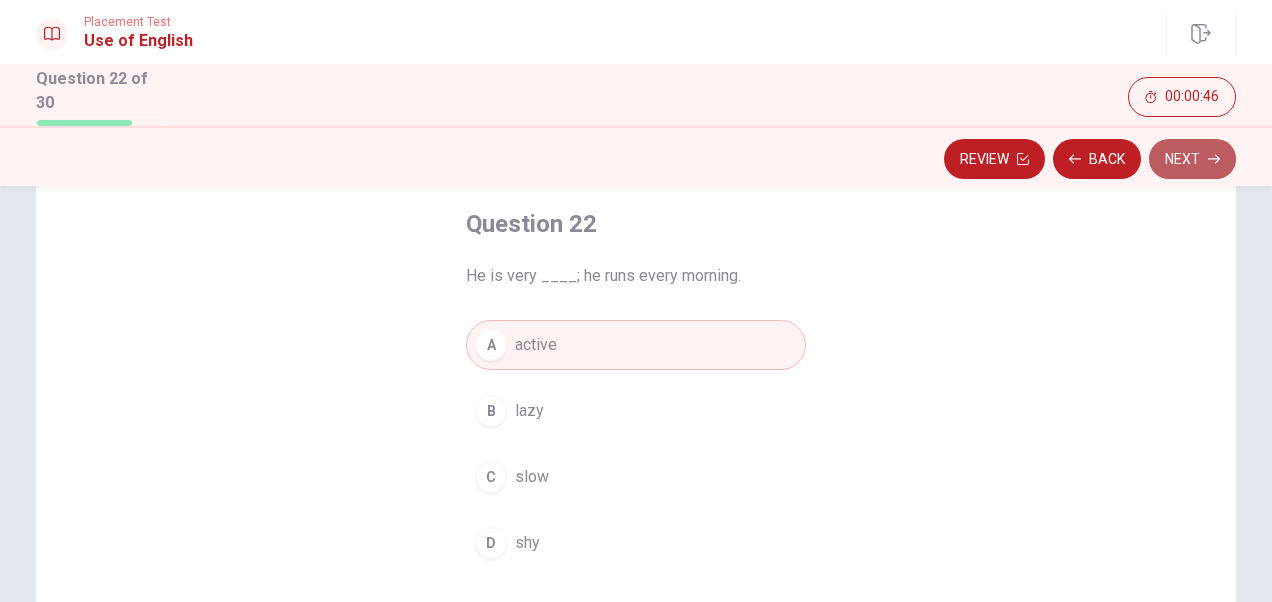 click on "Next" at bounding box center (1192, 159) 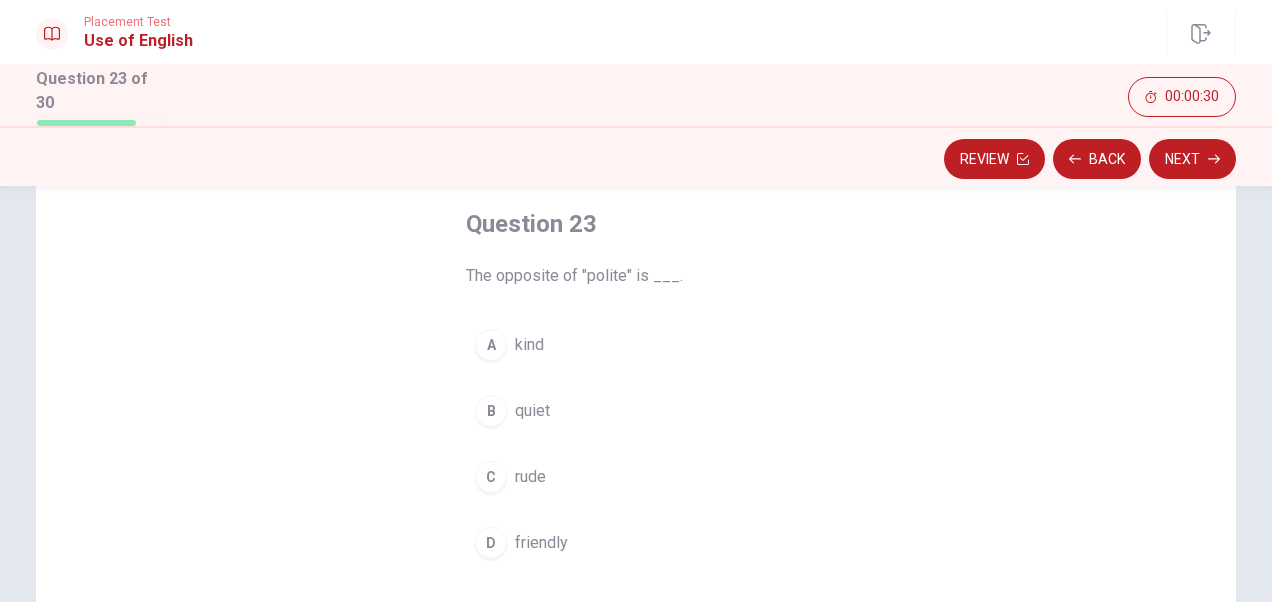 click on "rude" at bounding box center [530, 477] 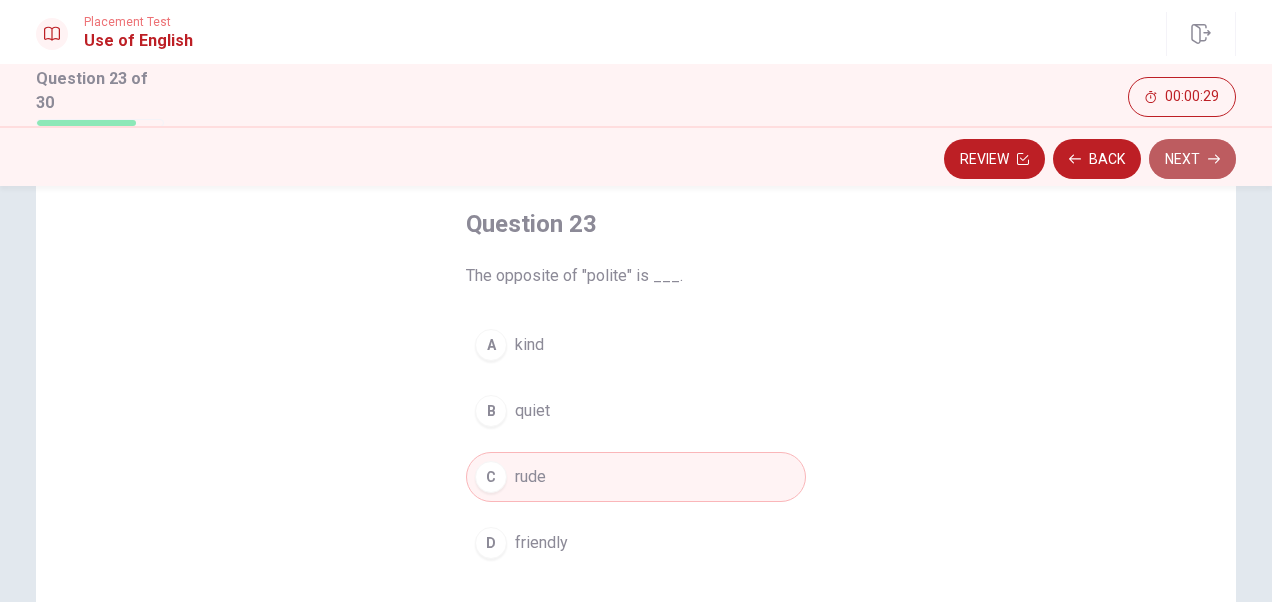 click on "Next" at bounding box center [1192, 159] 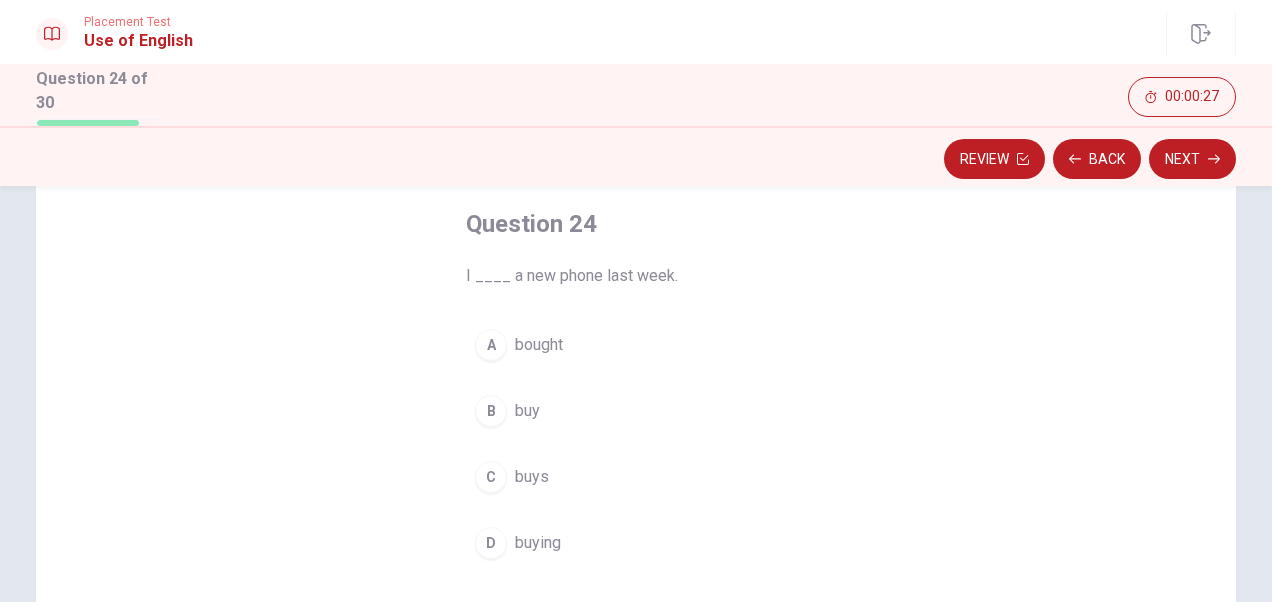 click on "A bought" at bounding box center [636, 345] 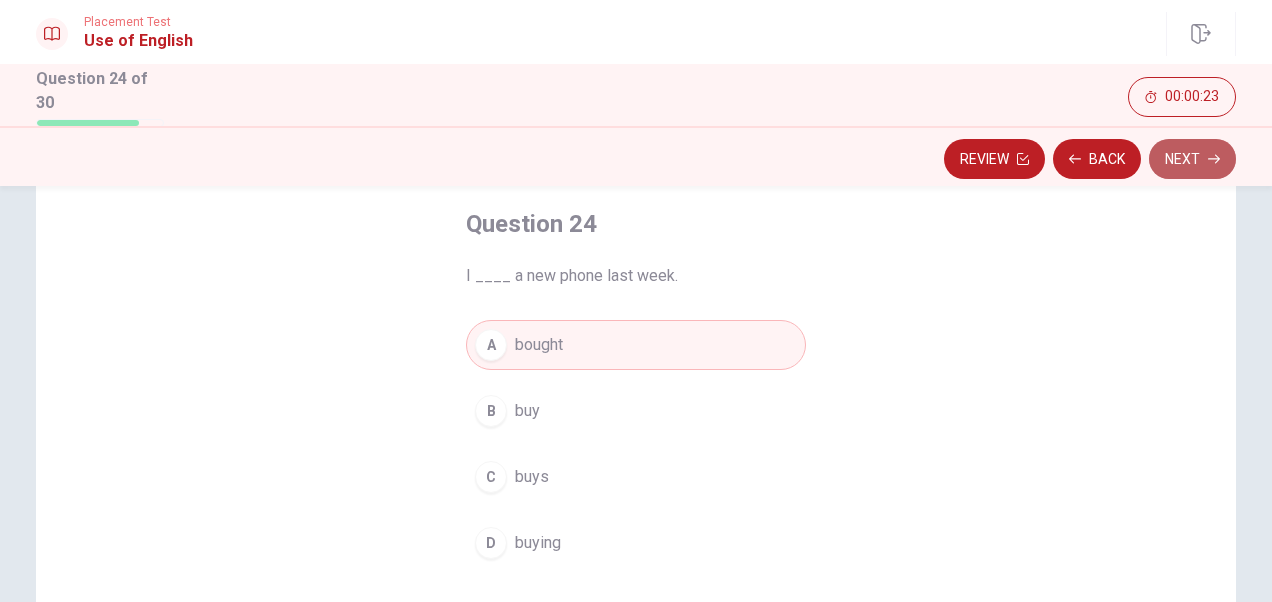 click on "Next" at bounding box center (1192, 159) 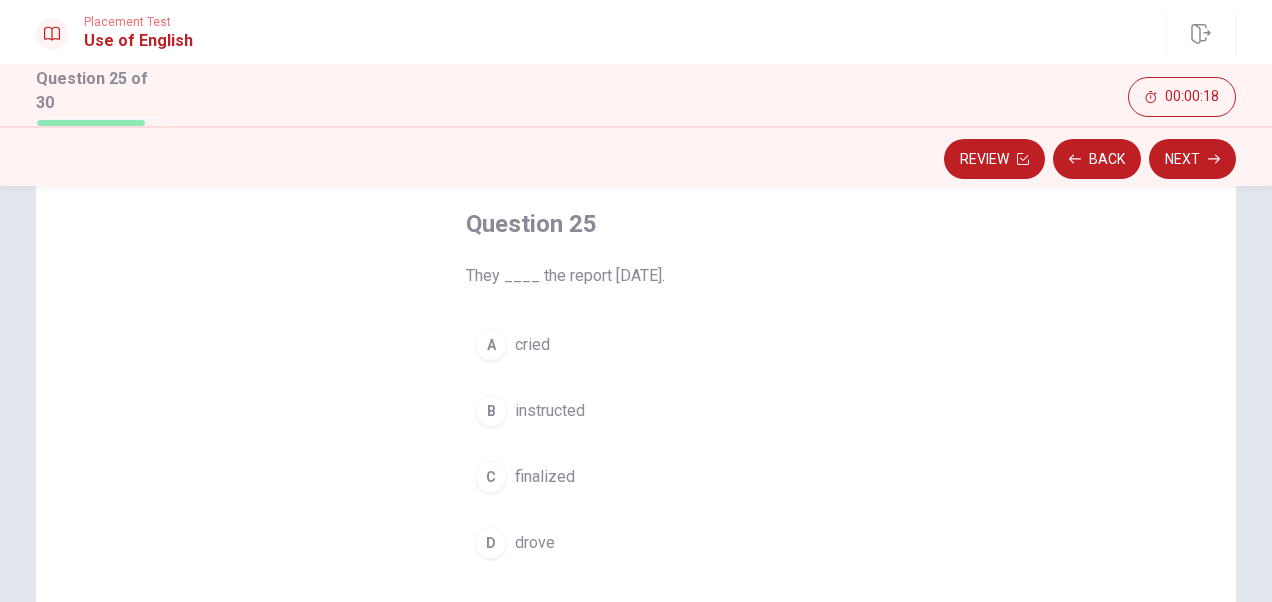 click on "C finalized" at bounding box center [636, 477] 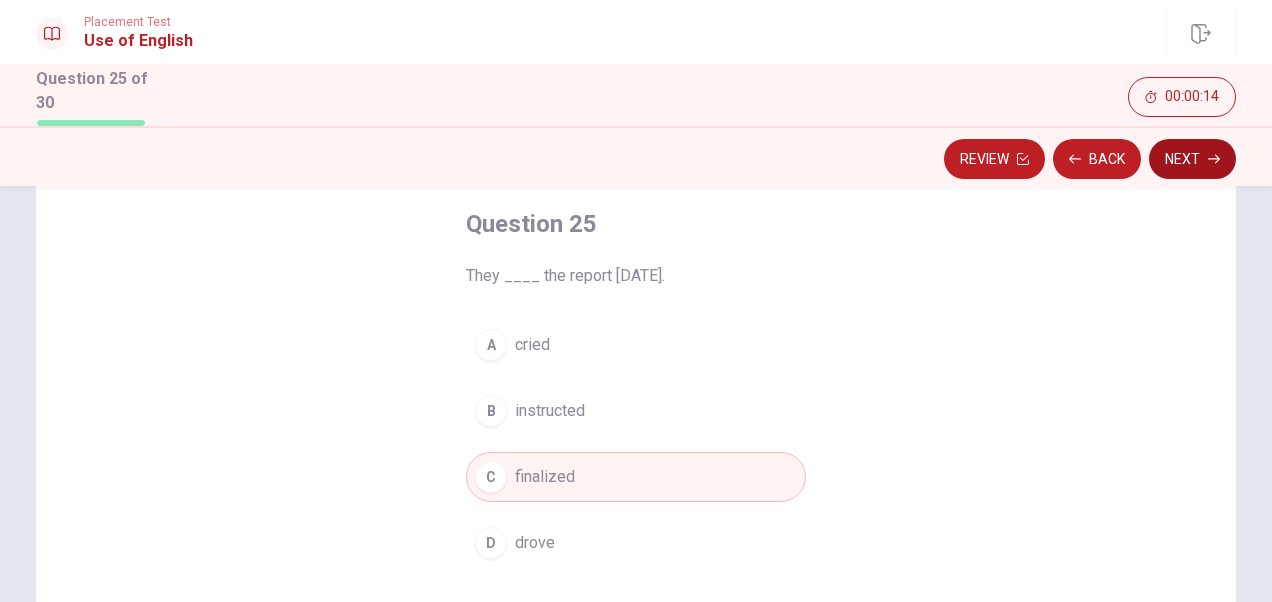 click on "Next" at bounding box center (1192, 159) 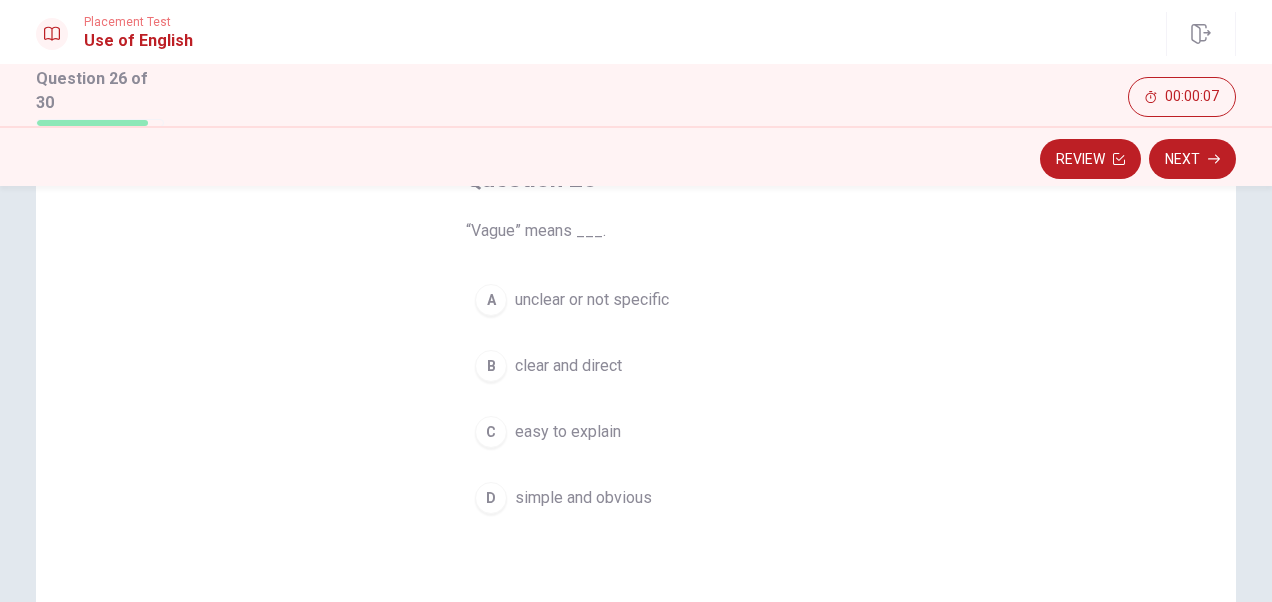 scroll, scrollTop: 100, scrollLeft: 0, axis: vertical 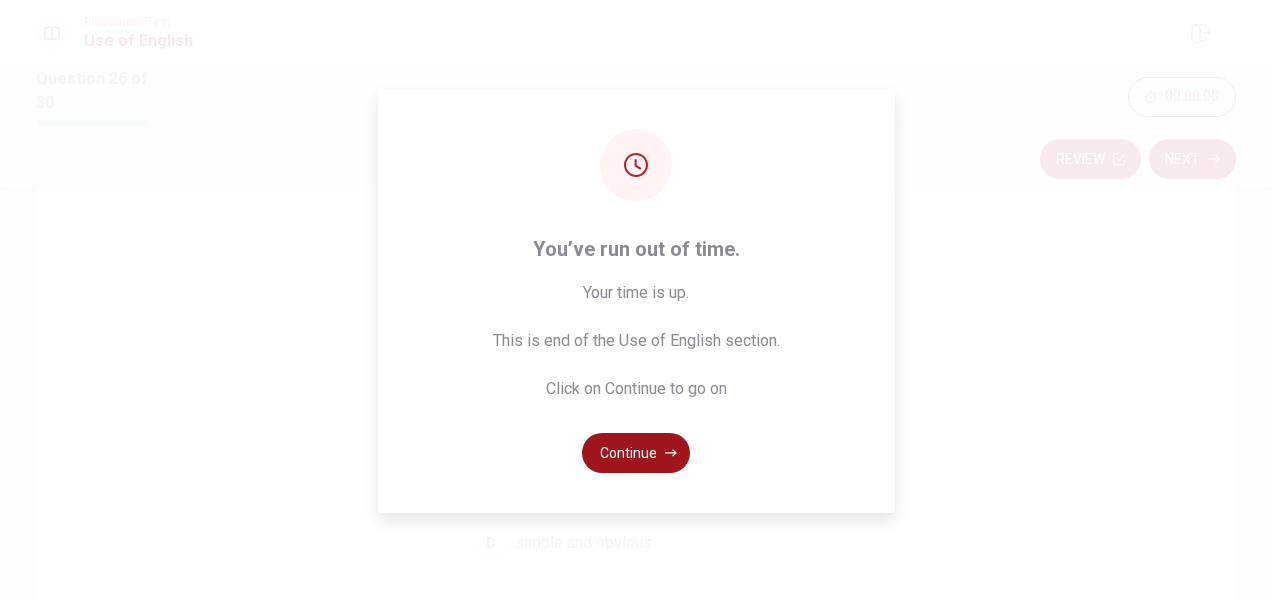 click on "Continue" at bounding box center [636, 453] 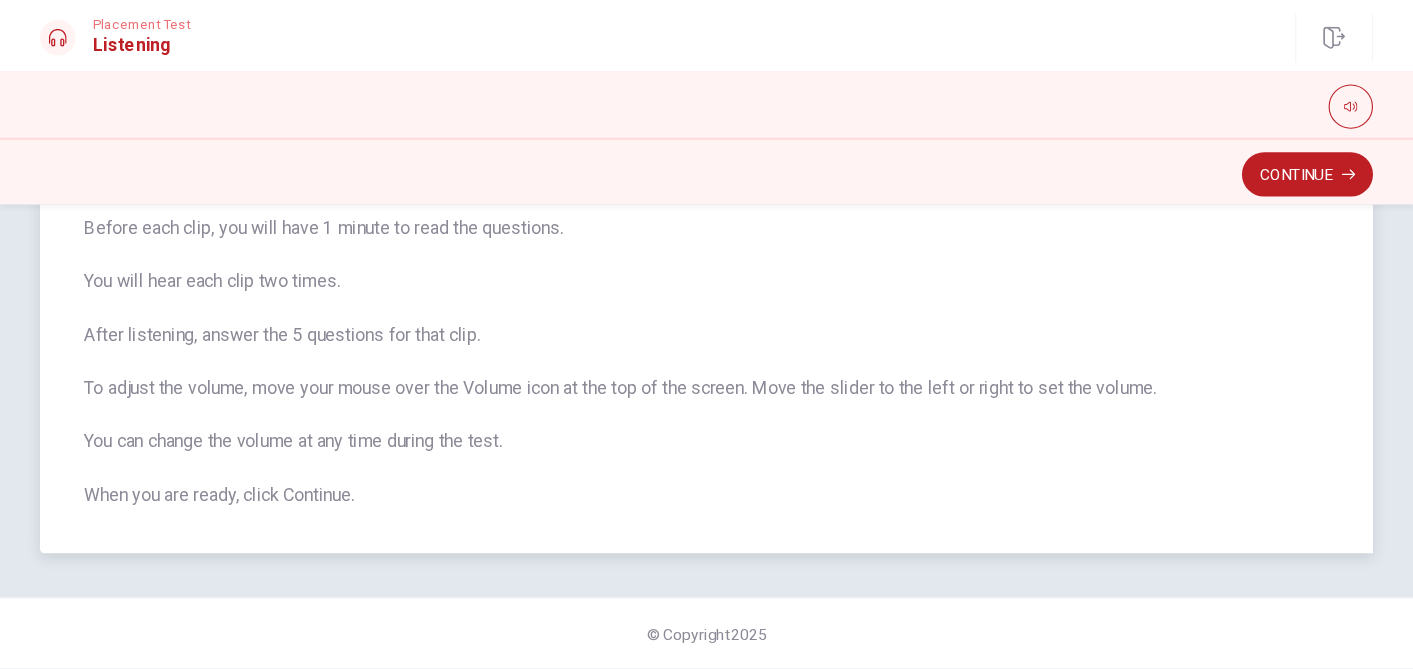 scroll, scrollTop: 0, scrollLeft: 0, axis: both 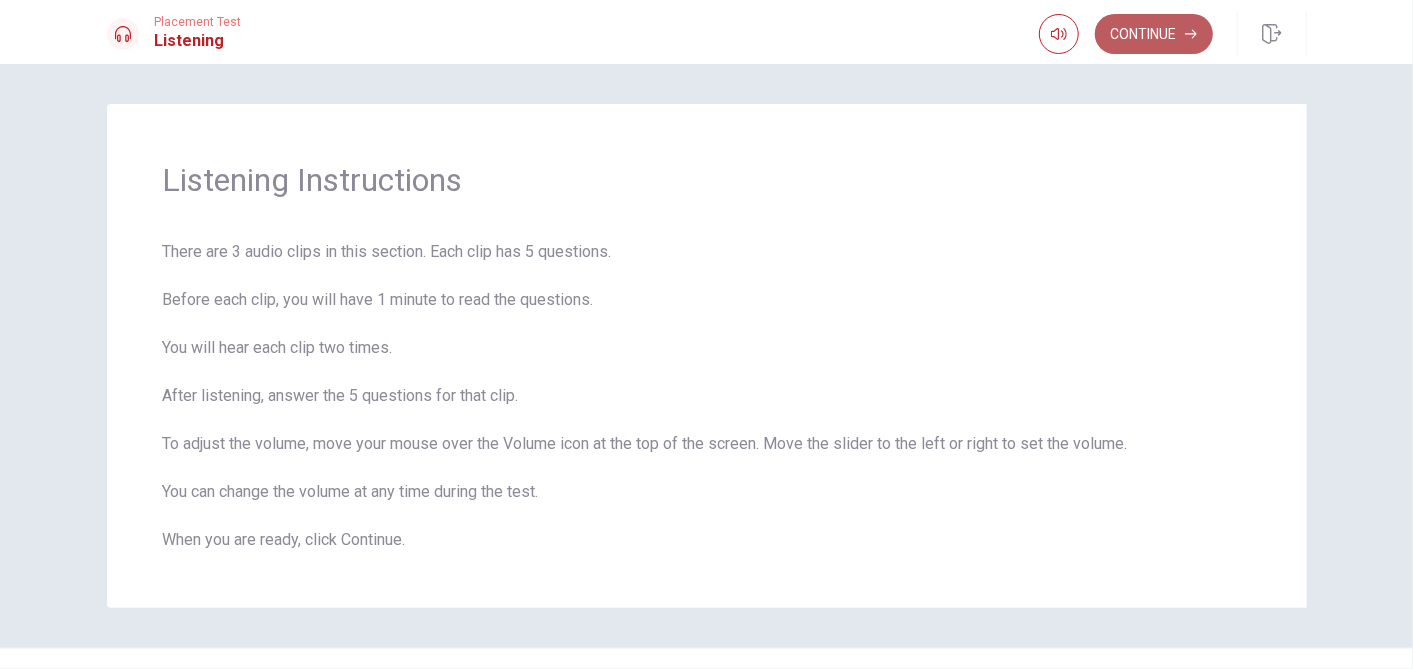 click on "Continue" at bounding box center [1154, 34] 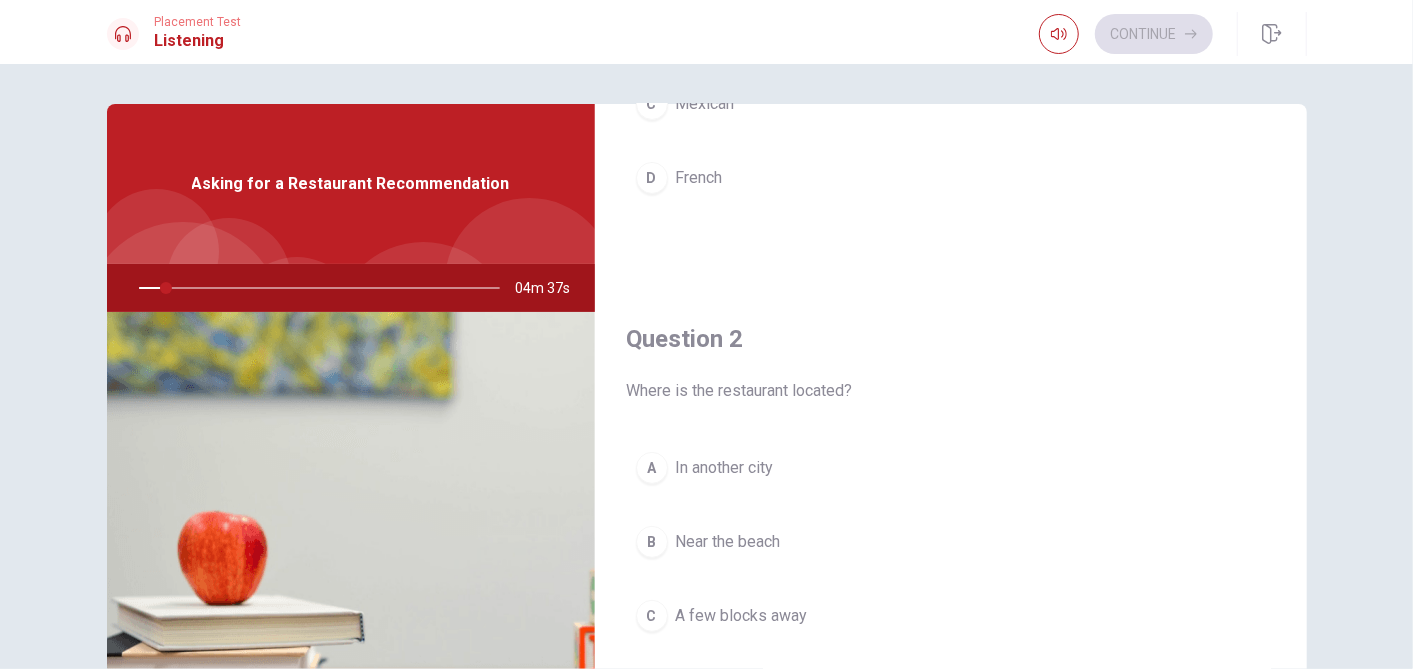 scroll, scrollTop: 0, scrollLeft: 0, axis: both 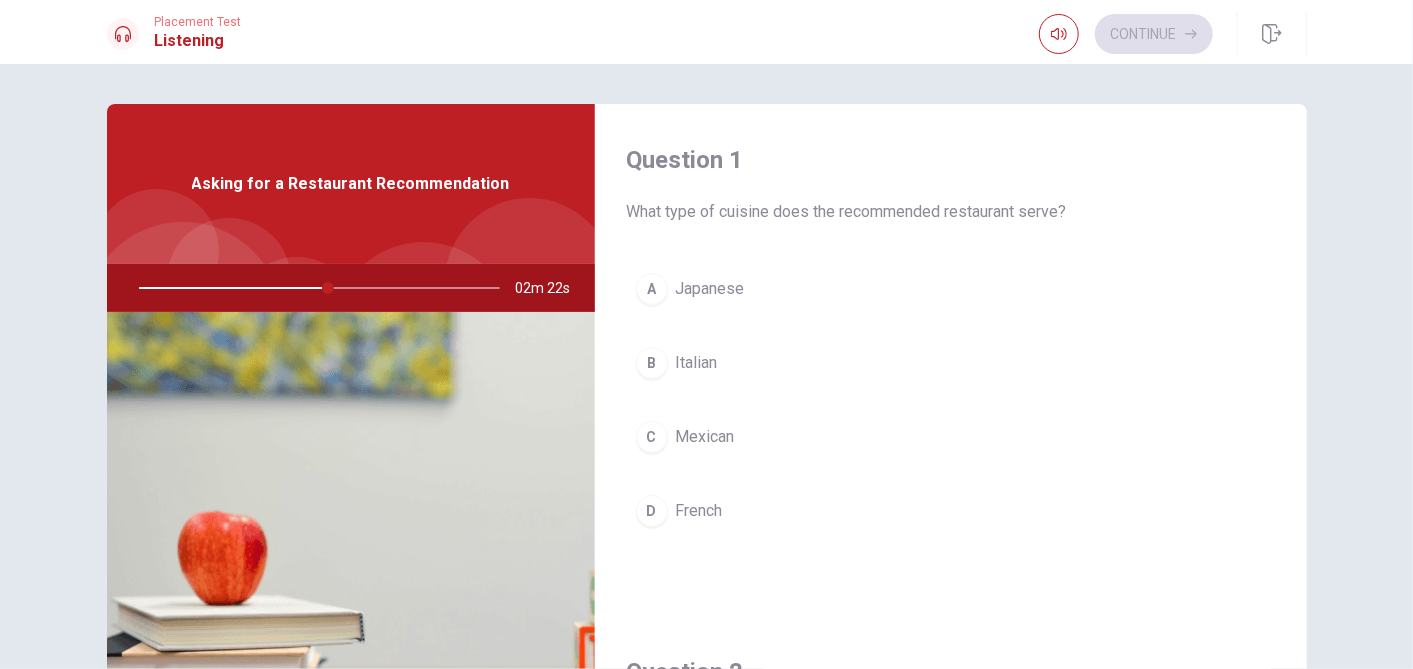 click on "B" at bounding box center (652, 363) 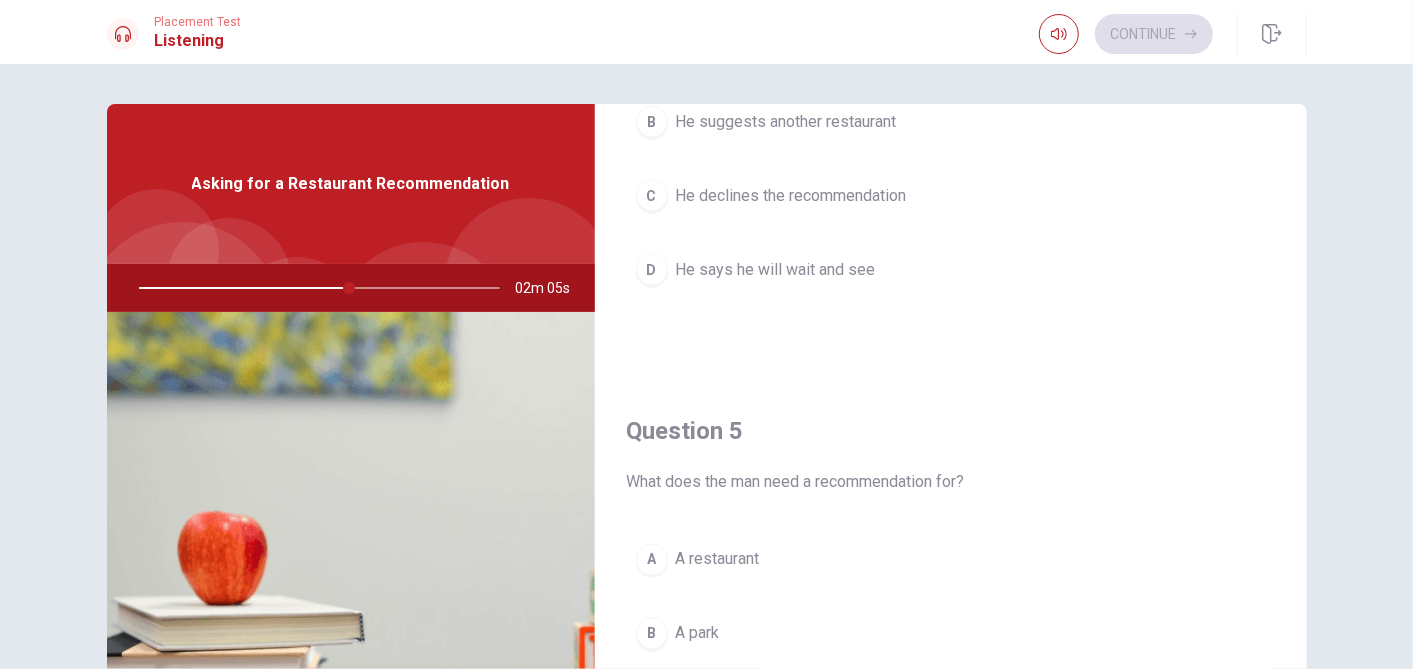 scroll, scrollTop: 1854, scrollLeft: 0, axis: vertical 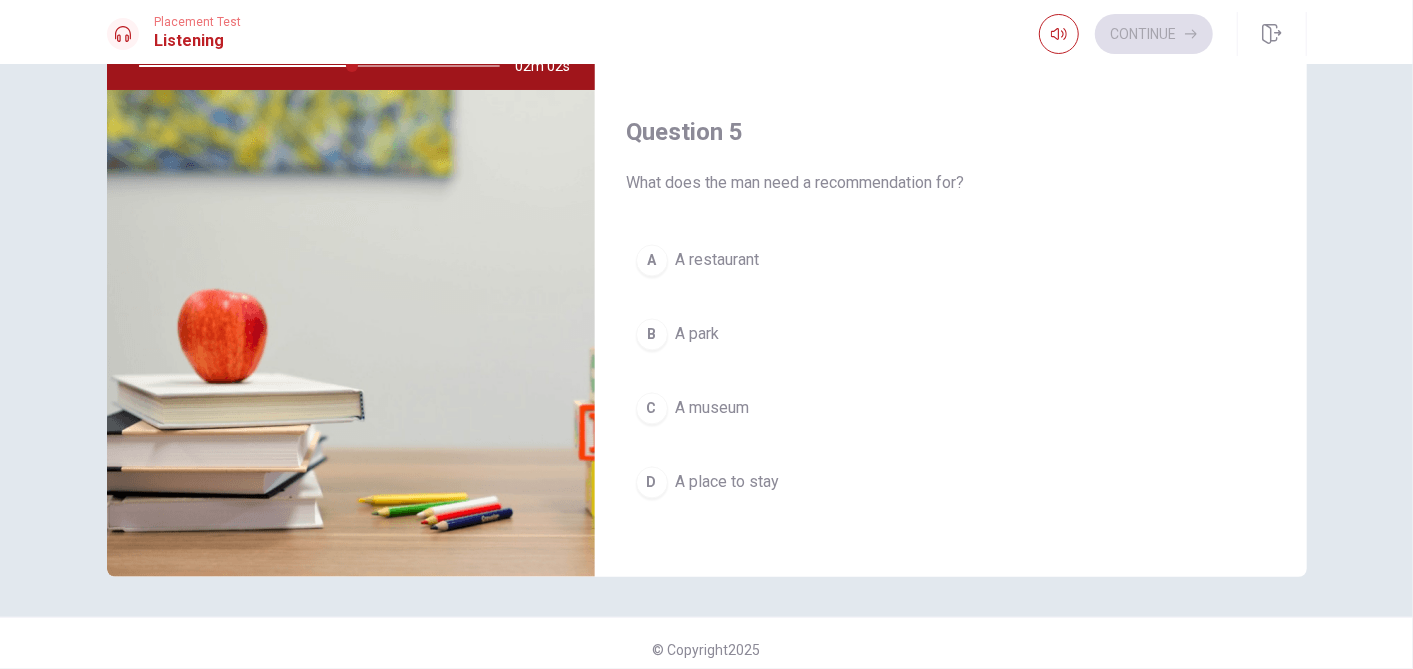 click on "A" at bounding box center (652, 261) 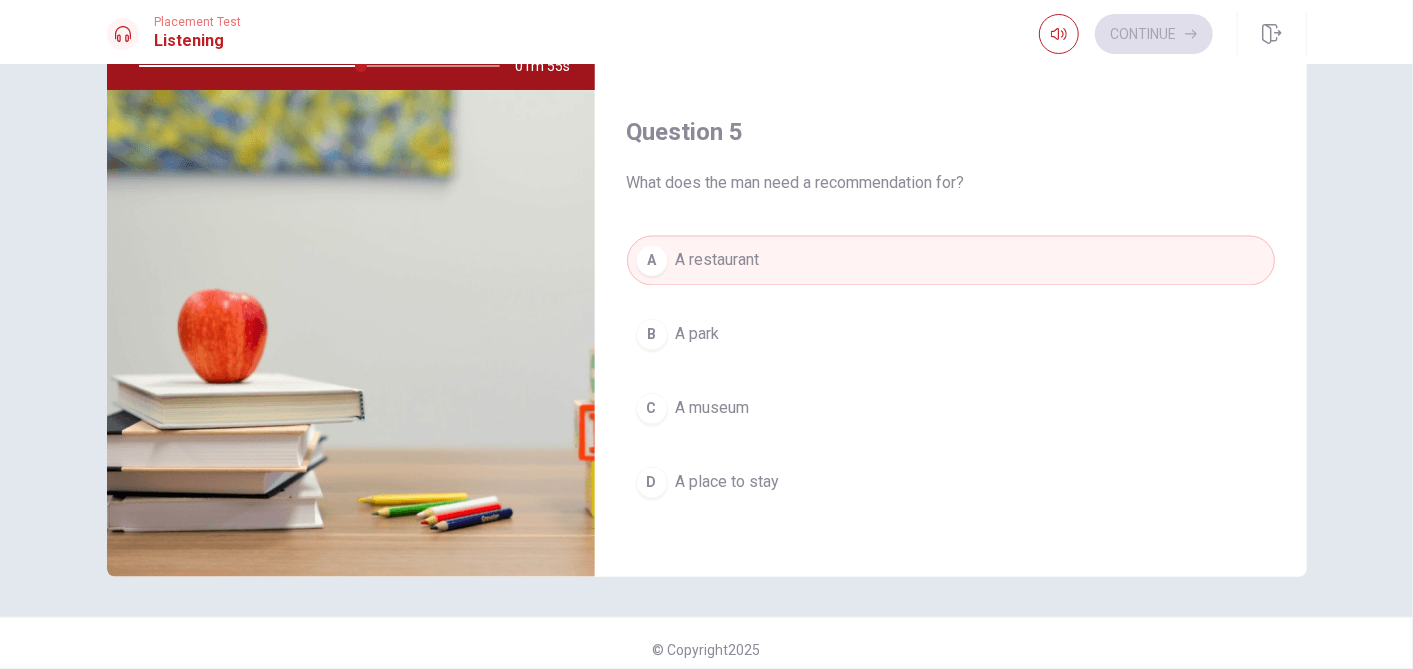 scroll, scrollTop: 0, scrollLeft: 0, axis: both 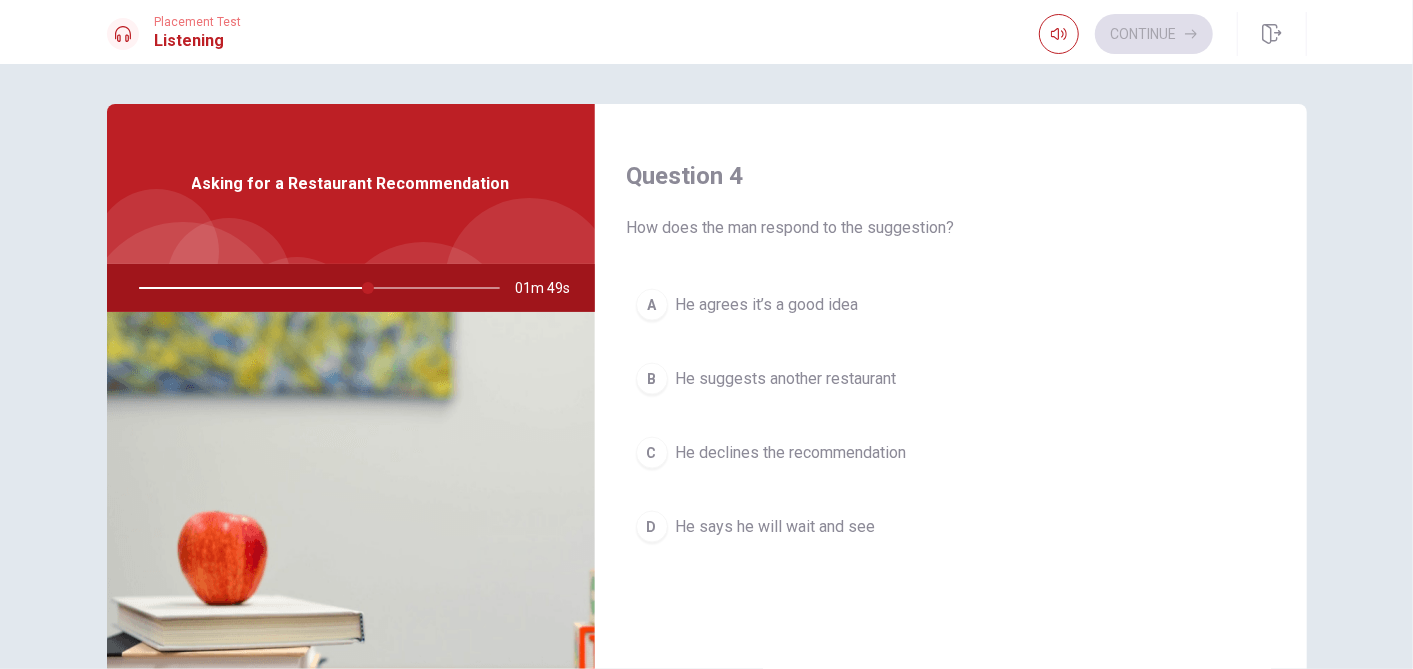 click on "A" at bounding box center [652, 305] 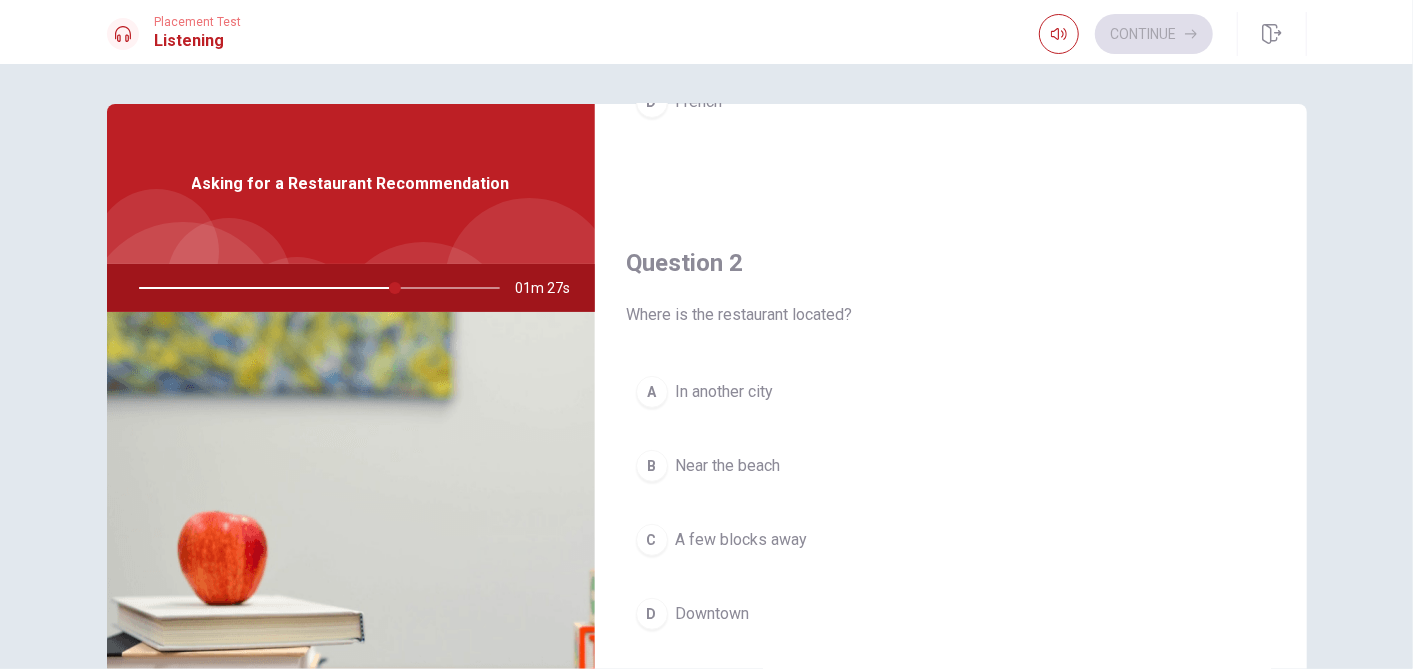 scroll, scrollTop: 76, scrollLeft: 0, axis: vertical 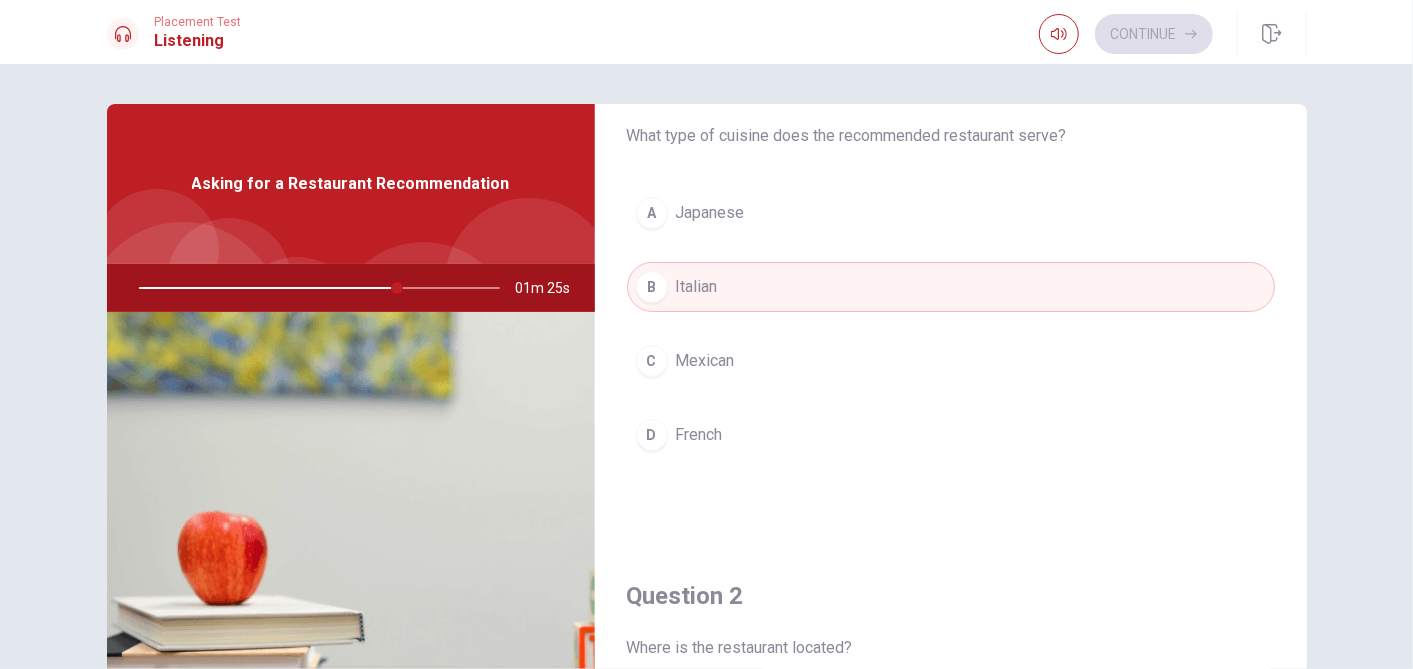 drag, startPoint x: 397, startPoint y: 288, endPoint x: 377, endPoint y: 288, distance: 20 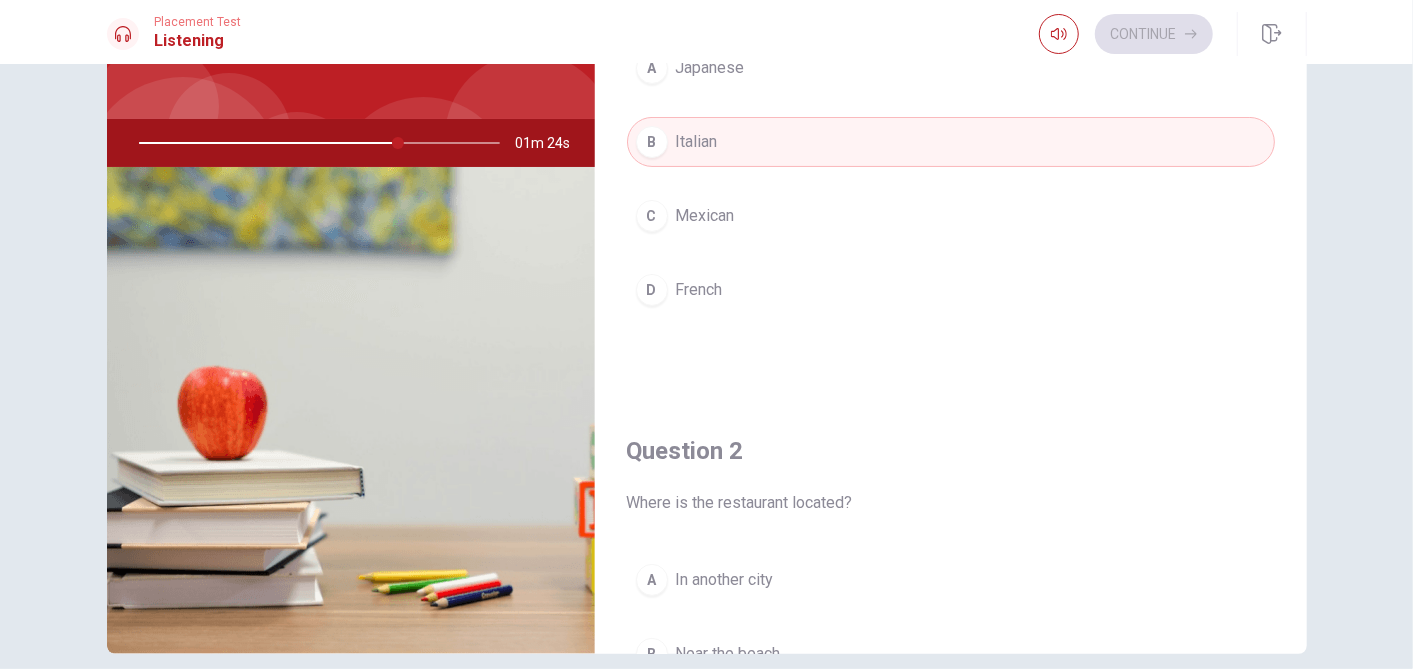 scroll, scrollTop: 234, scrollLeft: 0, axis: vertical 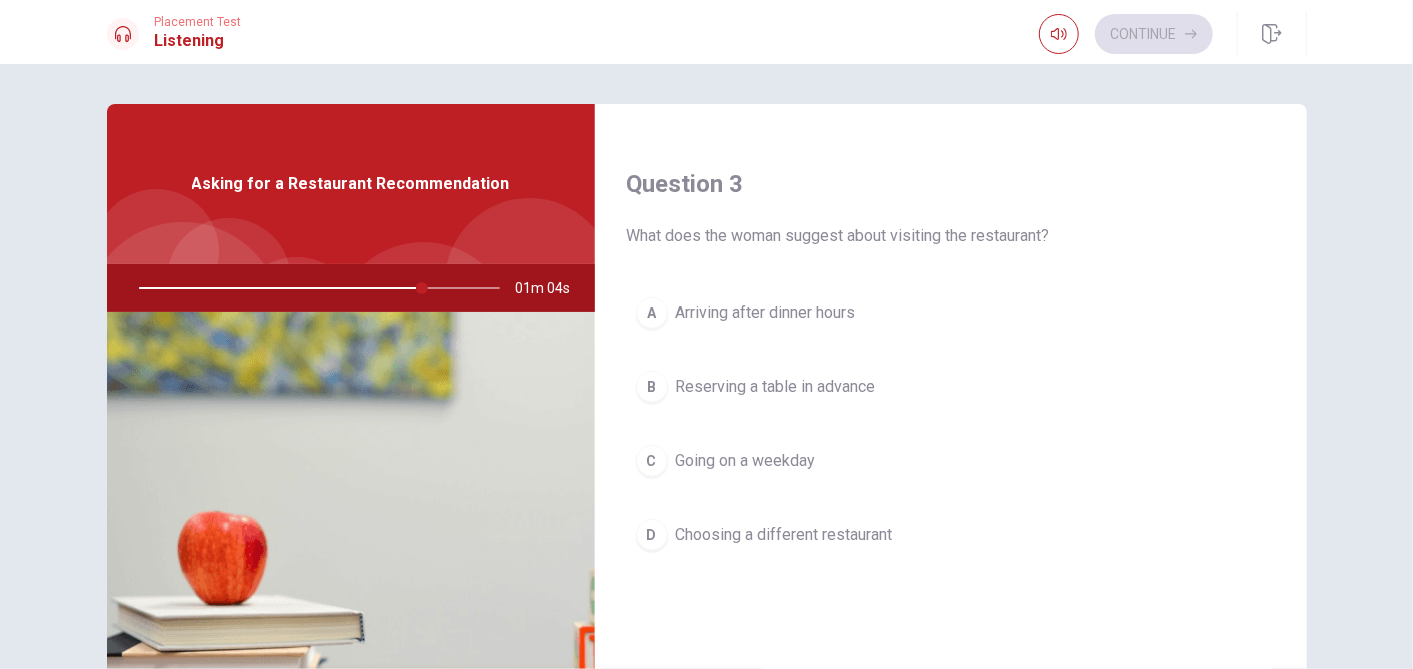 click on "B" at bounding box center [652, 387] 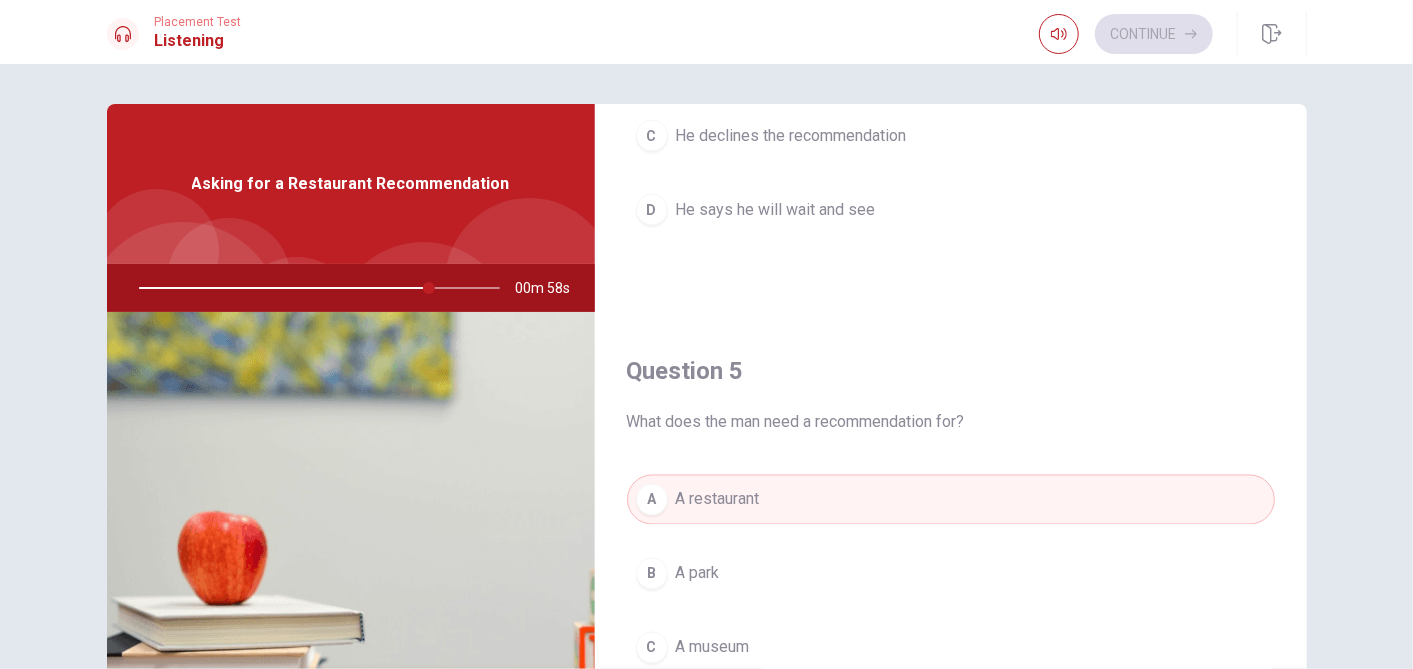 scroll, scrollTop: 1854, scrollLeft: 0, axis: vertical 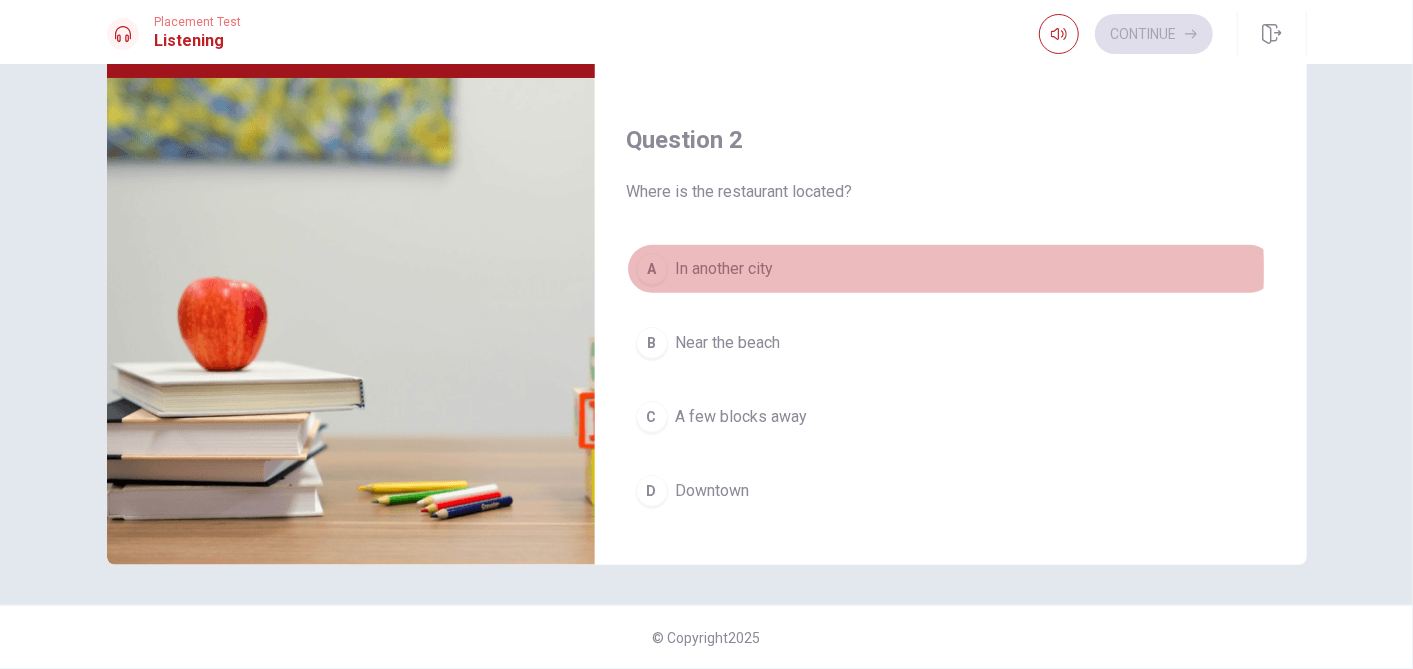 click on "In another city" at bounding box center (725, 269) 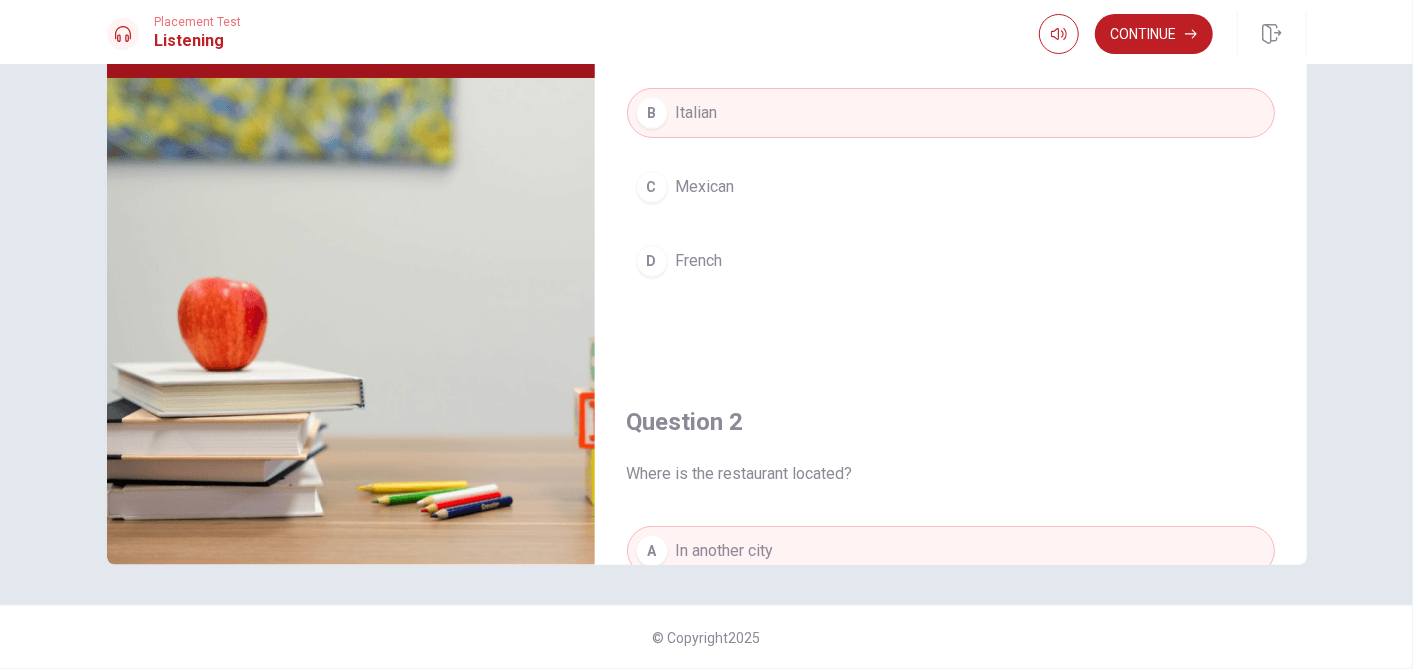 scroll, scrollTop: 0, scrollLeft: 0, axis: both 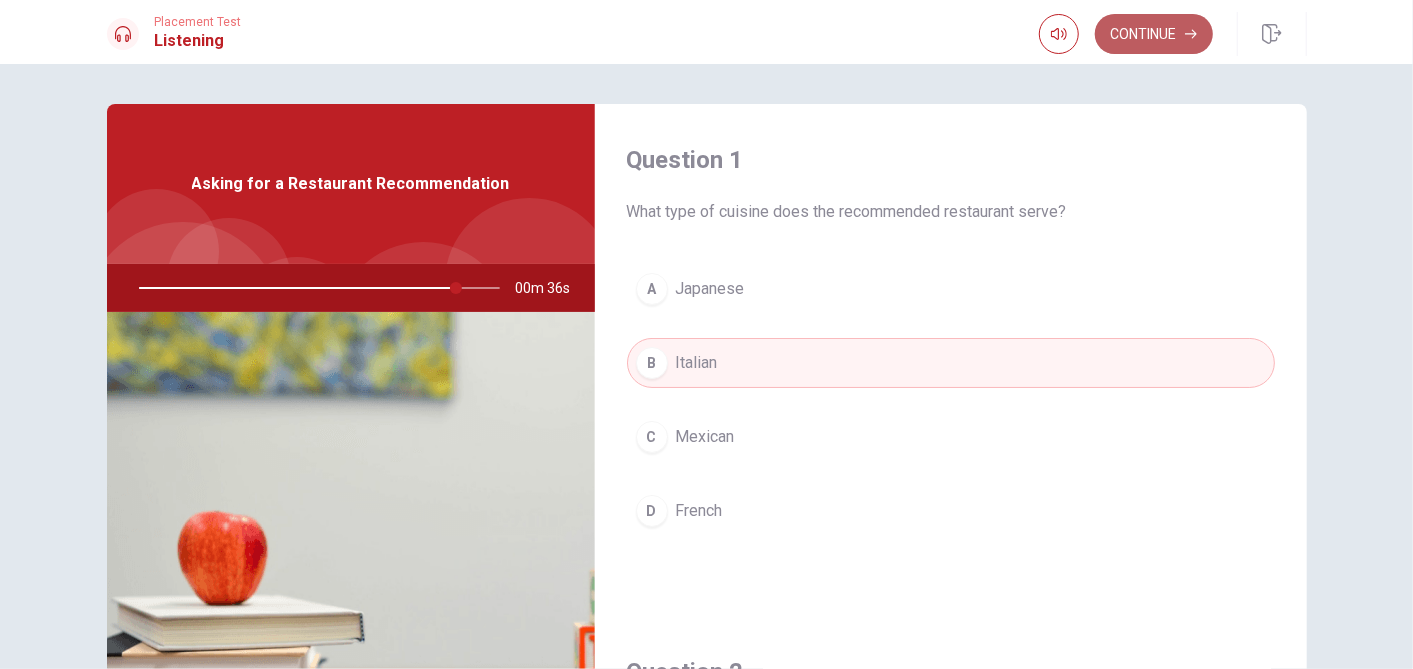 click on "Continue" at bounding box center (1154, 34) 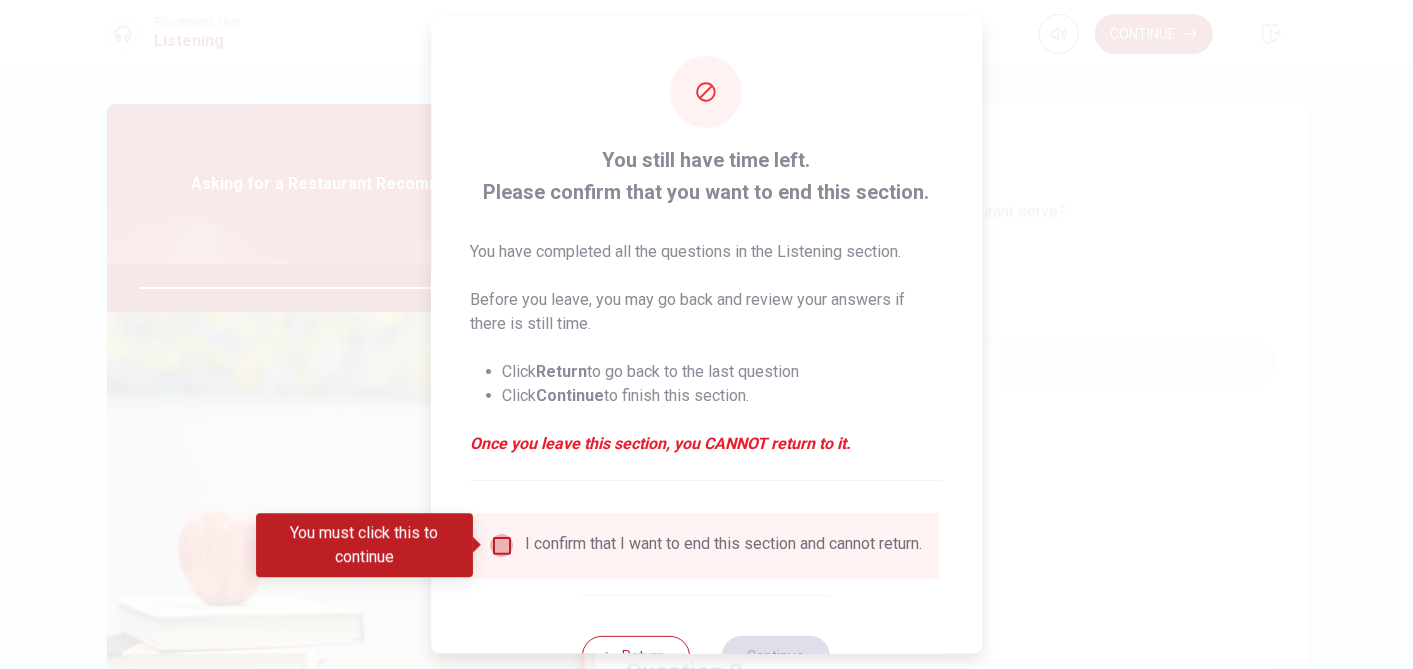 click at bounding box center [502, 546] 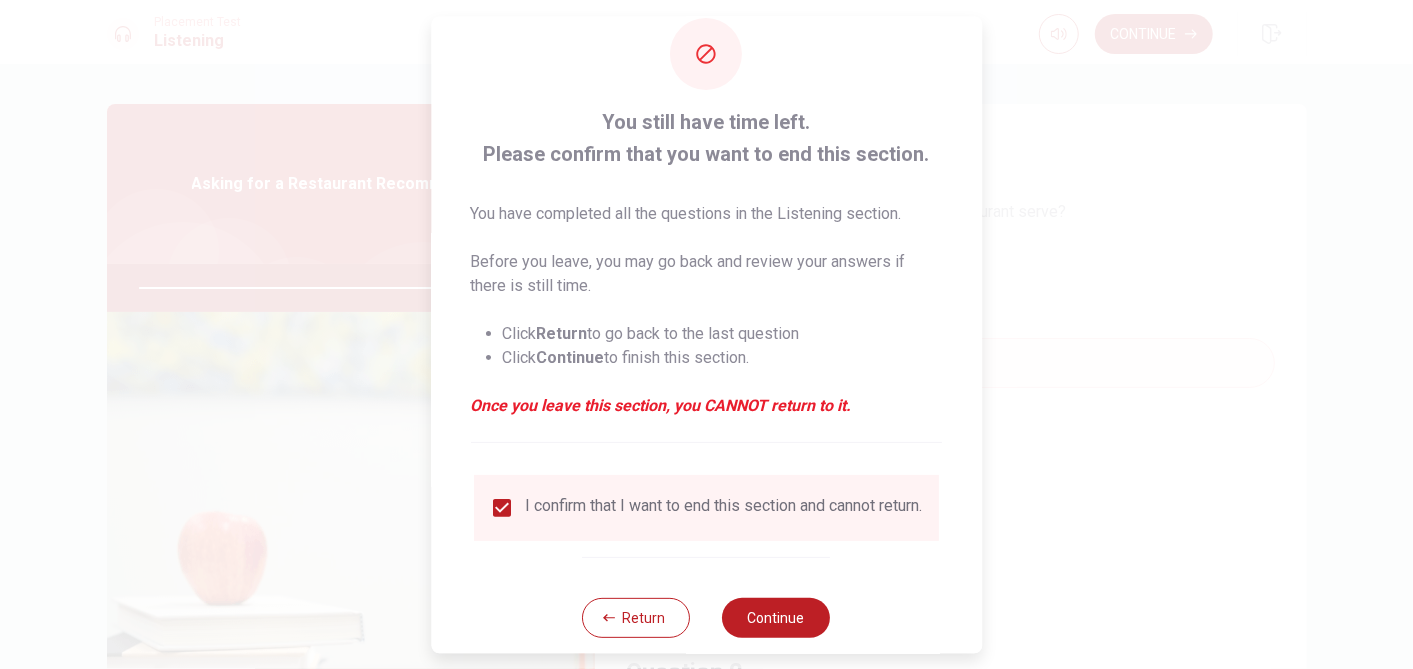 scroll, scrollTop: 77, scrollLeft: 0, axis: vertical 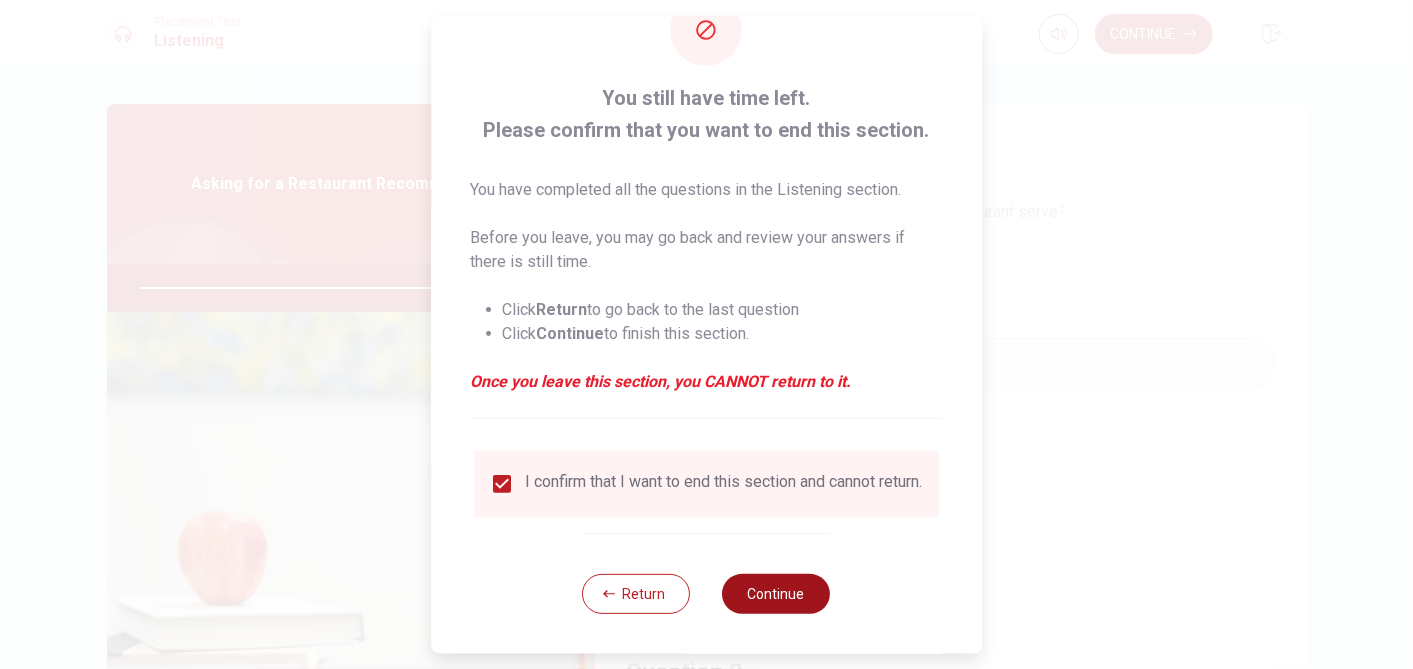 click on "Continue" at bounding box center (777, 593) 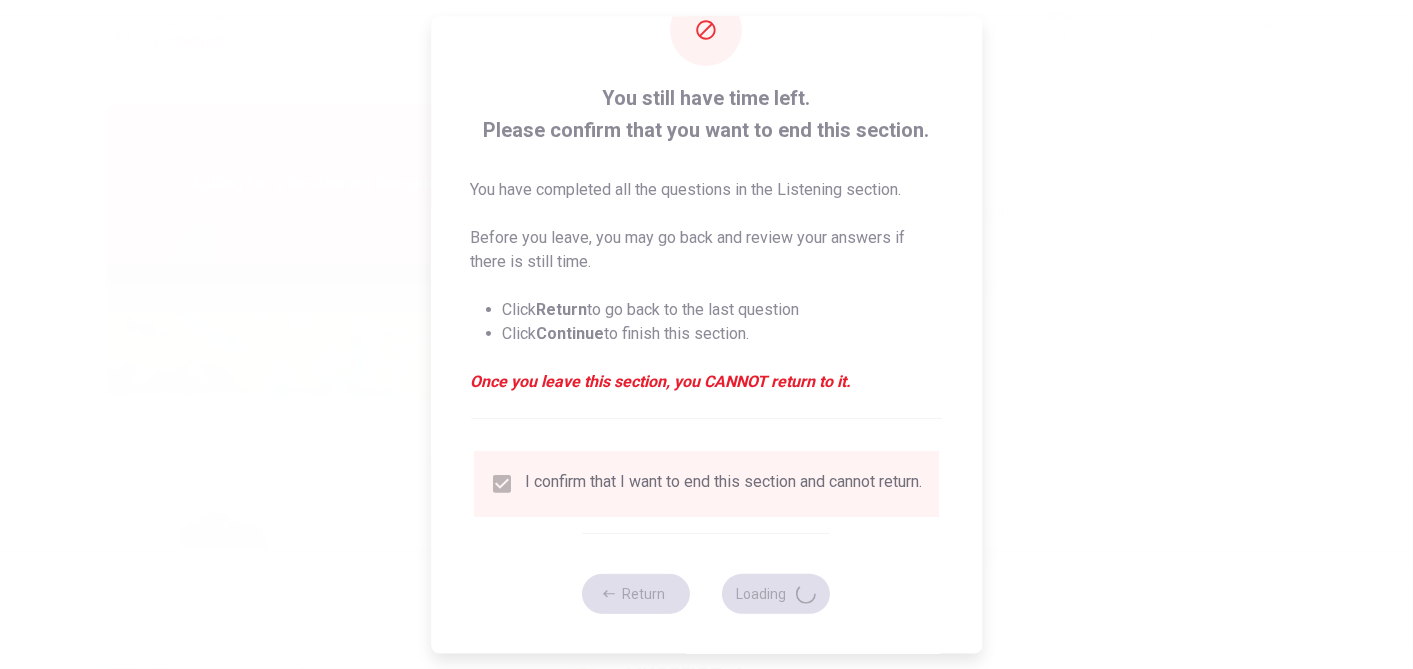 type on "91" 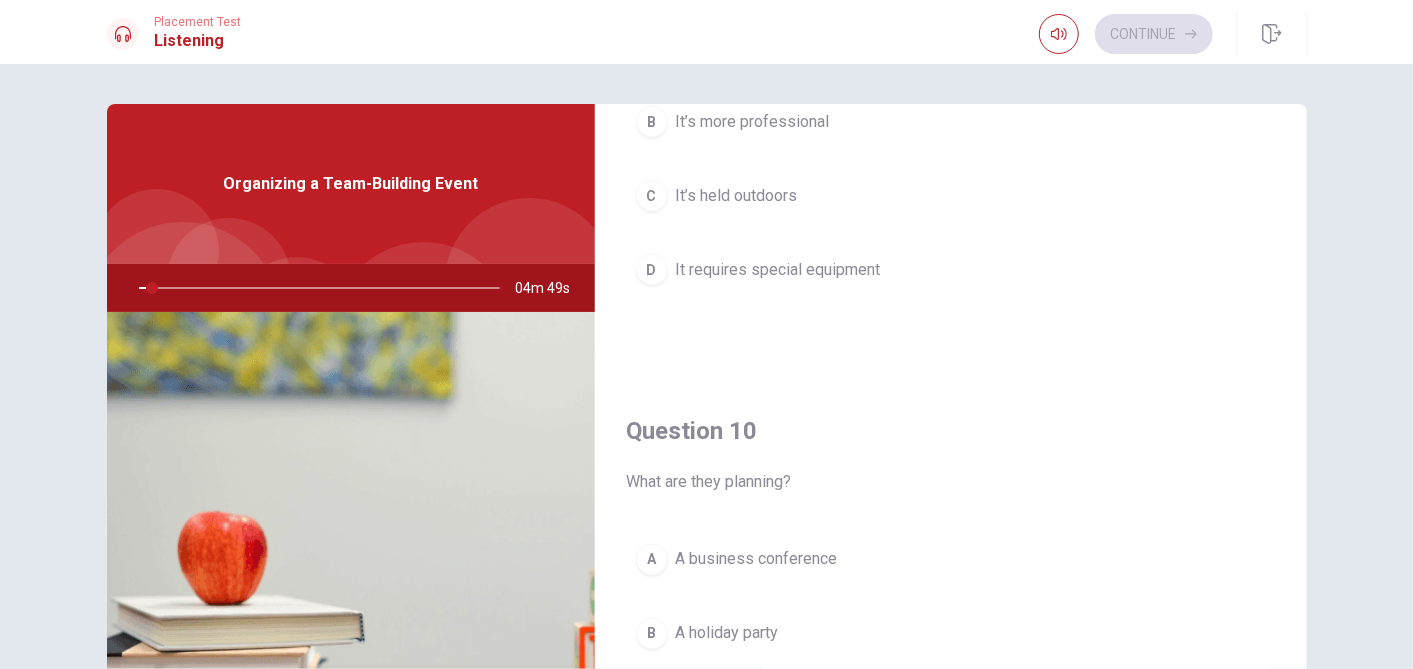 scroll, scrollTop: 1854, scrollLeft: 0, axis: vertical 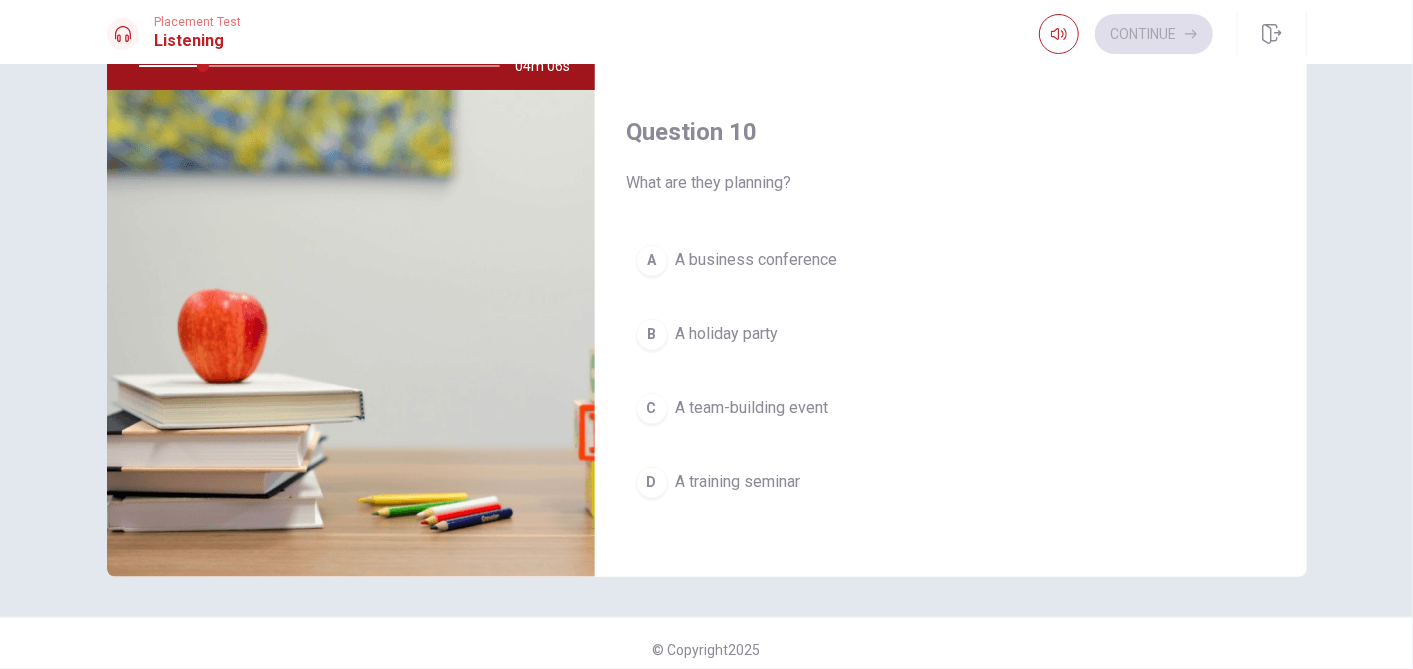 click on "A business conference" at bounding box center [757, 261] 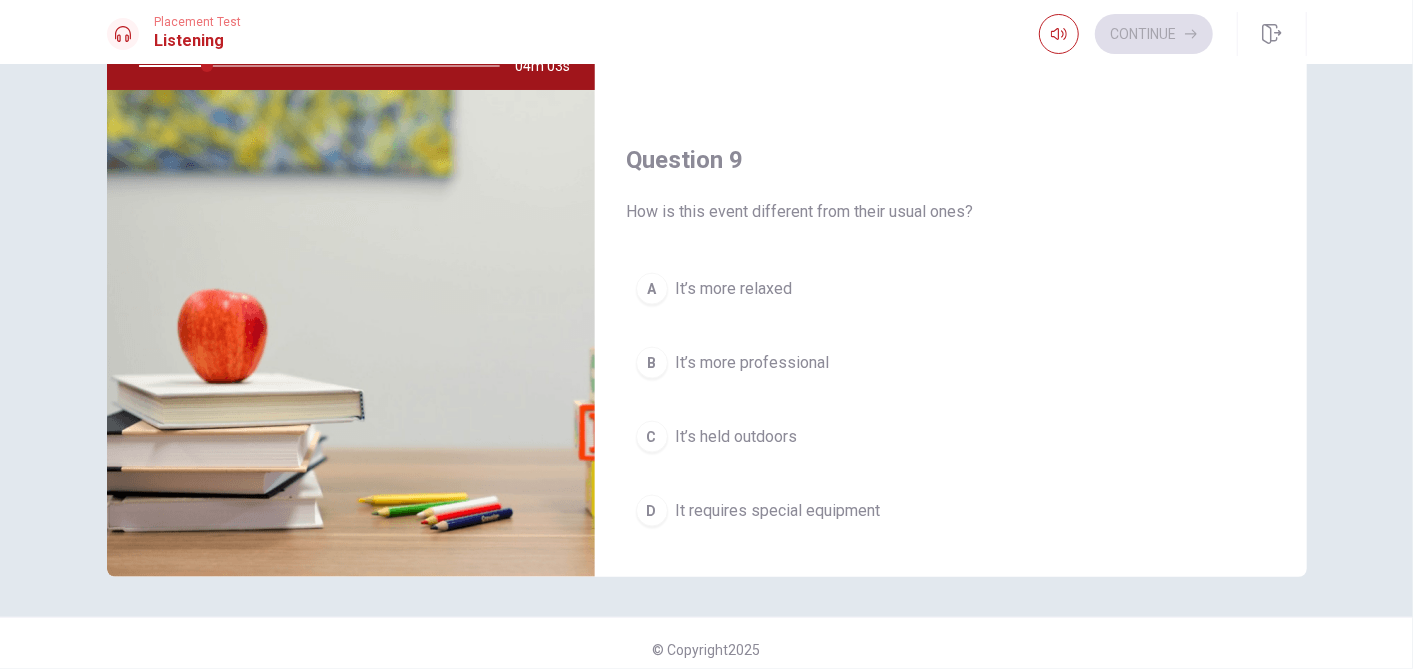 scroll, scrollTop: 1298, scrollLeft: 0, axis: vertical 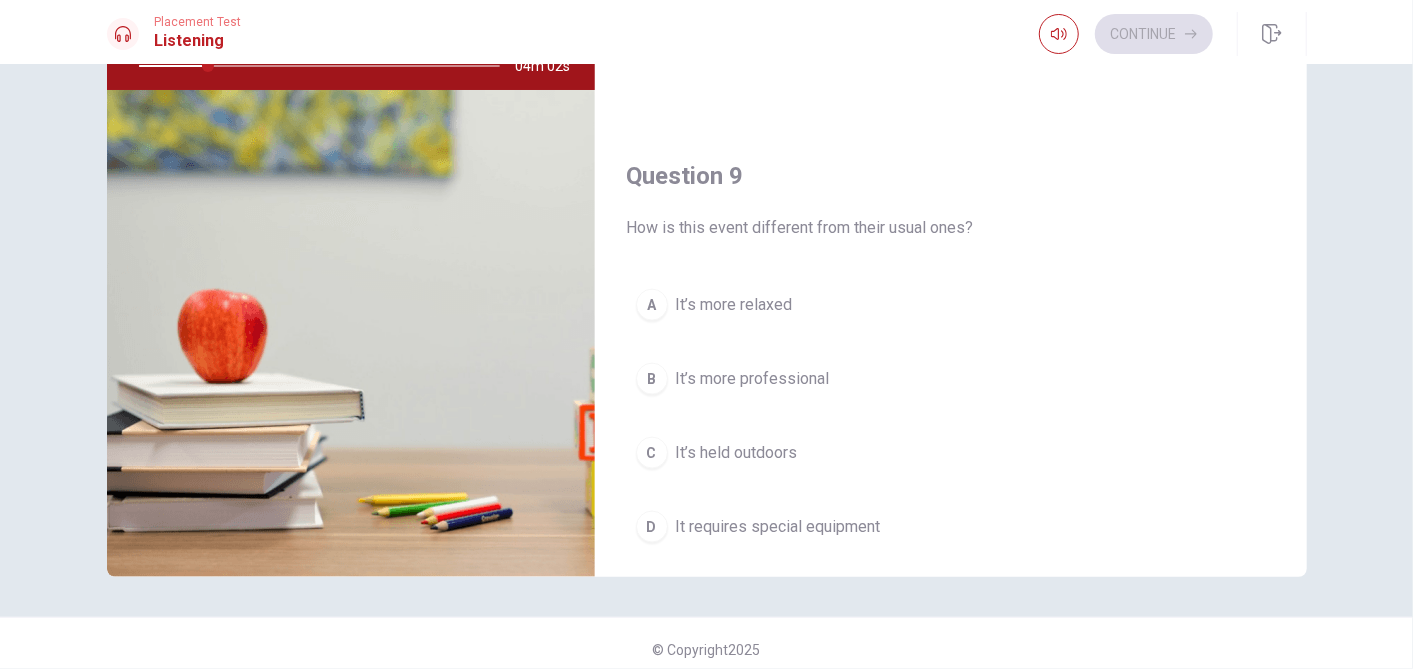 click on "It’s more professional" at bounding box center [753, 379] 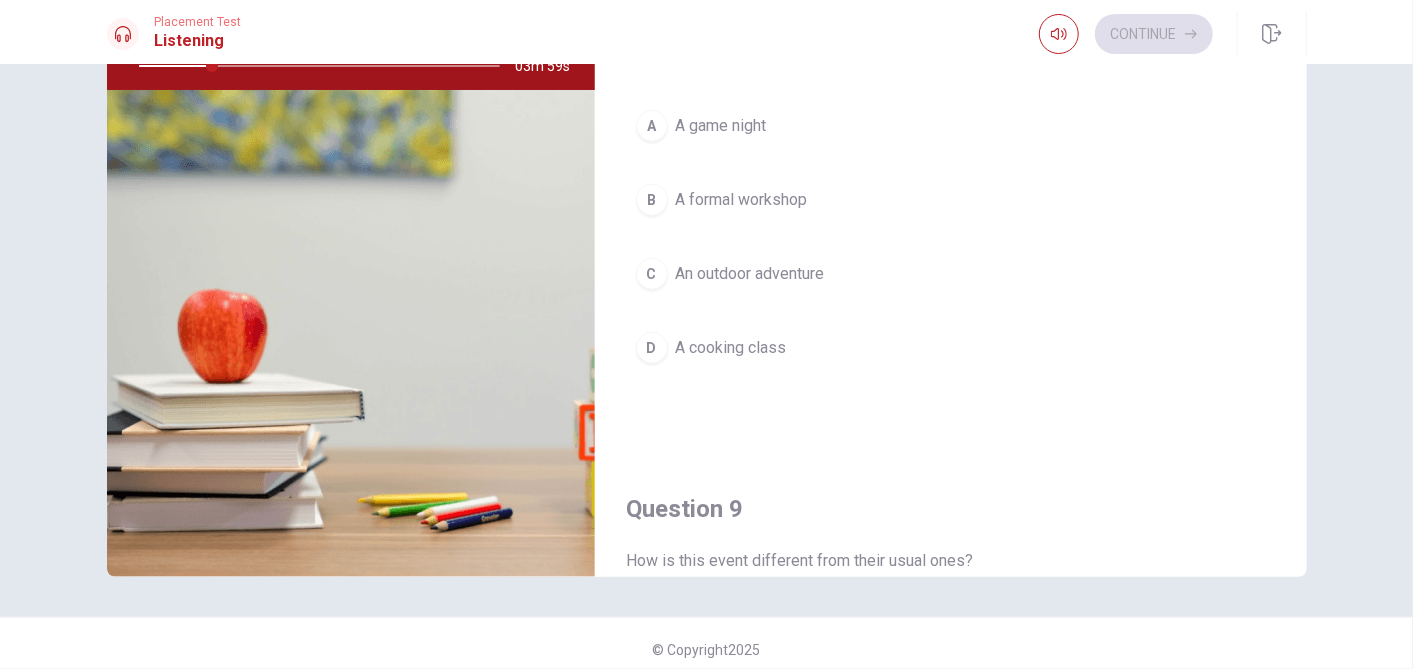 scroll, scrollTop: 854, scrollLeft: 0, axis: vertical 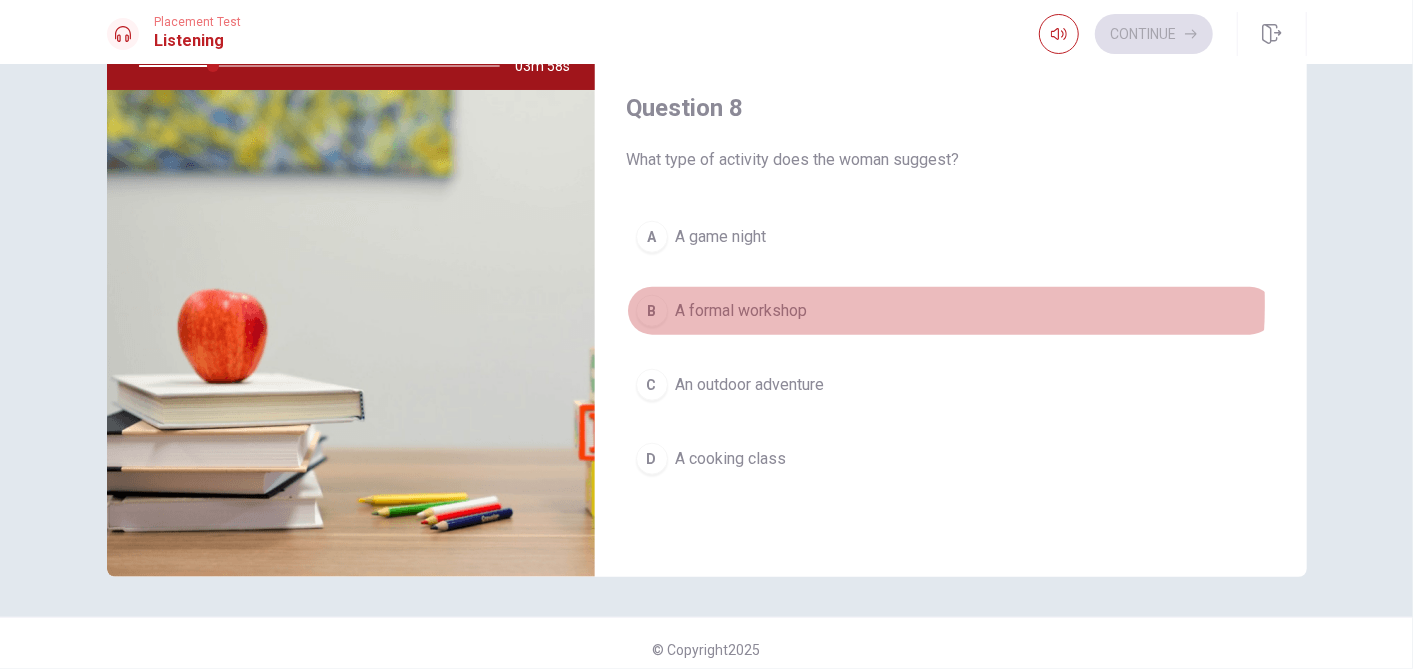 click on "A formal workshop" at bounding box center [742, 311] 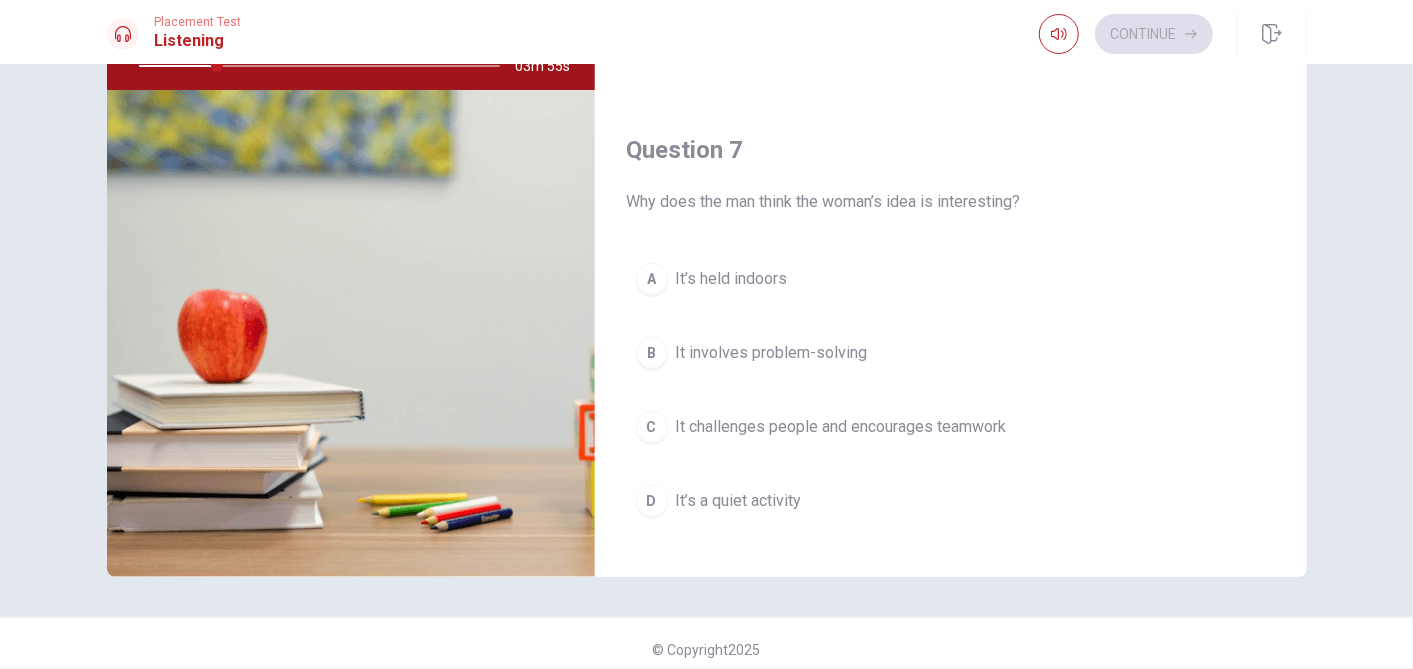 scroll, scrollTop: 298, scrollLeft: 0, axis: vertical 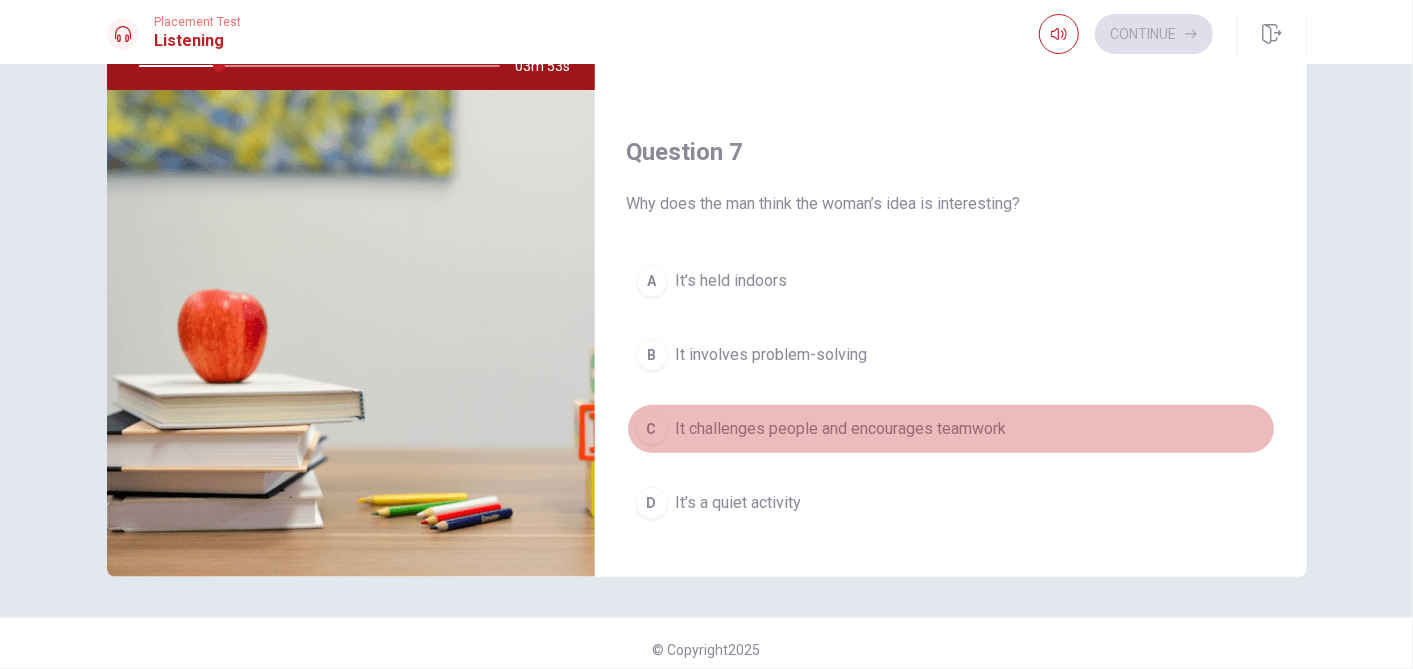 click on "It challenges people and encourages teamwork" at bounding box center (841, 429) 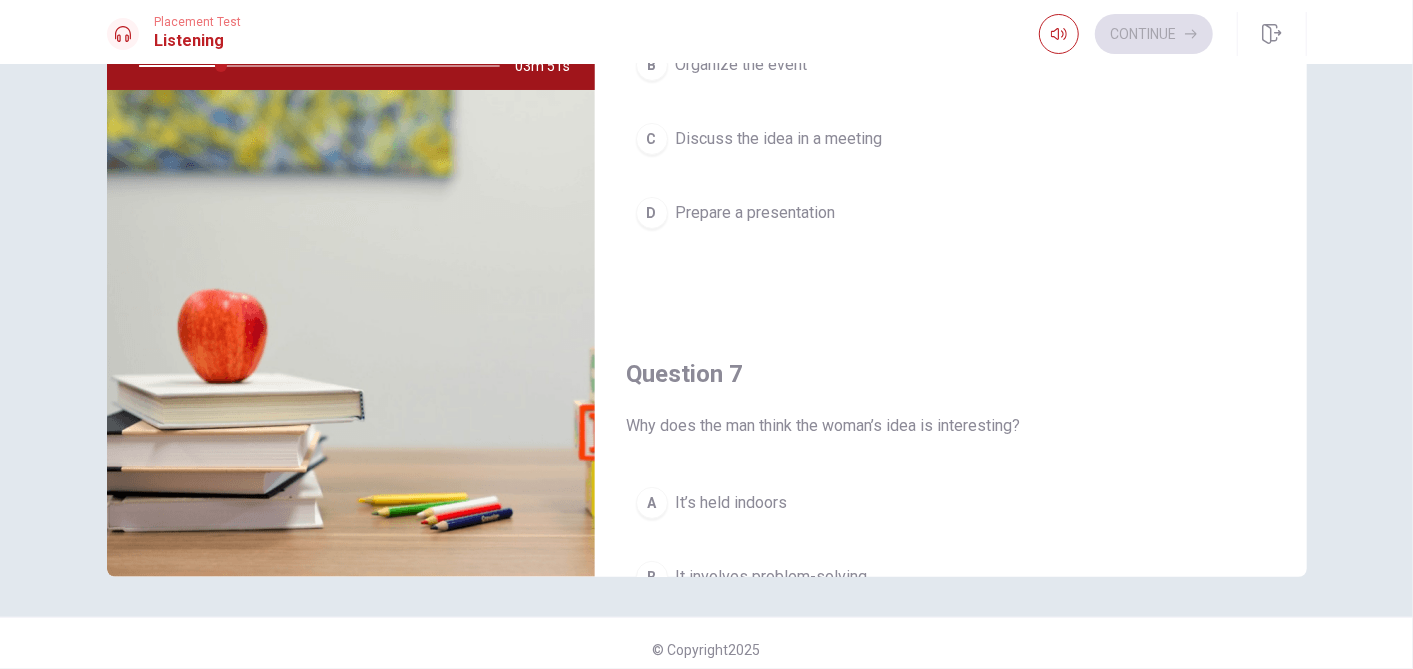 scroll, scrollTop: 0, scrollLeft: 0, axis: both 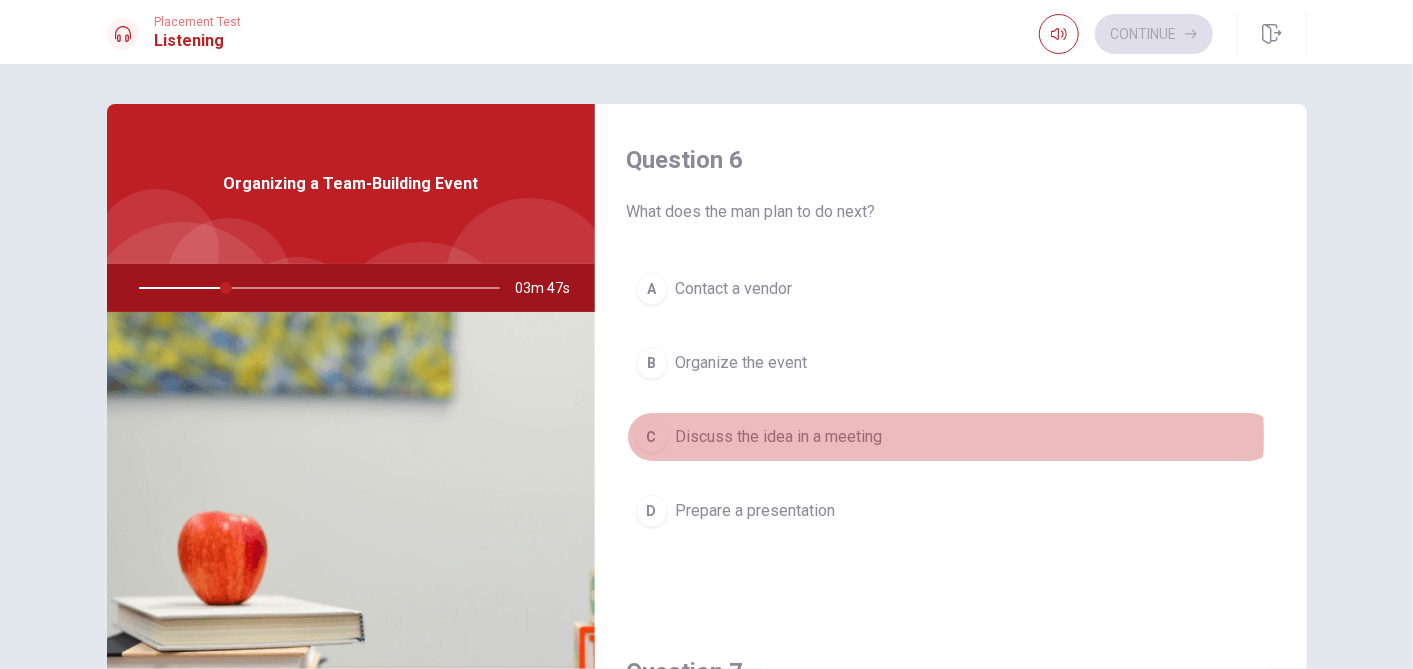 click on "C Discuss the idea in a meeting" at bounding box center (951, 437) 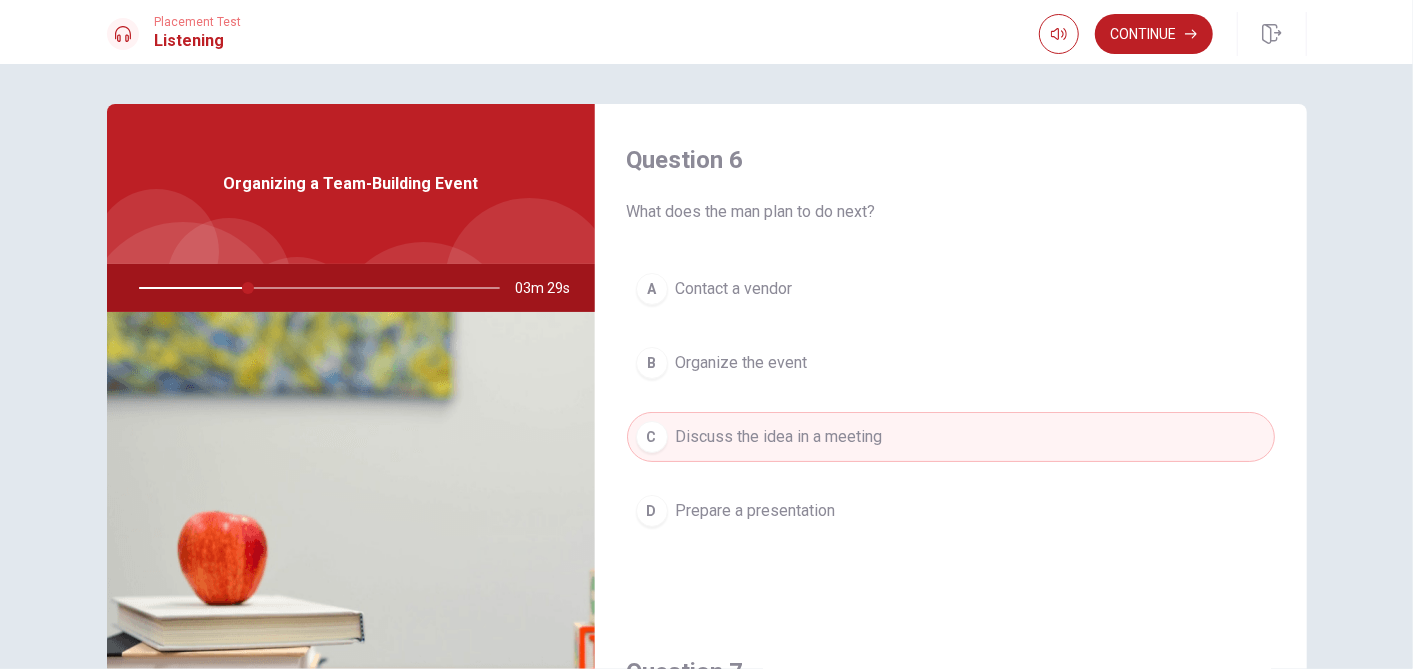 click on "B Organize the event" at bounding box center (951, 363) 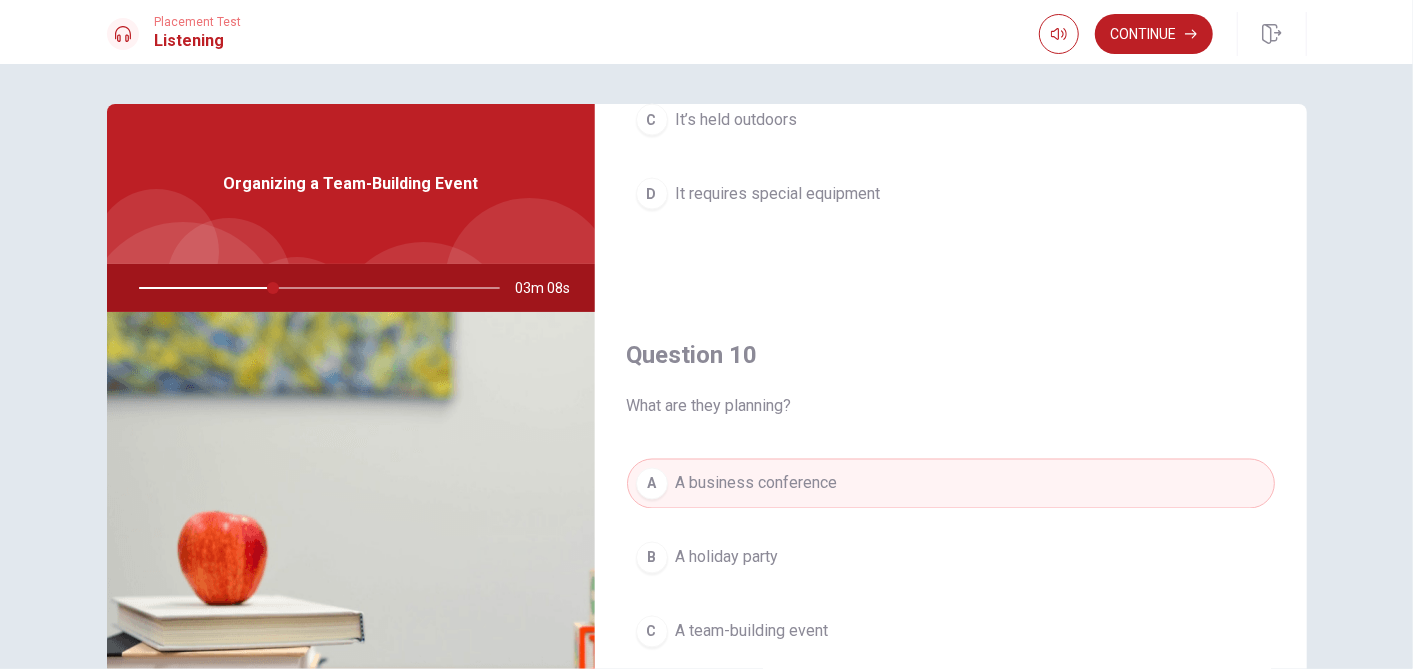 scroll, scrollTop: 1854, scrollLeft: 0, axis: vertical 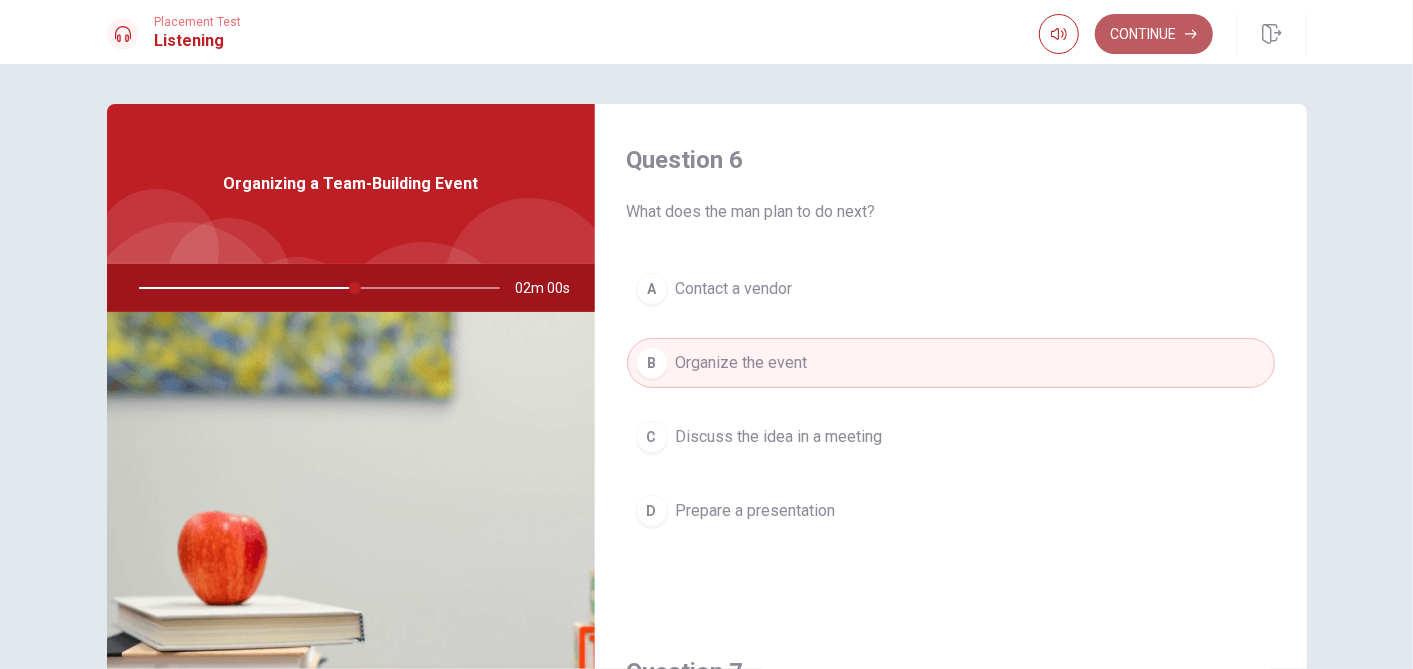 click on "Continue" at bounding box center [1154, 34] 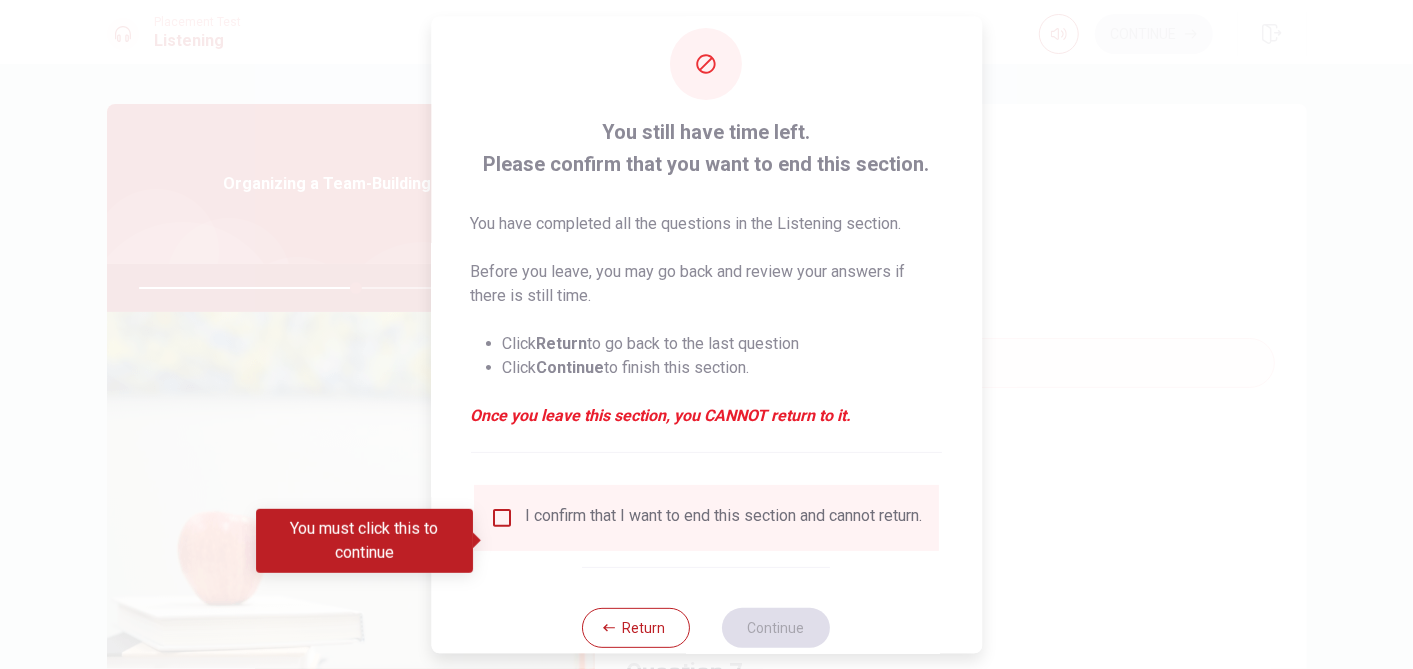 scroll, scrollTop: 77, scrollLeft: 0, axis: vertical 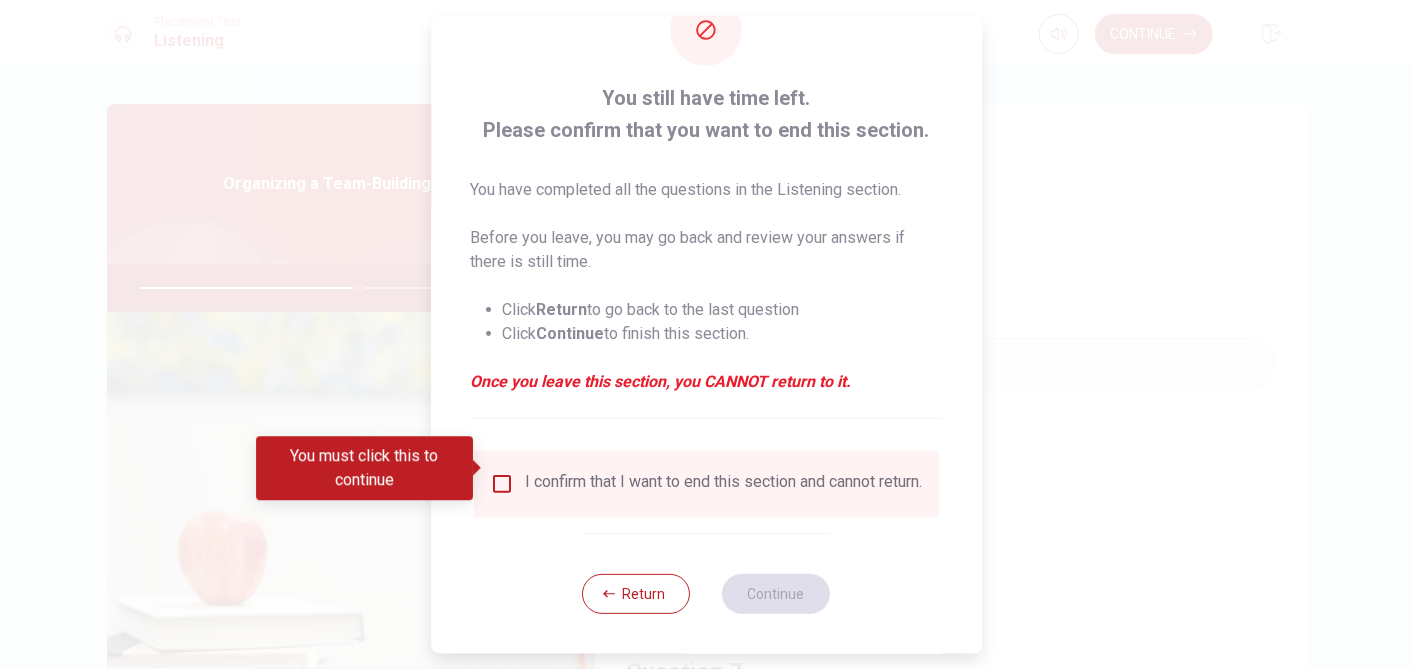 click at bounding box center (502, 483) 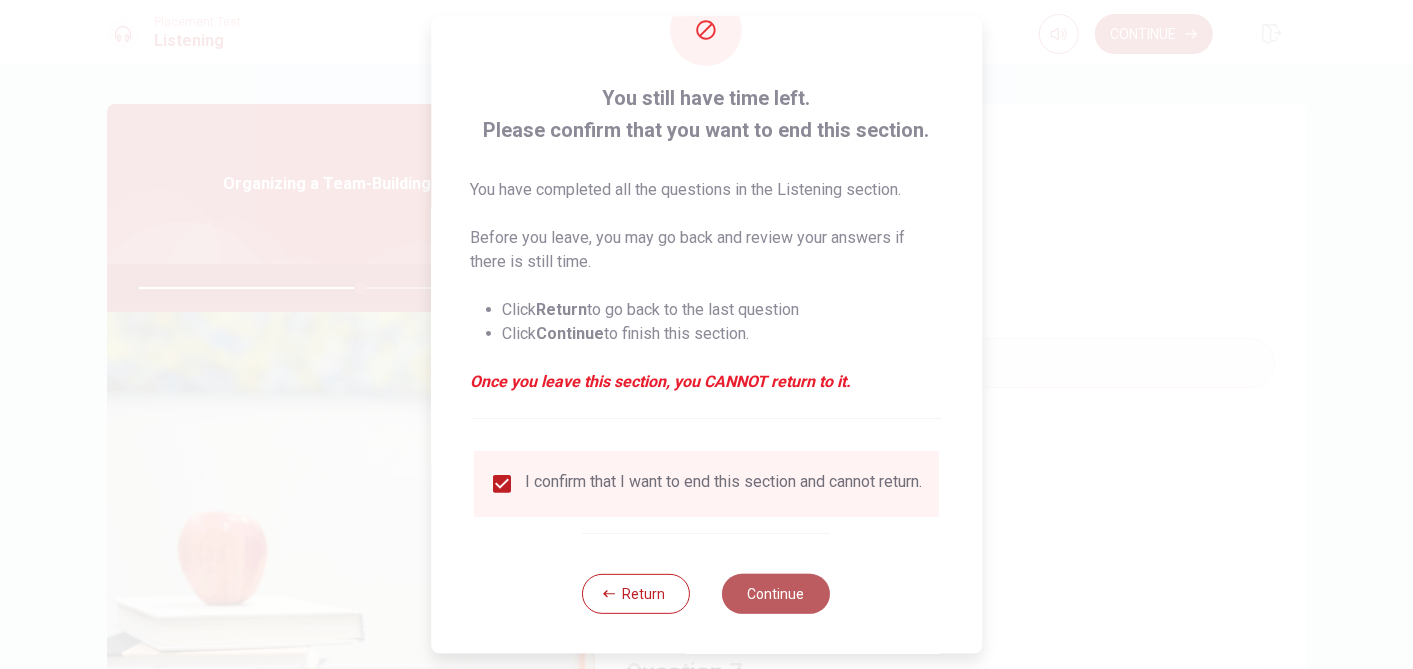 click on "Continue" at bounding box center [777, 593] 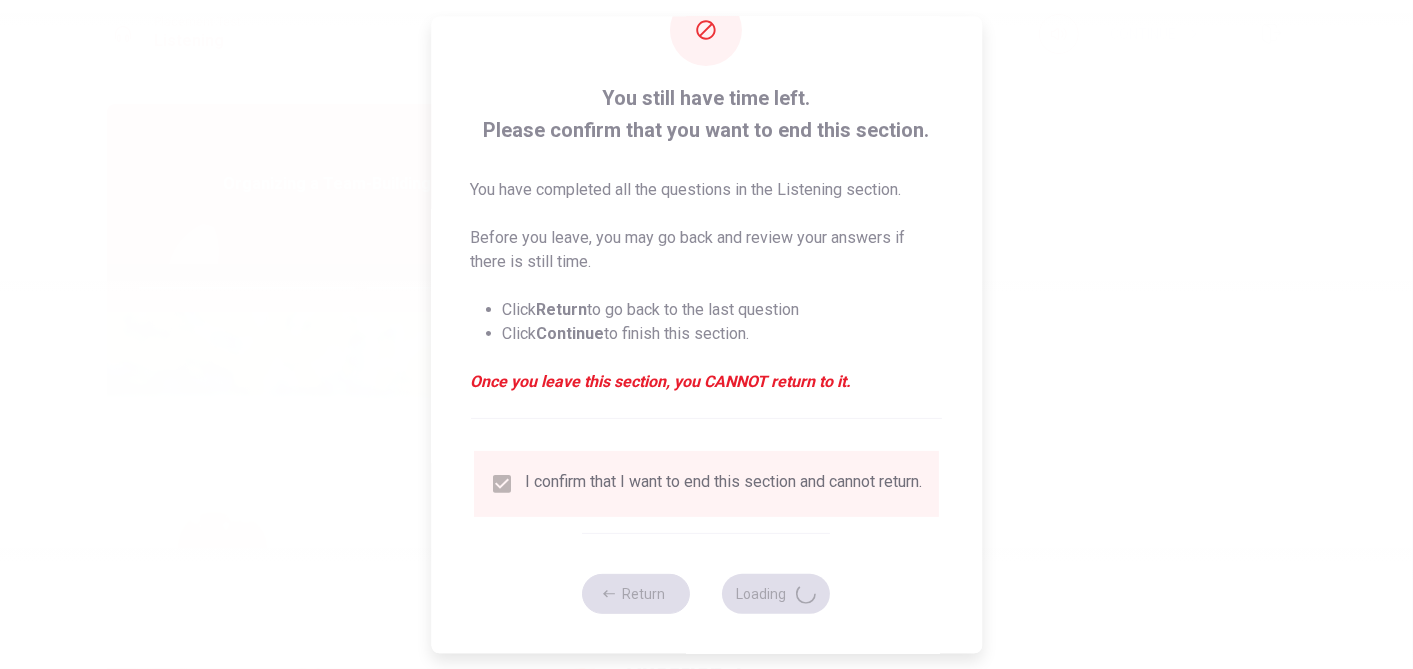 type on "62" 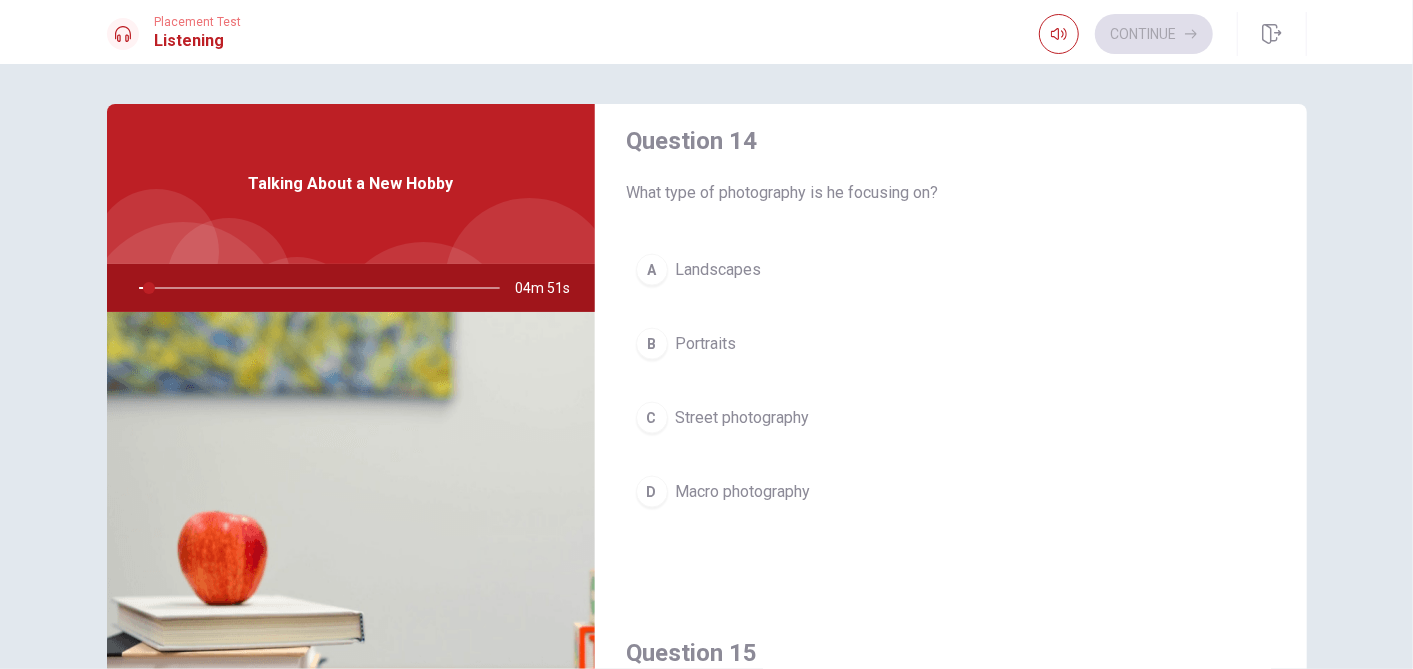scroll, scrollTop: 1854, scrollLeft: 0, axis: vertical 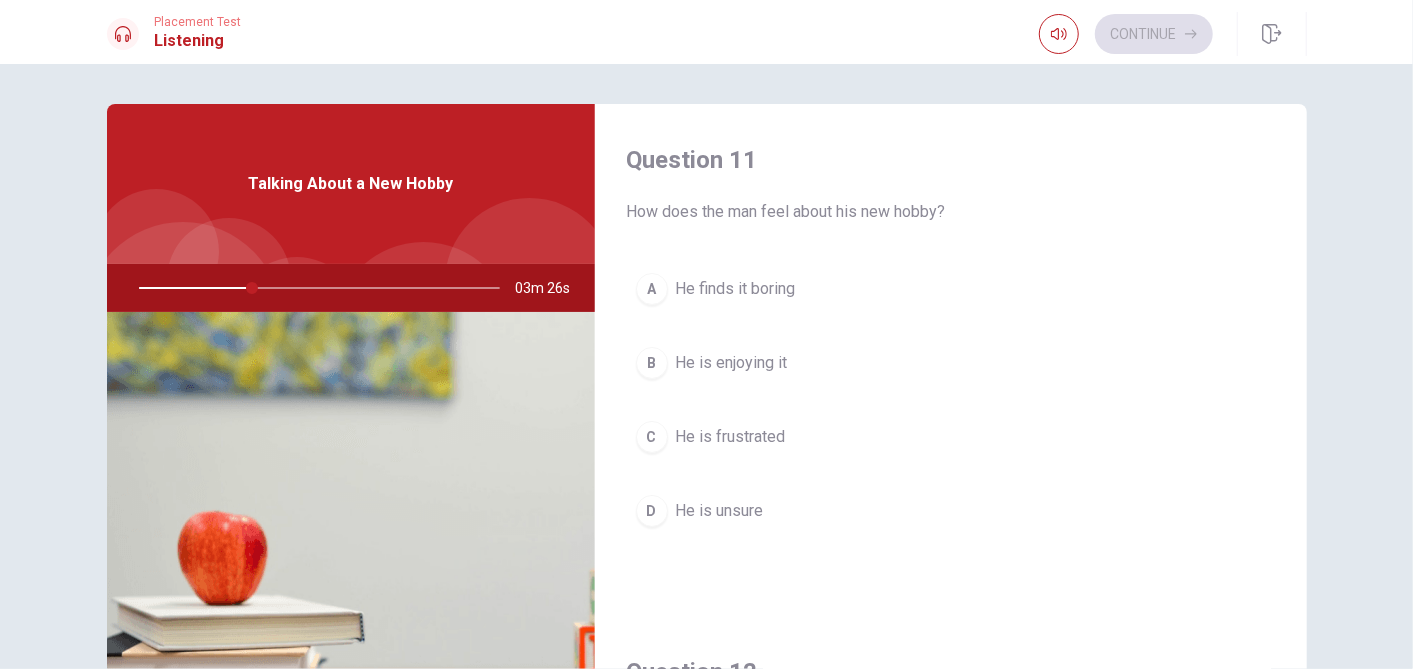 click on "He is enjoying it" at bounding box center (732, 363) 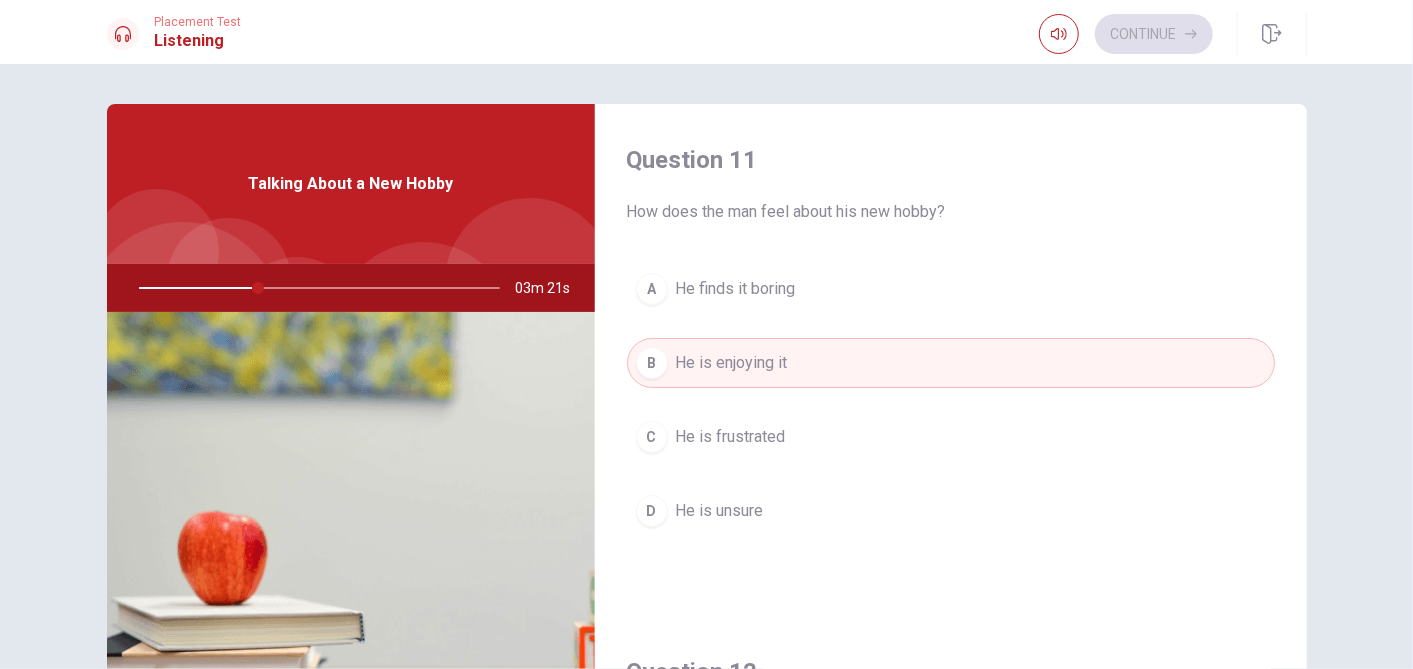 click on "A He finds it boring" at bounding box center [951, 289] 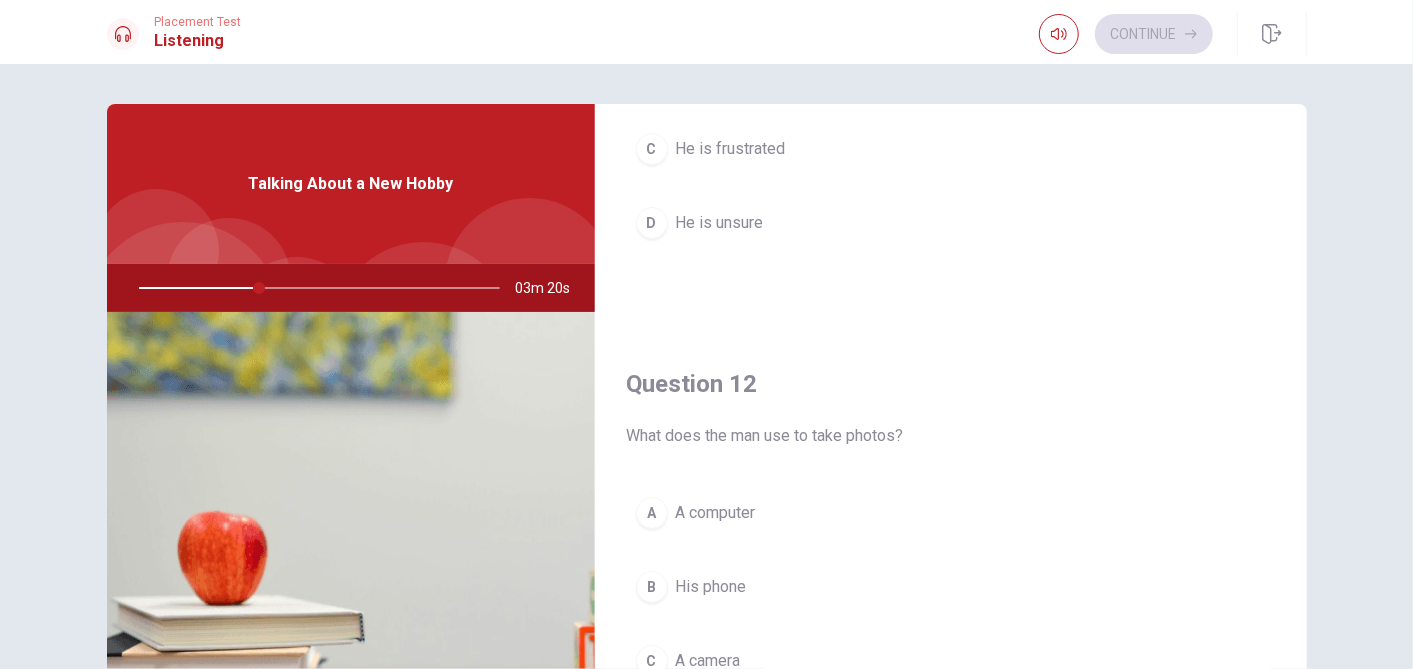 scroll, scrollTop: 444, scrollLeft: 0, axis: vertical 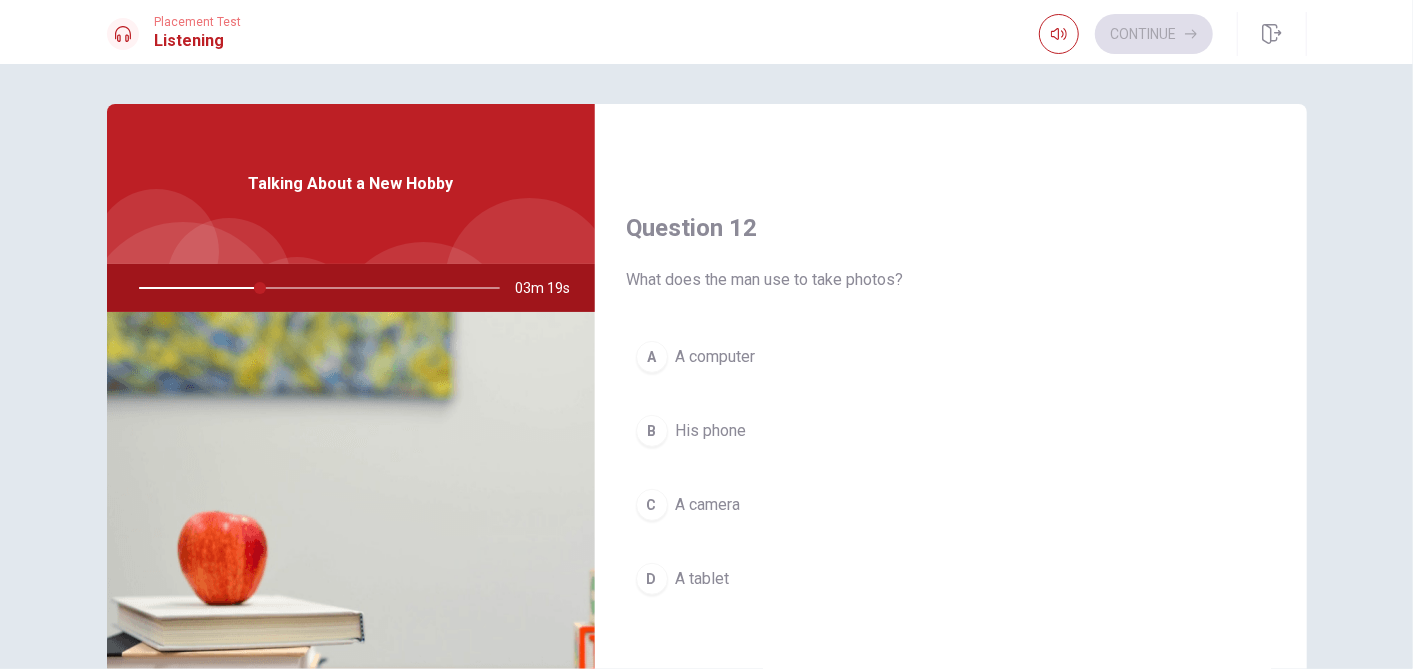 click on "C A camera" at bounding box center (951, 505) 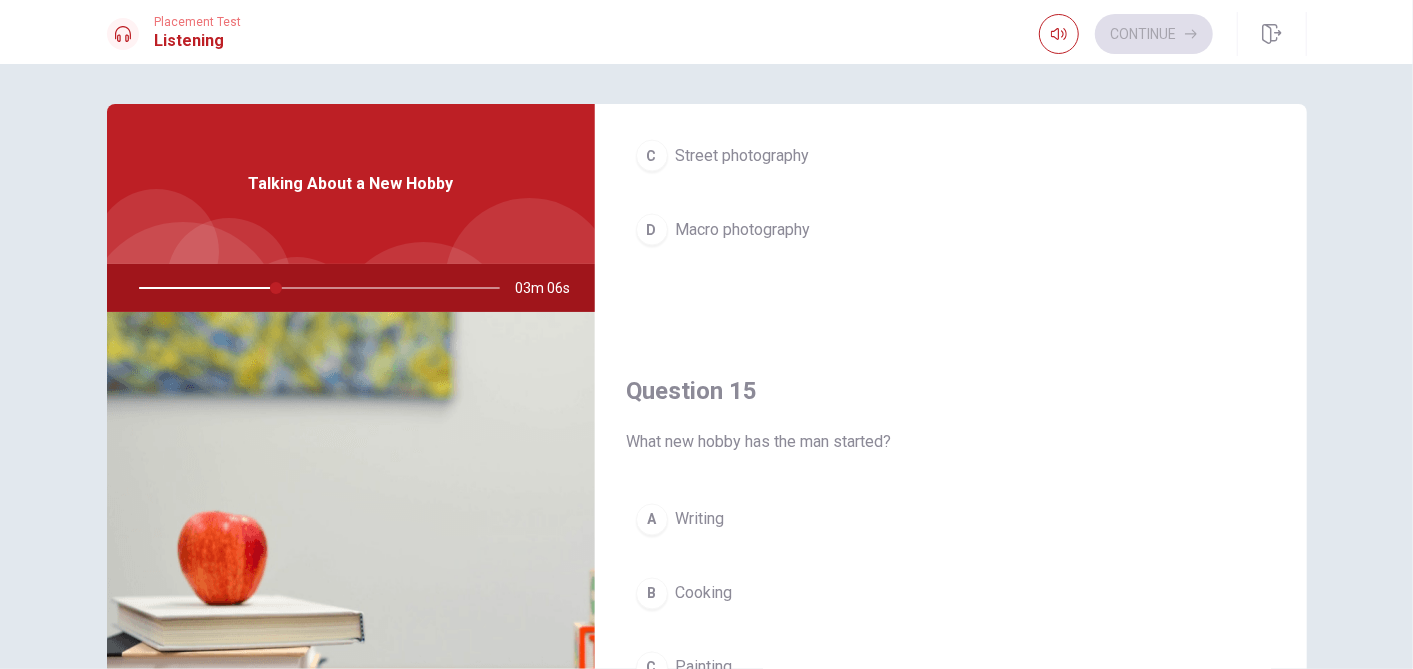 scroll, scrollTop: 1854, scrollLeft: 0, axis: vertical 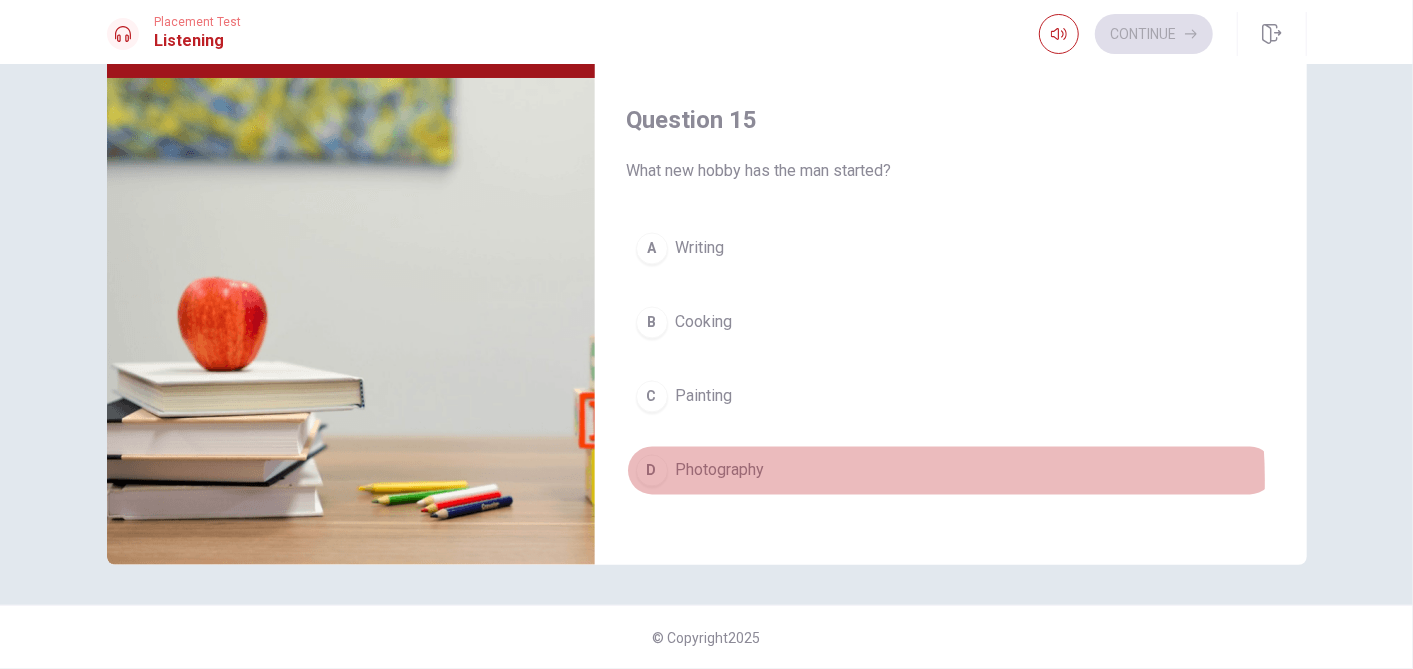 click on "D Photography" at bounding box center (951, 471) 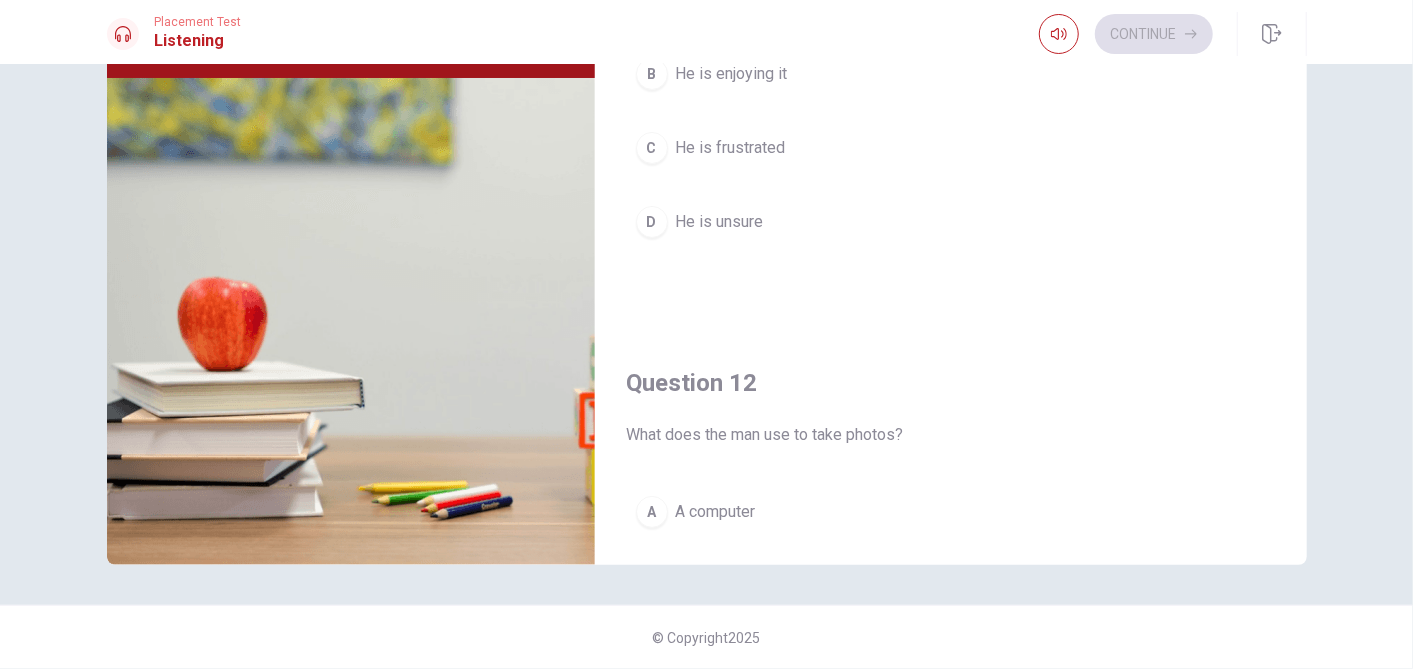 scroll, scrollTop: 0, scrollLeft: 0, axis: both 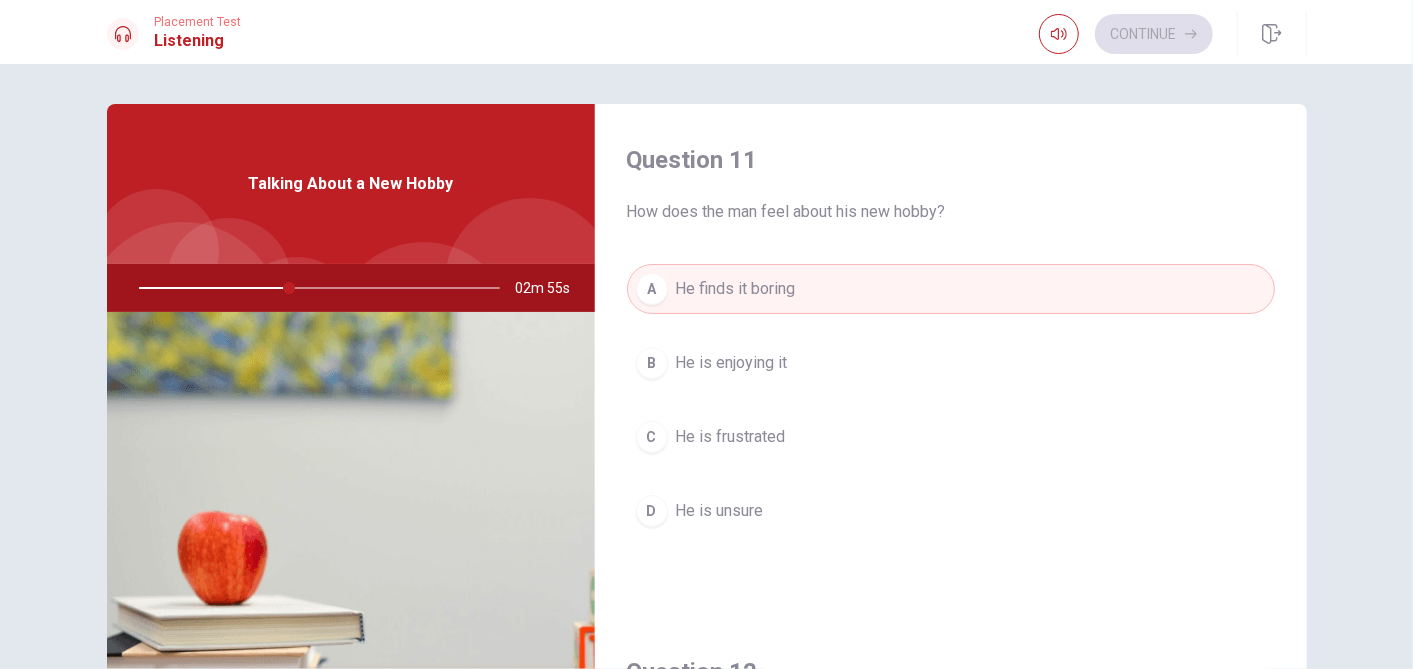 click on "He is enjoying it" at bounding box center [732, 363] 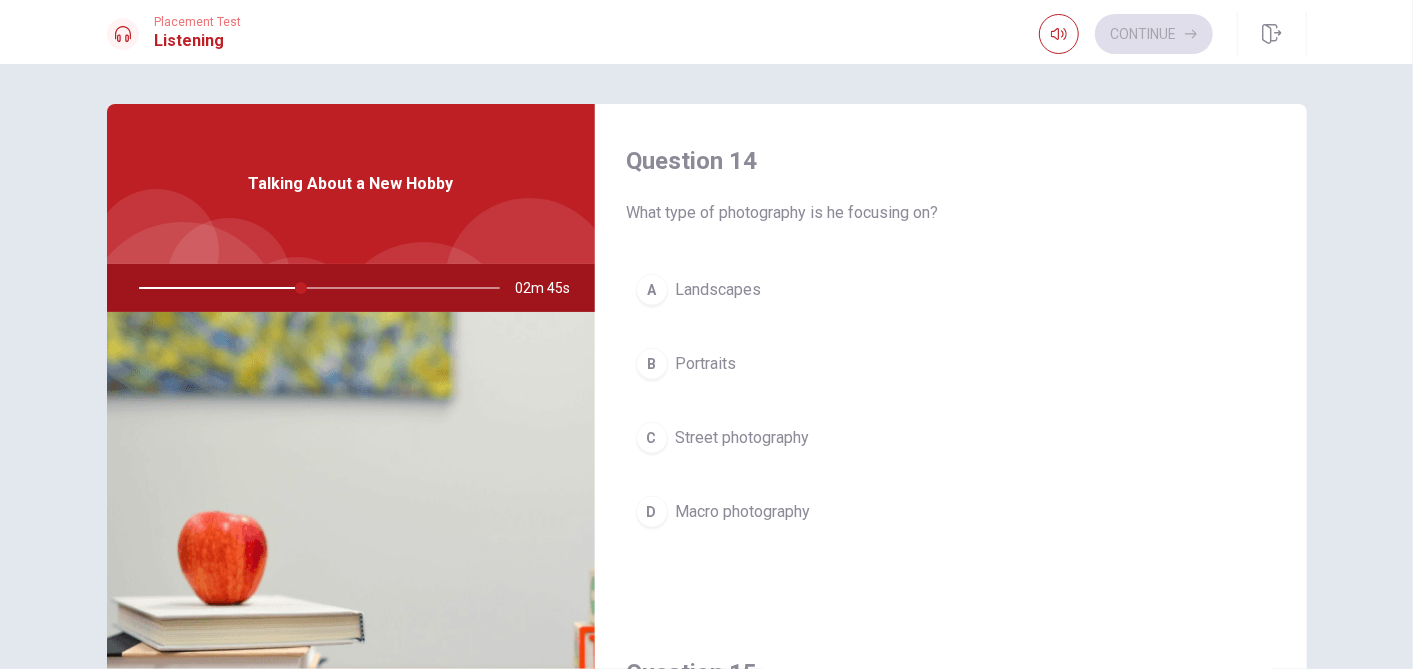 scroll, scrollTop: 1555, scrollLeft: 0, axis: vertical 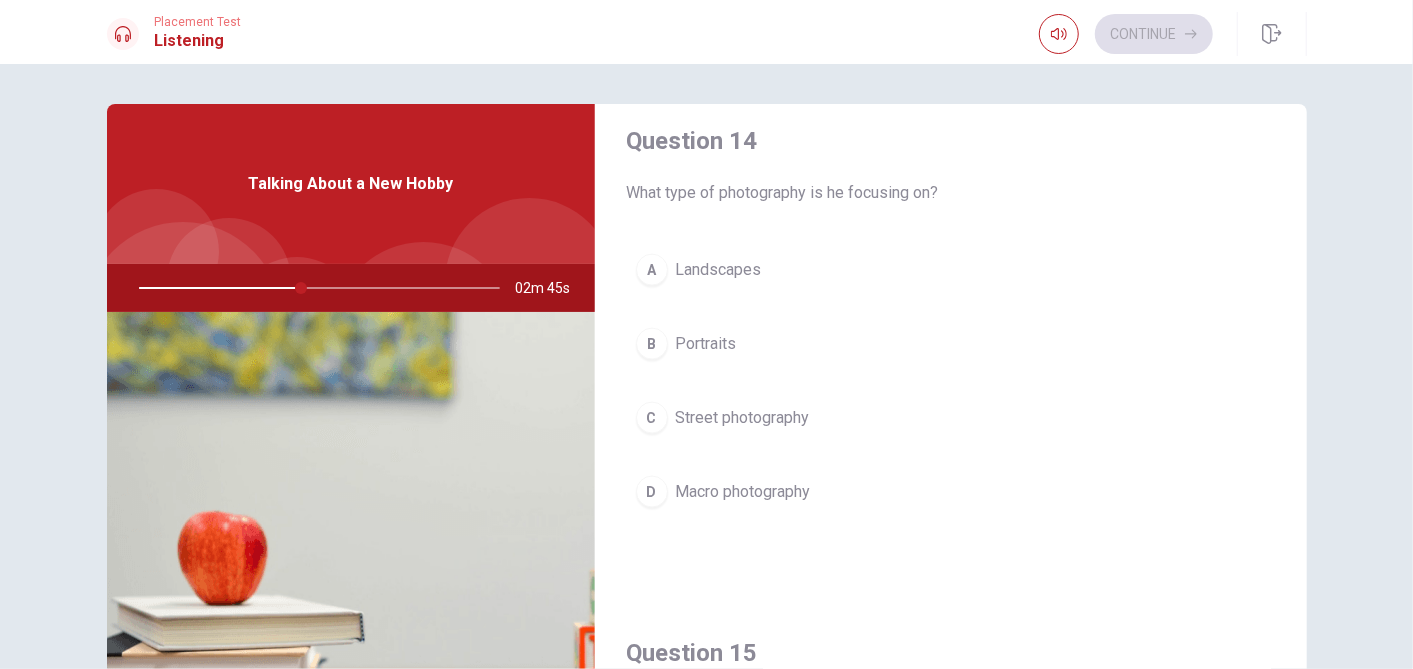 click on "Landscapes" at bounding box center (719, 270) 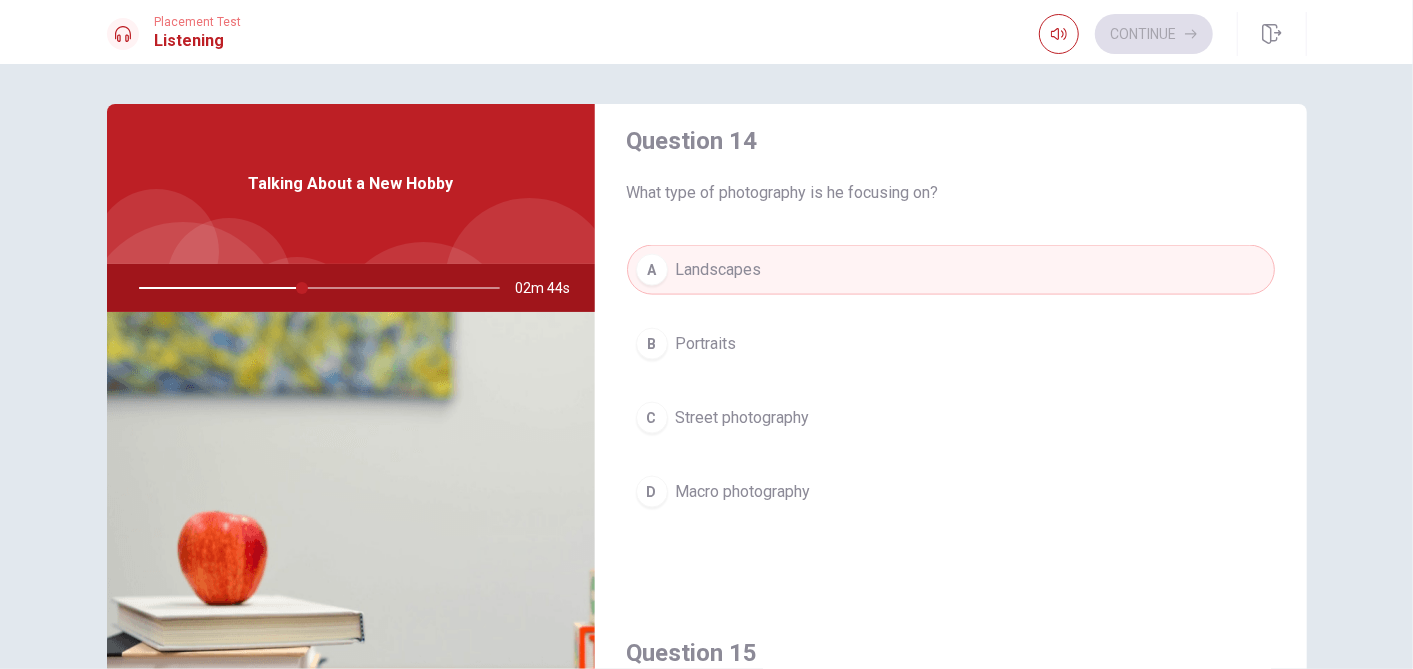 scroll, scrollTop: 1854, scrollLeft: 0, axis: vertical 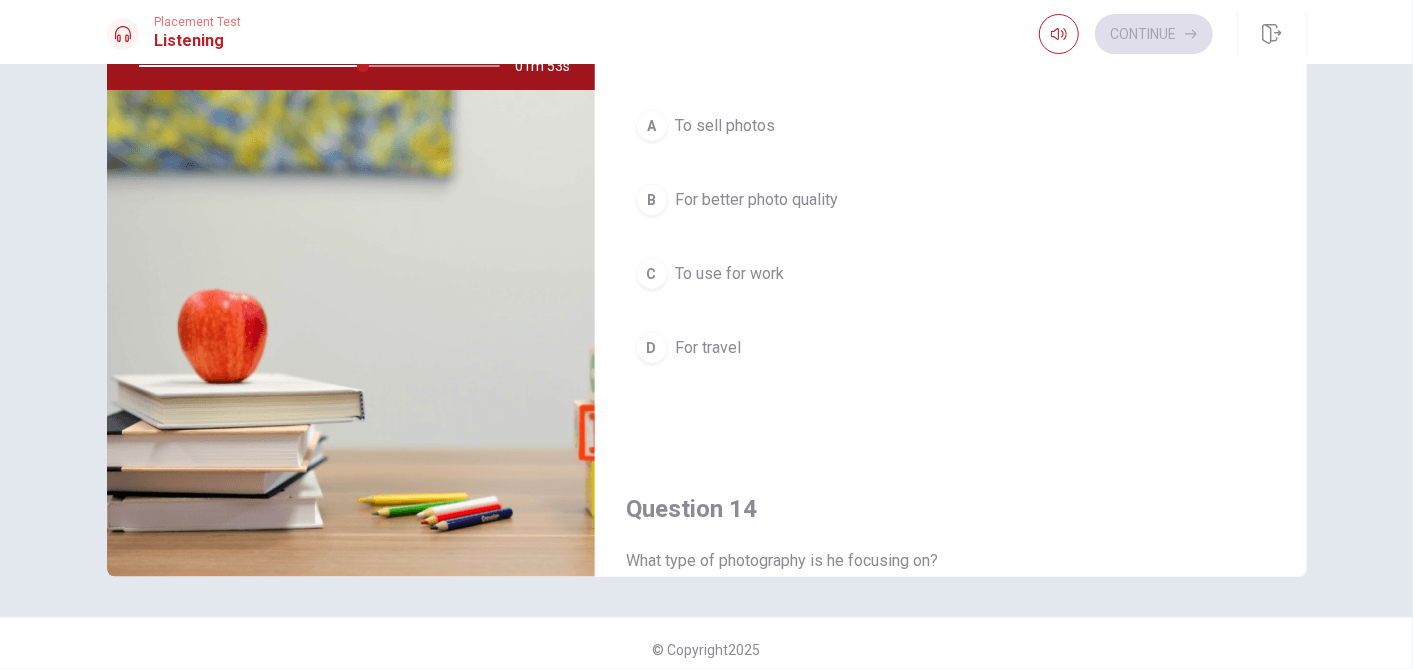 click on "B For better photo quality" at bounding box center (951, 200) 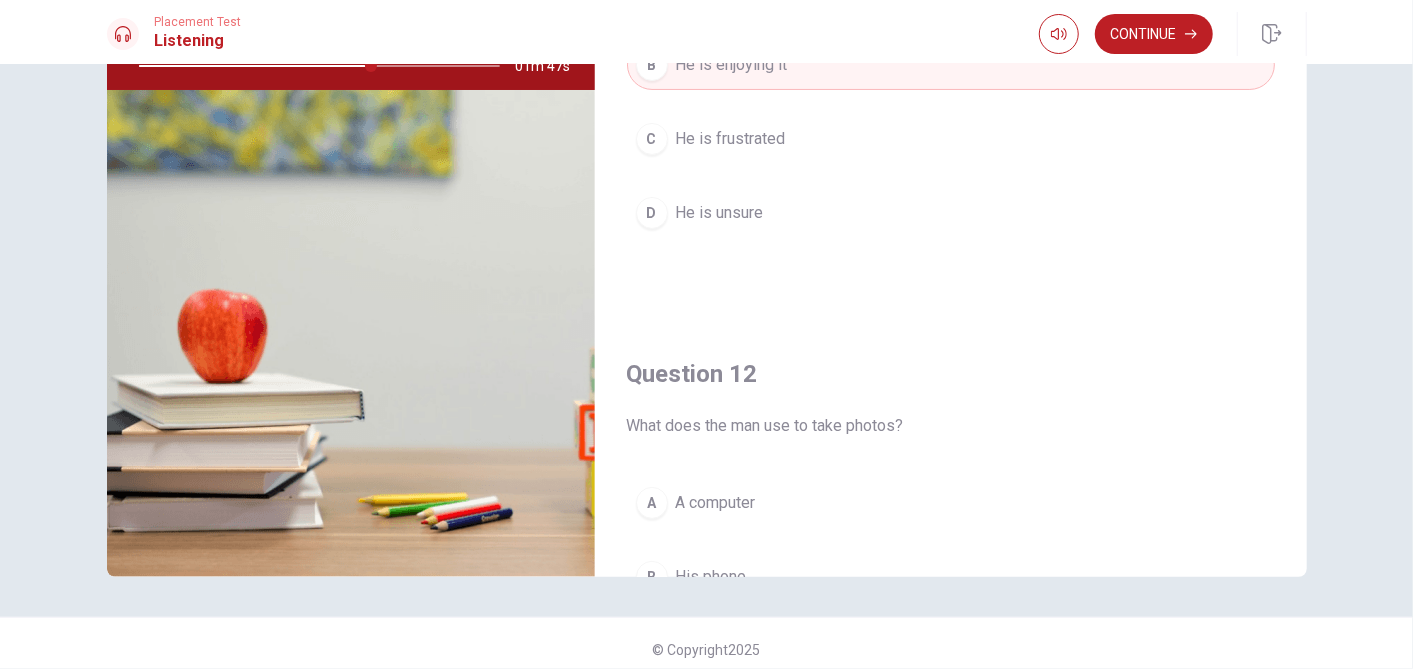 scroll, scrollTop: 0, scrollLeft: 0, axis: both 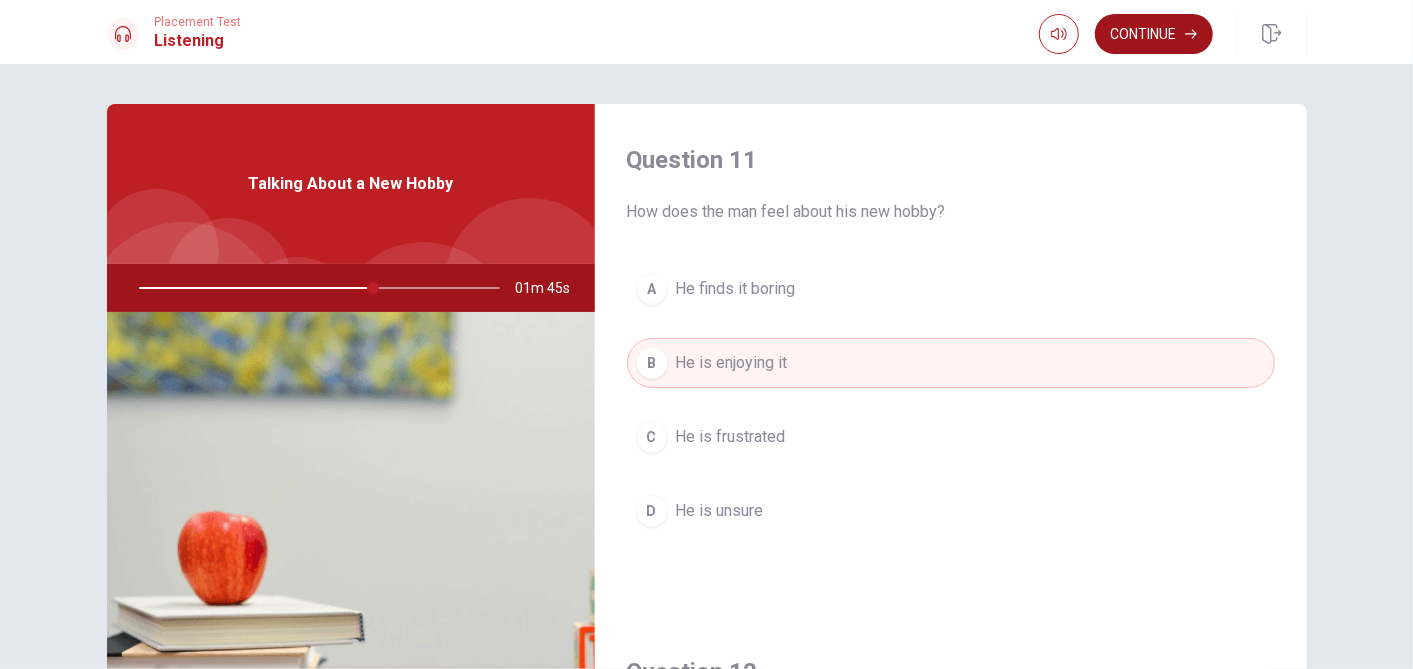 click on "Continue" at bounding box center (1154, 34) 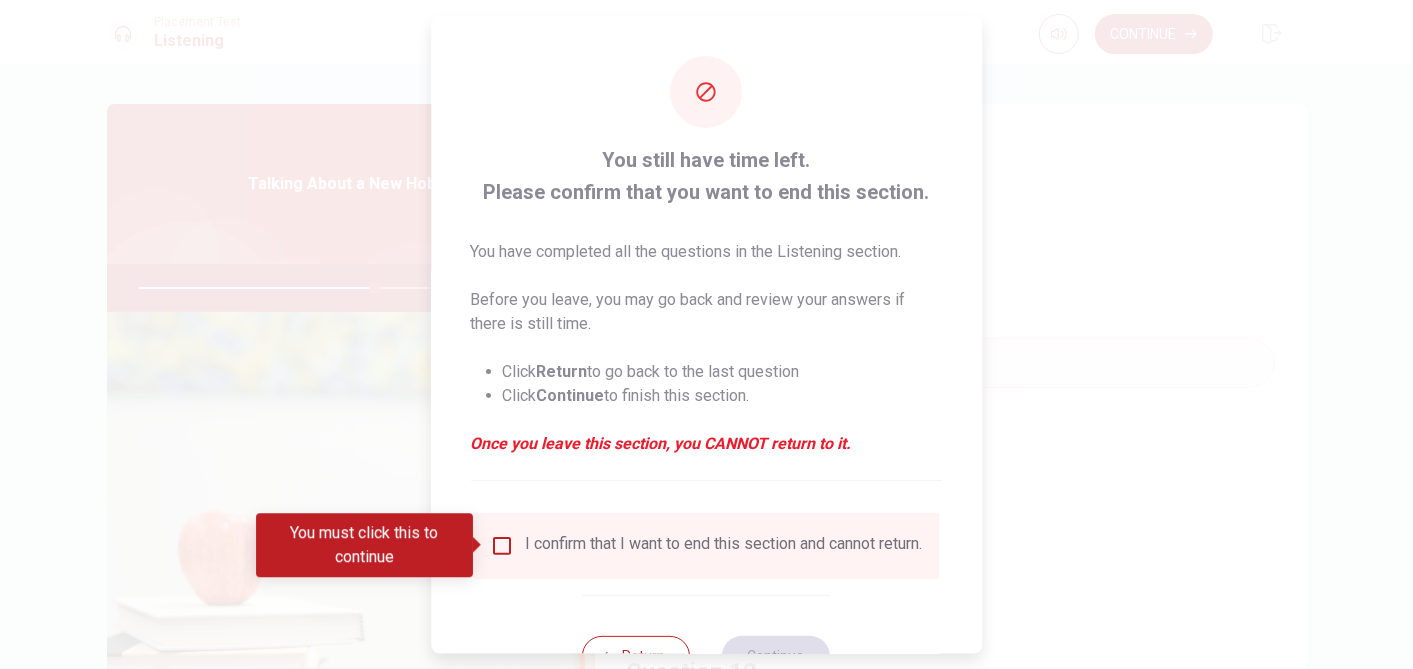 scroll, scrollTop: 77, scrollLeft: 0, axis: vertical 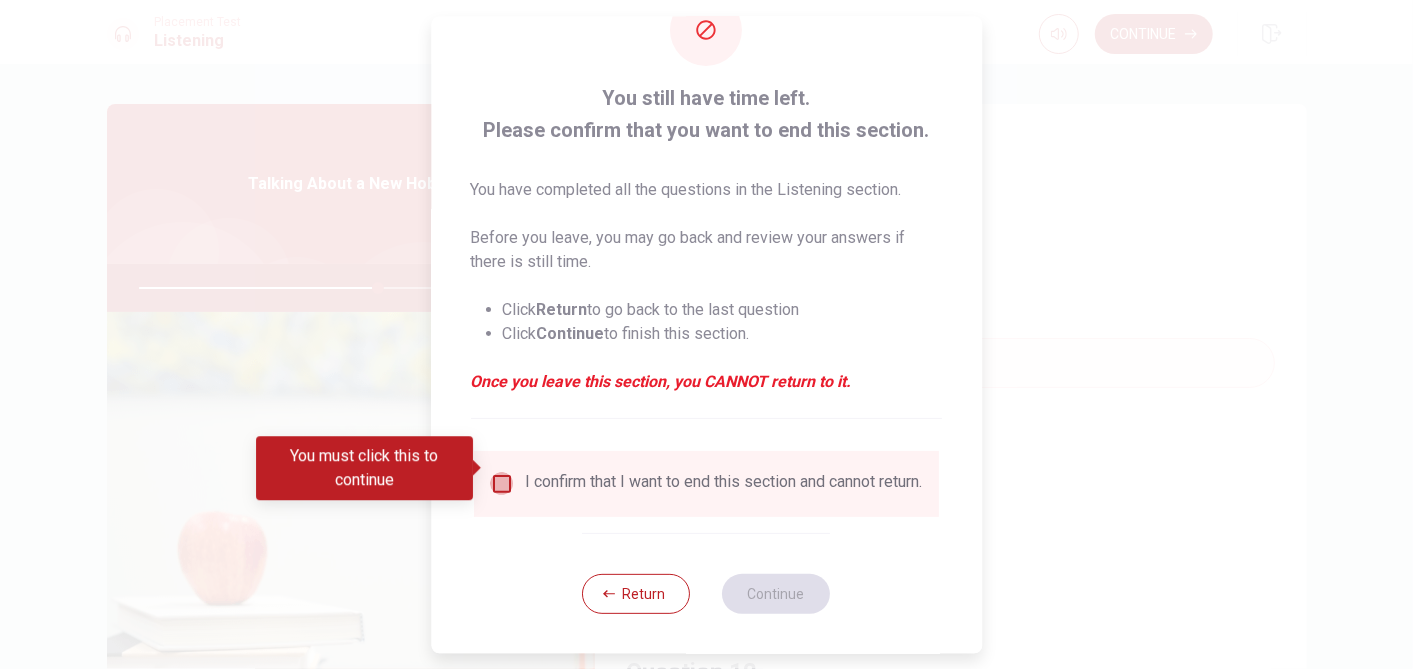 click at bounding box center (502, 483) 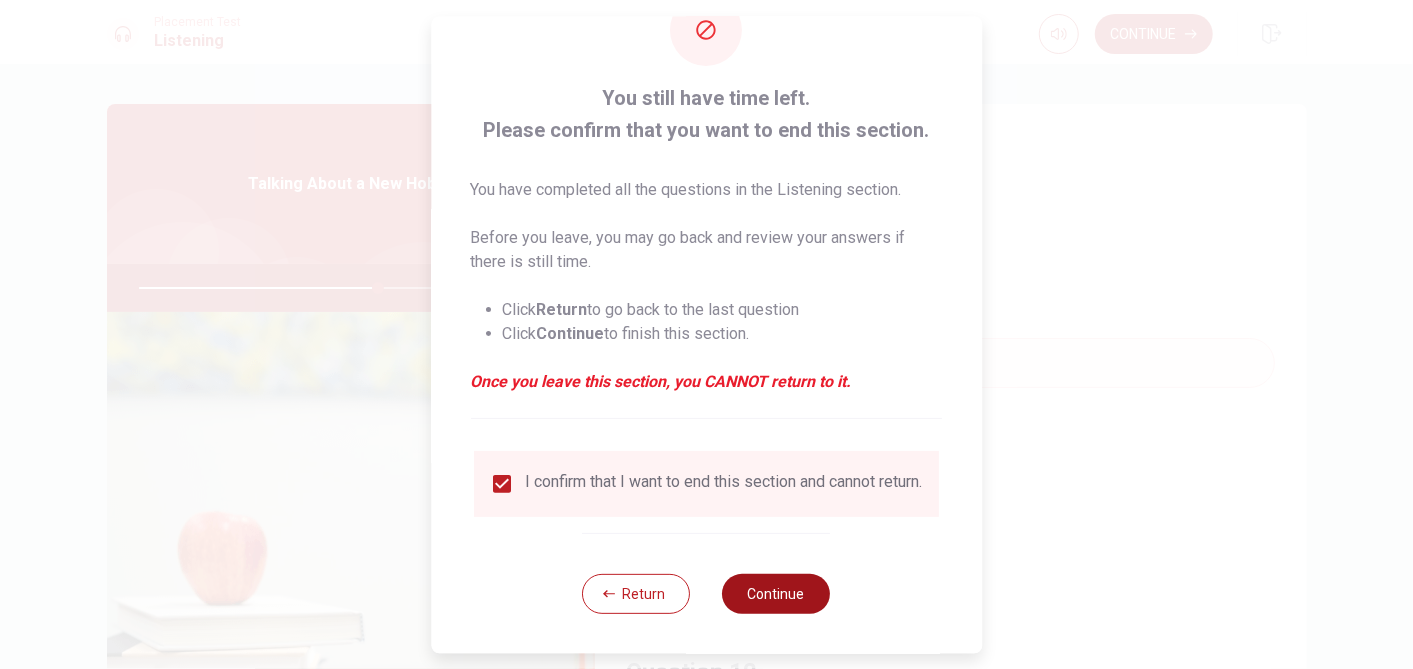 click on "Continue" at bounding box center (777, 593) 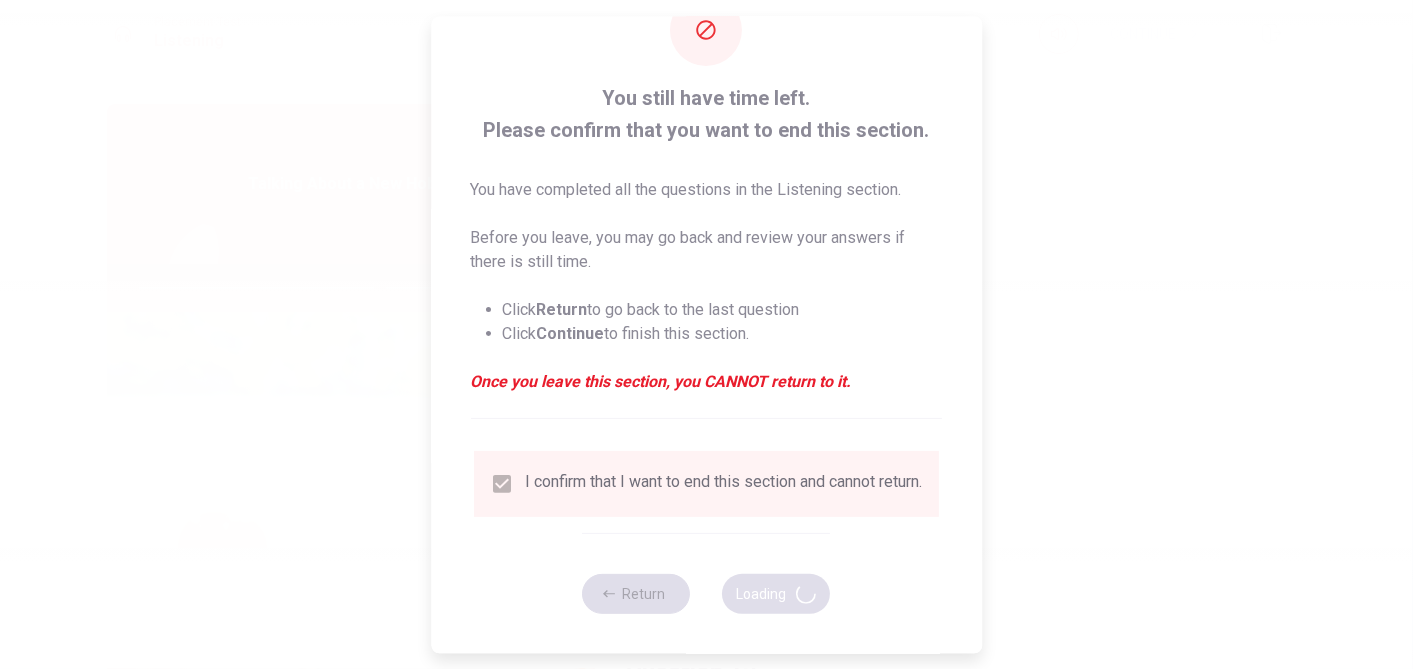 type on "67" 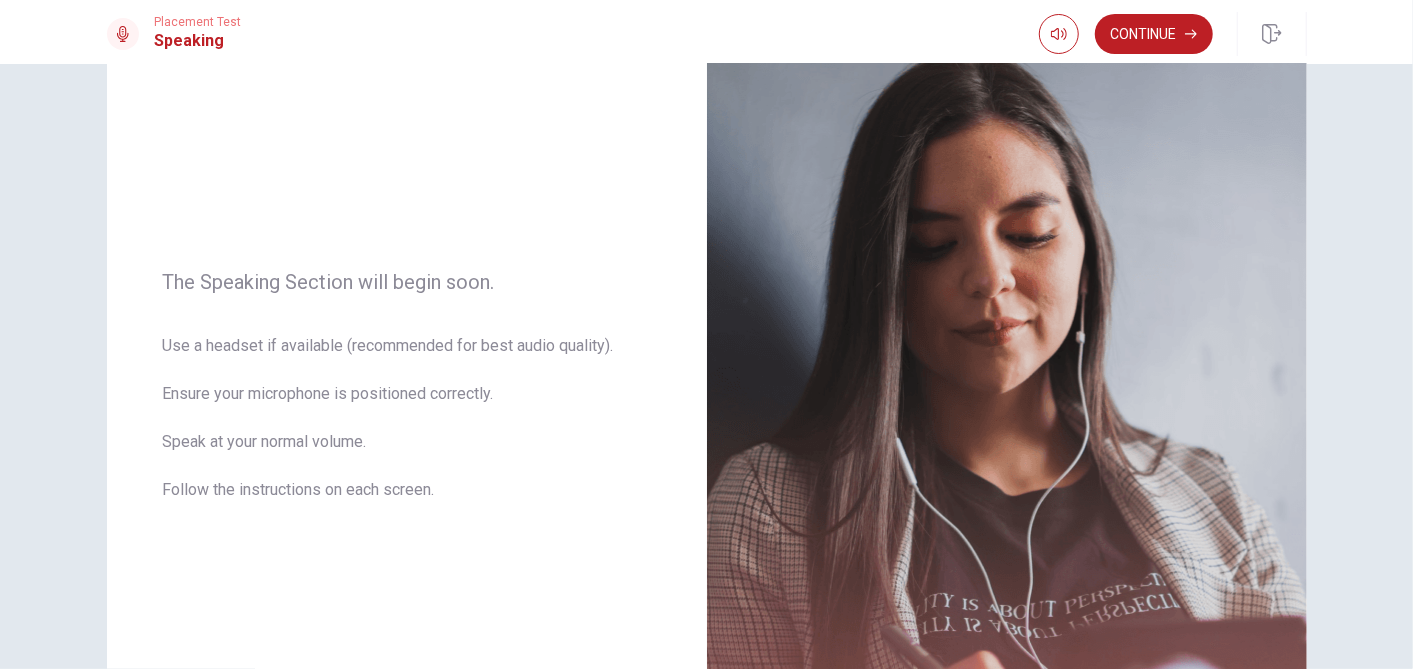 scroll, scrollTop: 188, scrollLeft: 0, axis: vertical 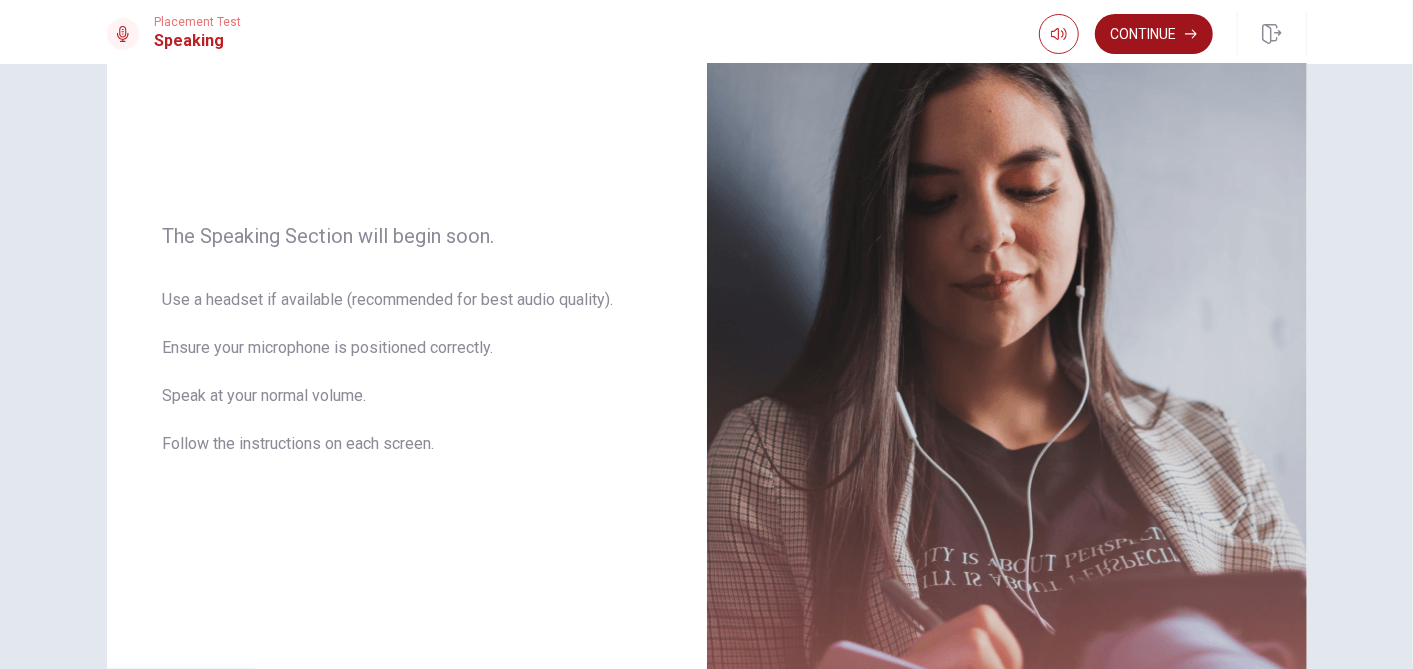 click on "Continue" at bounding box center [1154, 34] 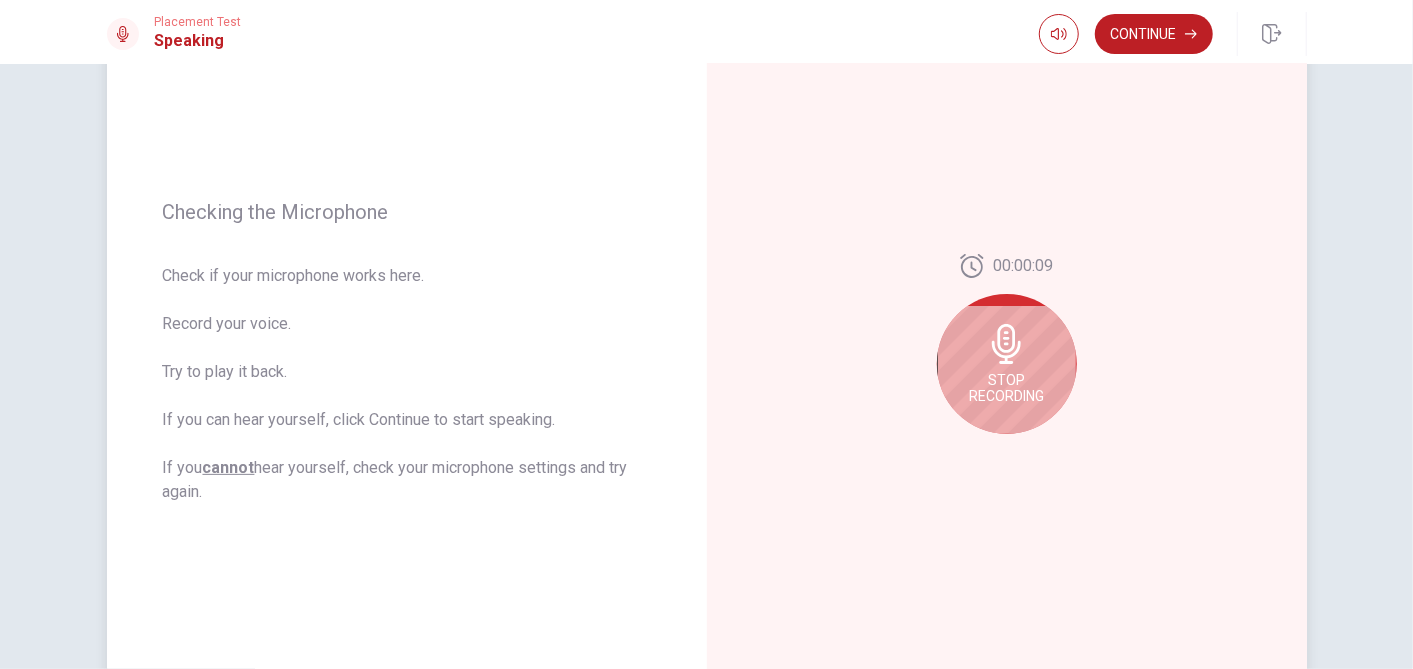 click 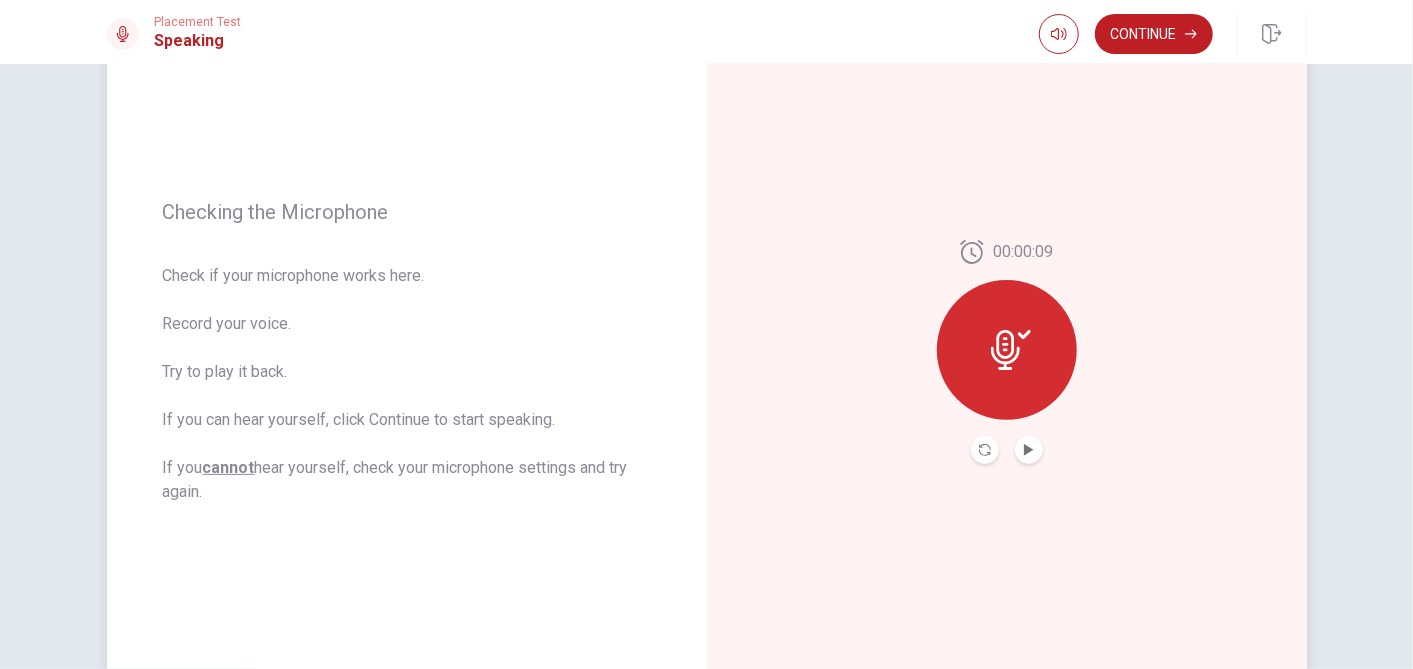 click 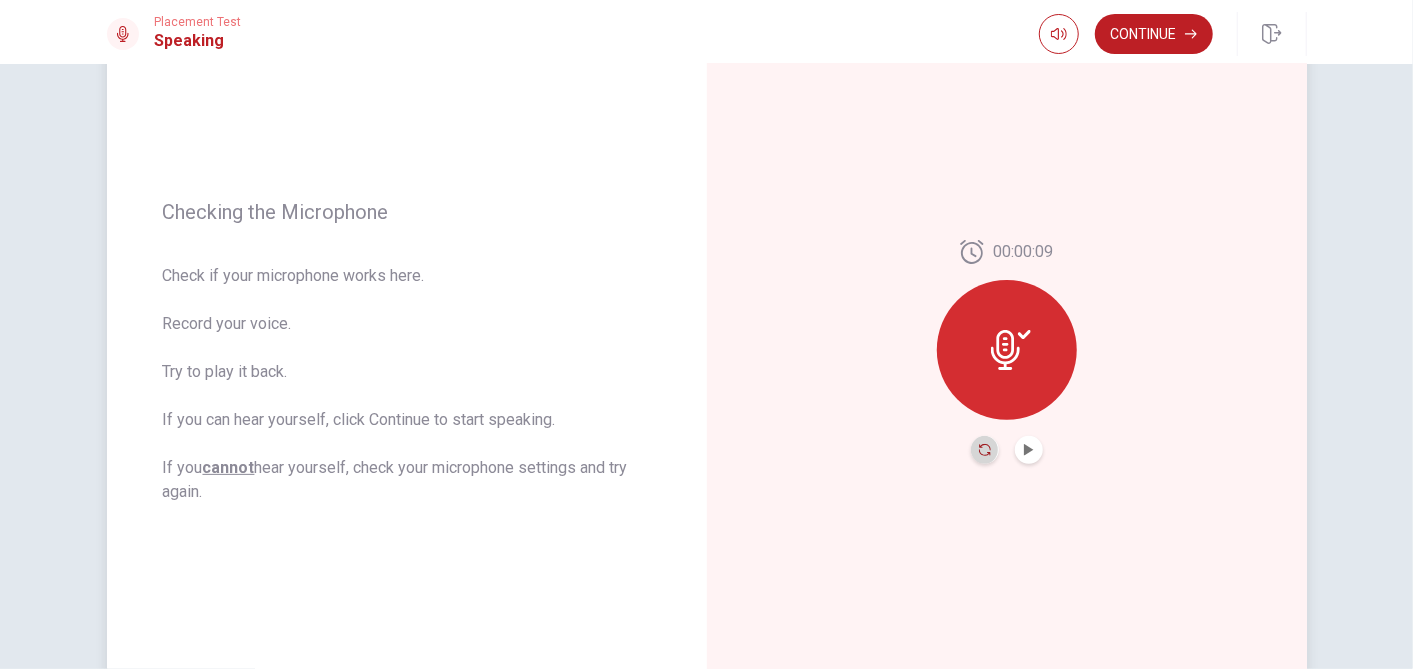 click 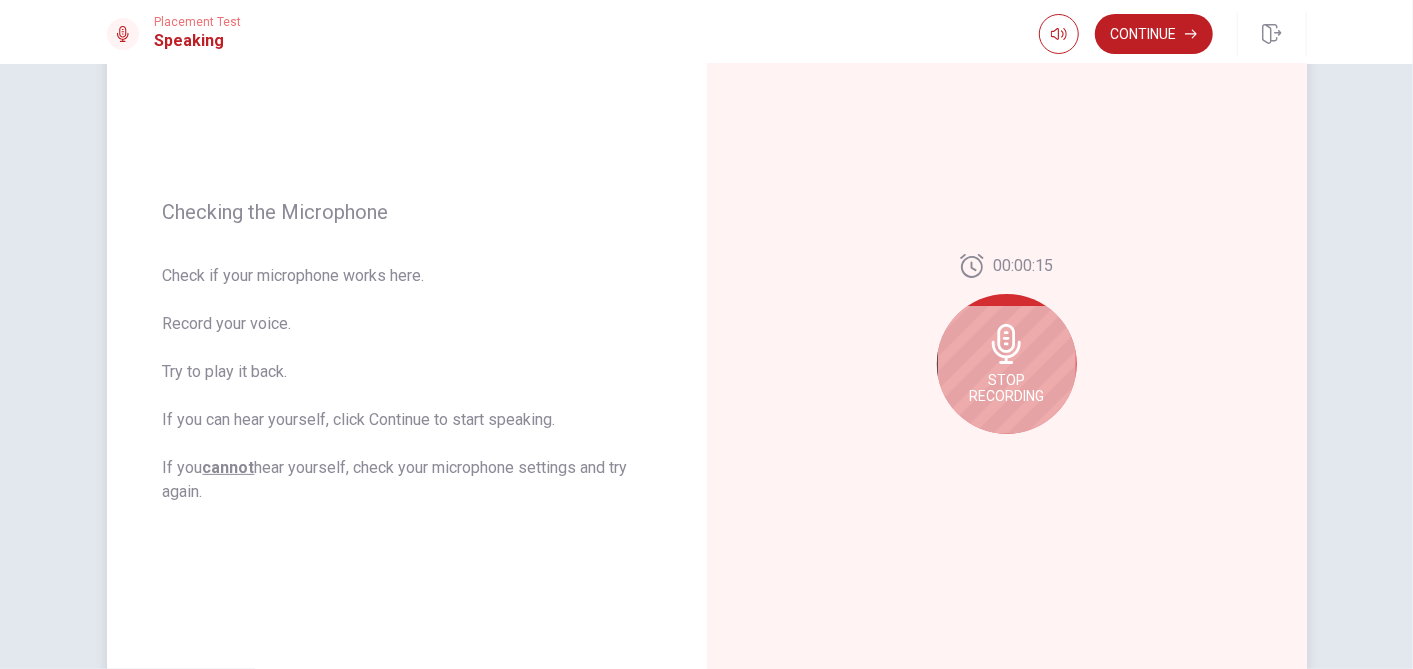 click on "Stop   Recording" at bounding box center (1006, 388) 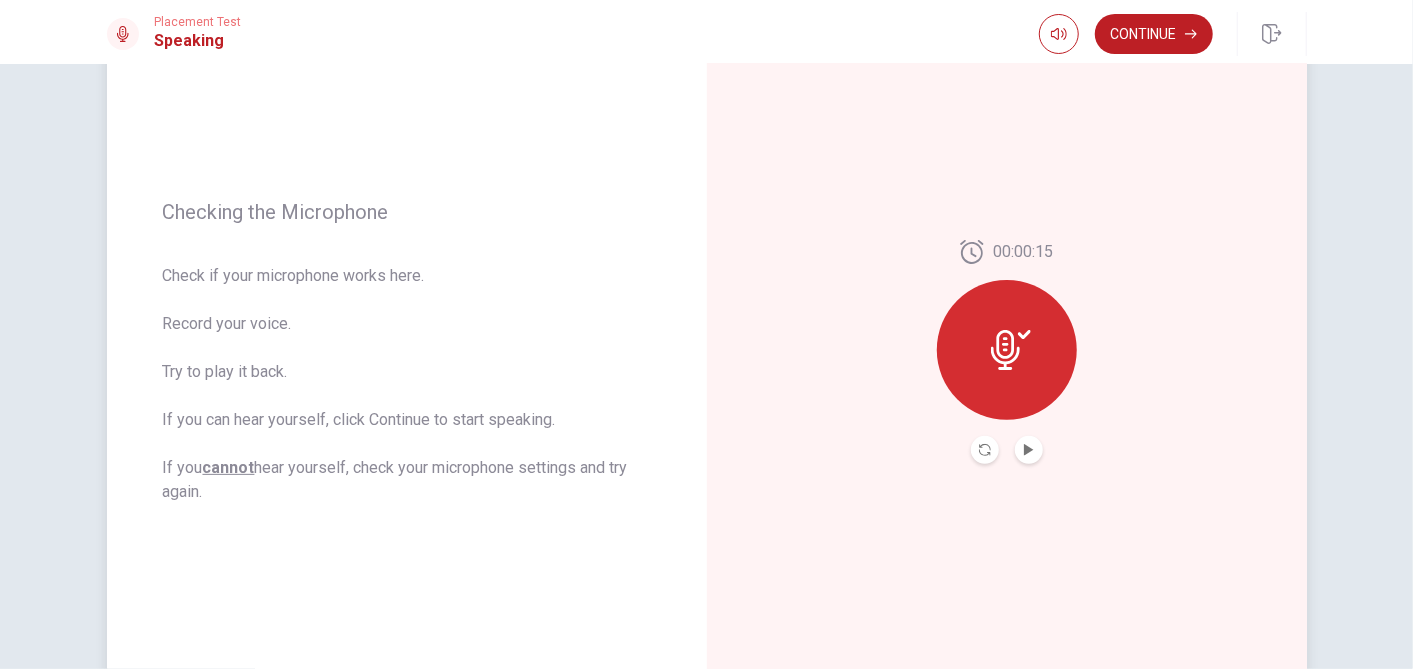click at bounding box center (985, 450) 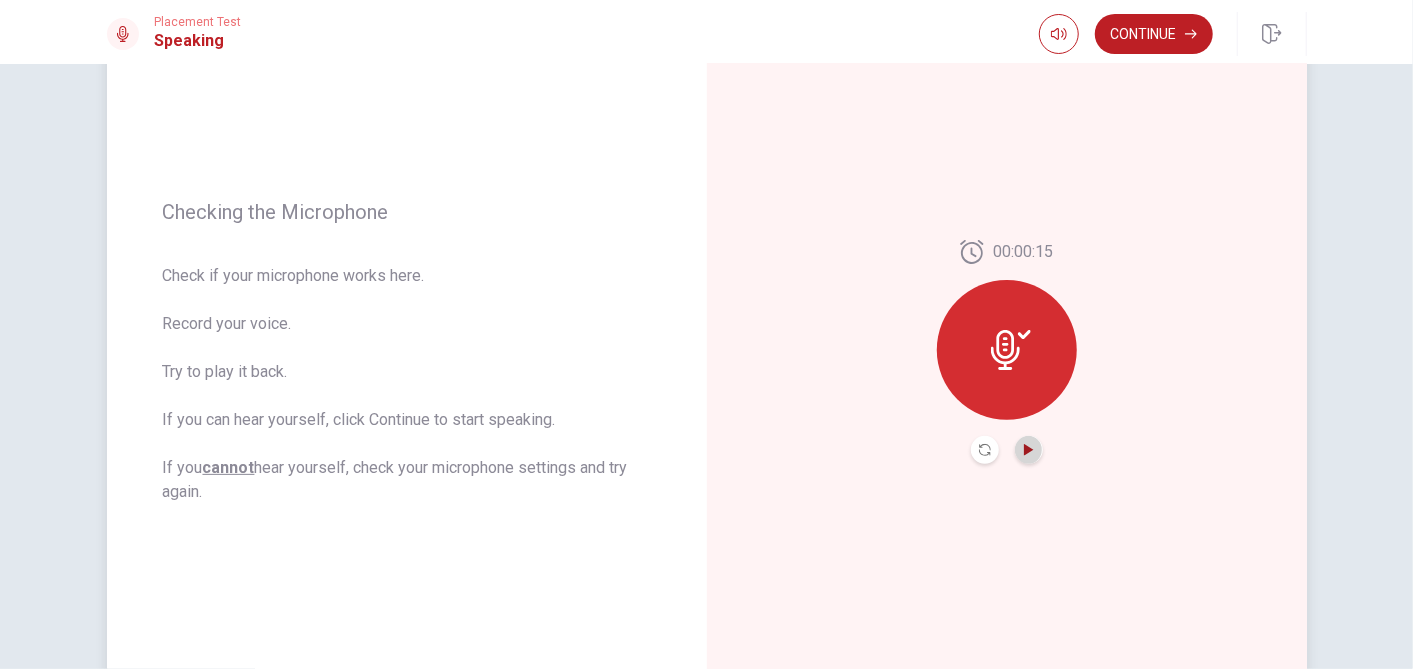 click 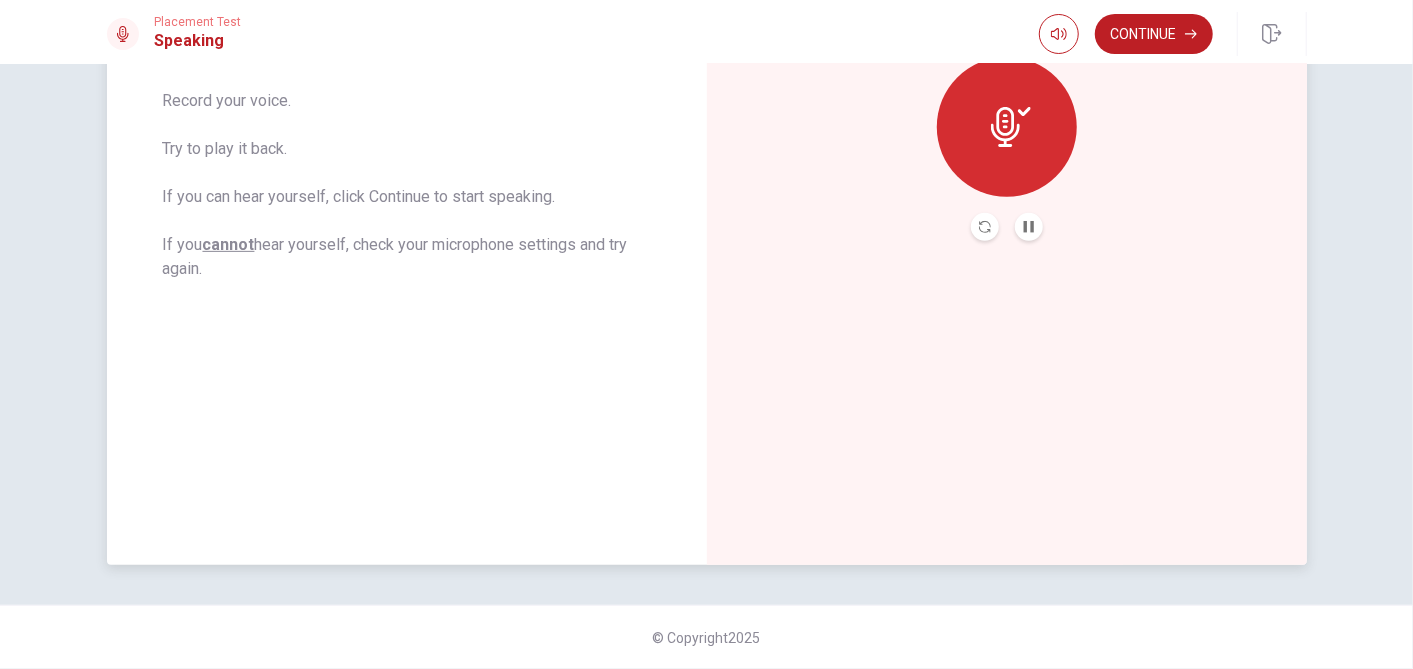scroll, scrollTop: 77, scrollLeft: 0, axis: vertical 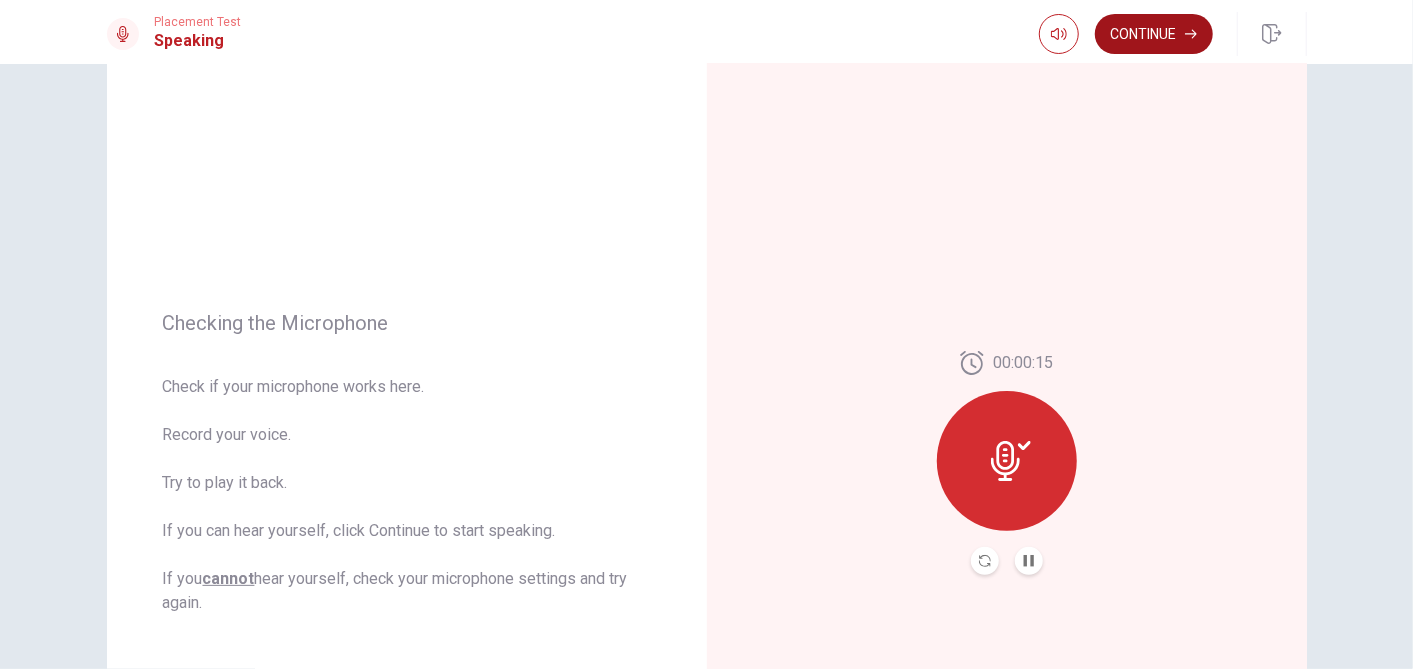 click on "Continue" at bounding box center (1154, 34) 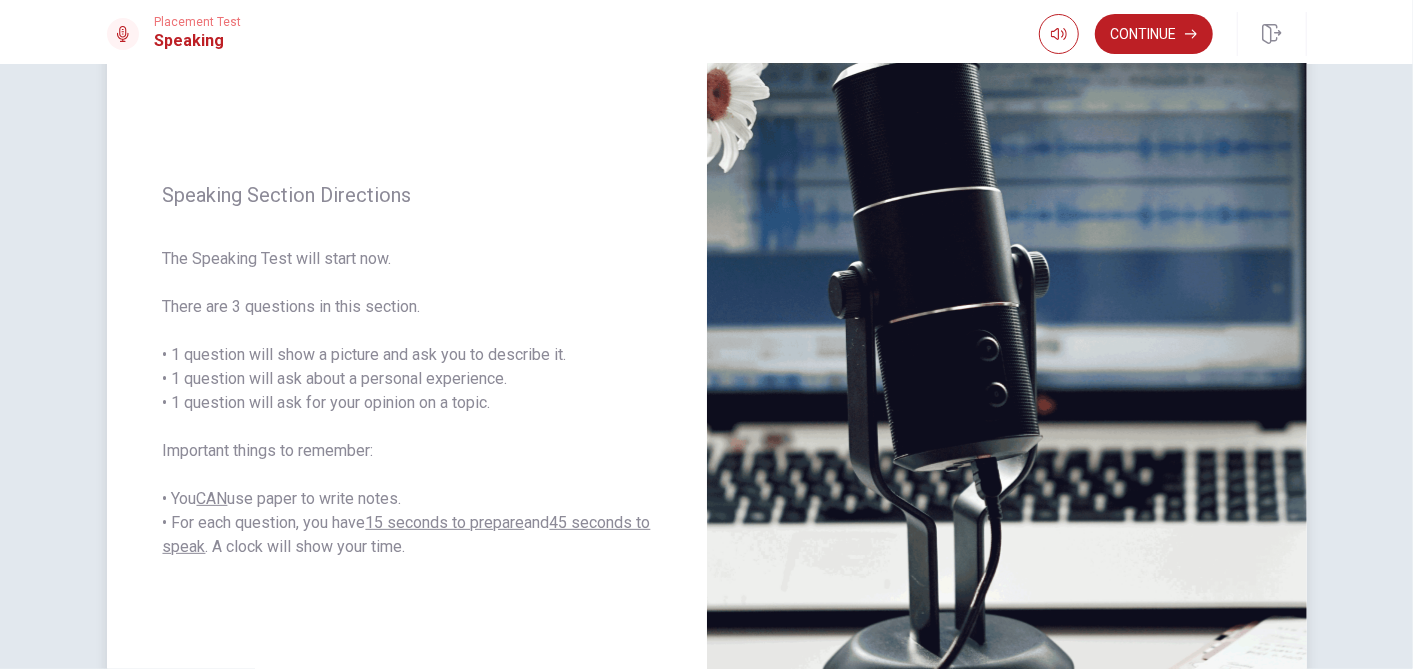 scroll, scrollTop: 77, scrollLeft: 0, axis: vertical 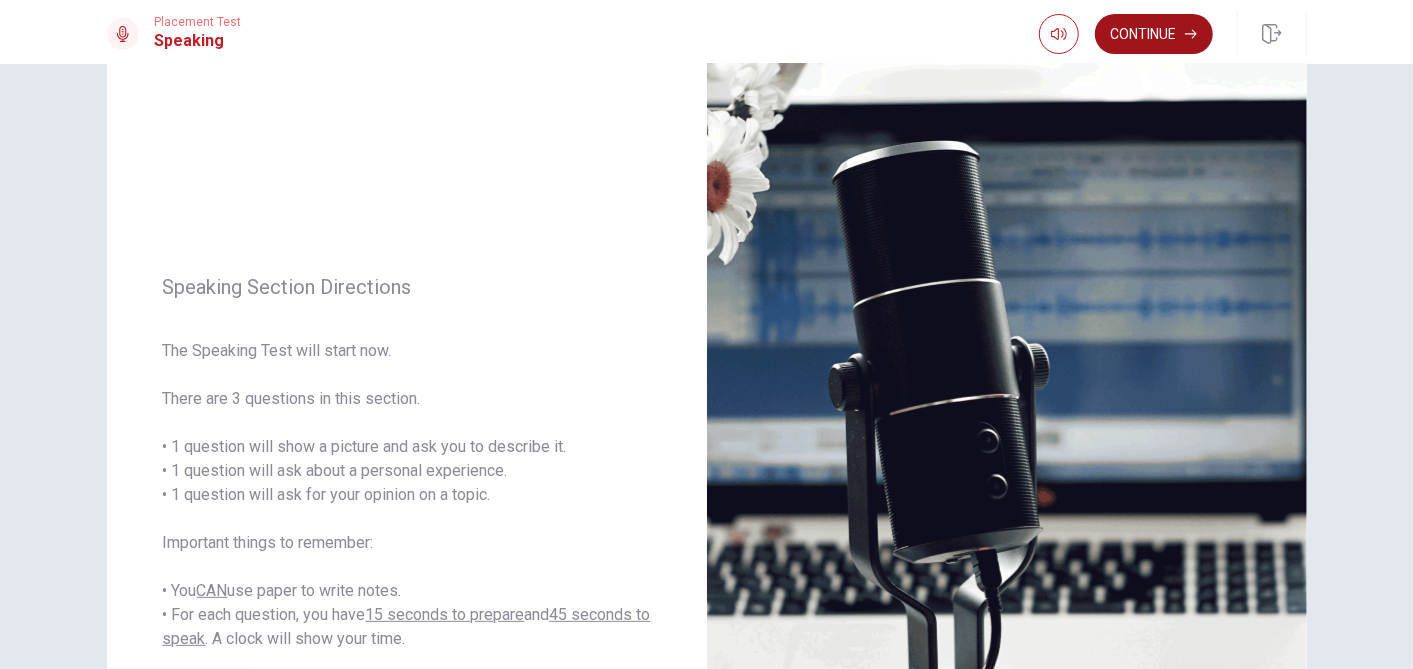 click on "Continue" at bounding box center (1154, 34) 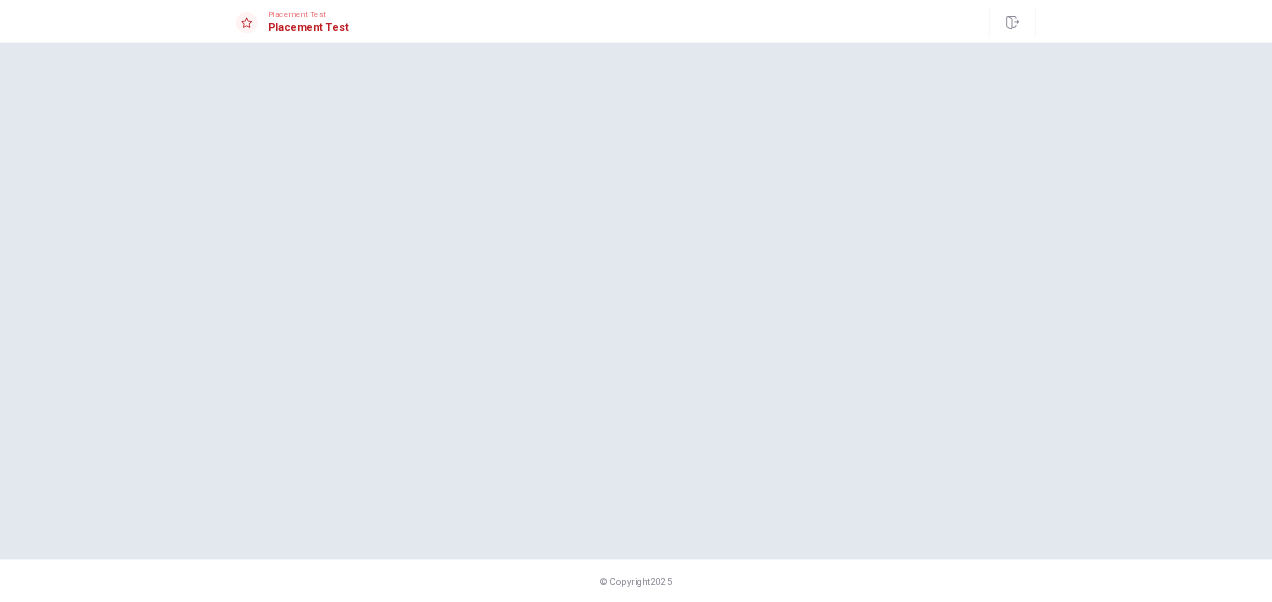 scroll, scrollTop: 0, scrollLeft: 0, axis: both 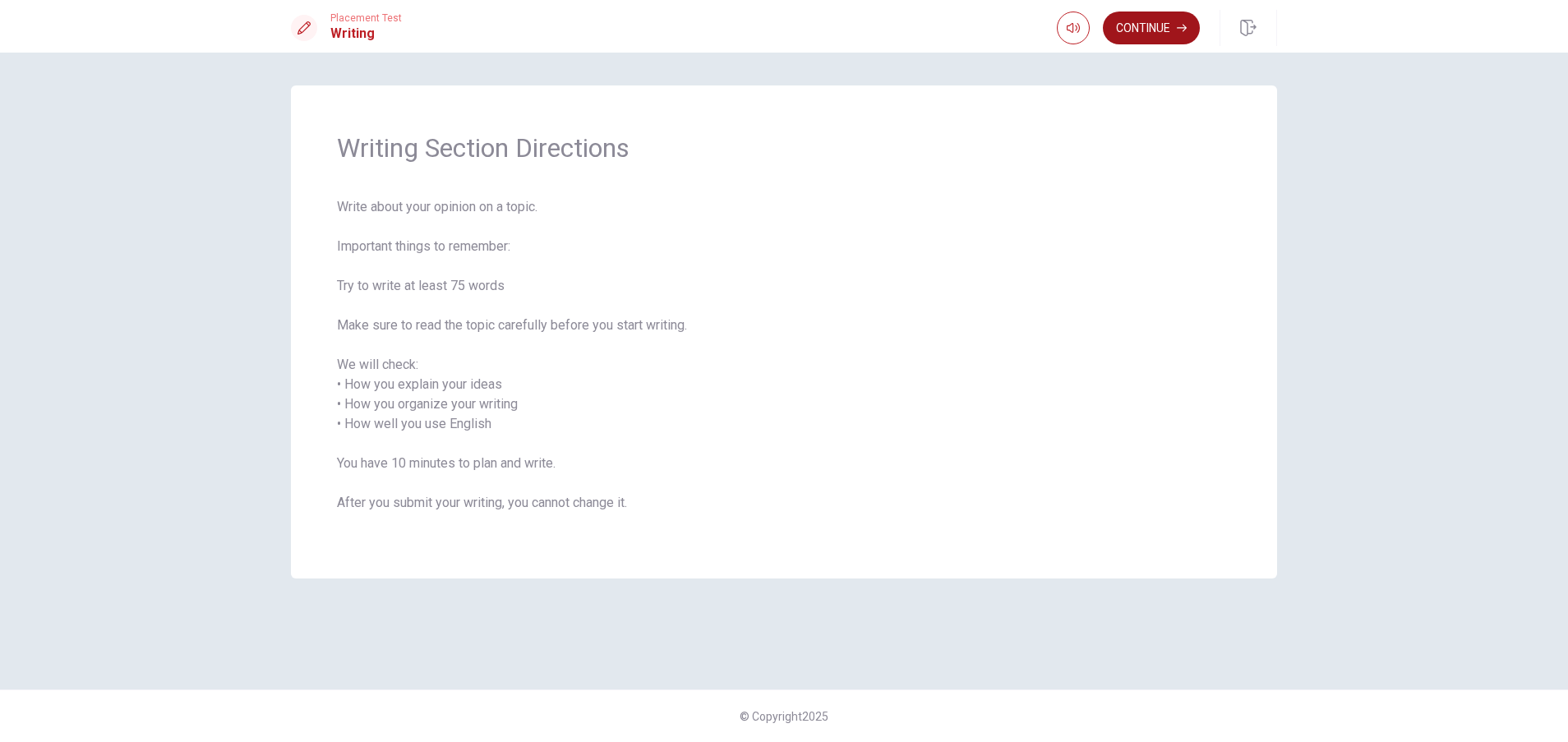 click on "Continue" at bounding box center [1151, 28] 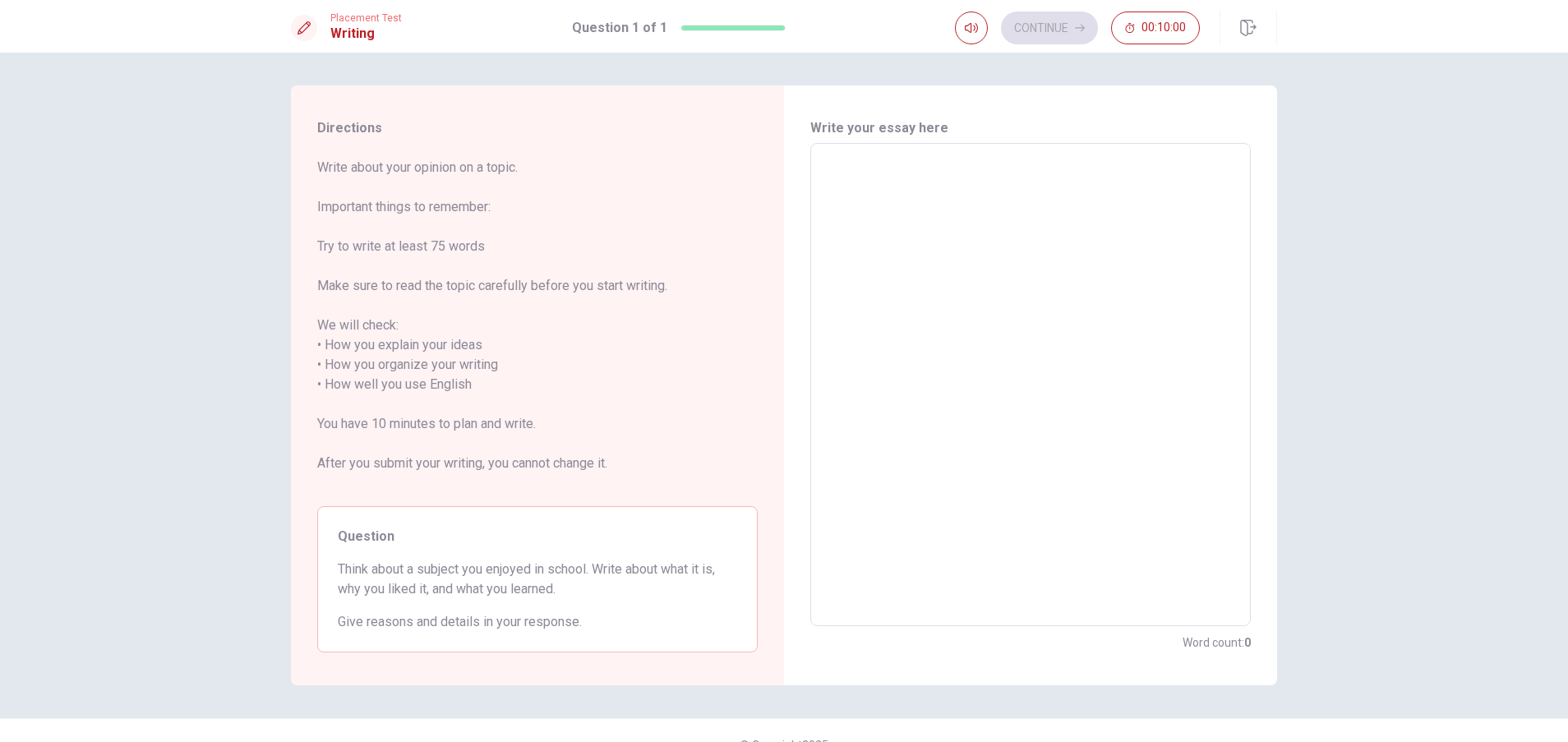 click at bounding box center [1031, 385] 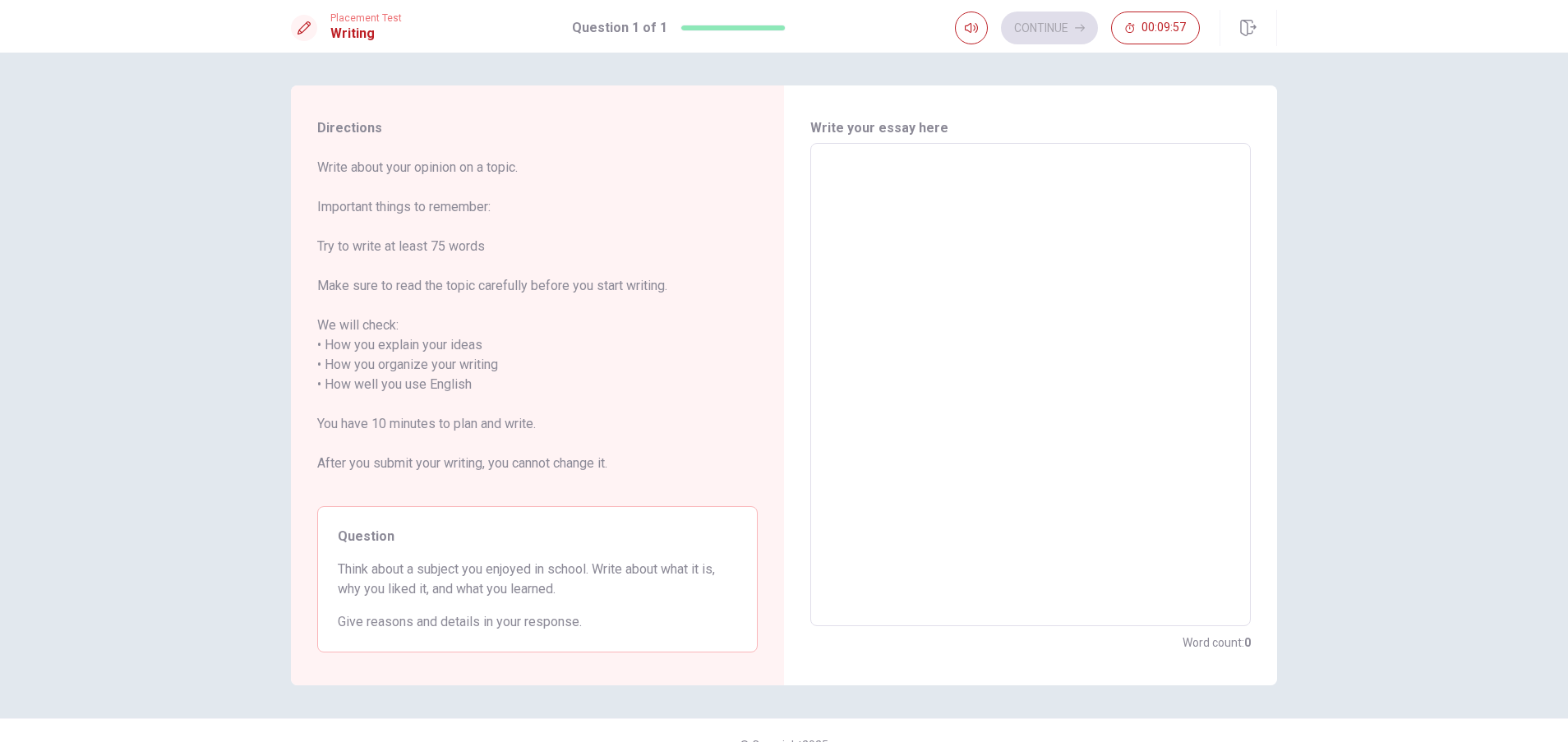 type on "W" 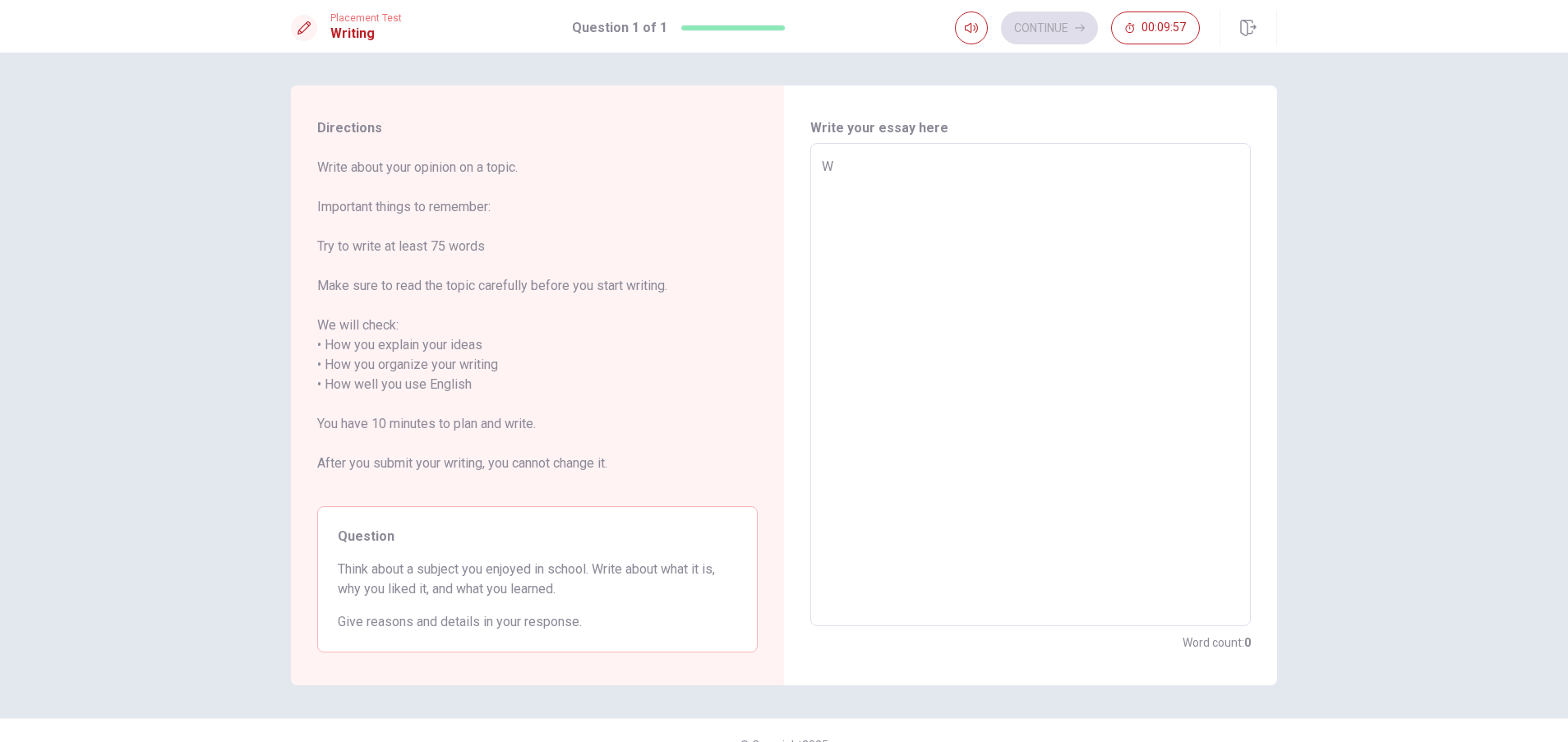 type on "x" 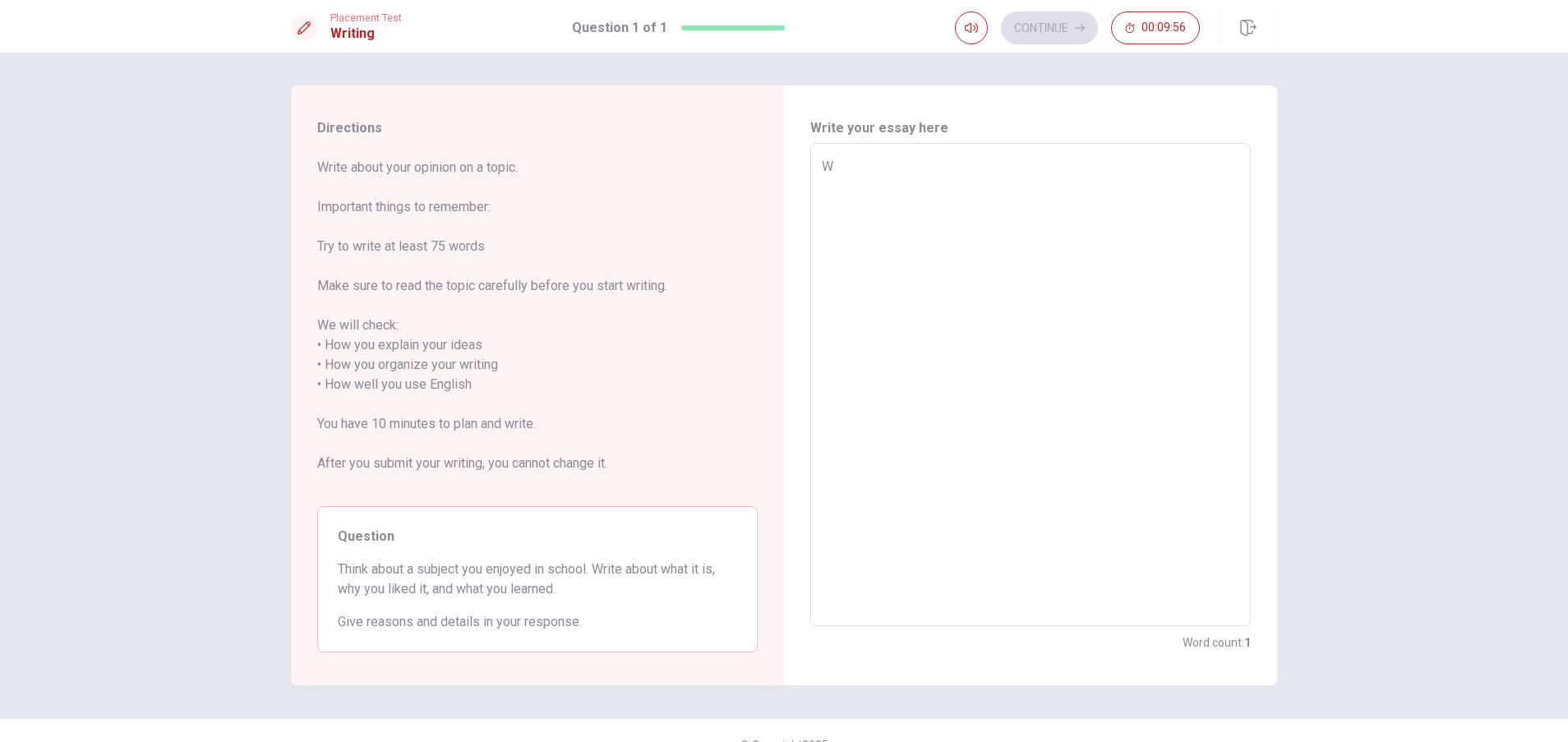 type on "We" 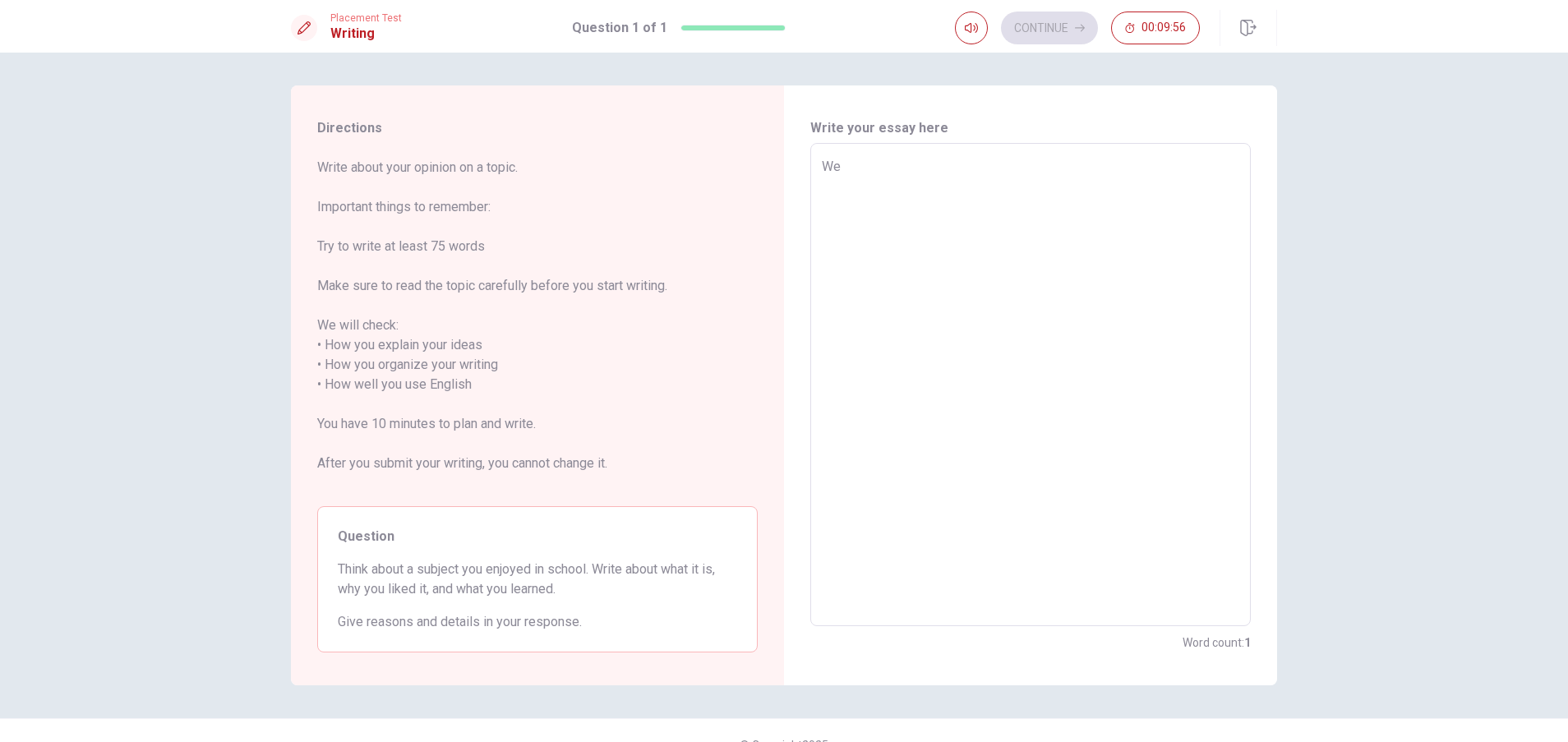 type on "x" 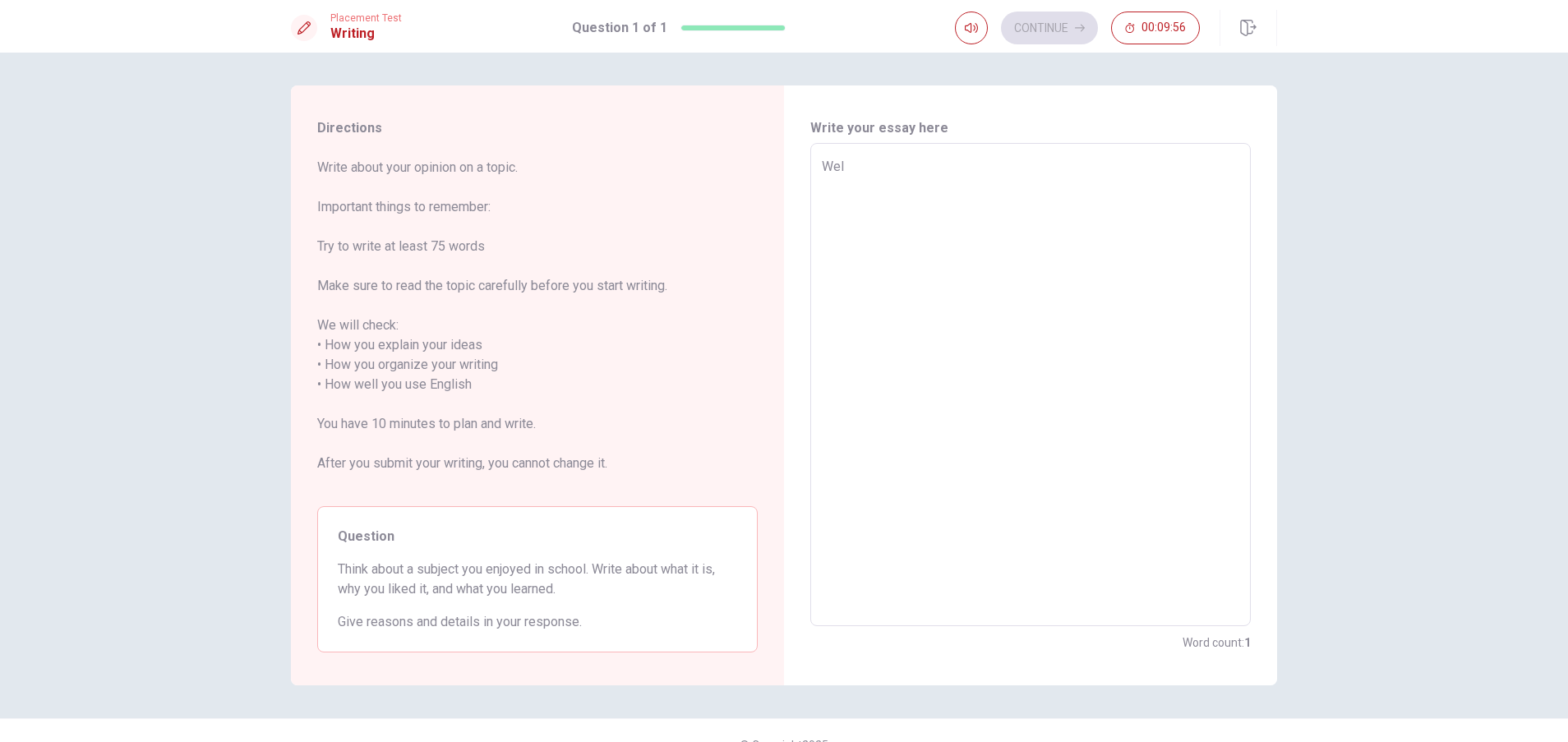 type on "x" 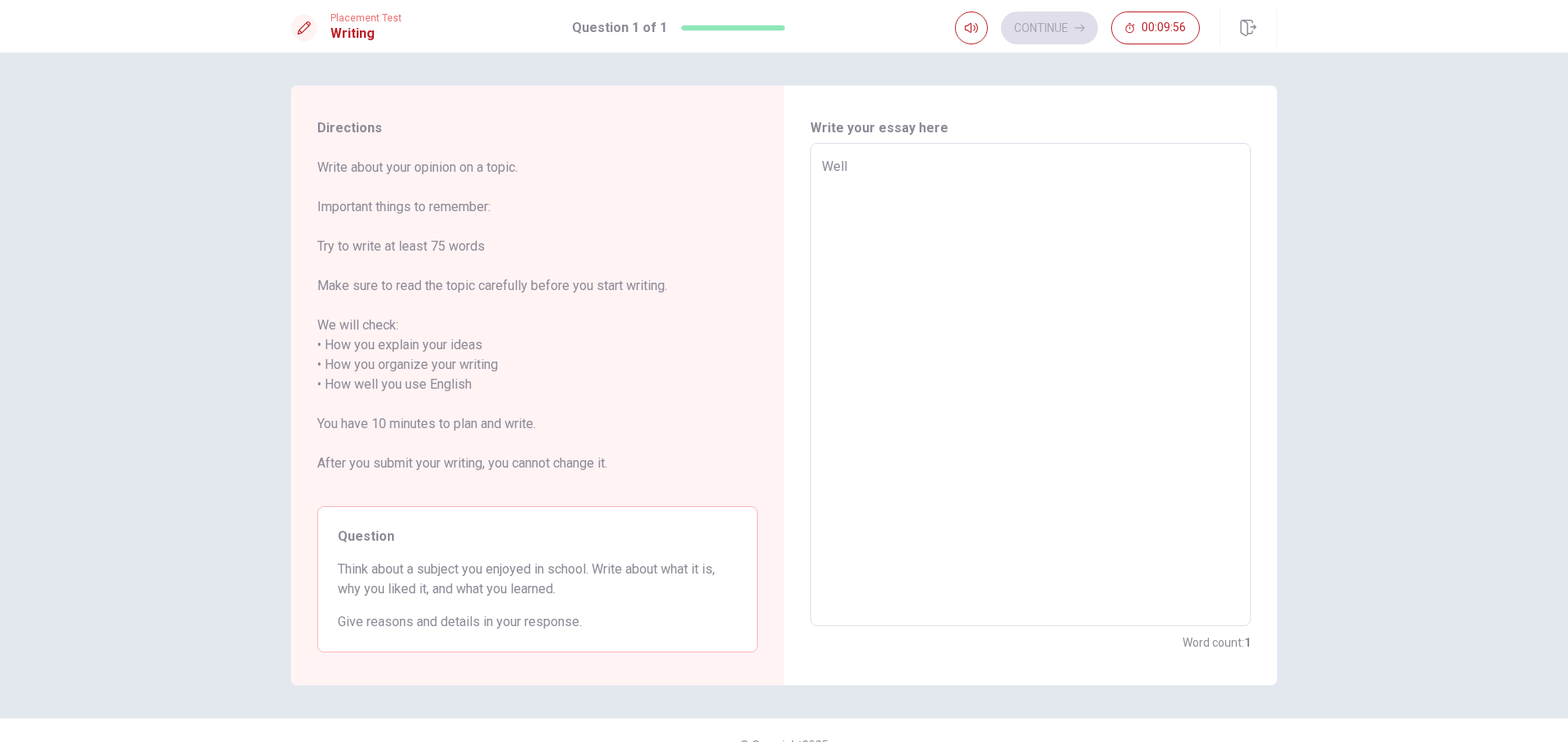 type on "x" 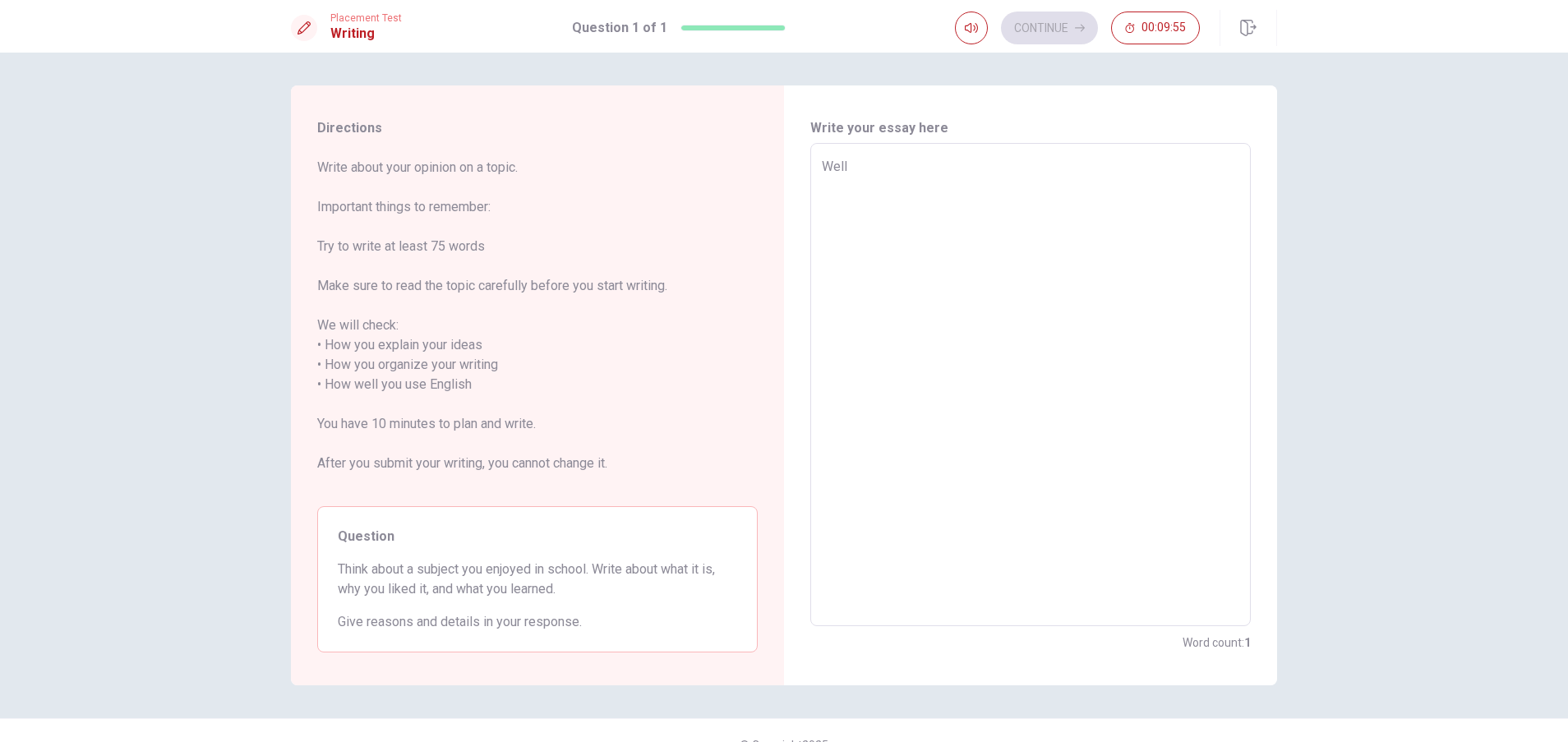 type on "Well," 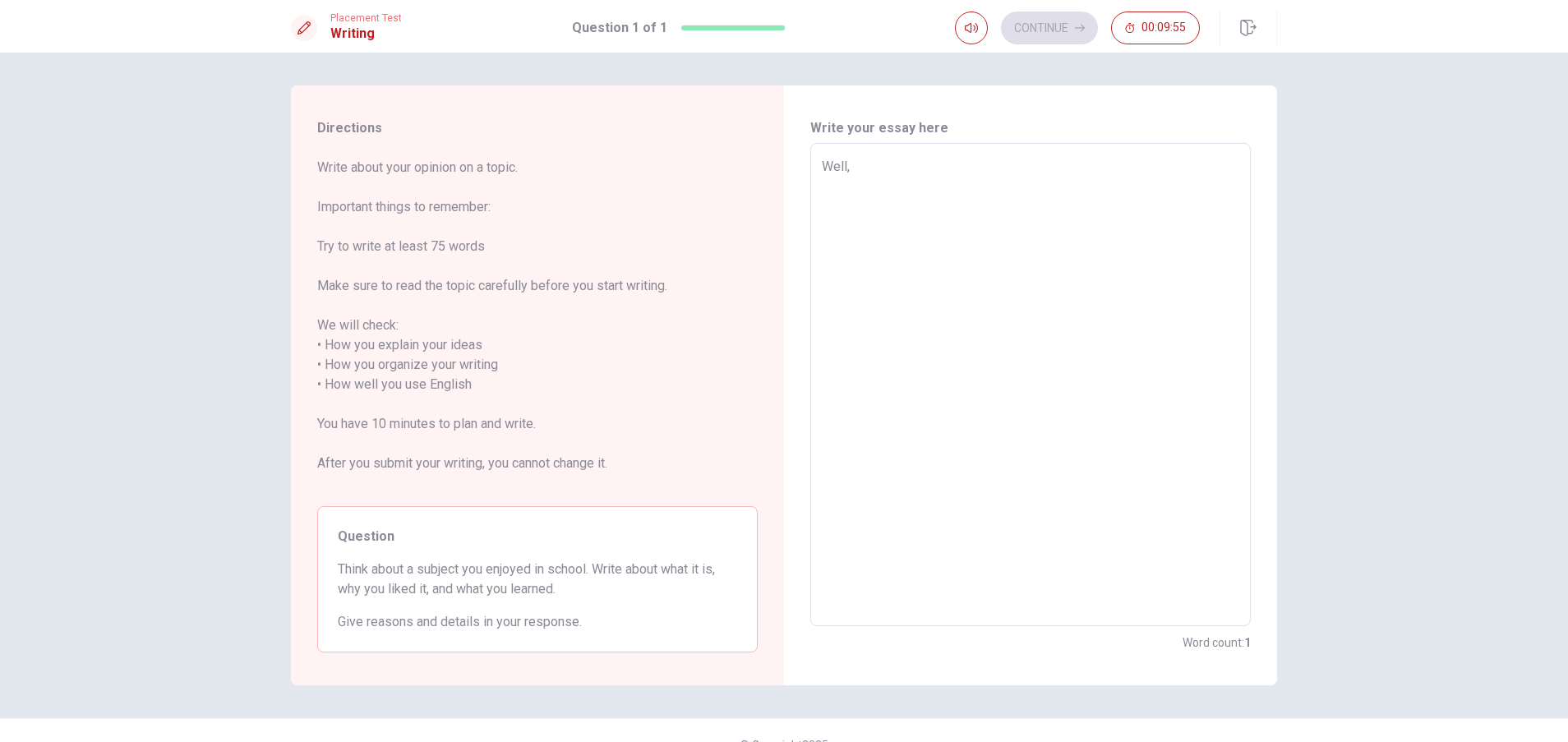 type on "x" 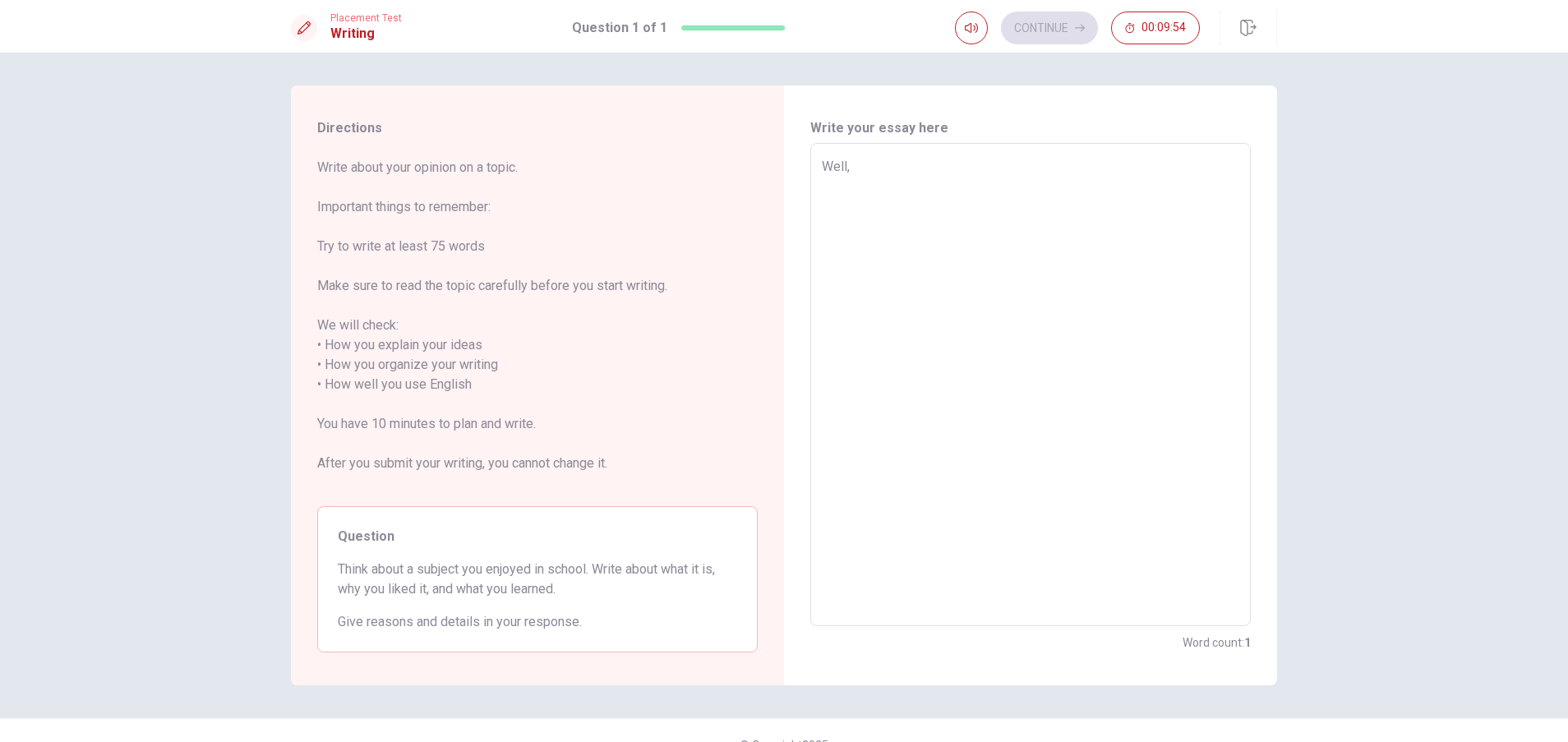 type on "Well," 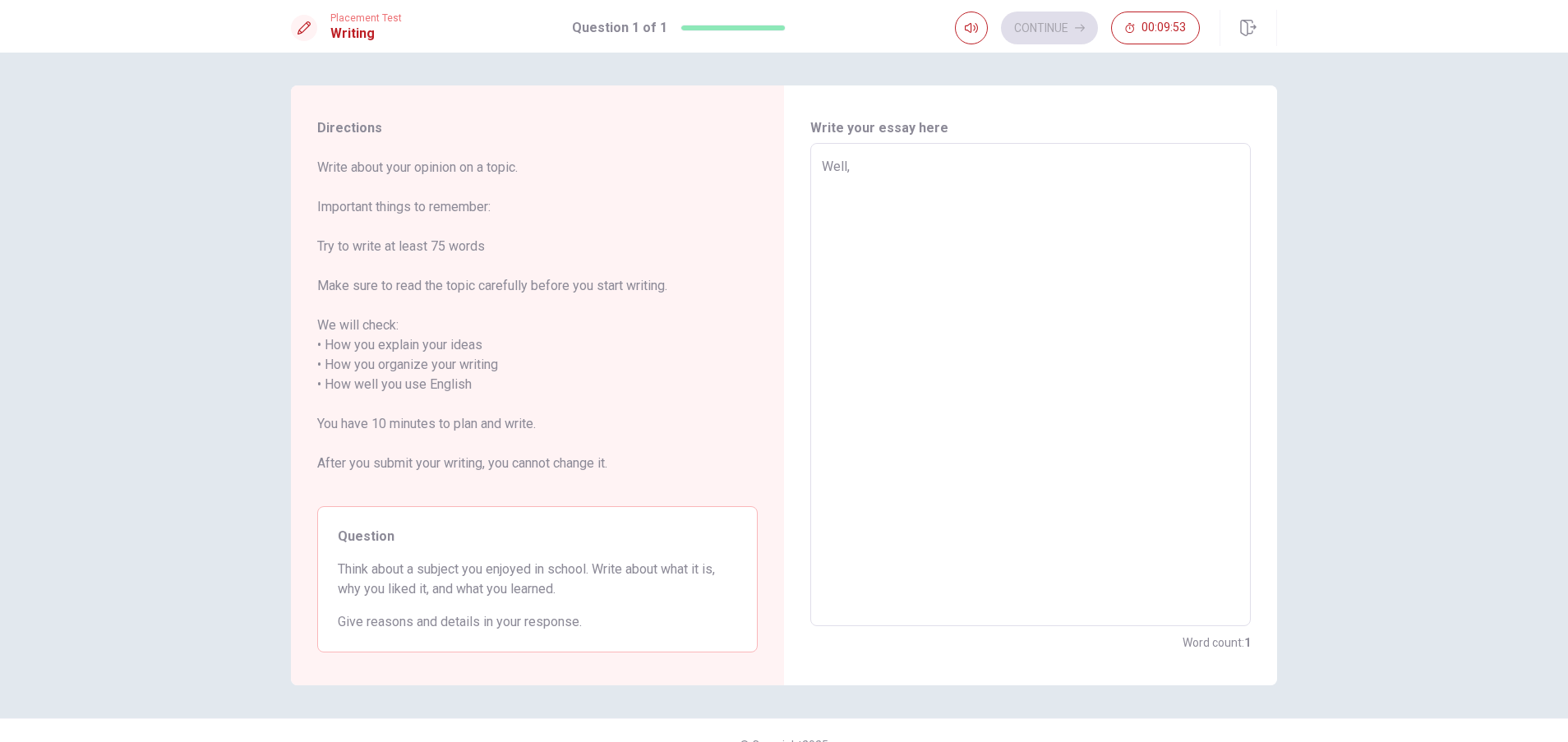 type on "Well, I" 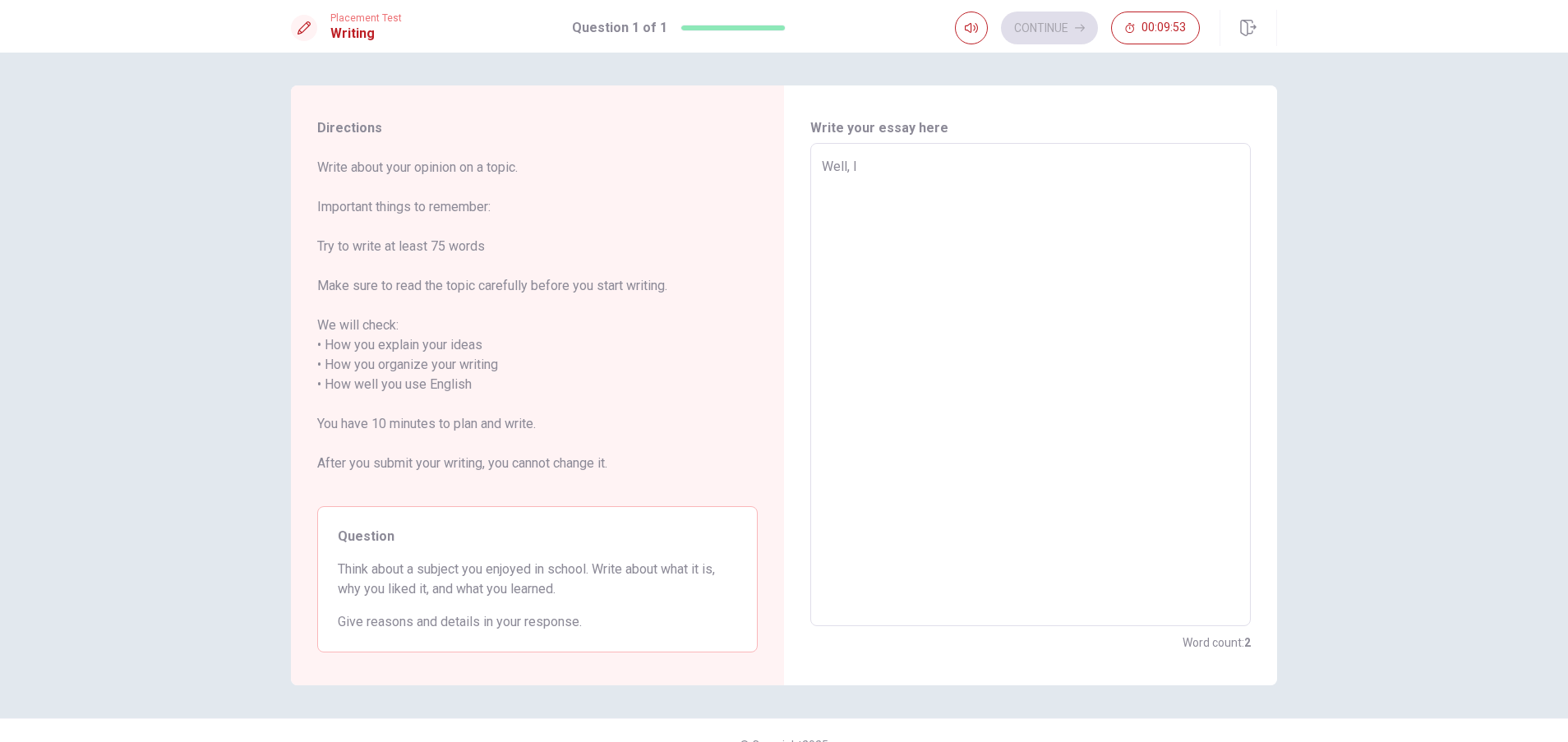 type on "x" 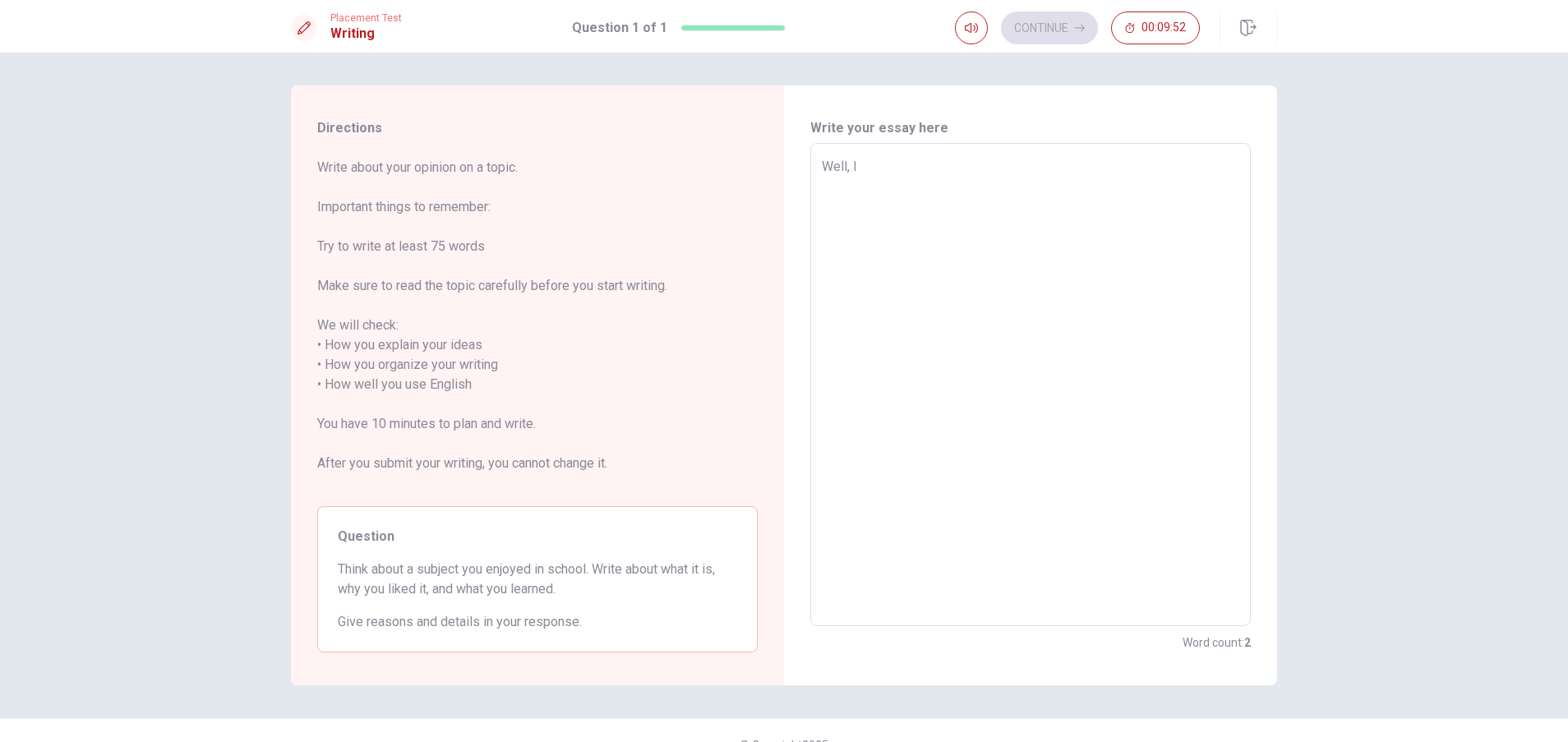 type on "Well, I" 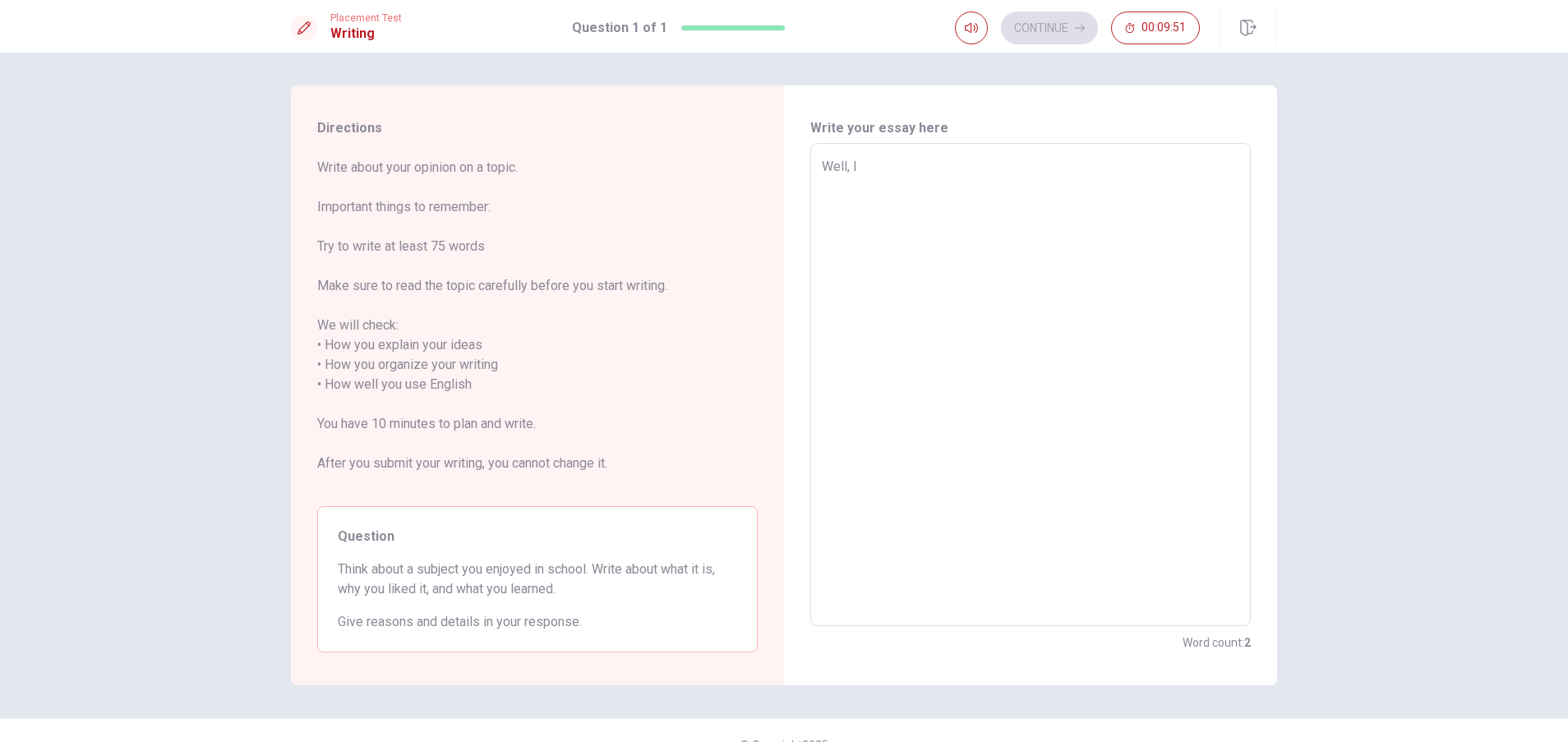 type on "Well, I u" 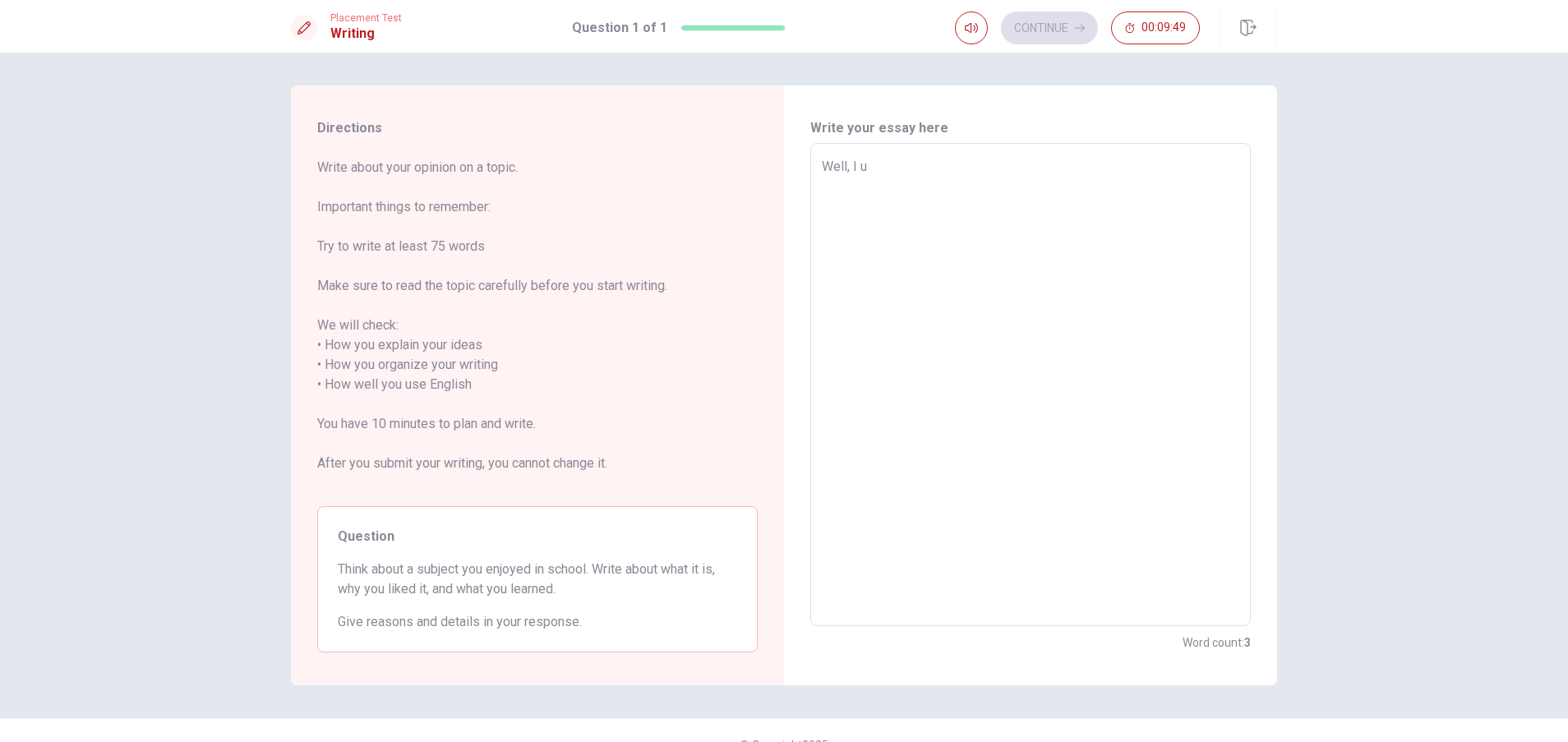type on "x" 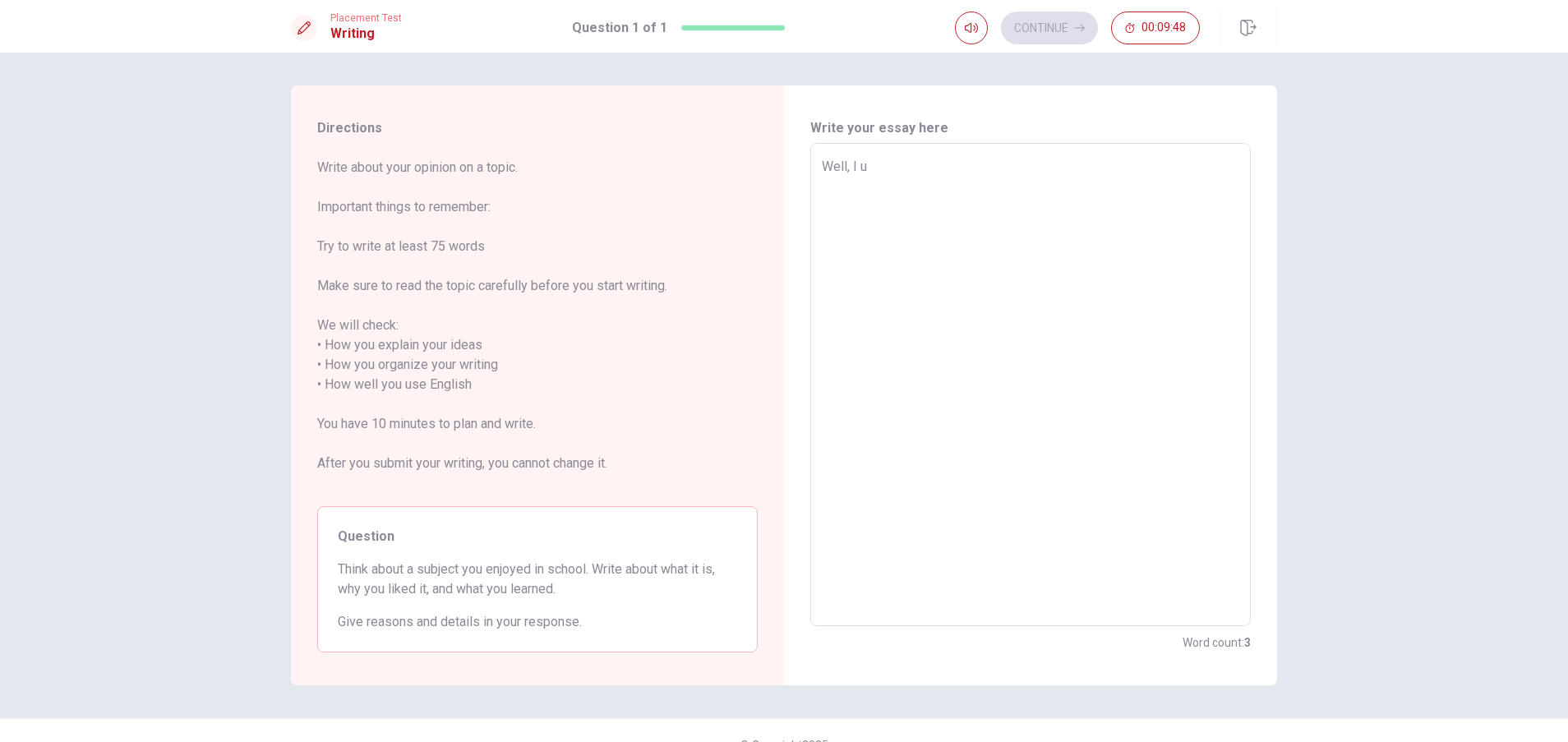 type on "Well, I [GEOGRAPHIC_DATA]" 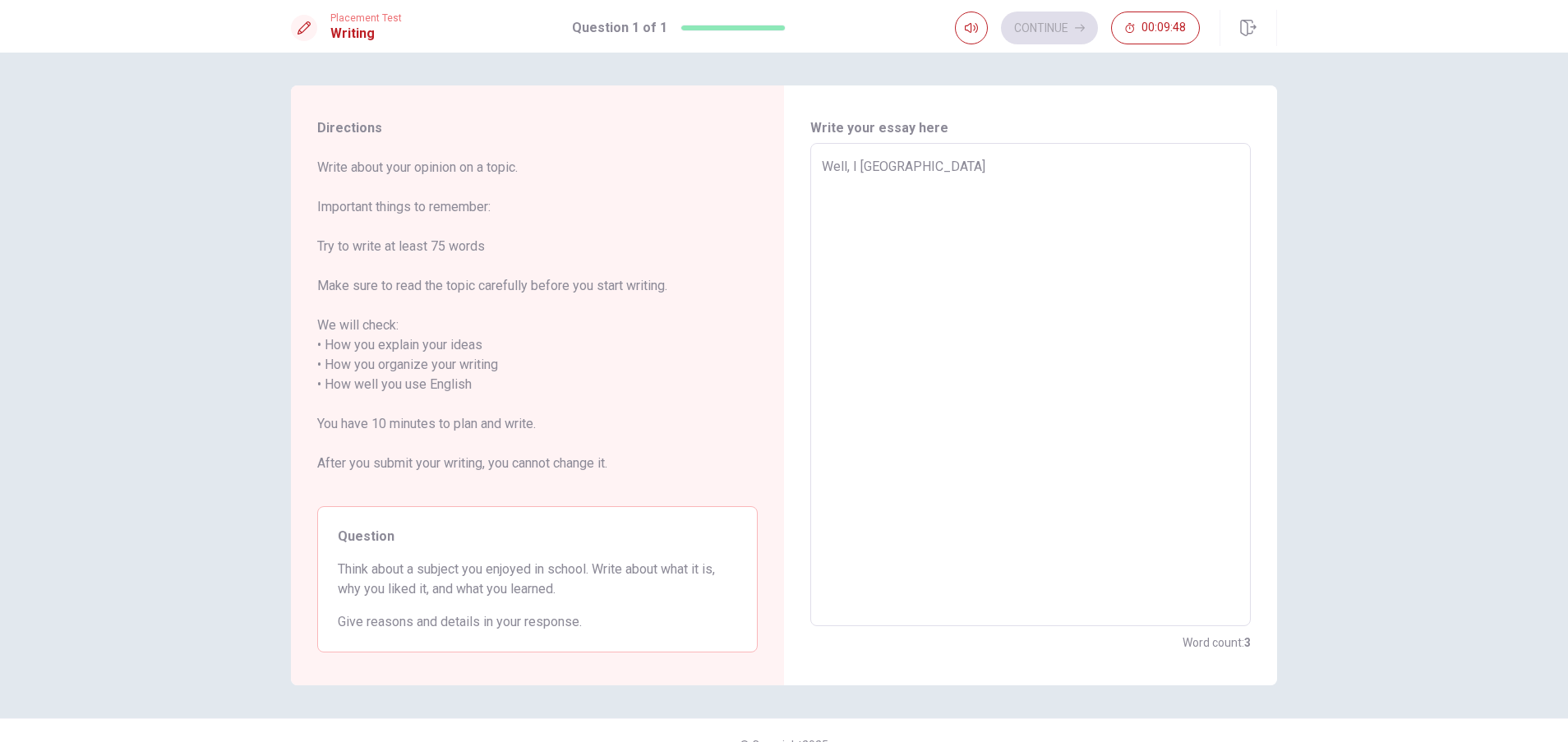 type on "x" 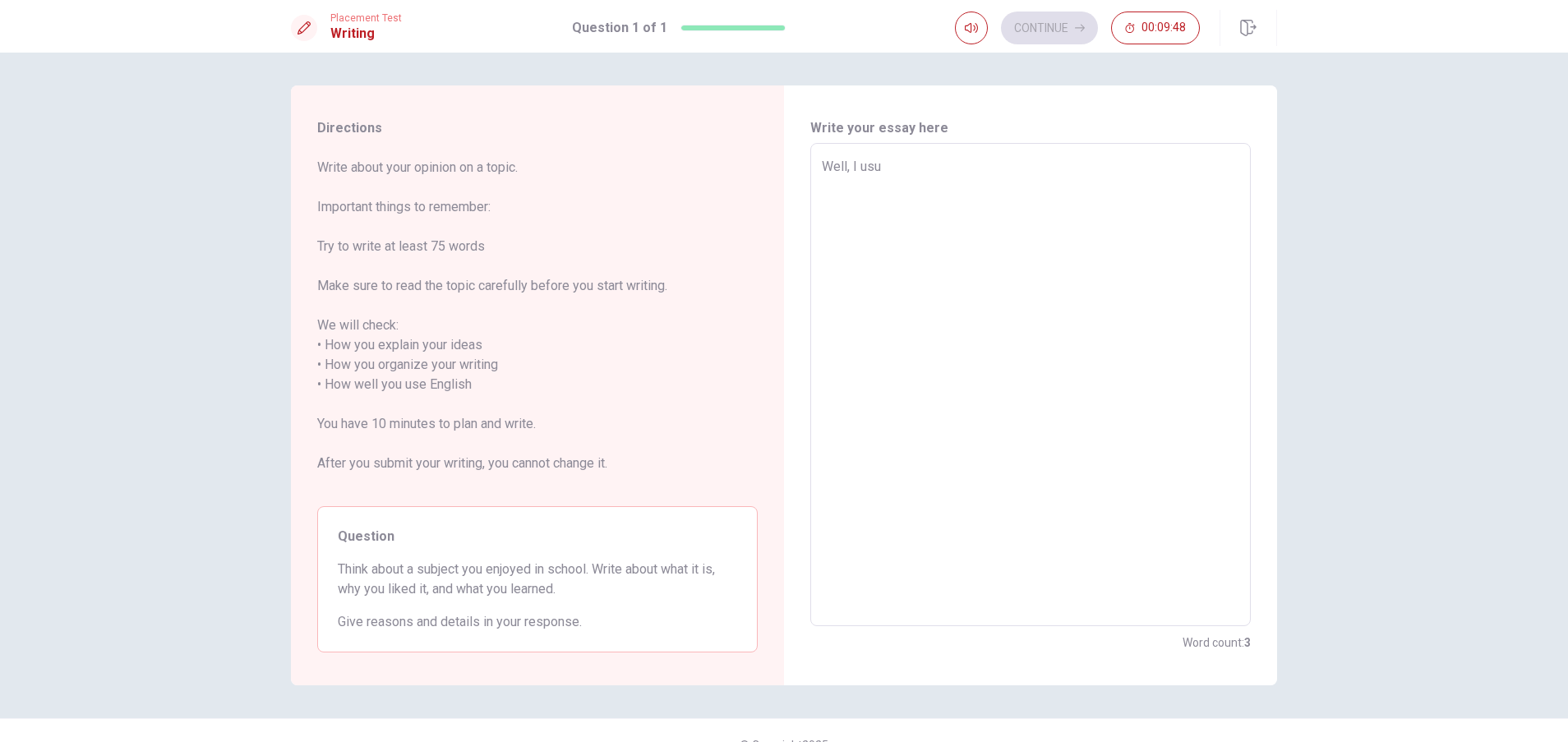 type on "x" 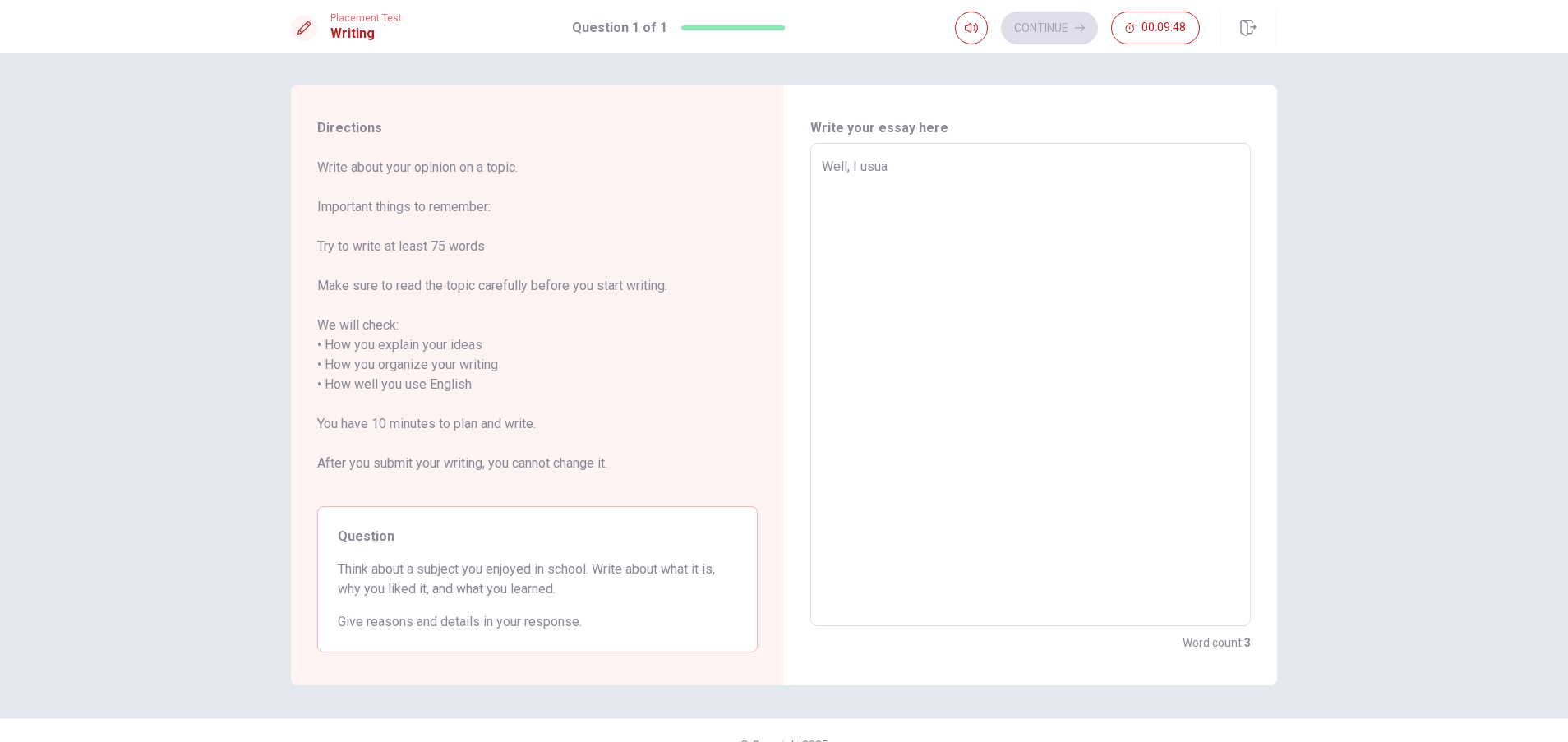 type on "x" 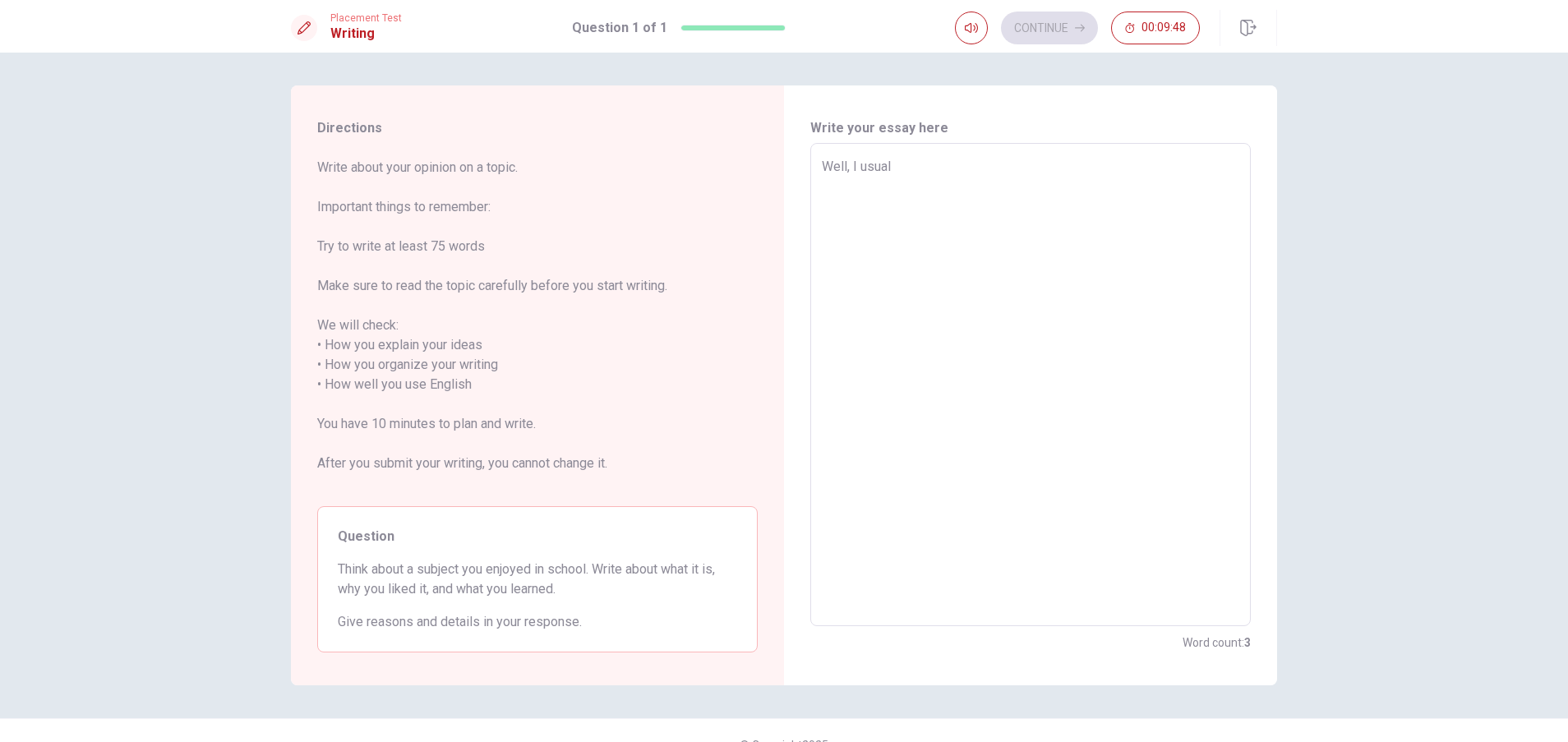 type on "x" 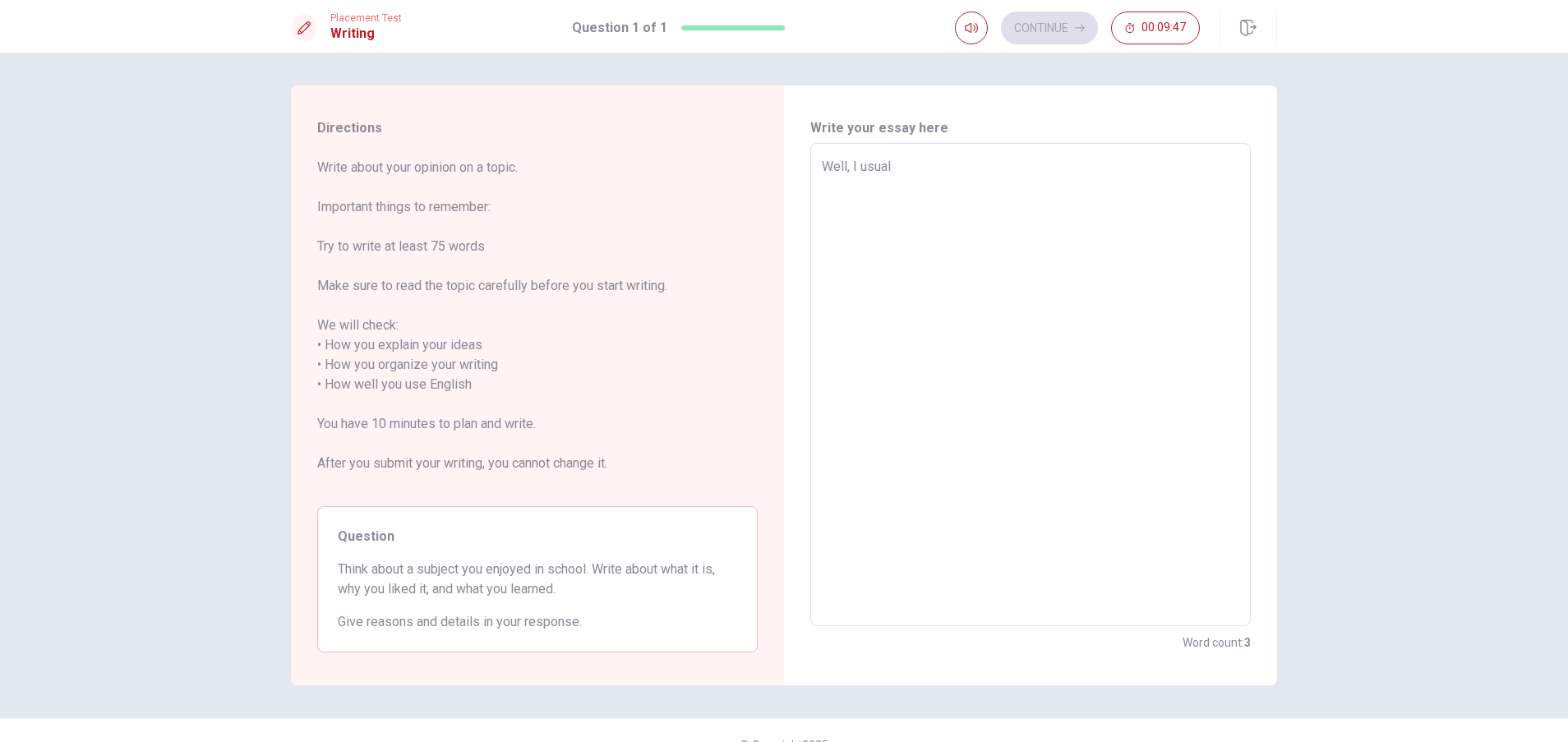 type on "Well, I usuall" 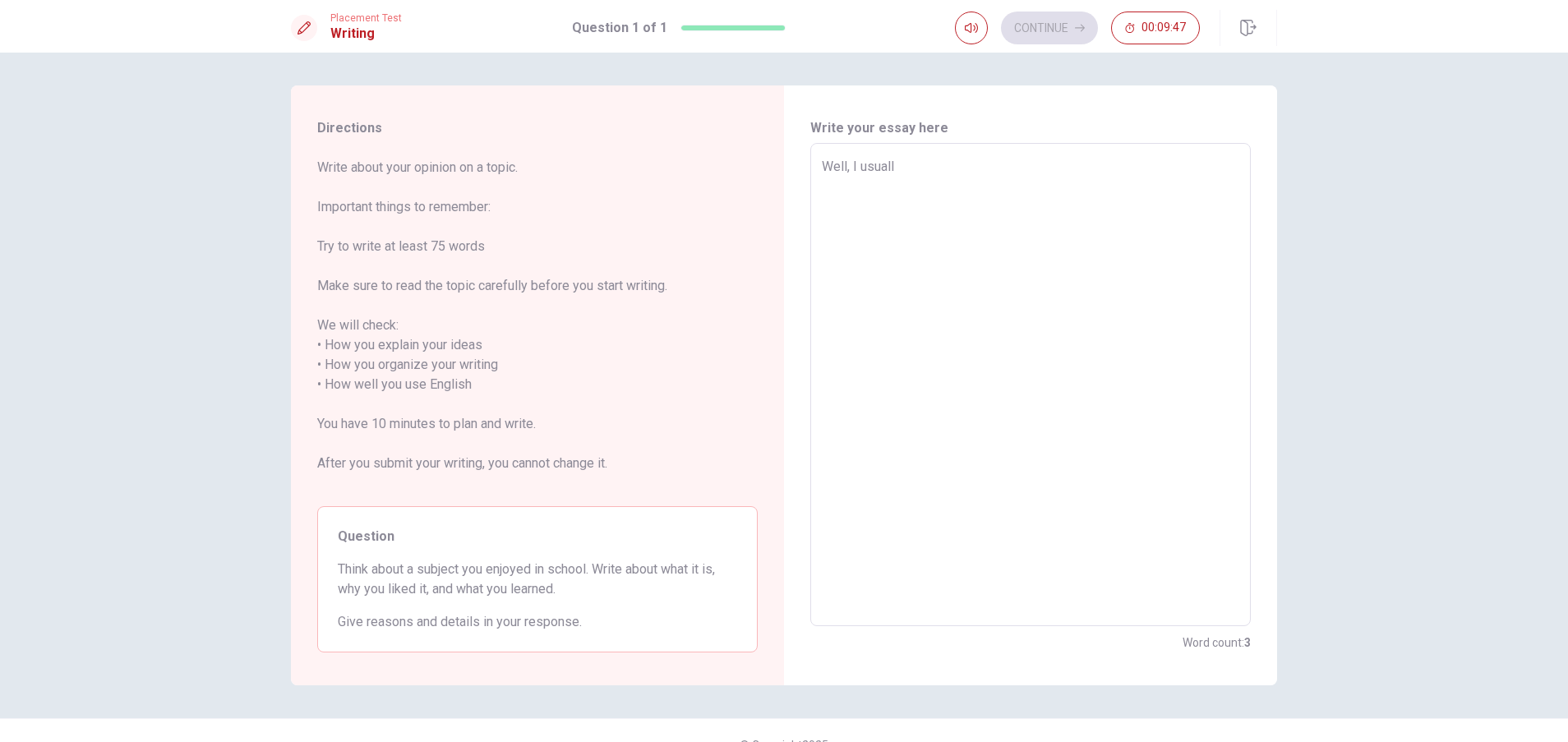 type on "x" 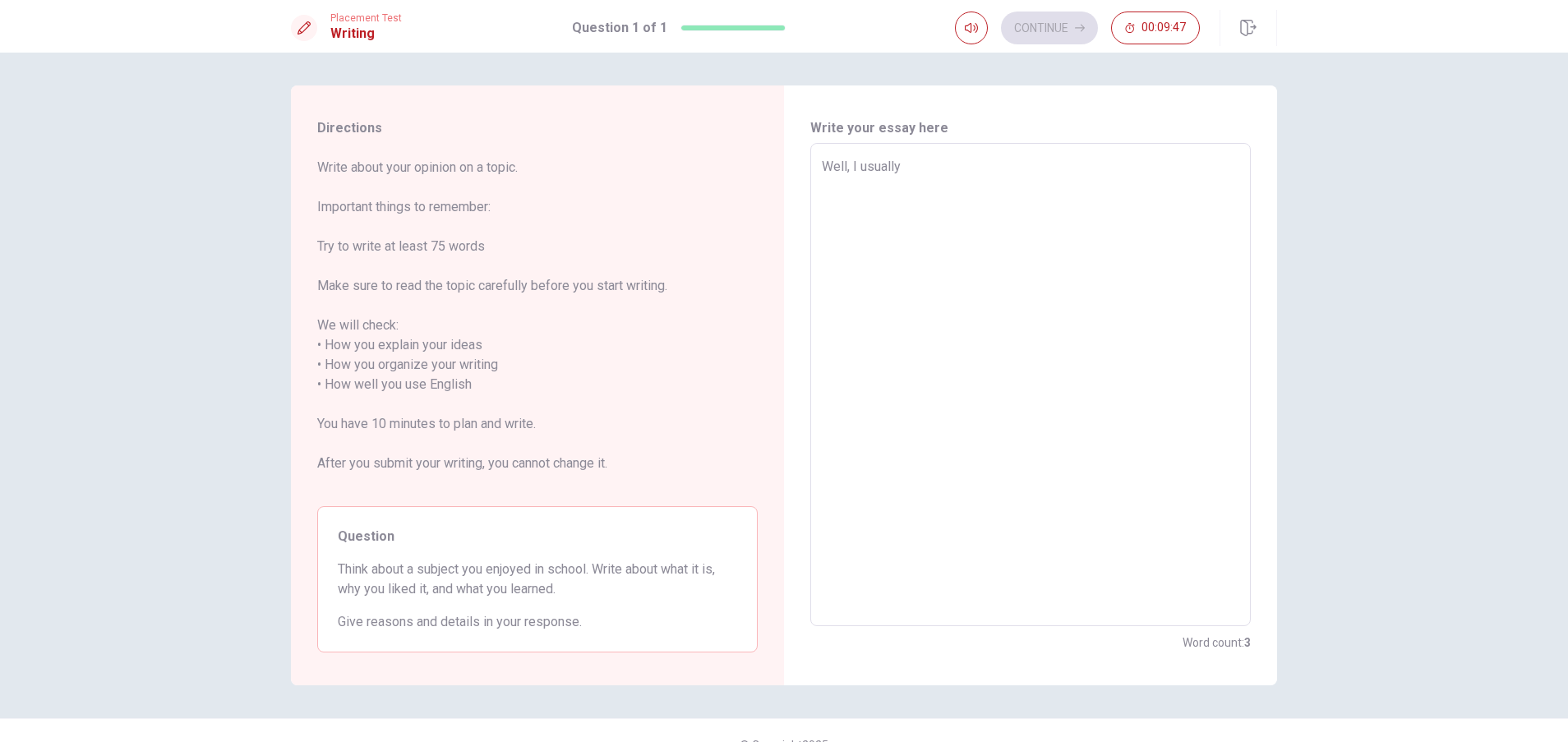 type on "x" 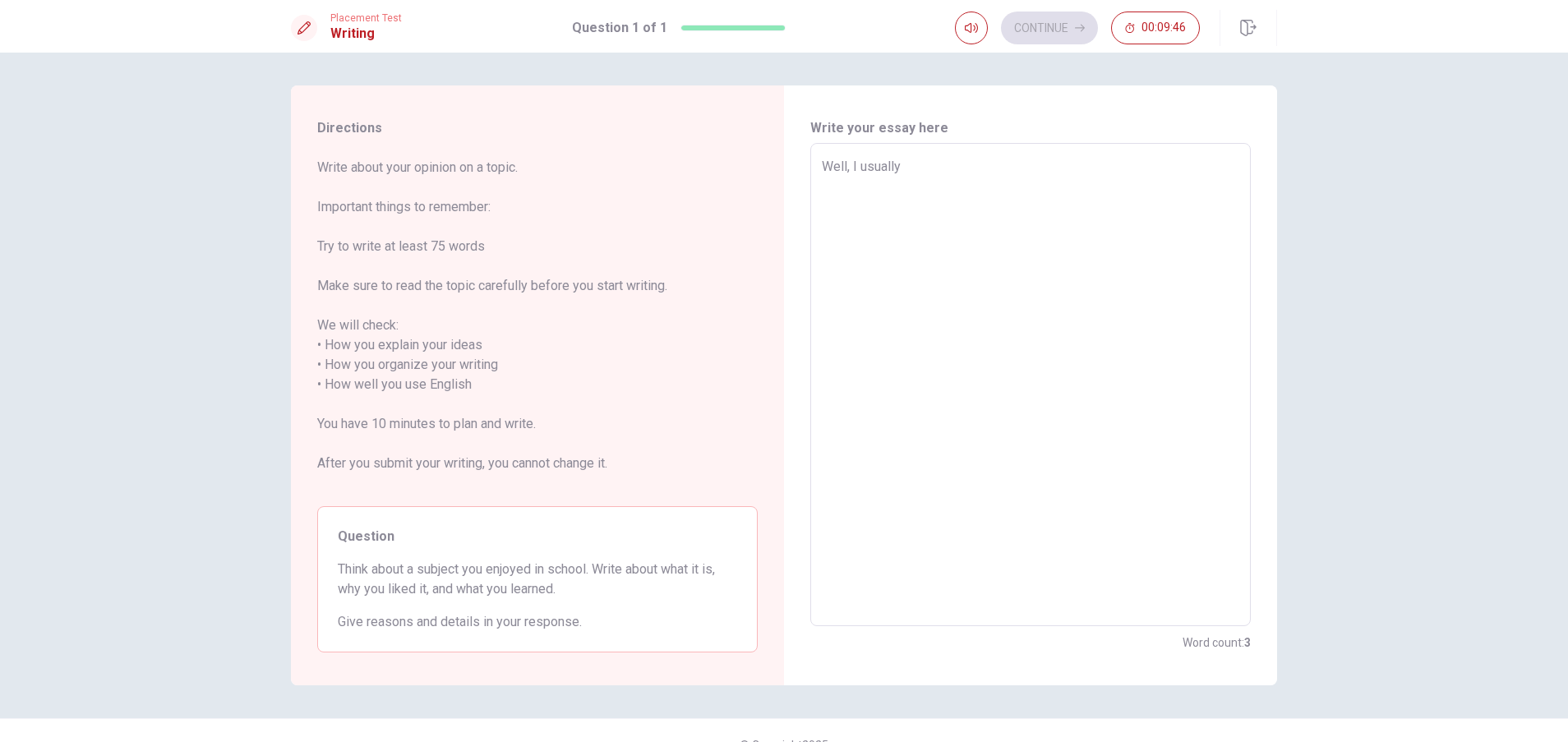 type on "x" 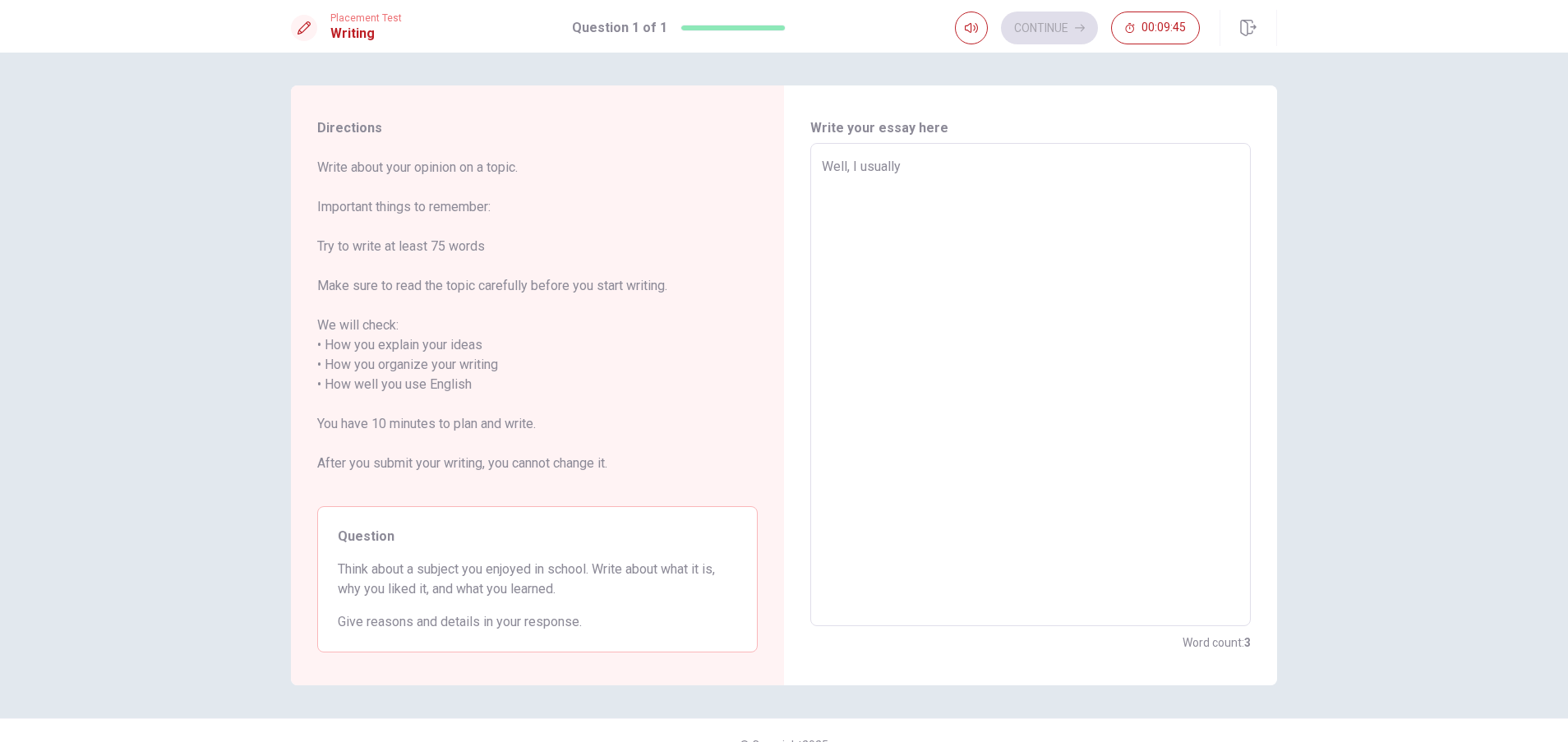 type on "Well, I usually w" 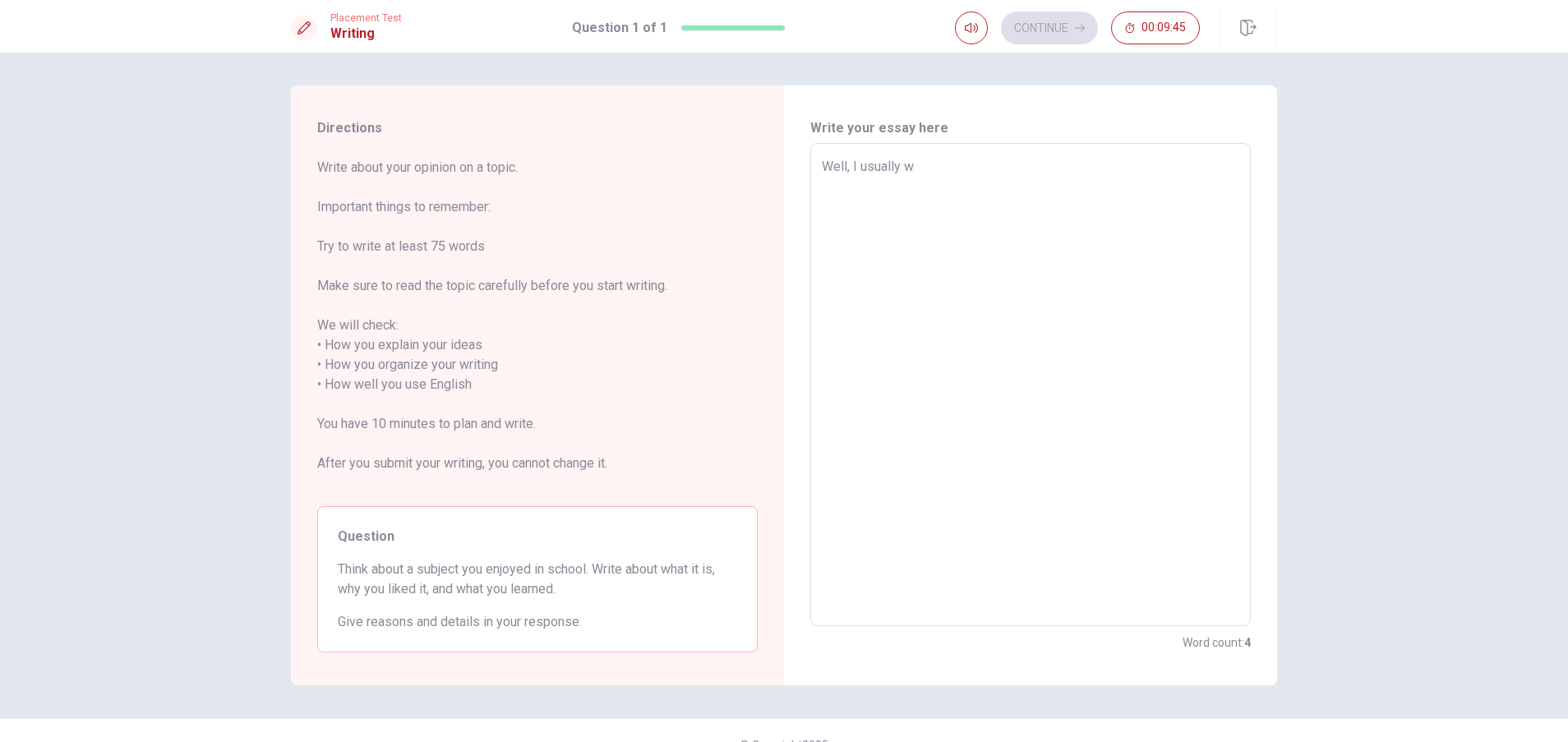 type on "x" 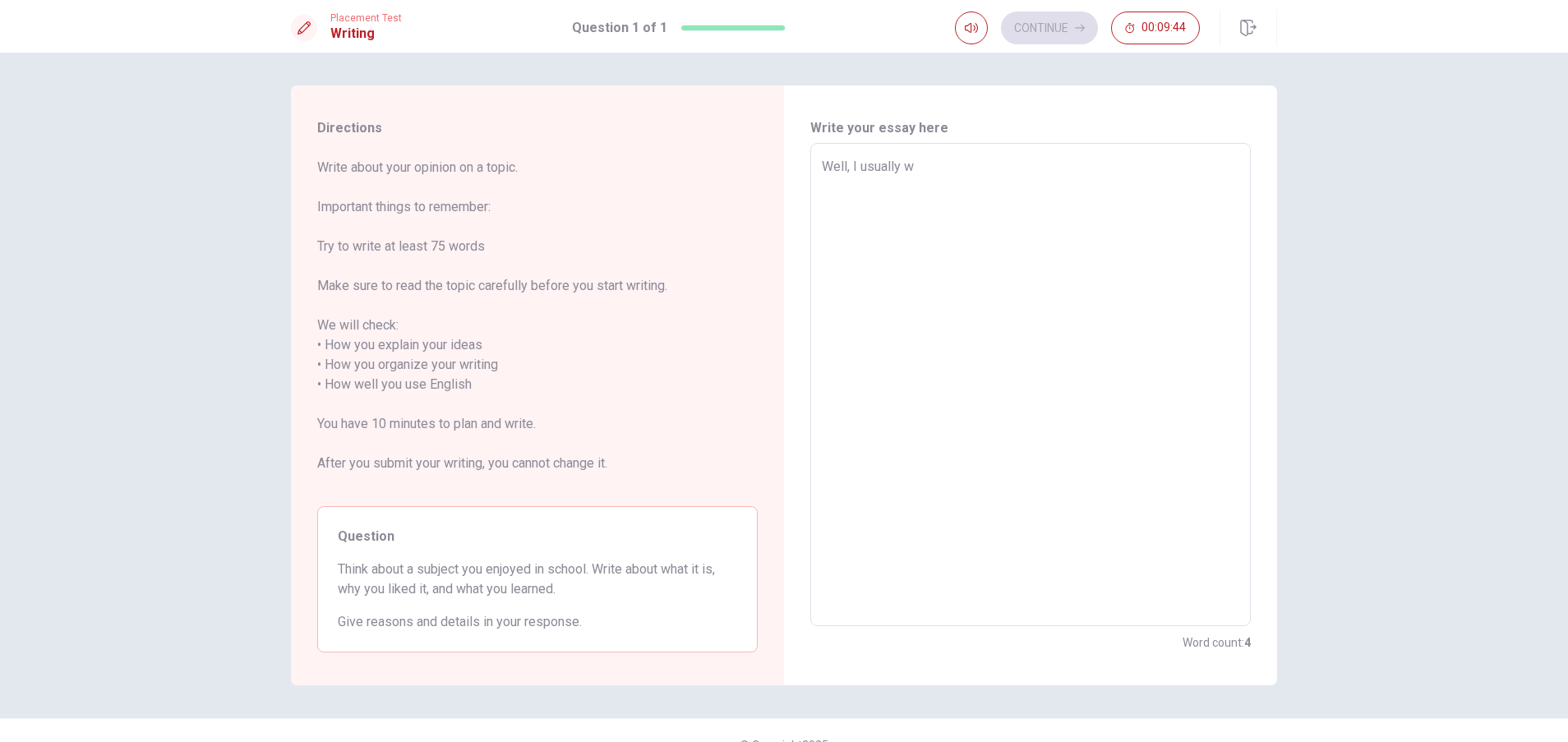type on "Well, I usually wa" 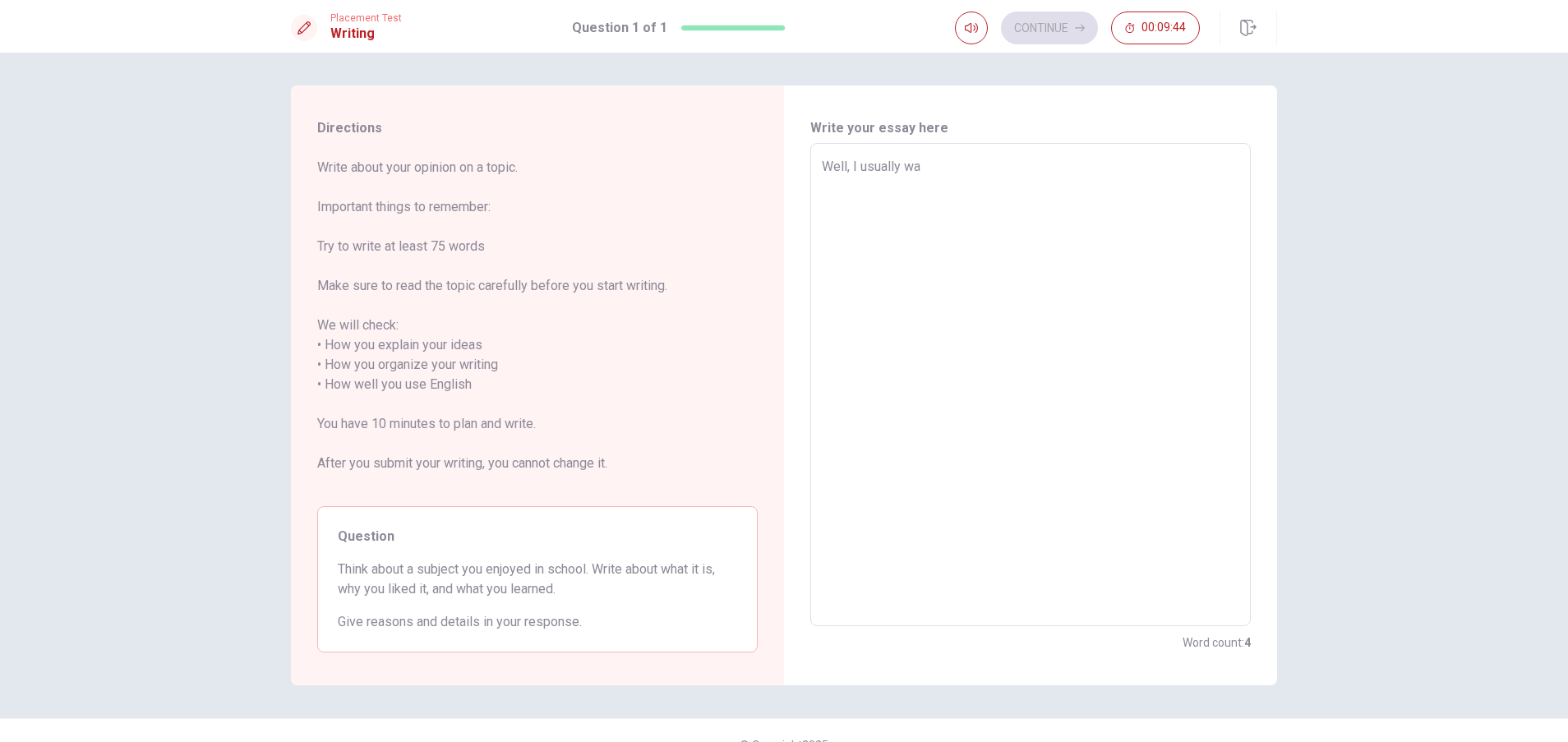 type on "x" 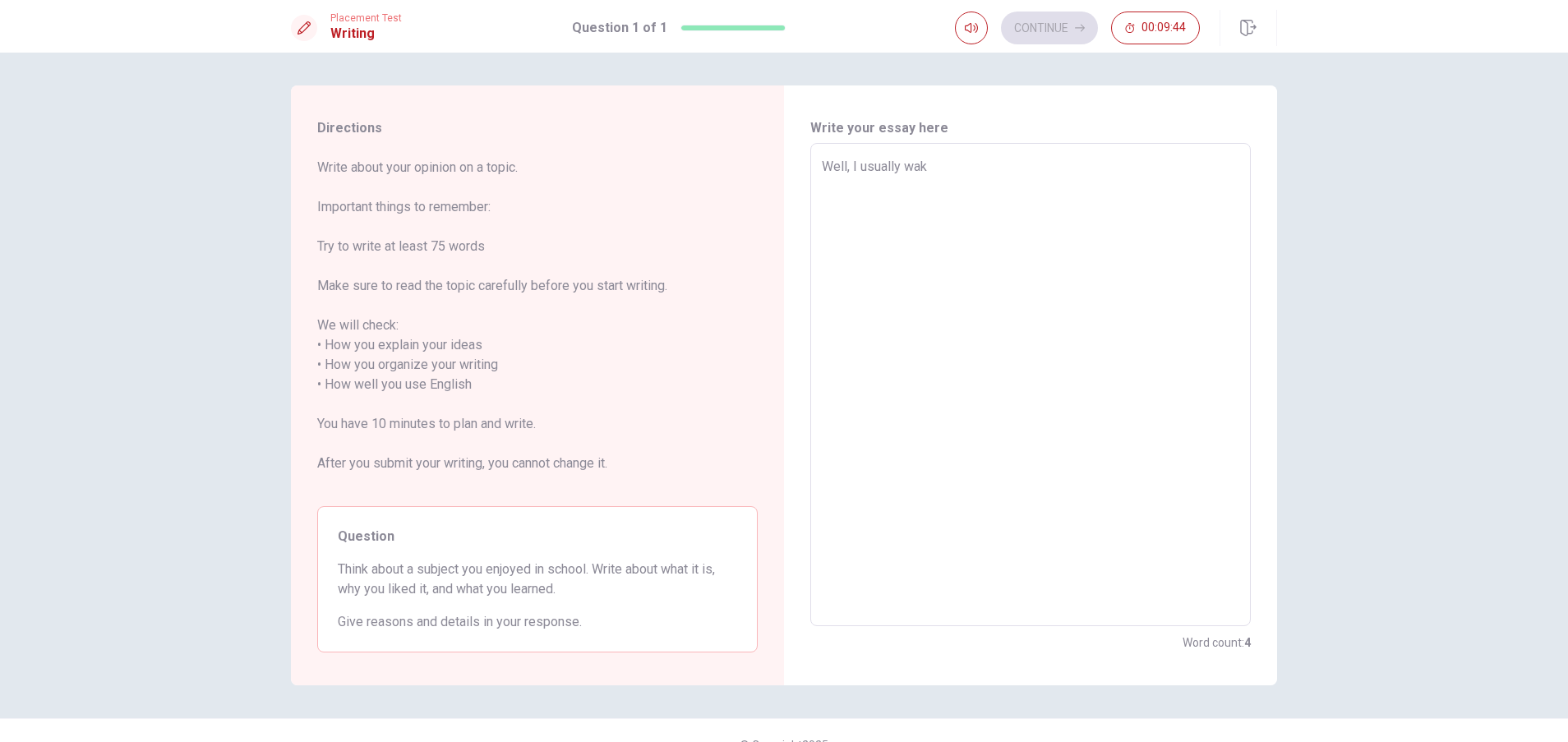 type on "x" 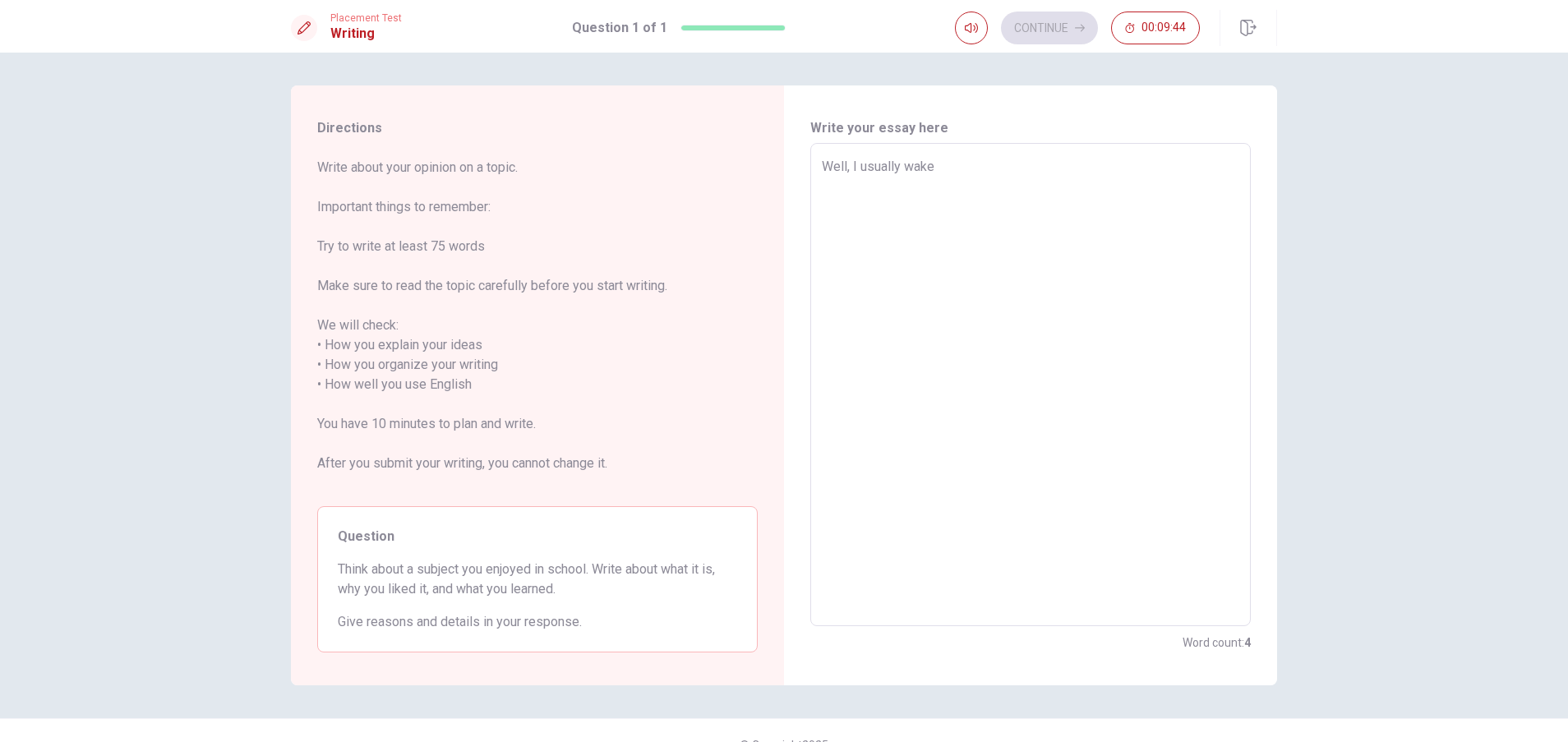 type on "x" 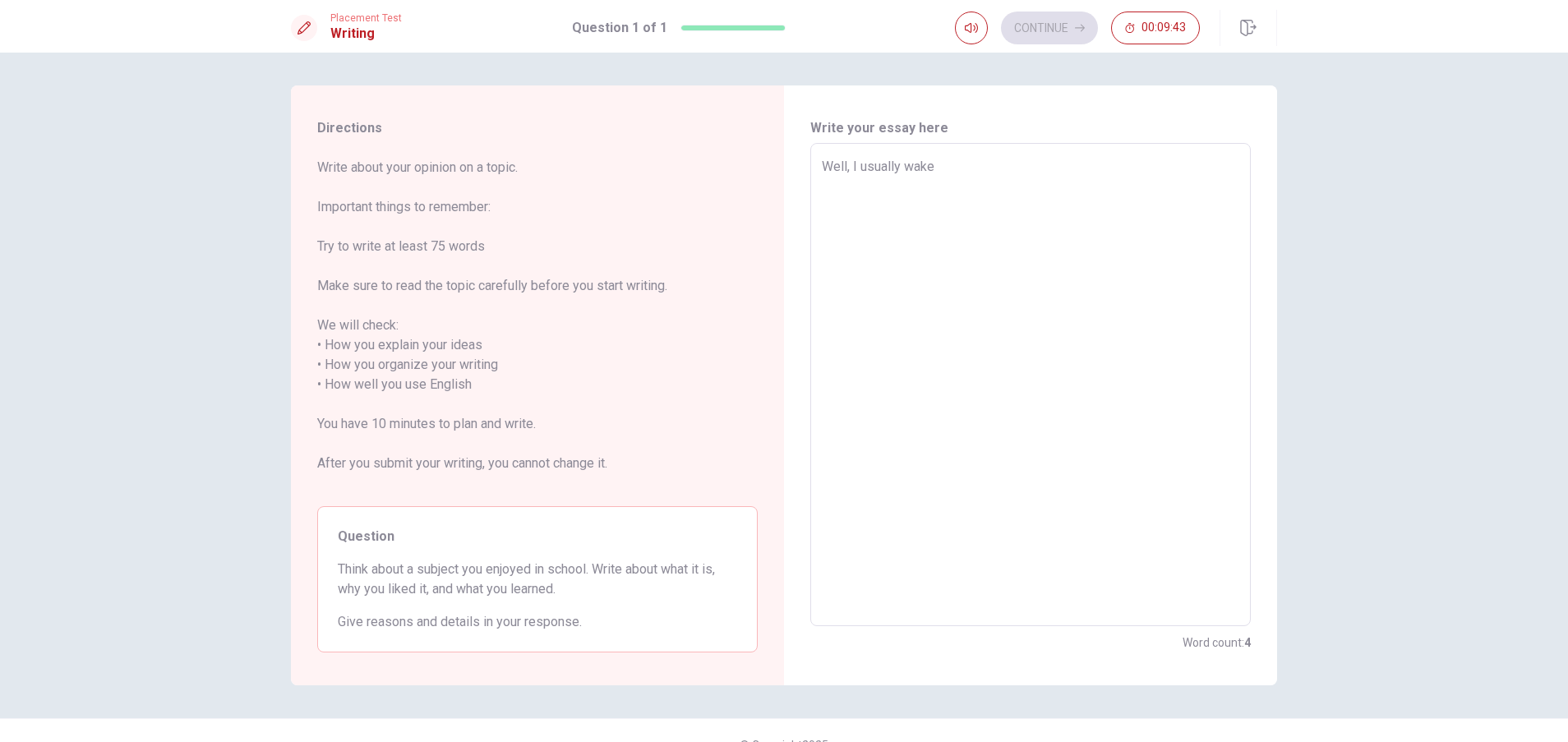 type on "Well, I usually wake u" 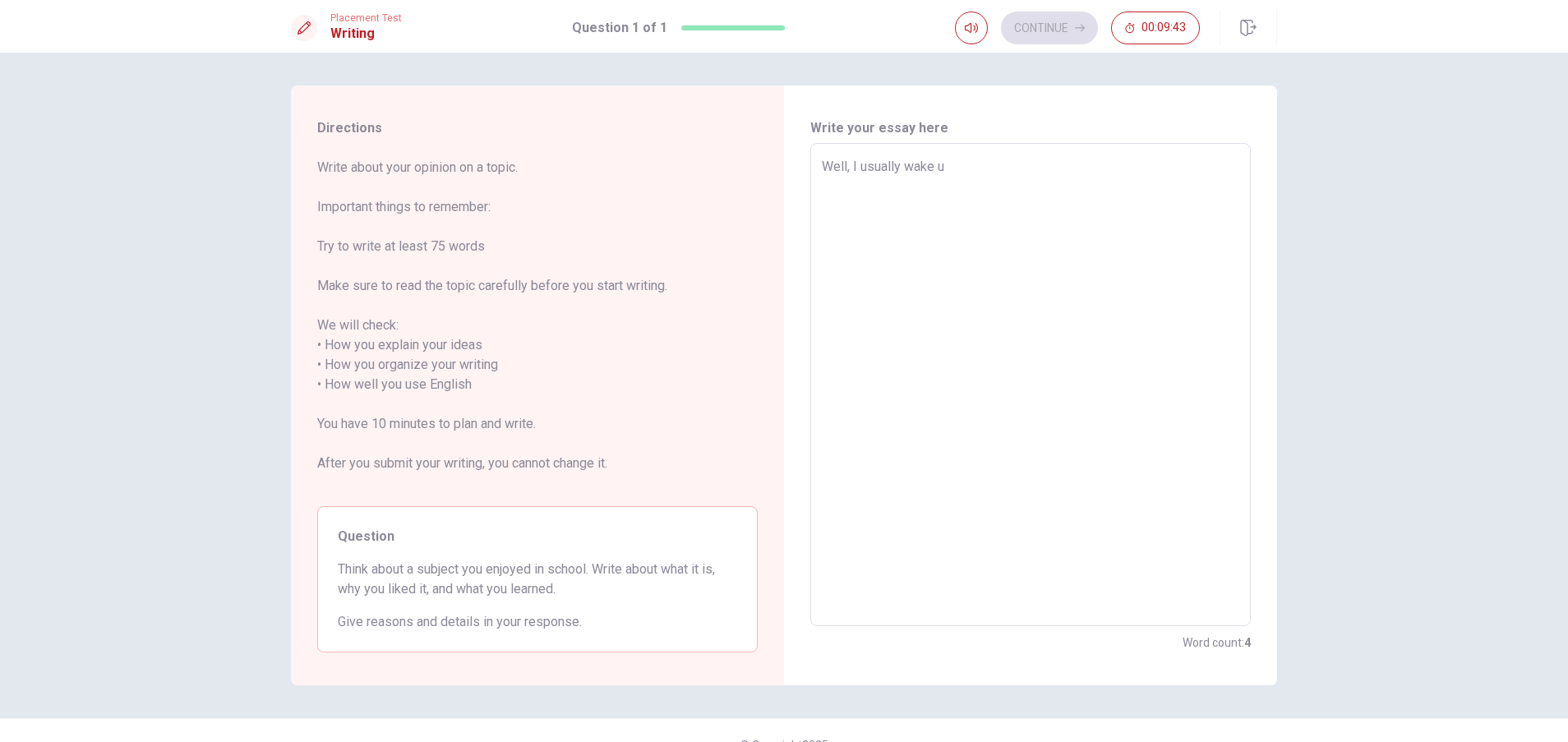 type on "x" 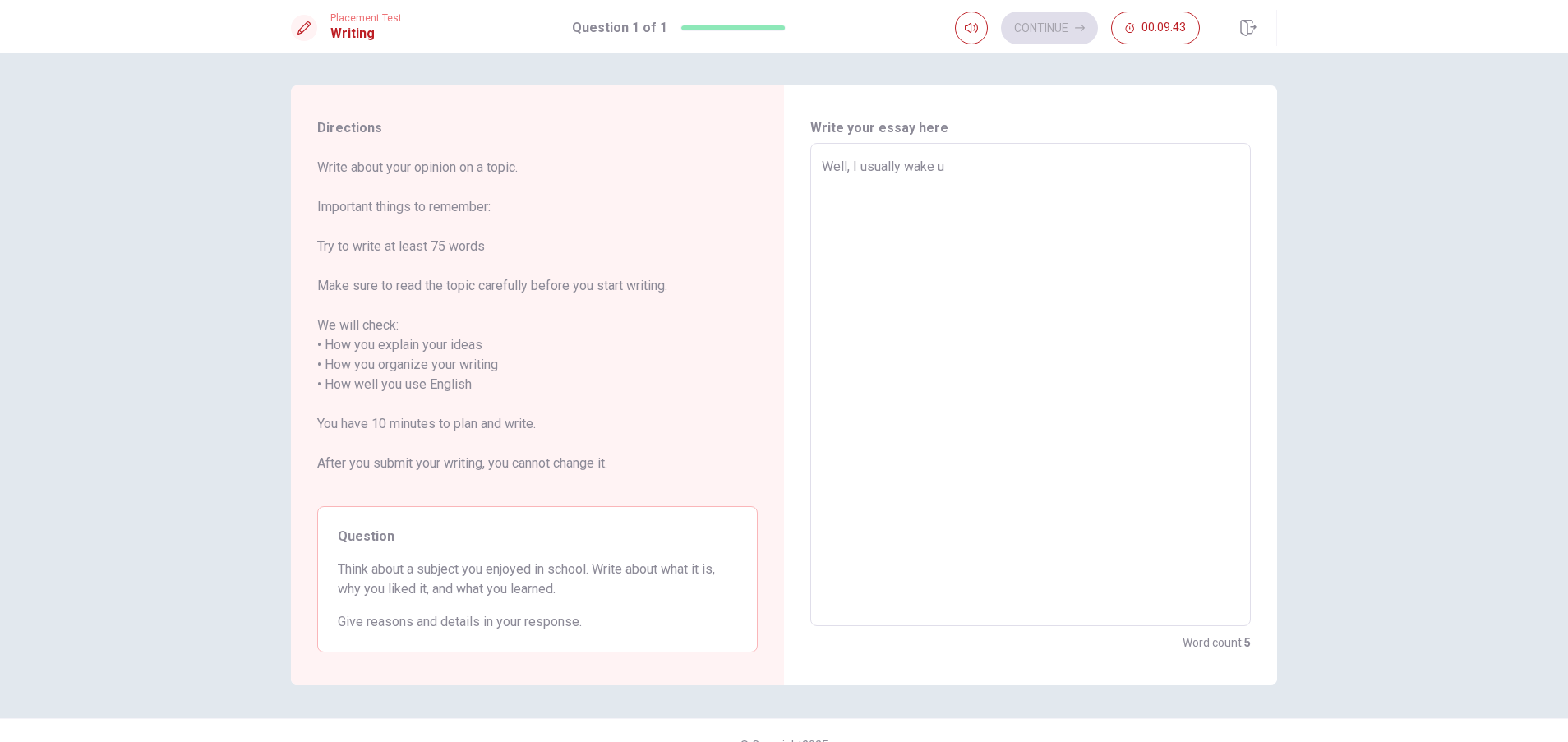 type on "Well, I usually wake up" 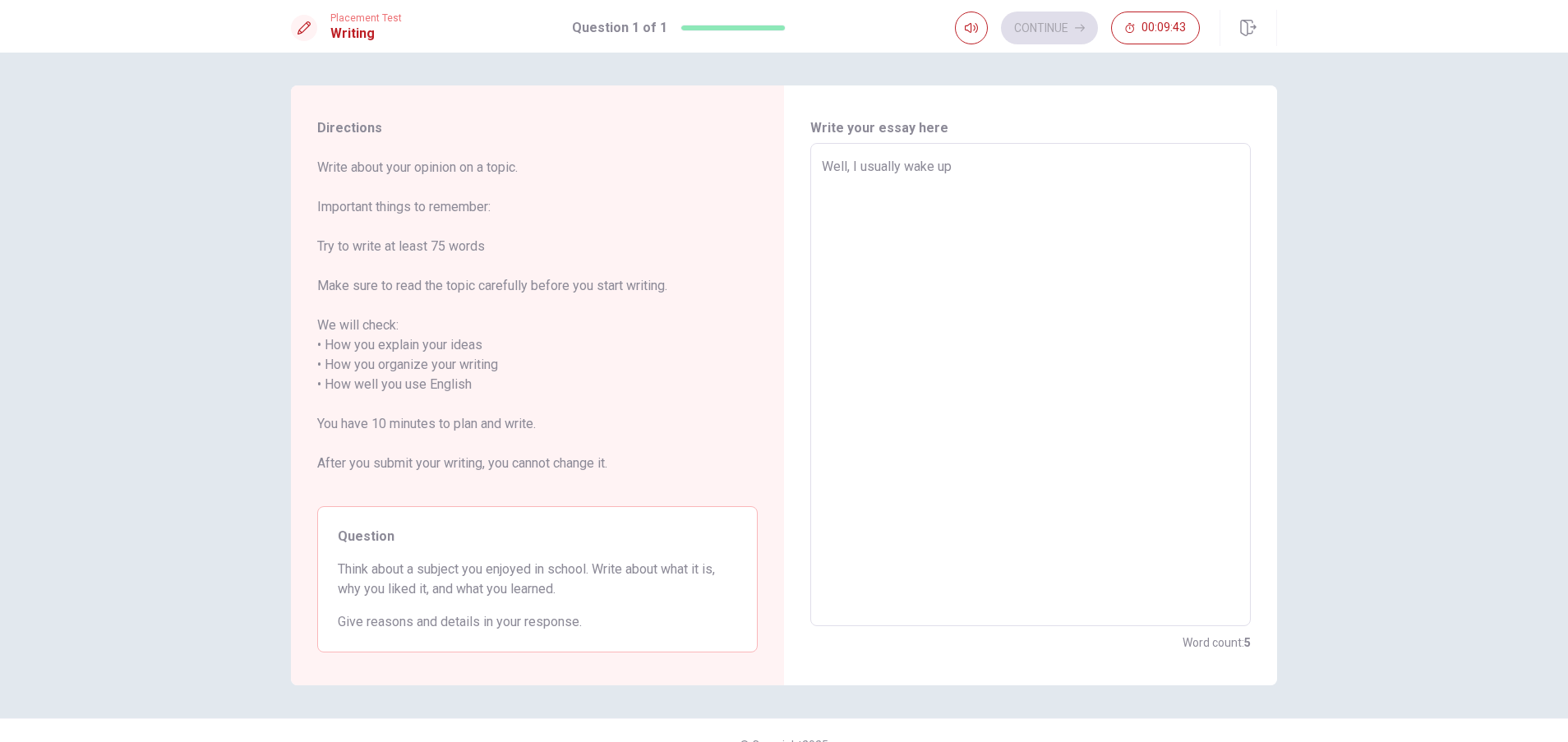 type on "x" 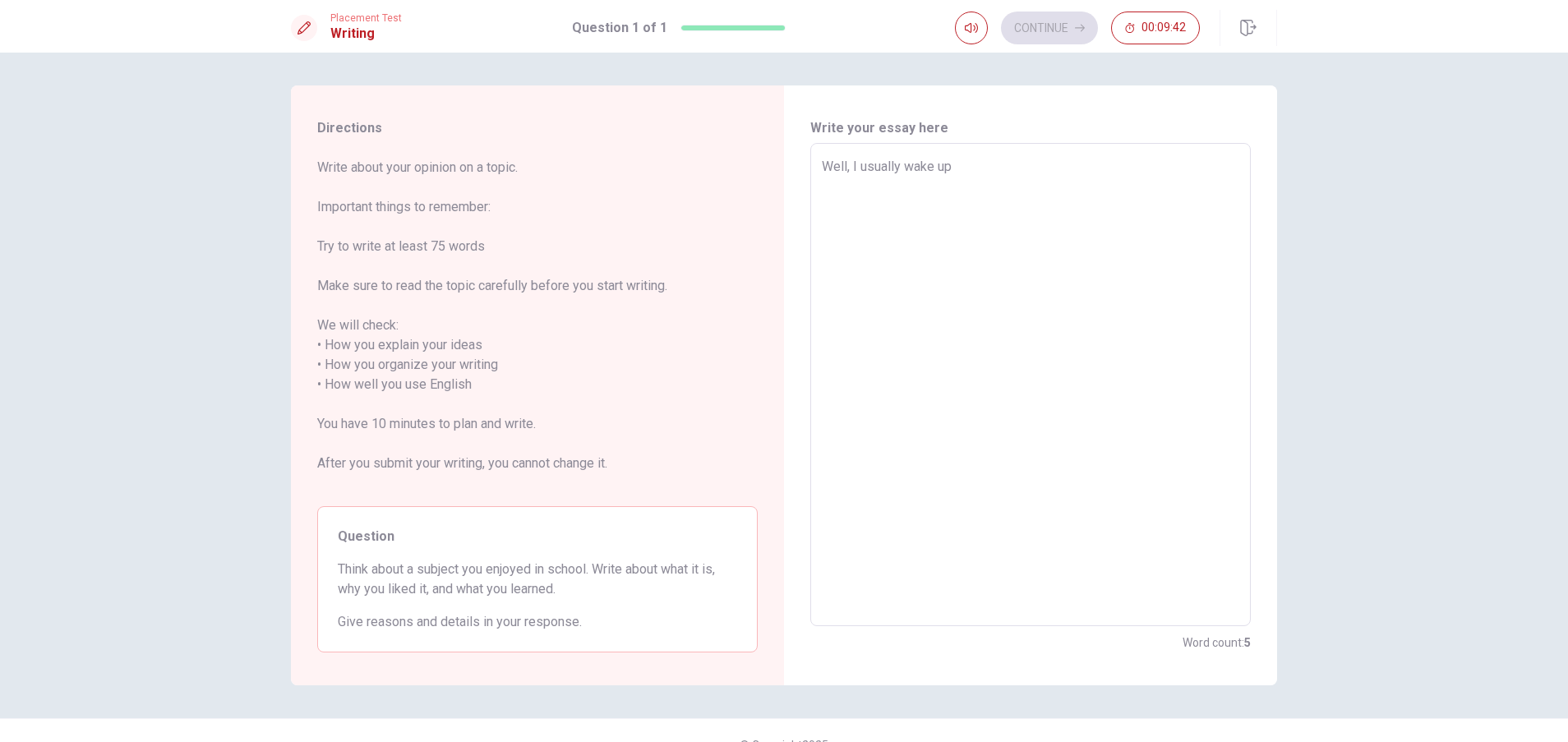 type on "Well, I usually wake up" 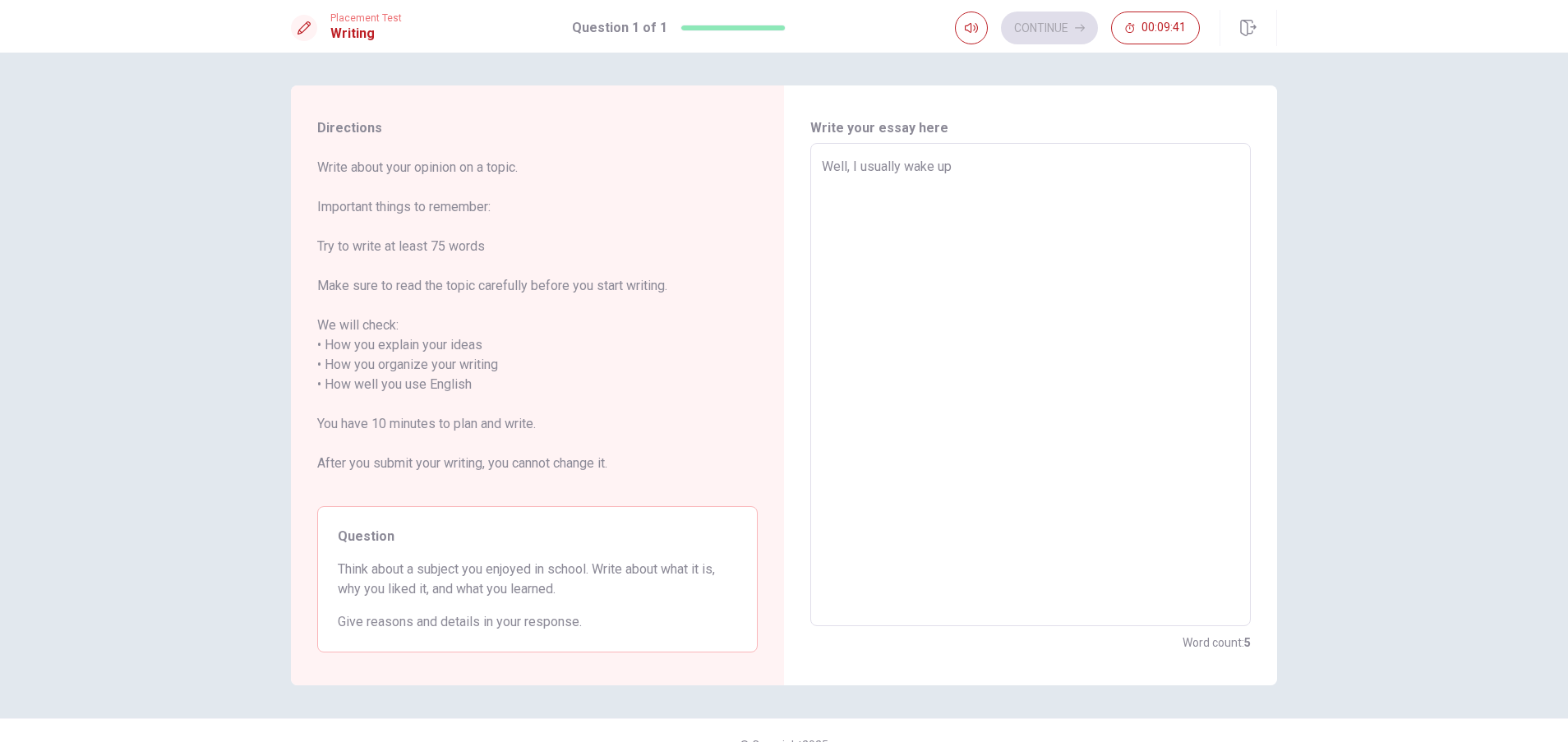 type on "Well, I usually wake up 6" 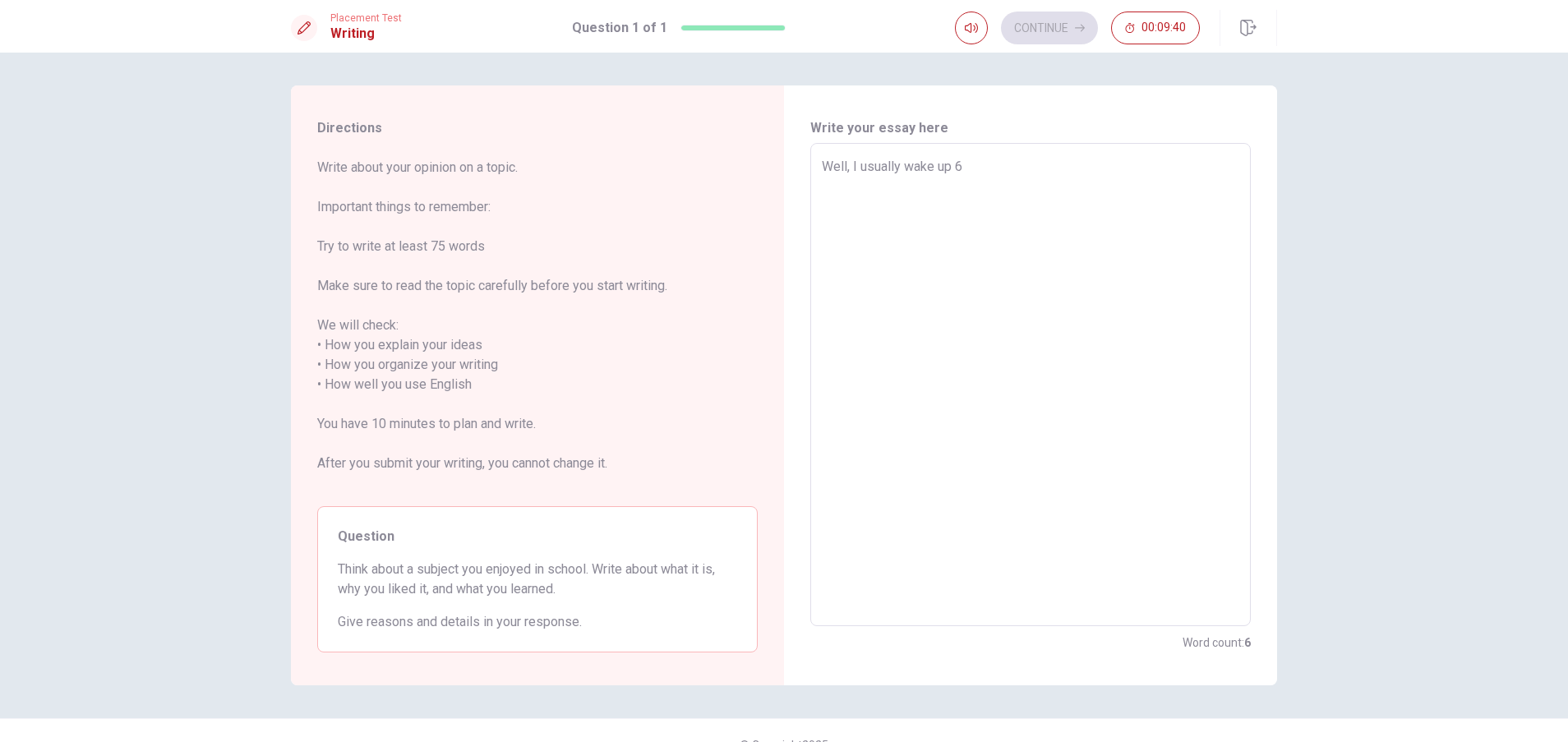 type on "x" 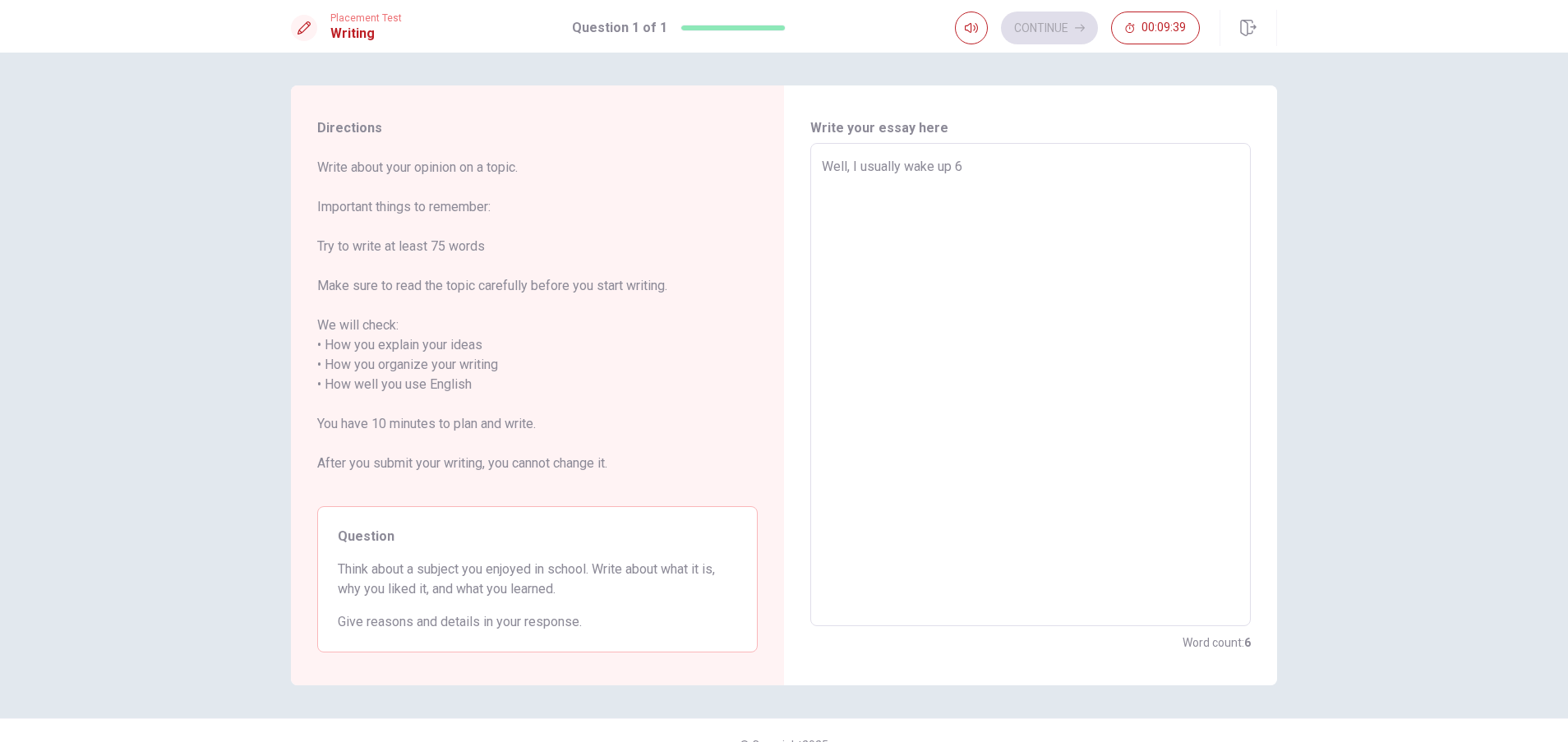 type on "Well, I usually wake up 6a" 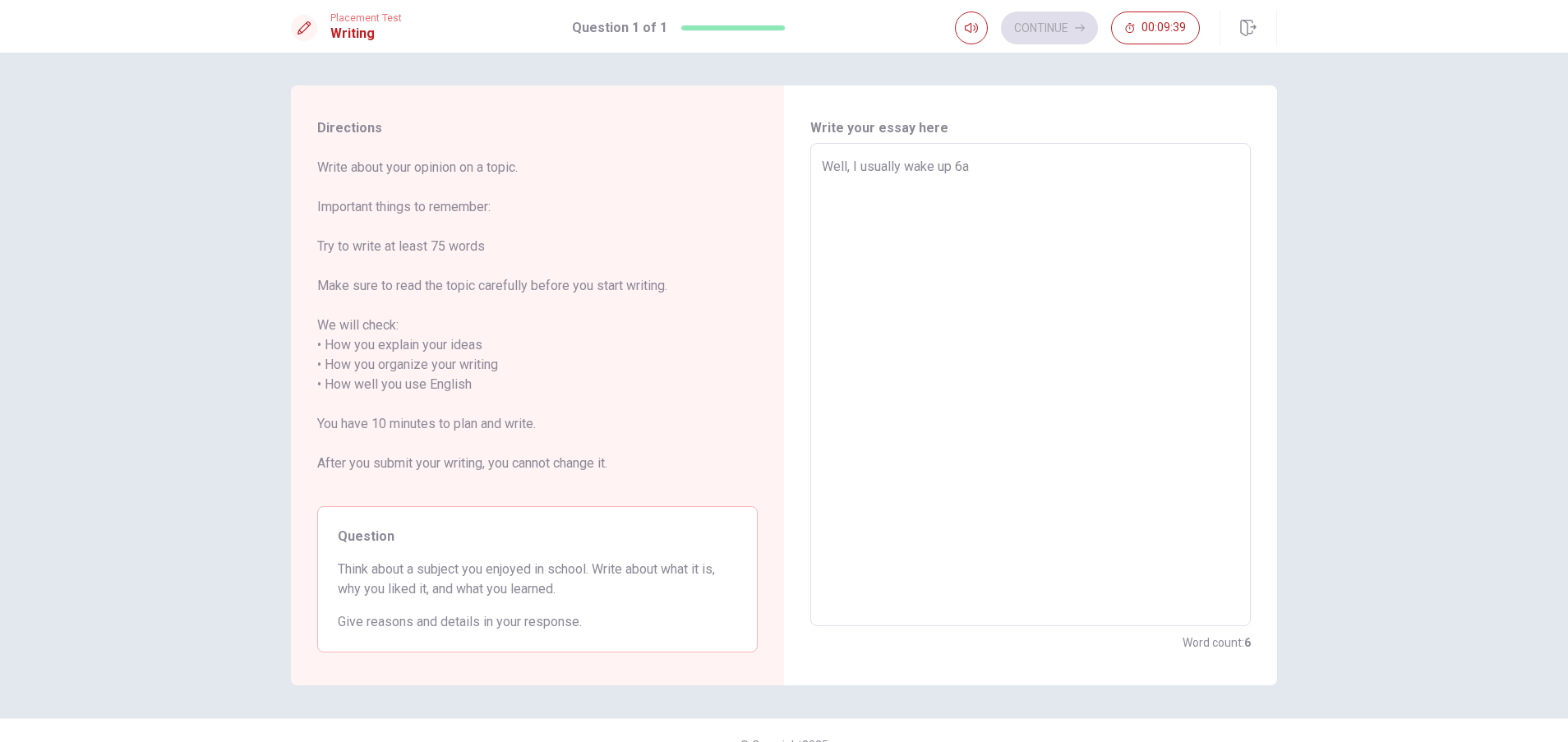 type on "x" 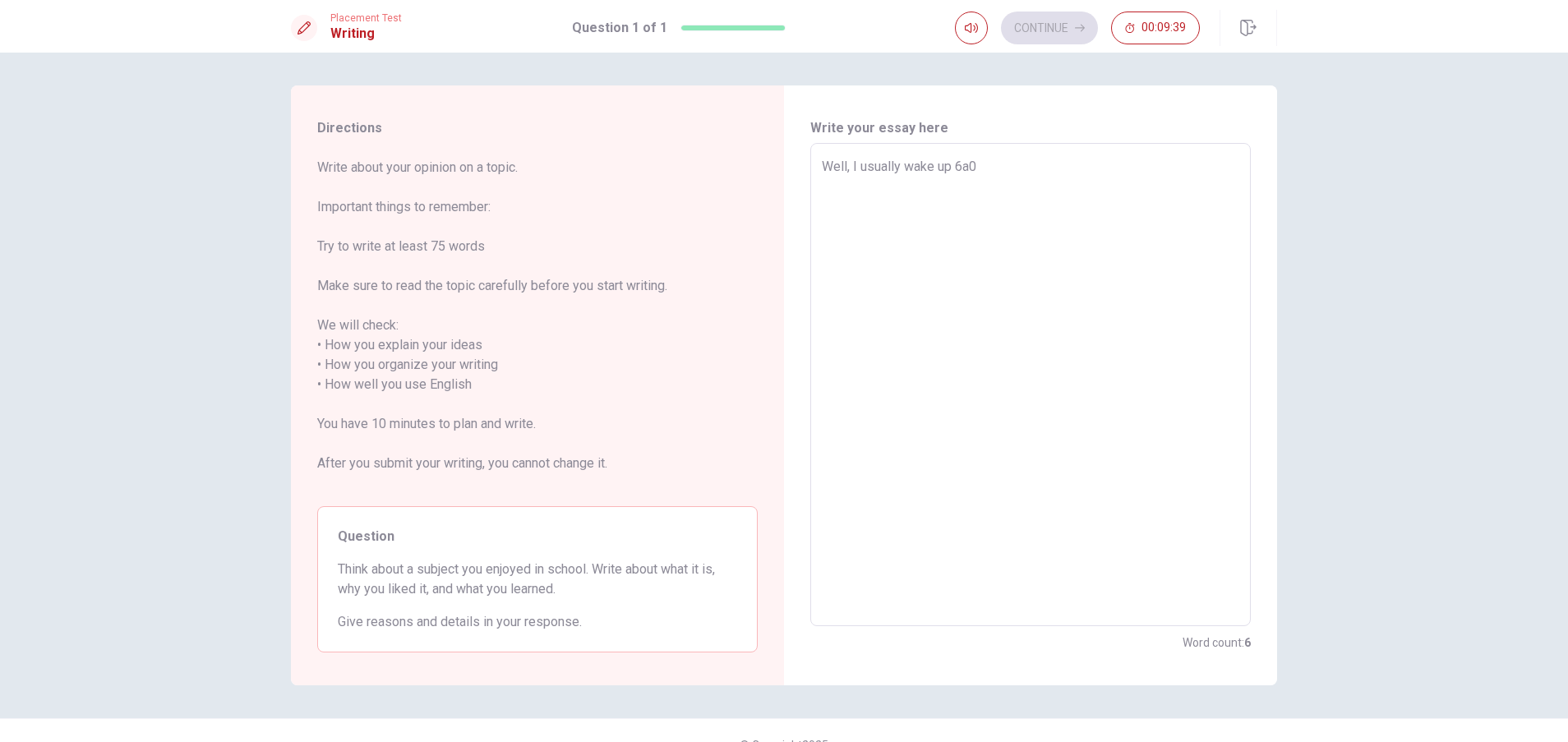 type on "x" 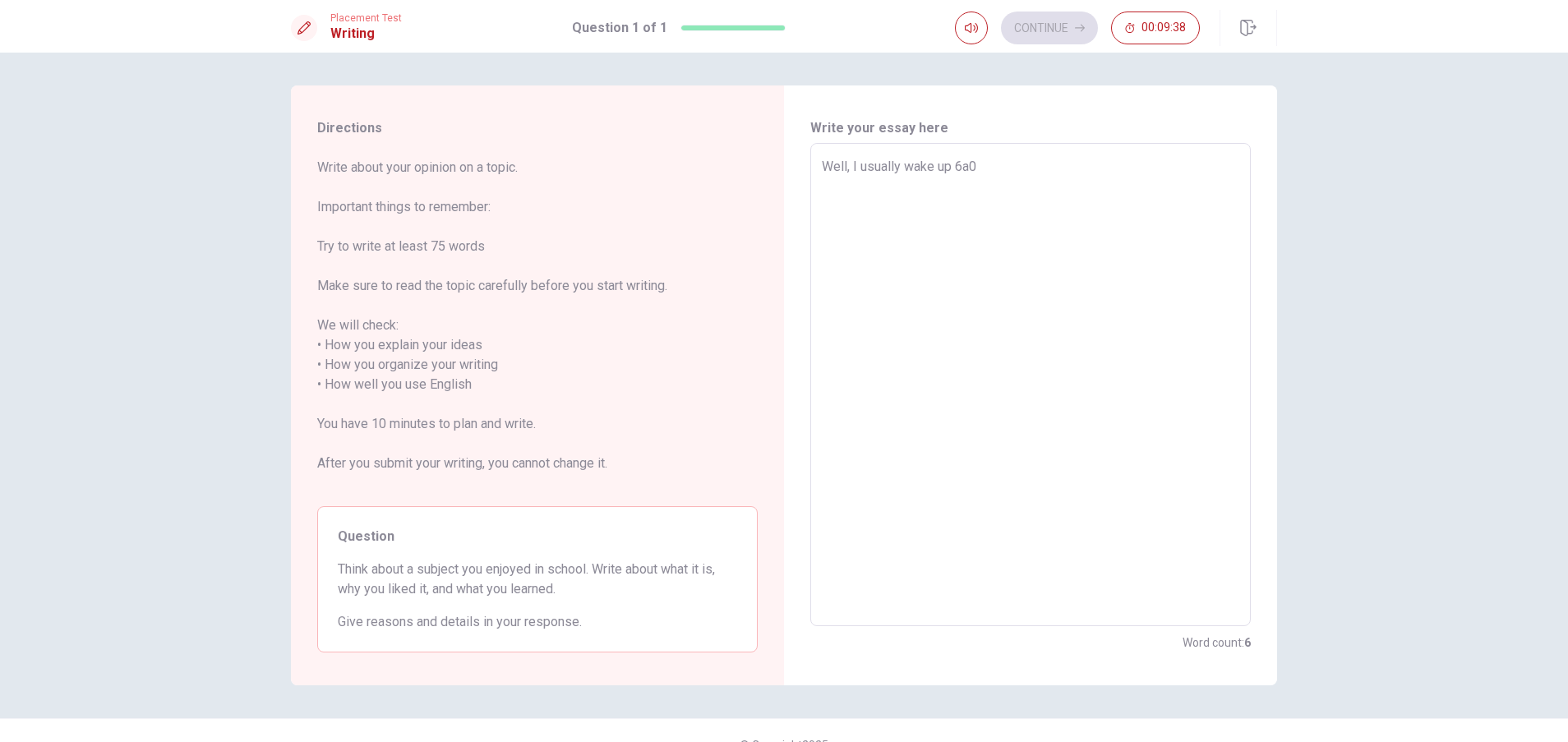 type on "Well, I usually wake up 6a" 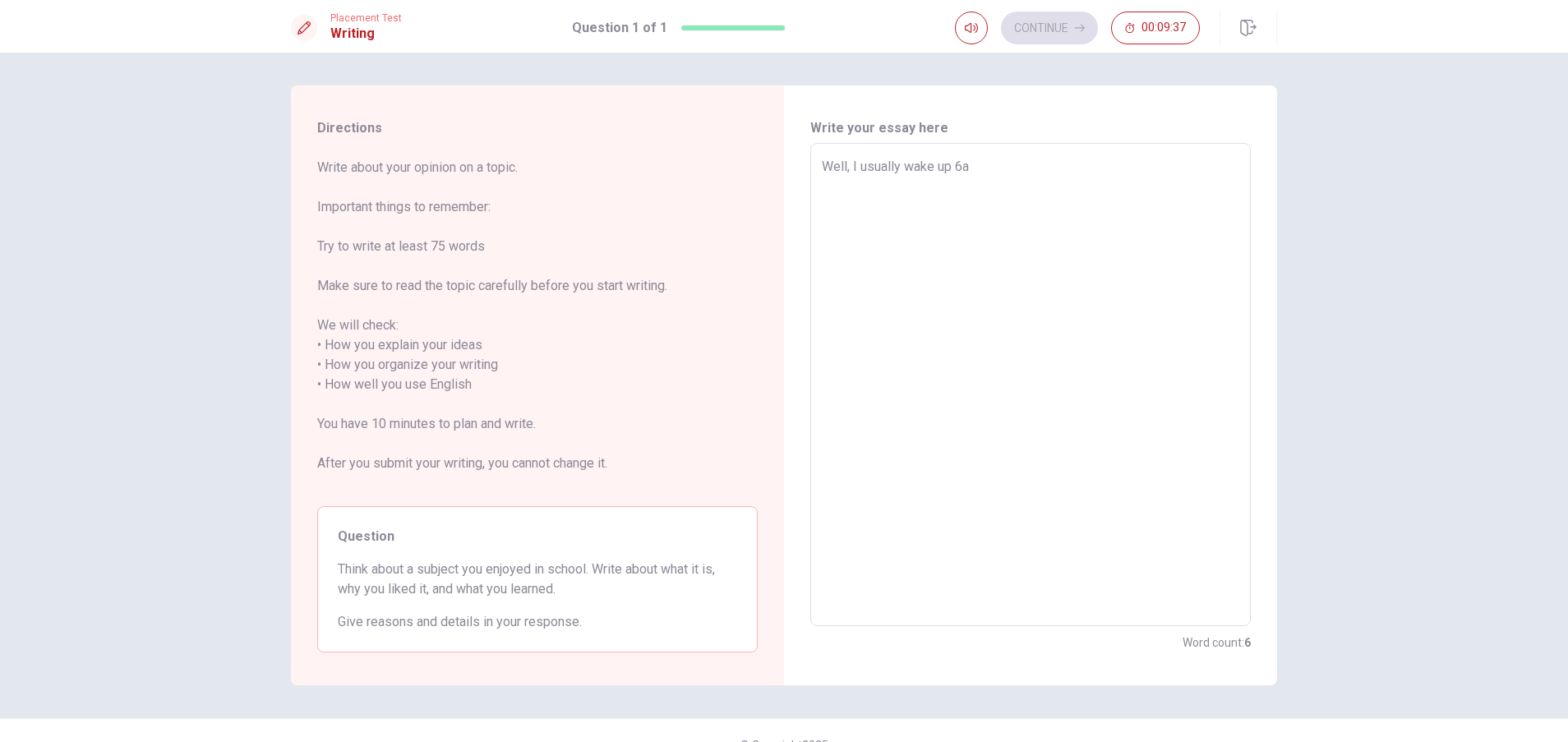 type on "x" 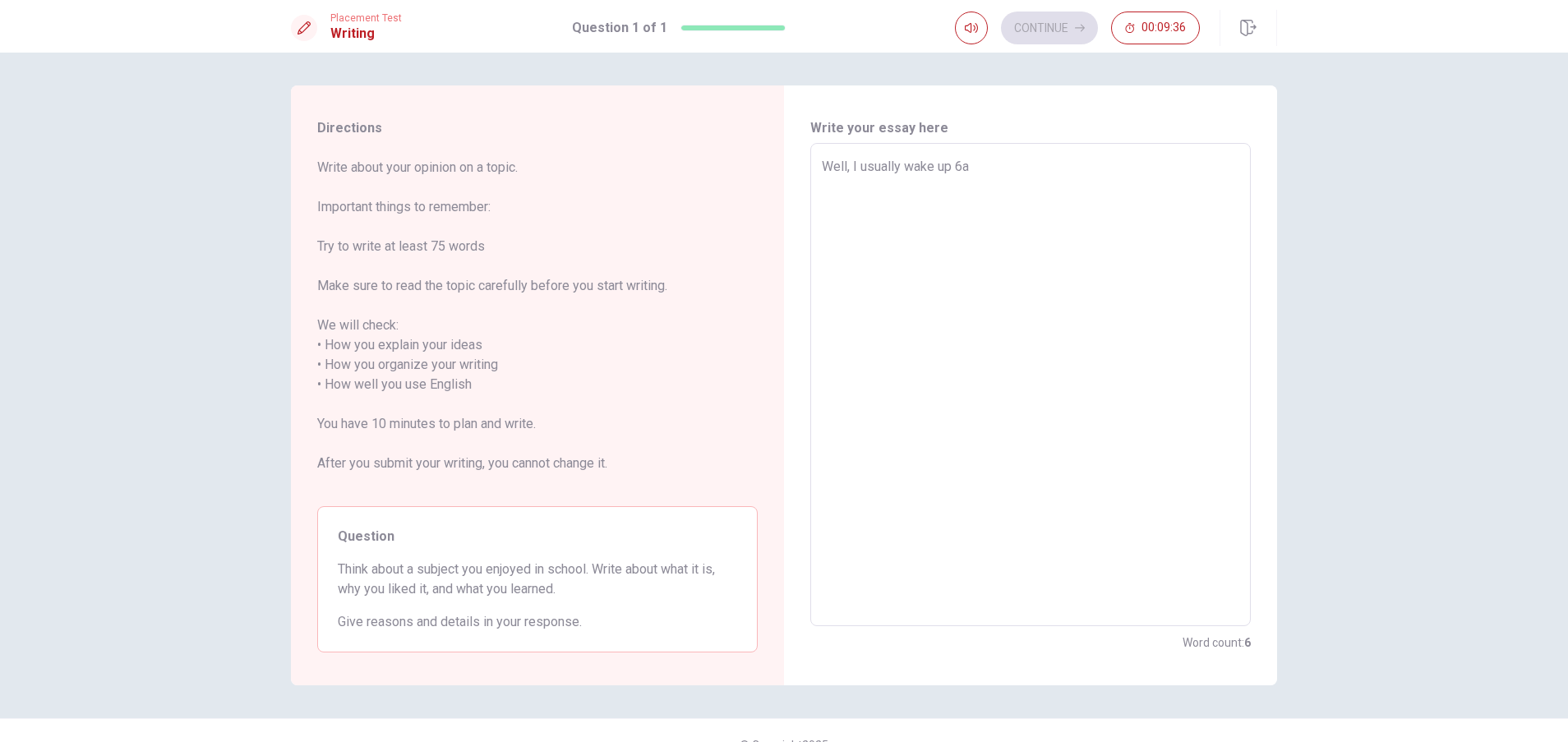 type on "Well, I usually wake up 6am" 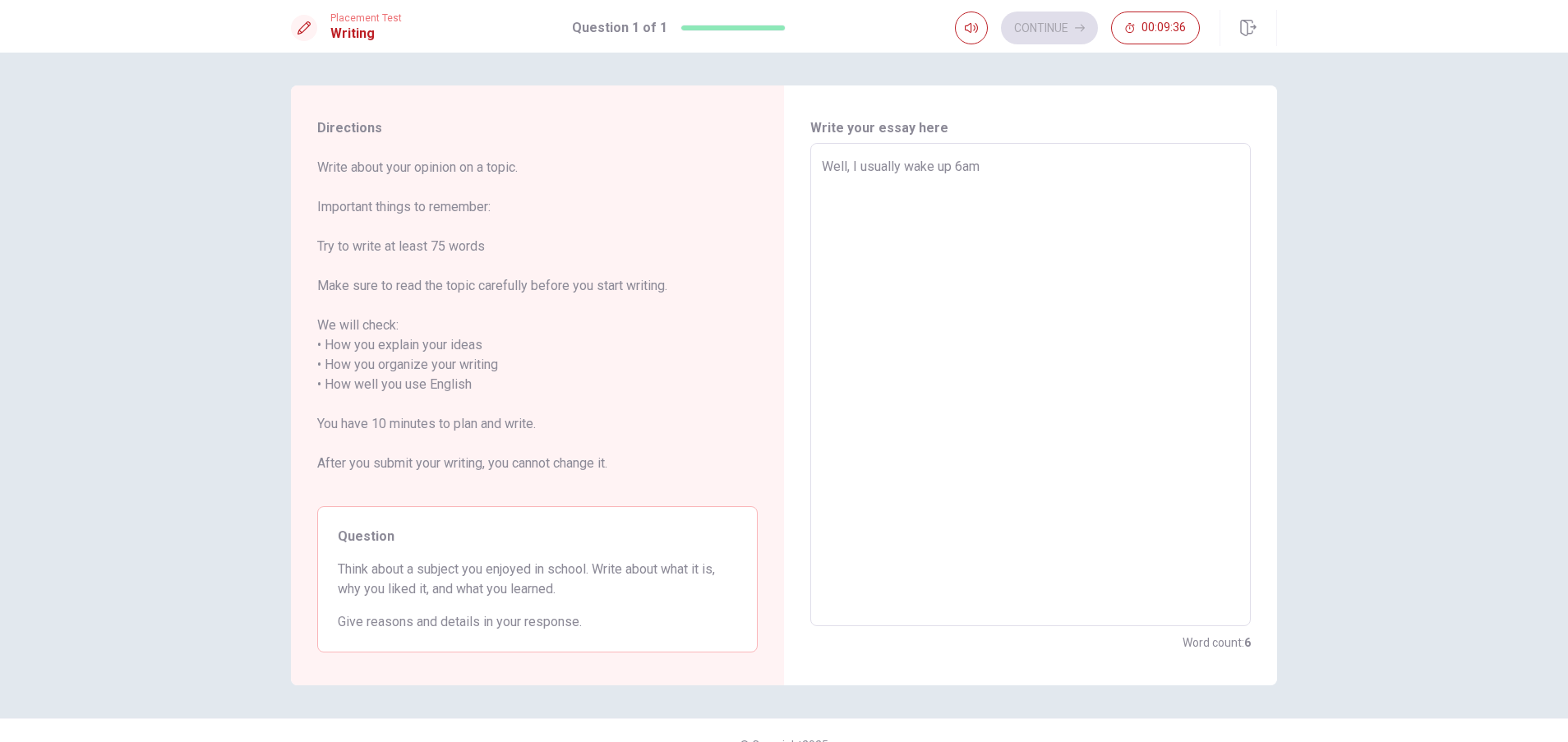 type on "x" 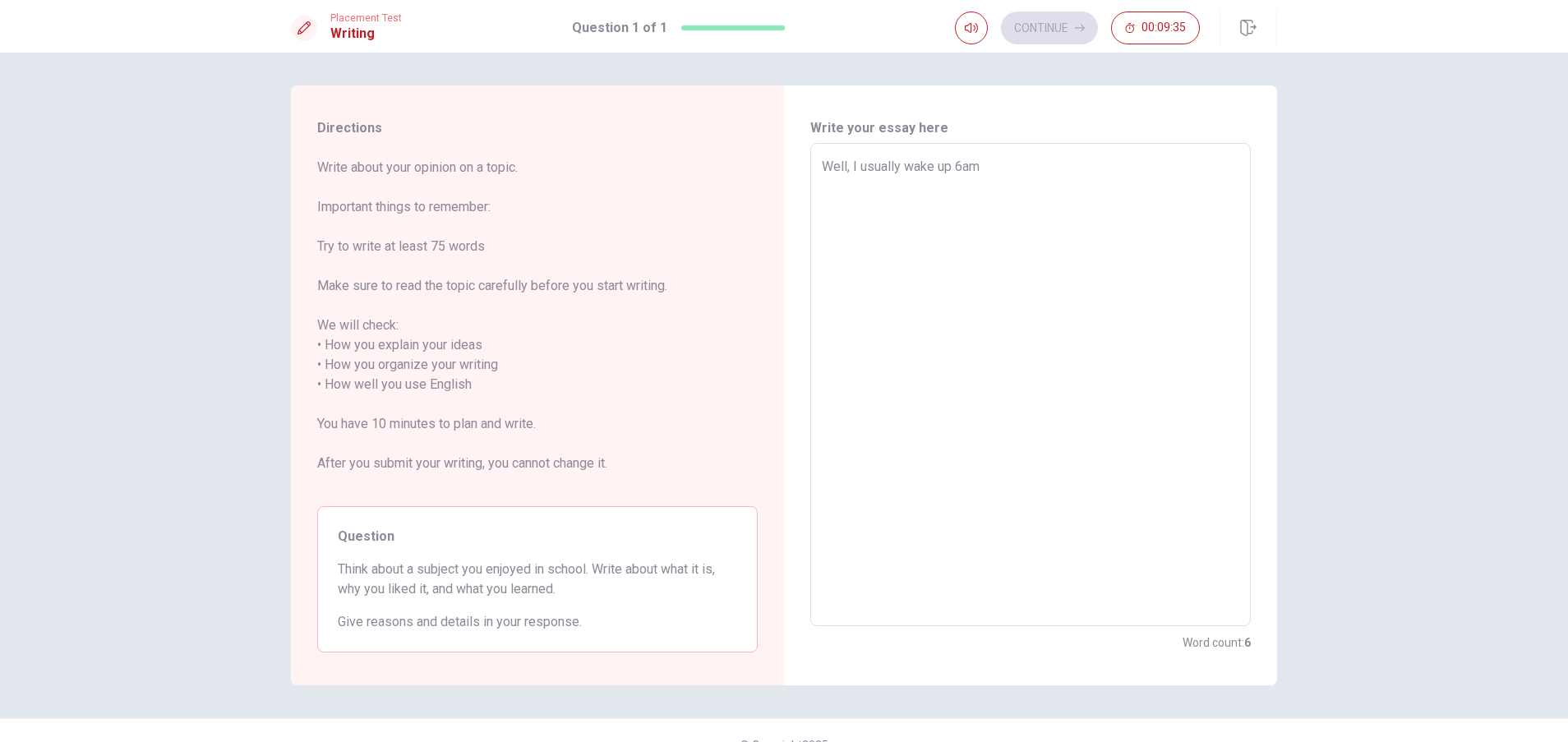 type on "Well, I usually wake up 6am," 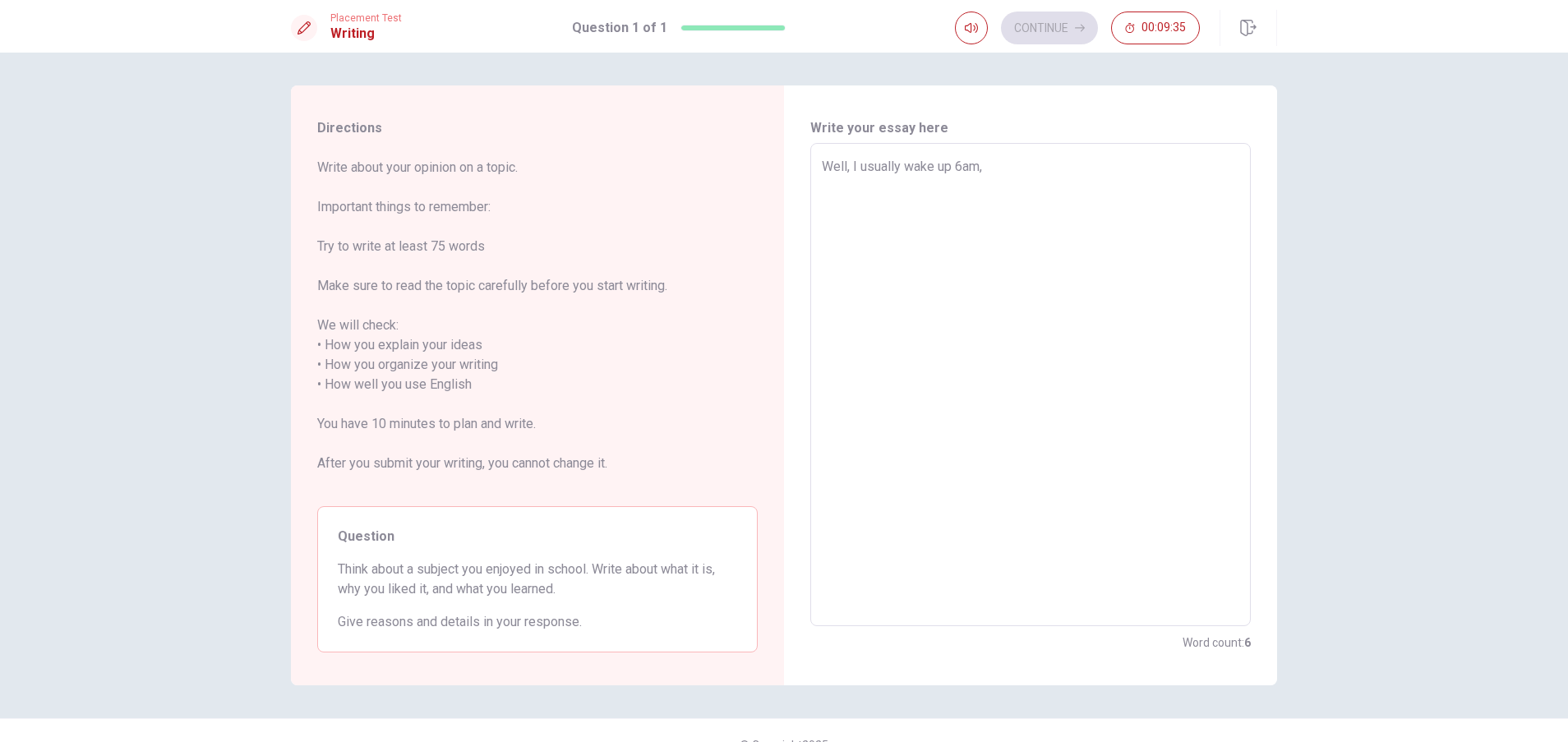 type on "x" 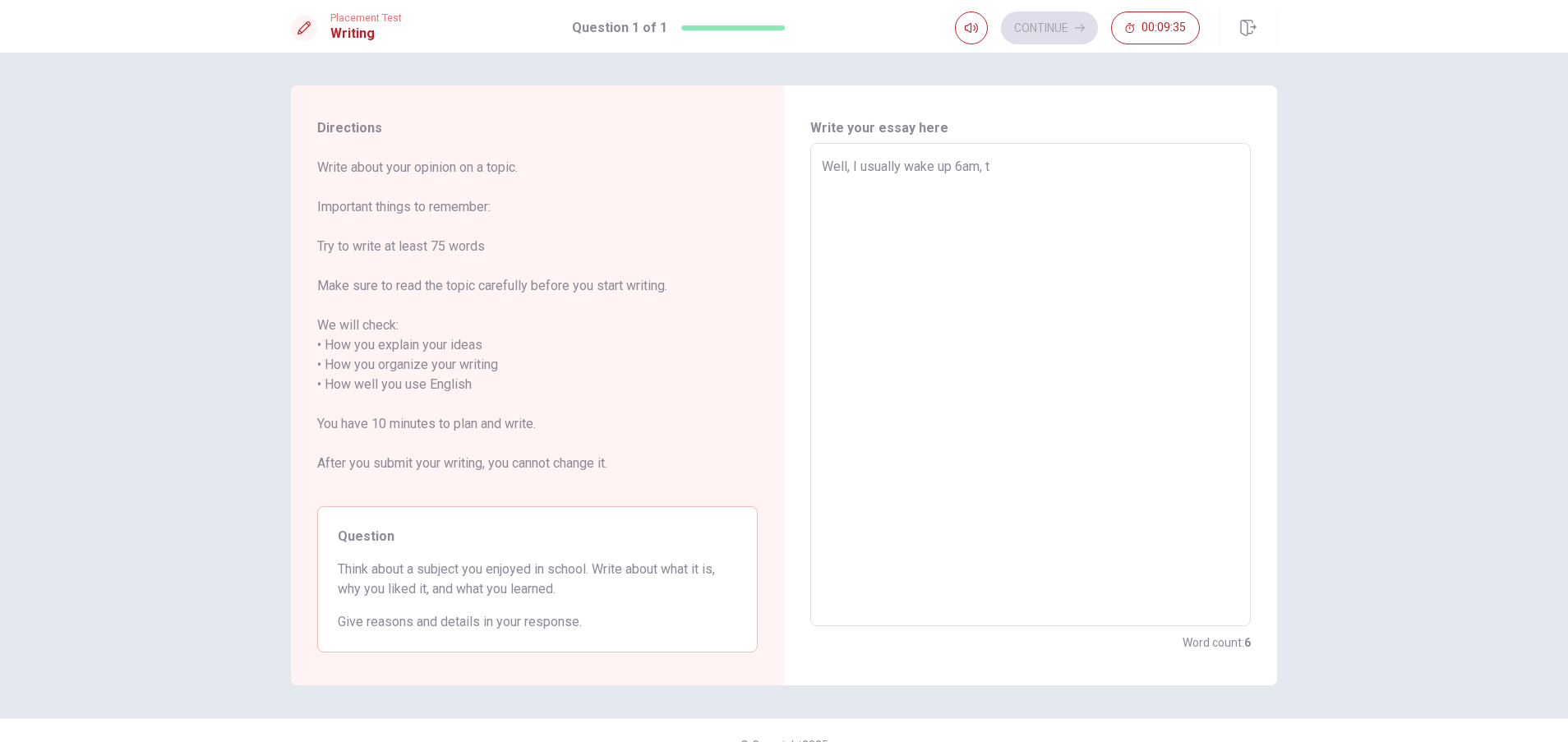 type on "x" 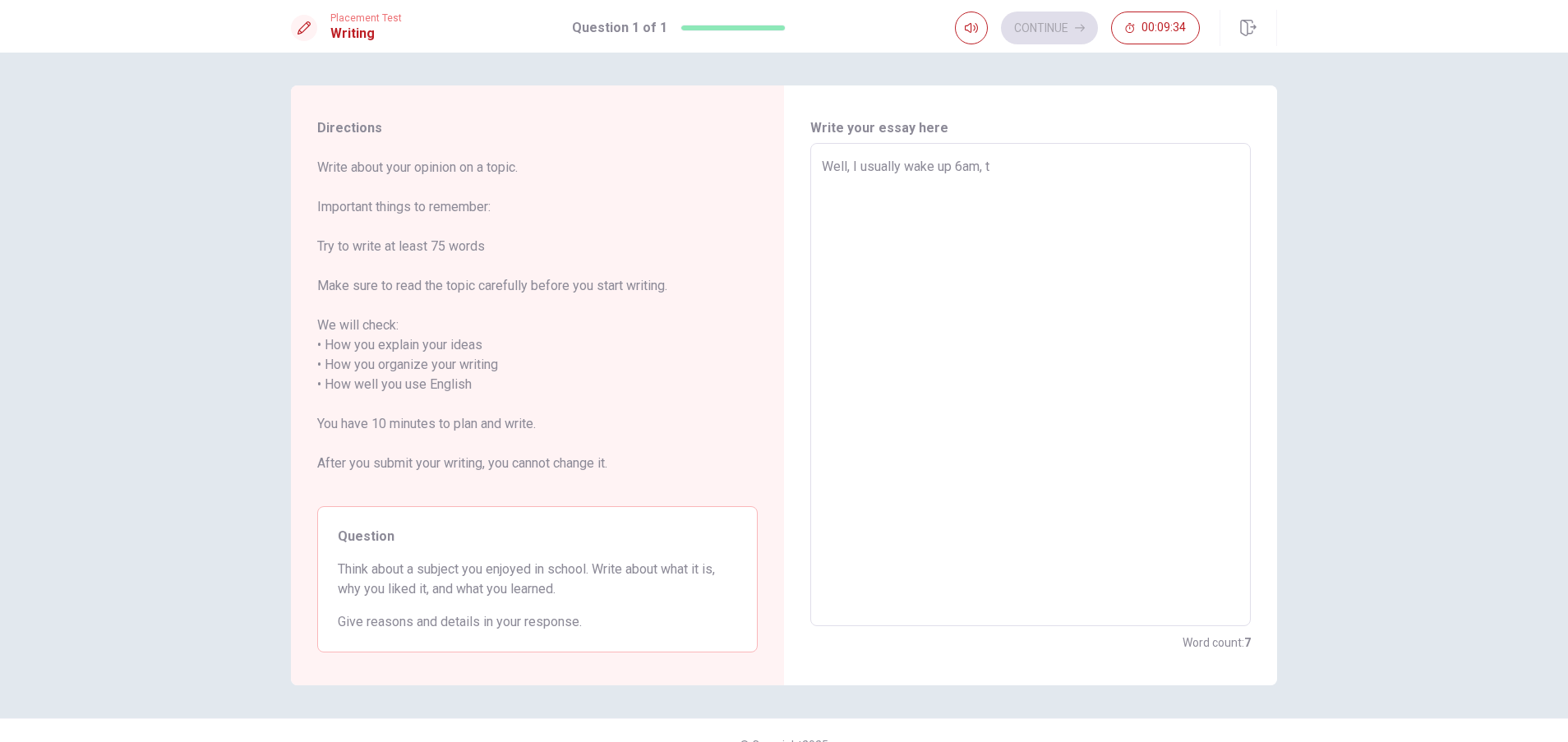 type on "Well, I usually wake up 6am, ta" 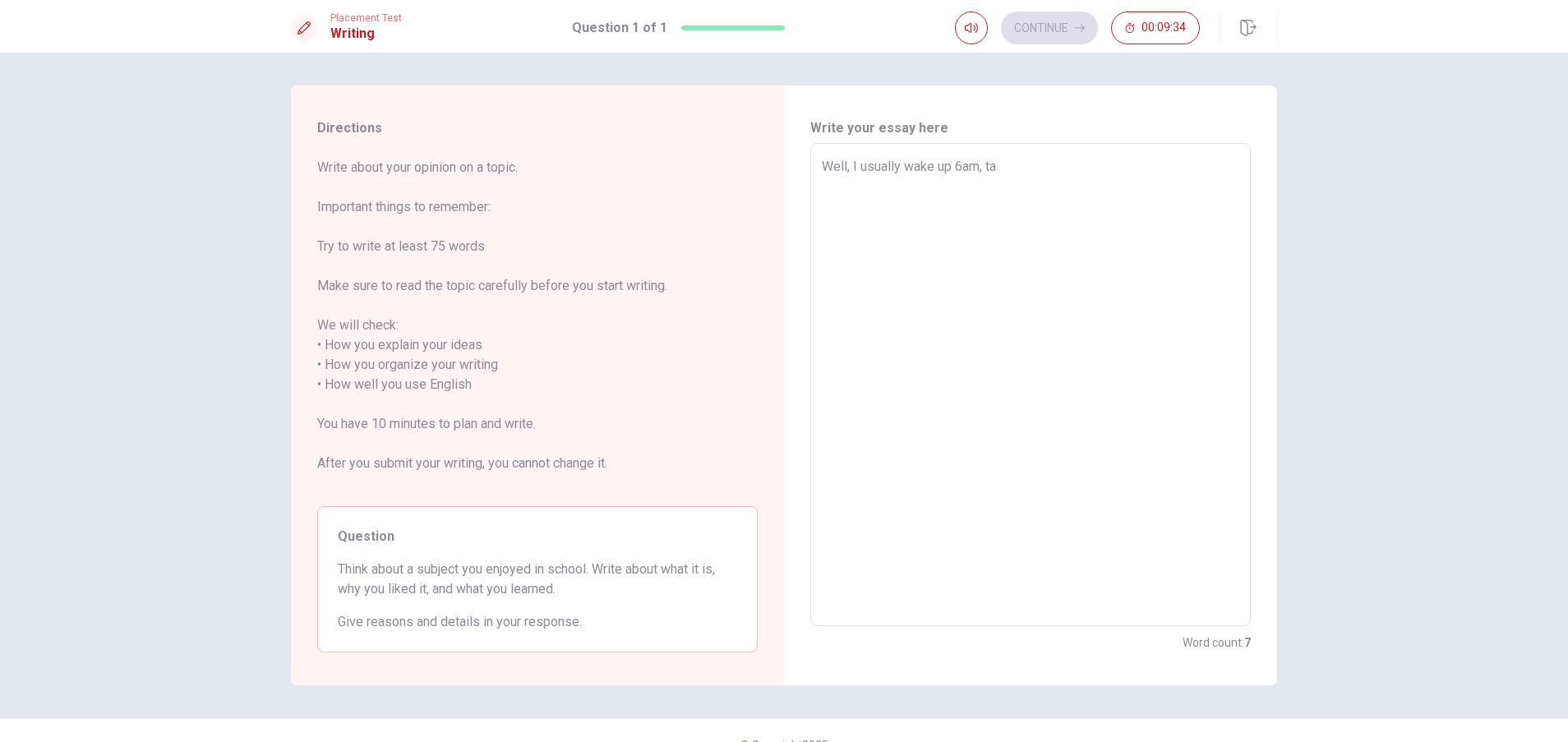 type on "x" 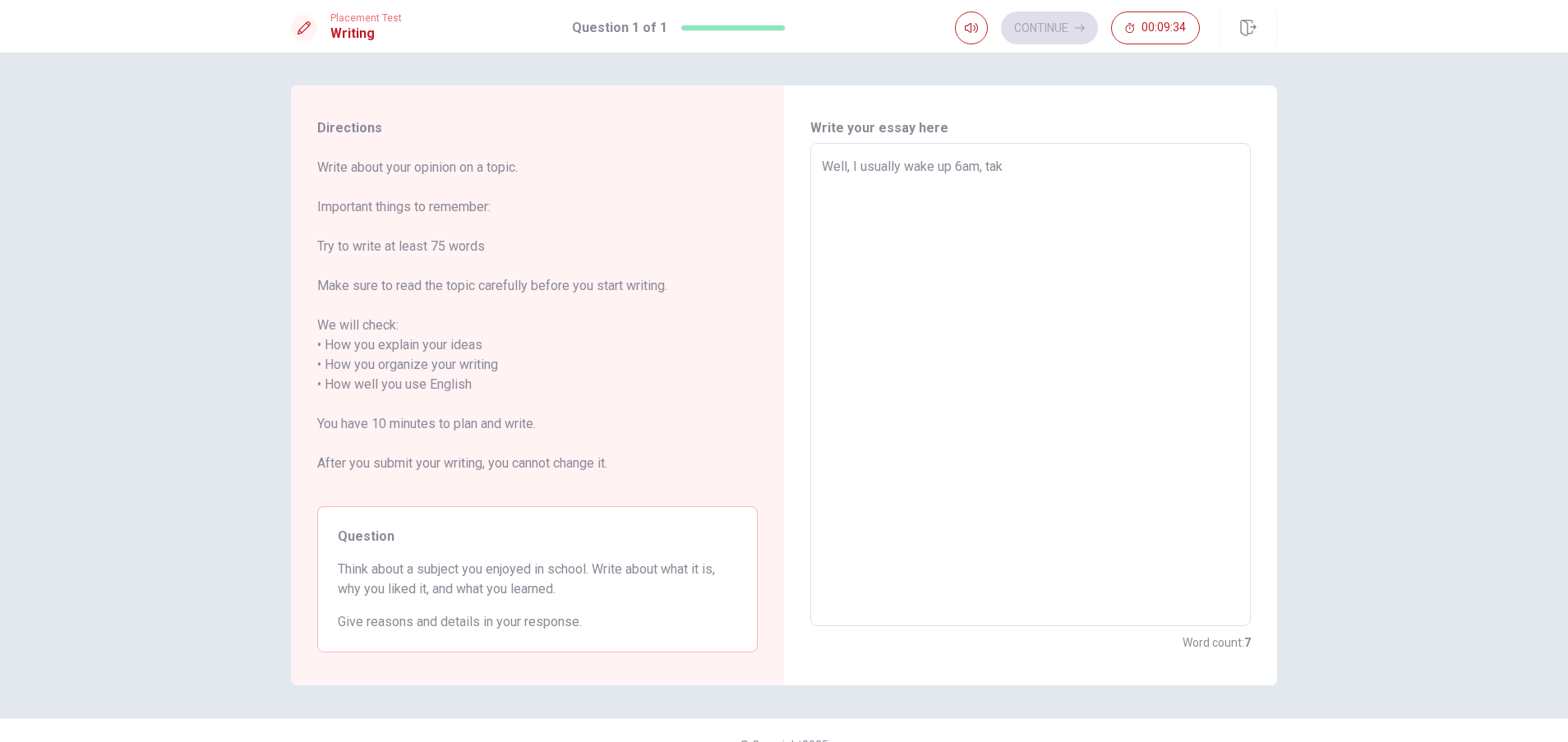 type on "x" 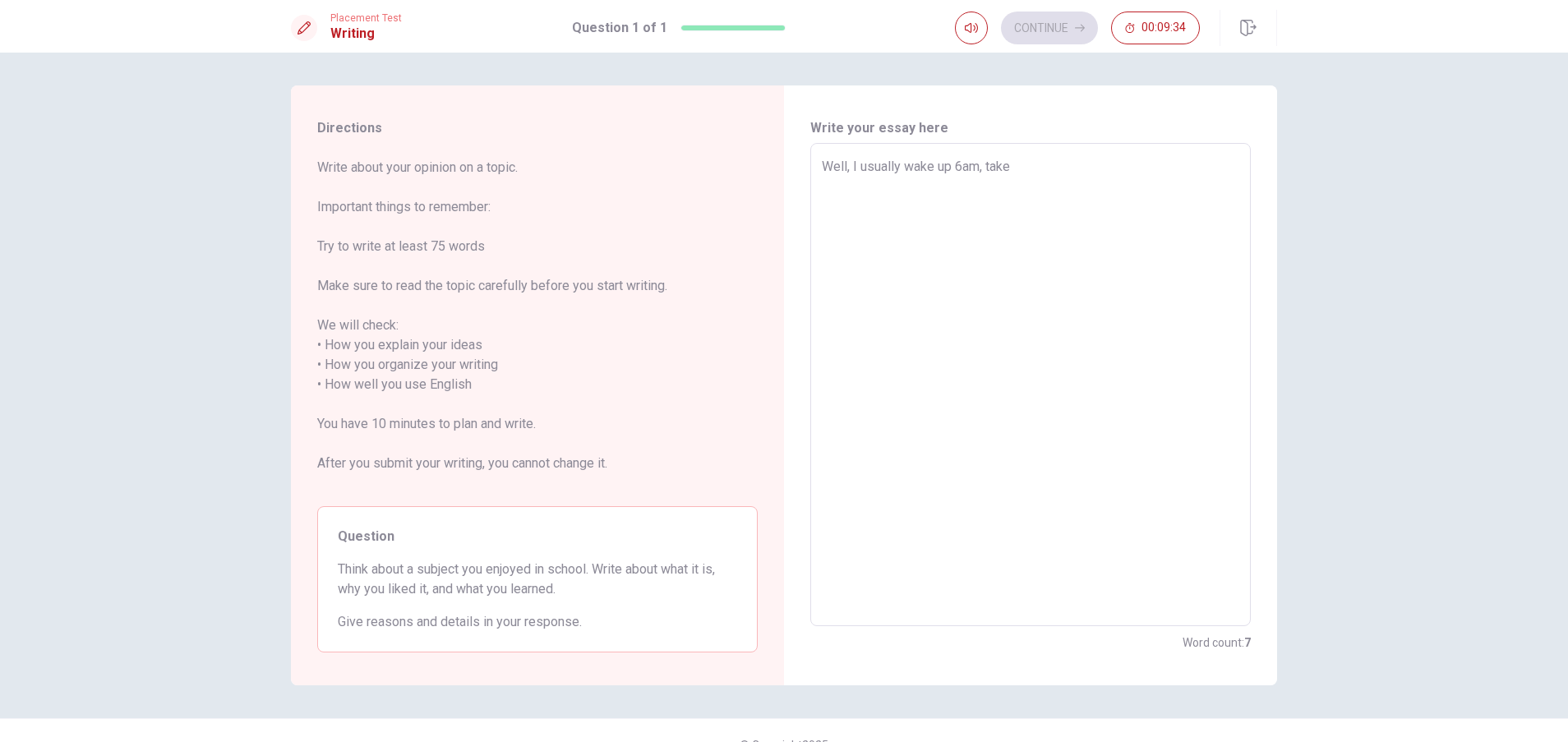 type on "x" 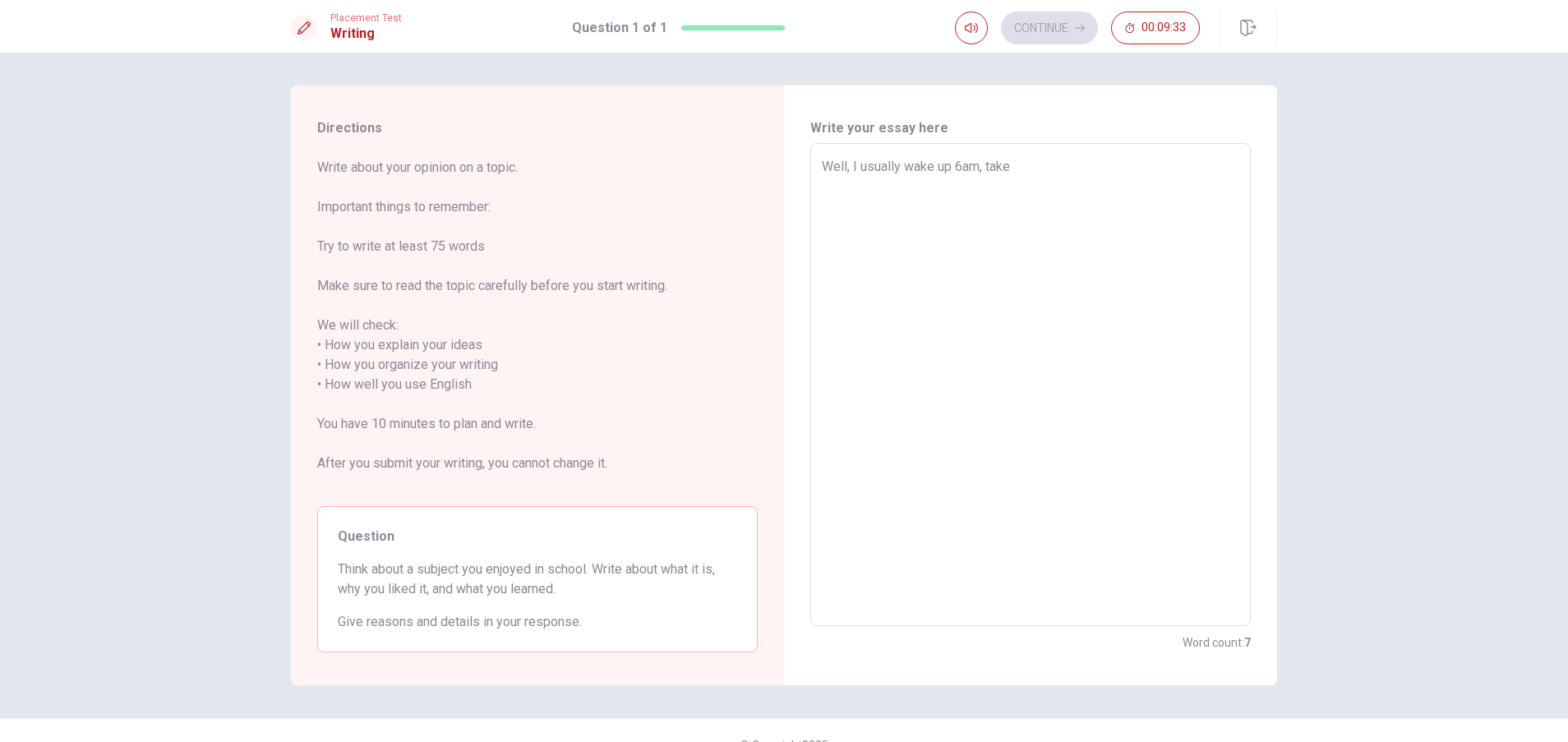 type on "Well, I usually wake up 6am, take" 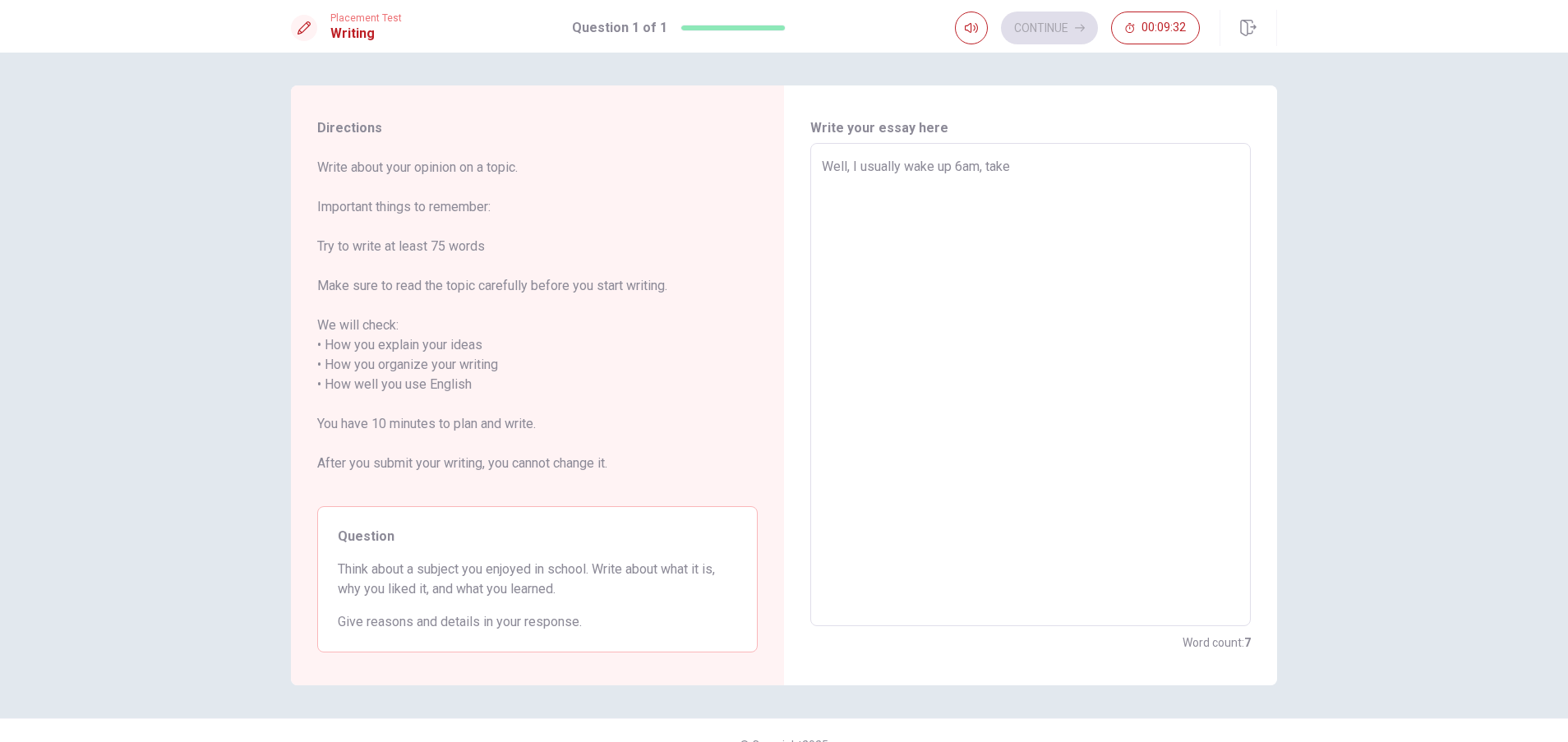 type on "x" 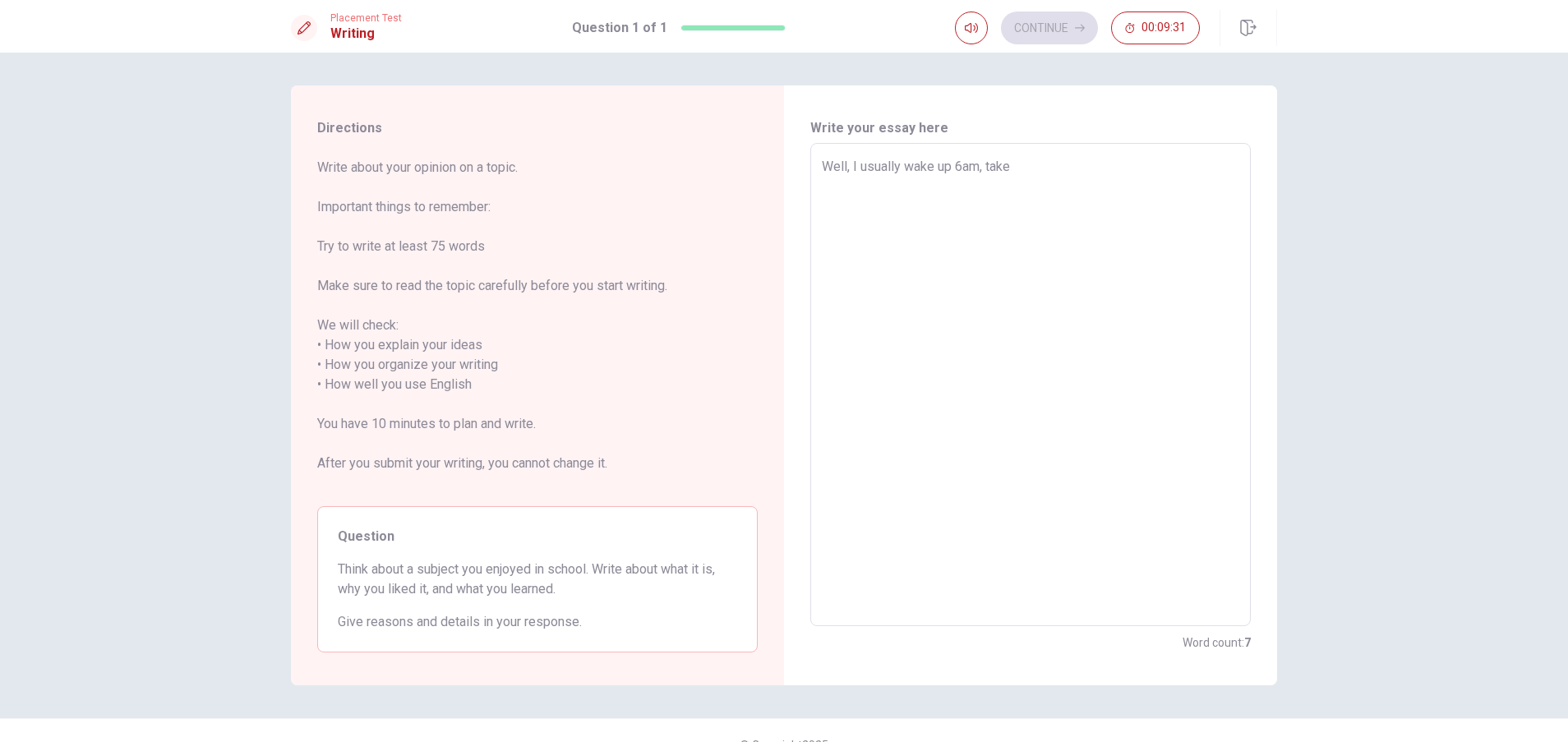 type on "Well, I usually wake up 6am, take a" 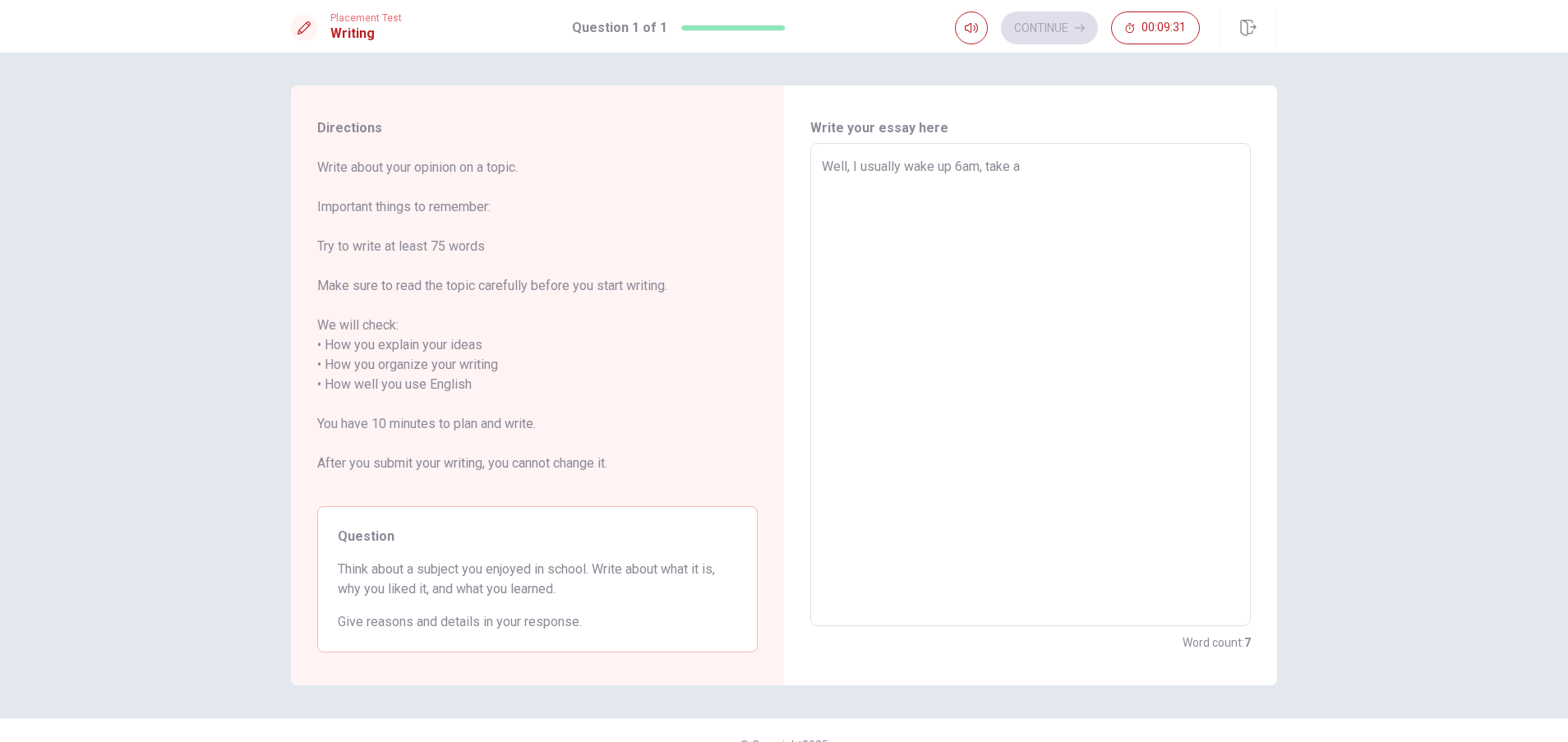 type on "x" 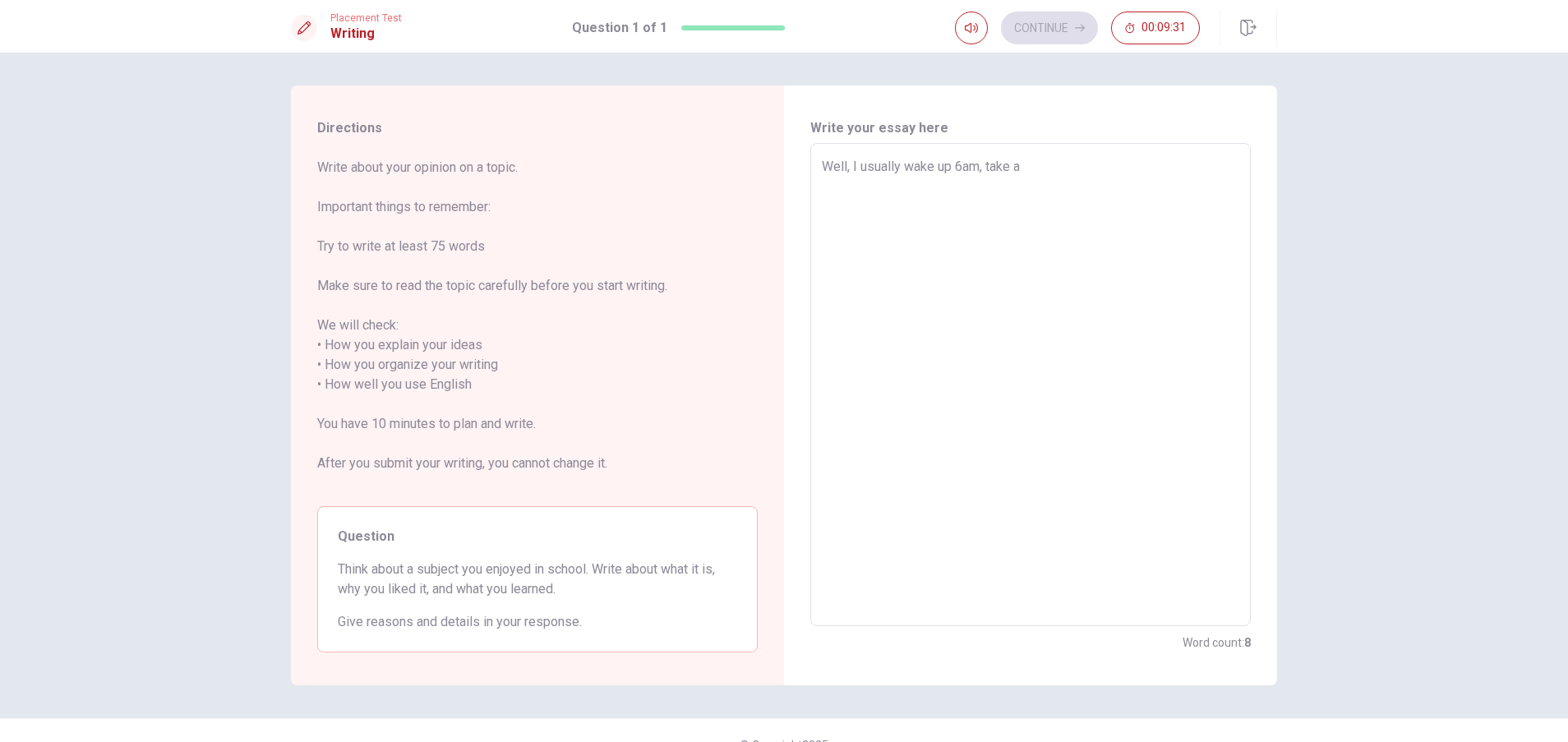 type on "x" 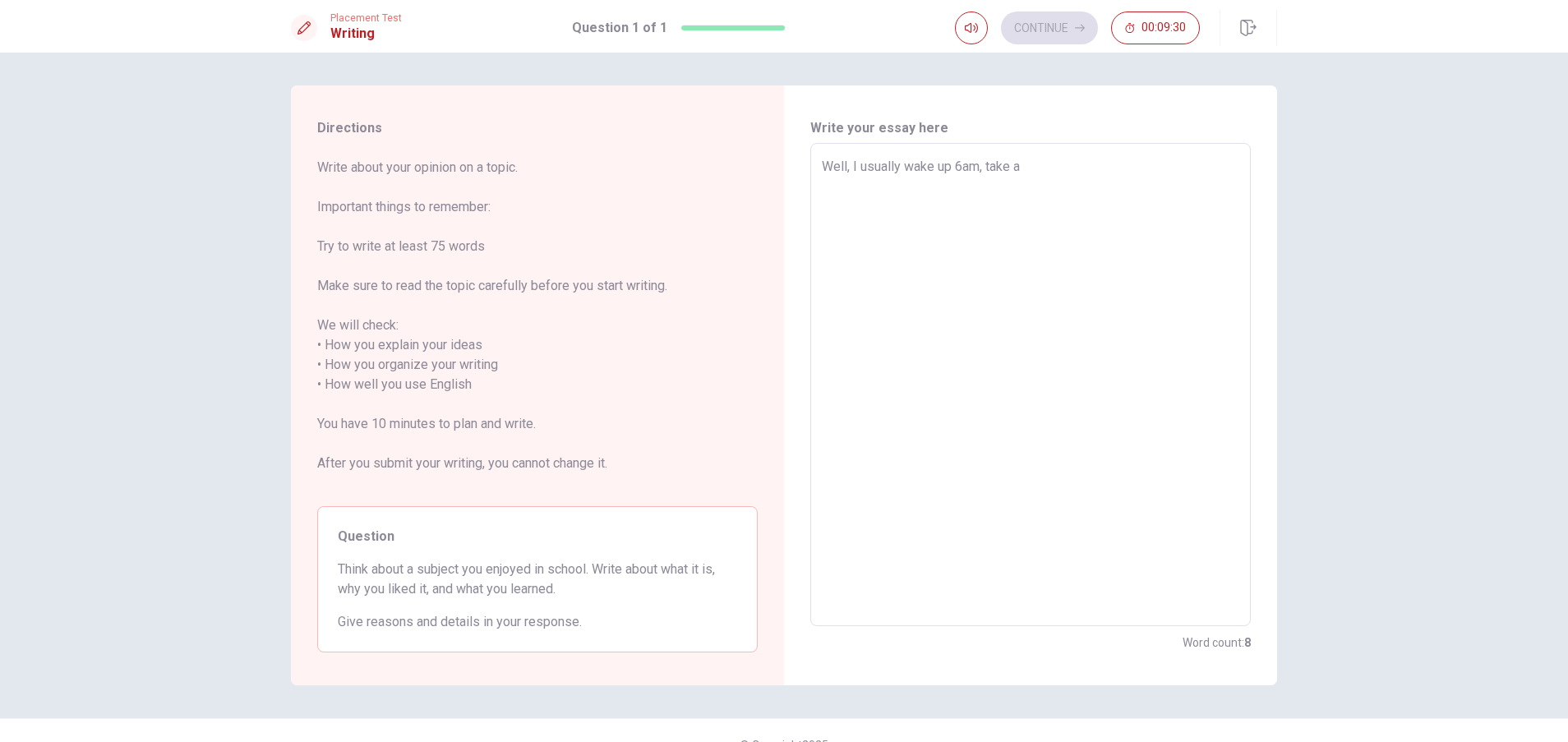 type on "Well, I usually wake up 6am, take a s" 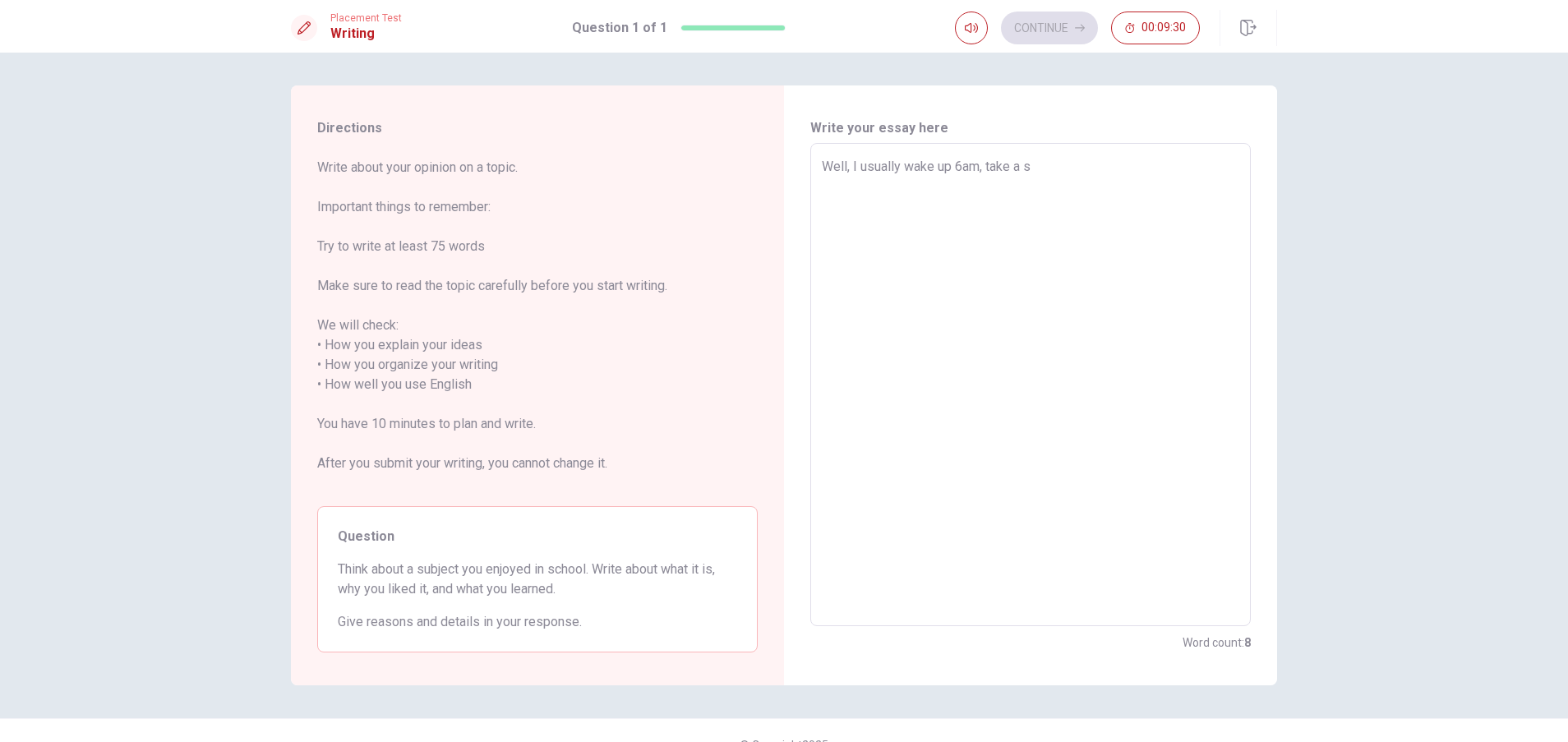 type on "x" 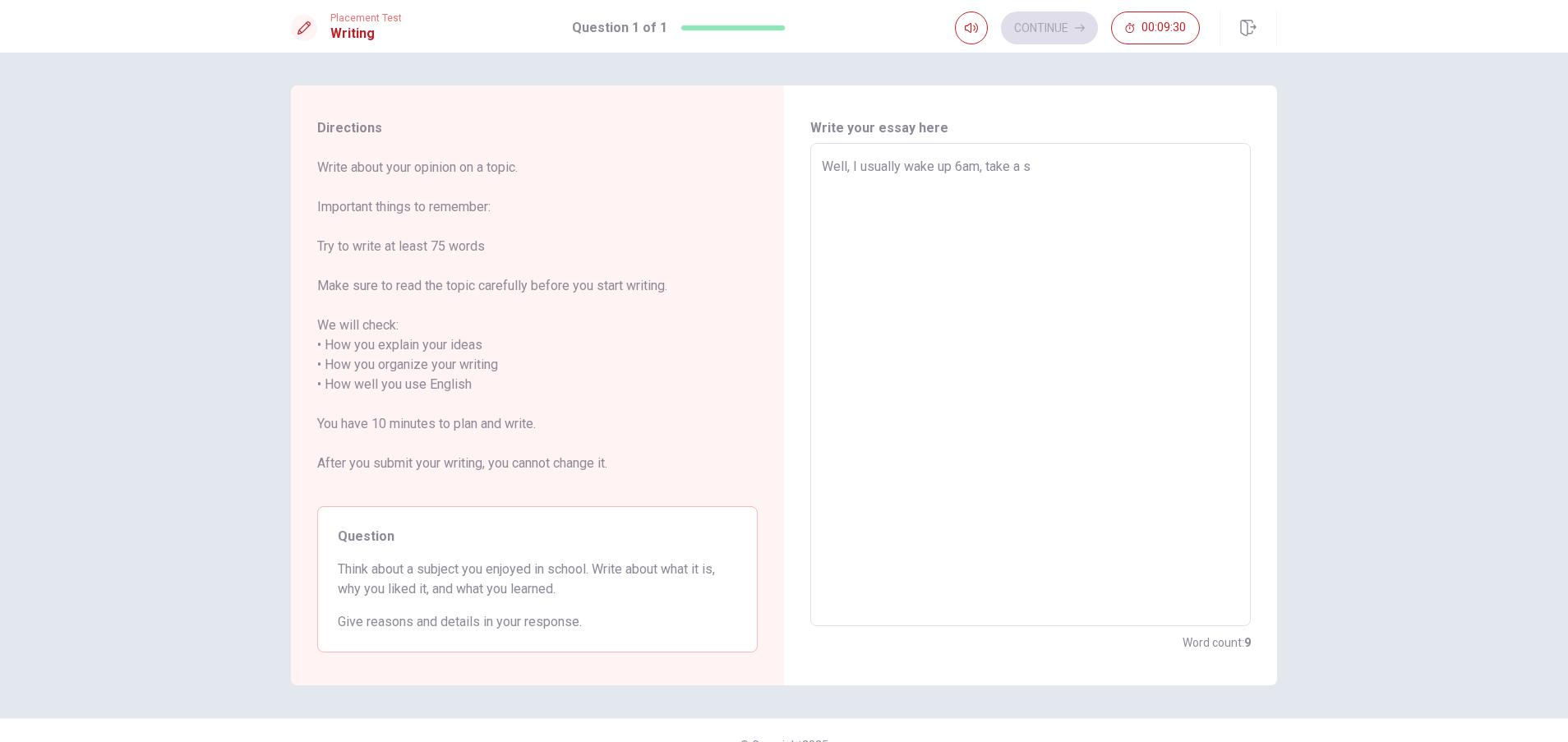 type on "Well, I usually wake up 6am, take a sh" 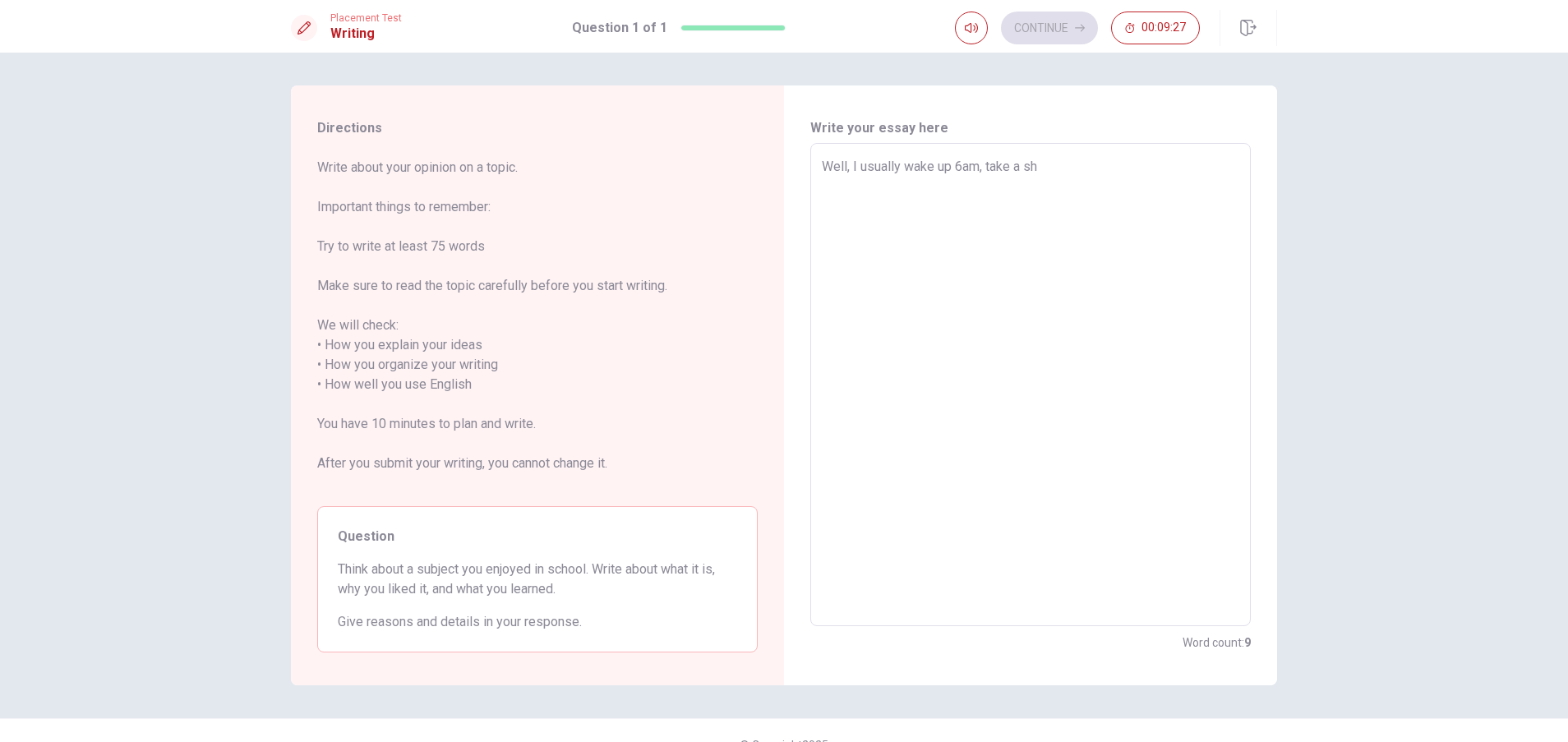 type on "x" 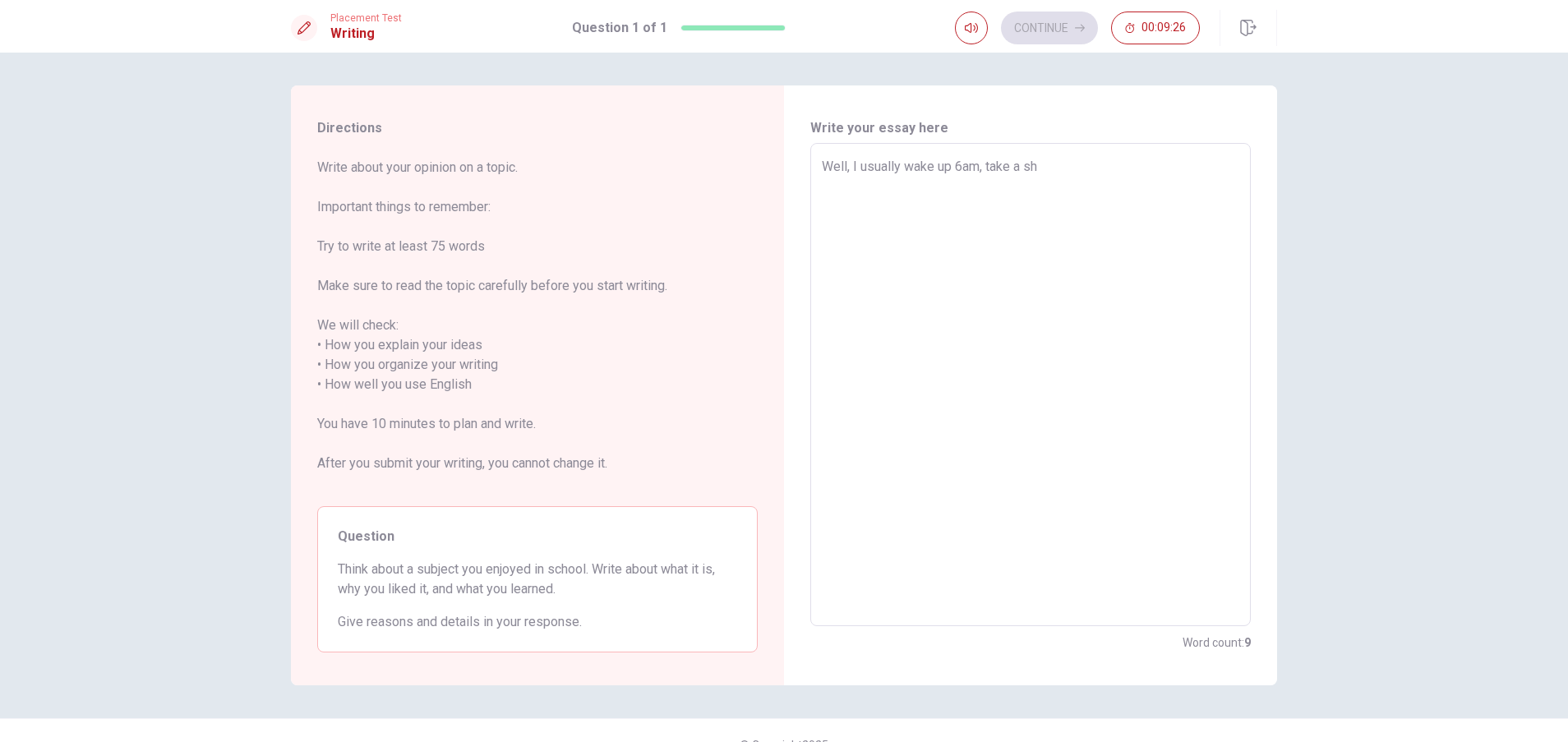 type on "Well, I usually wake up 6am, take a sho" 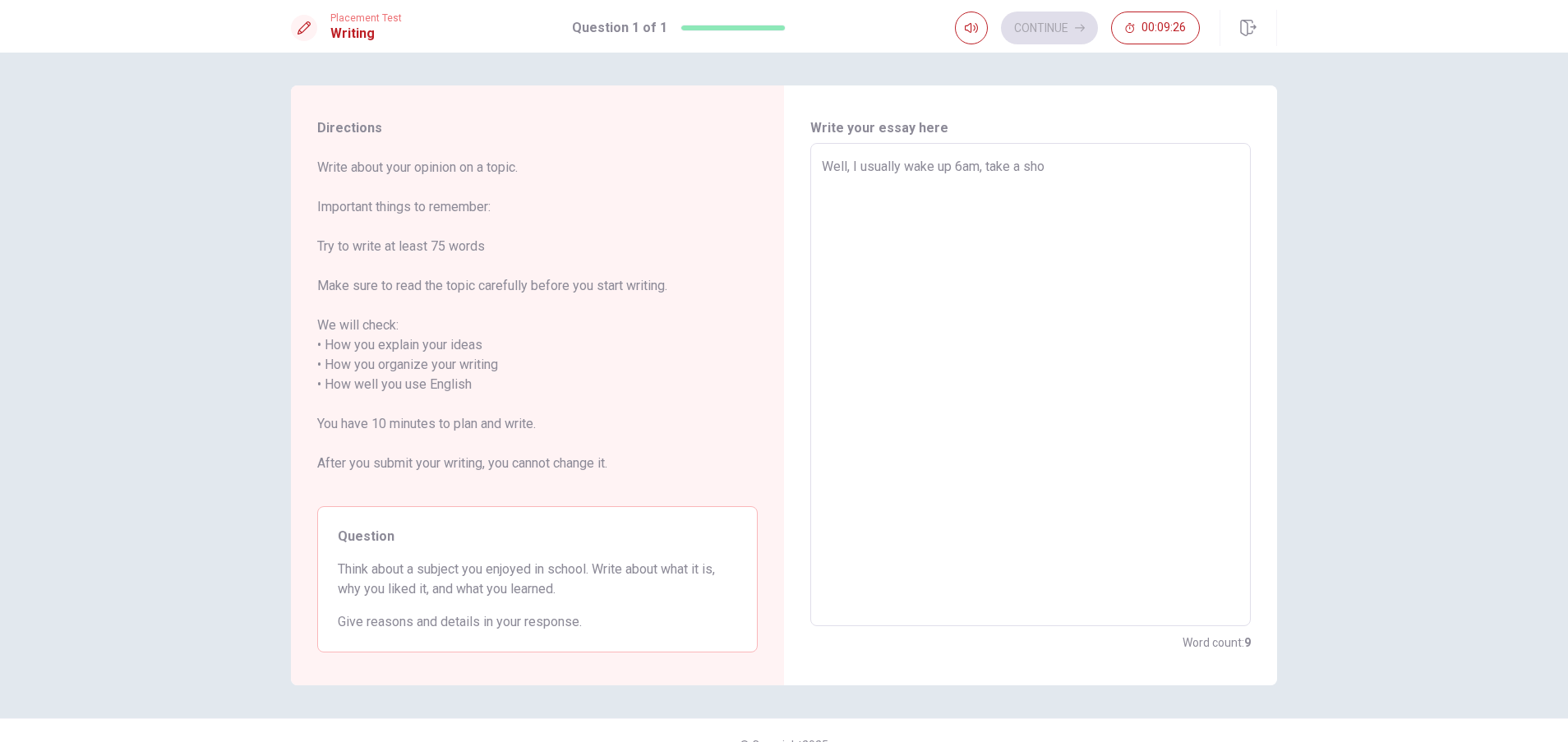 type on "x" 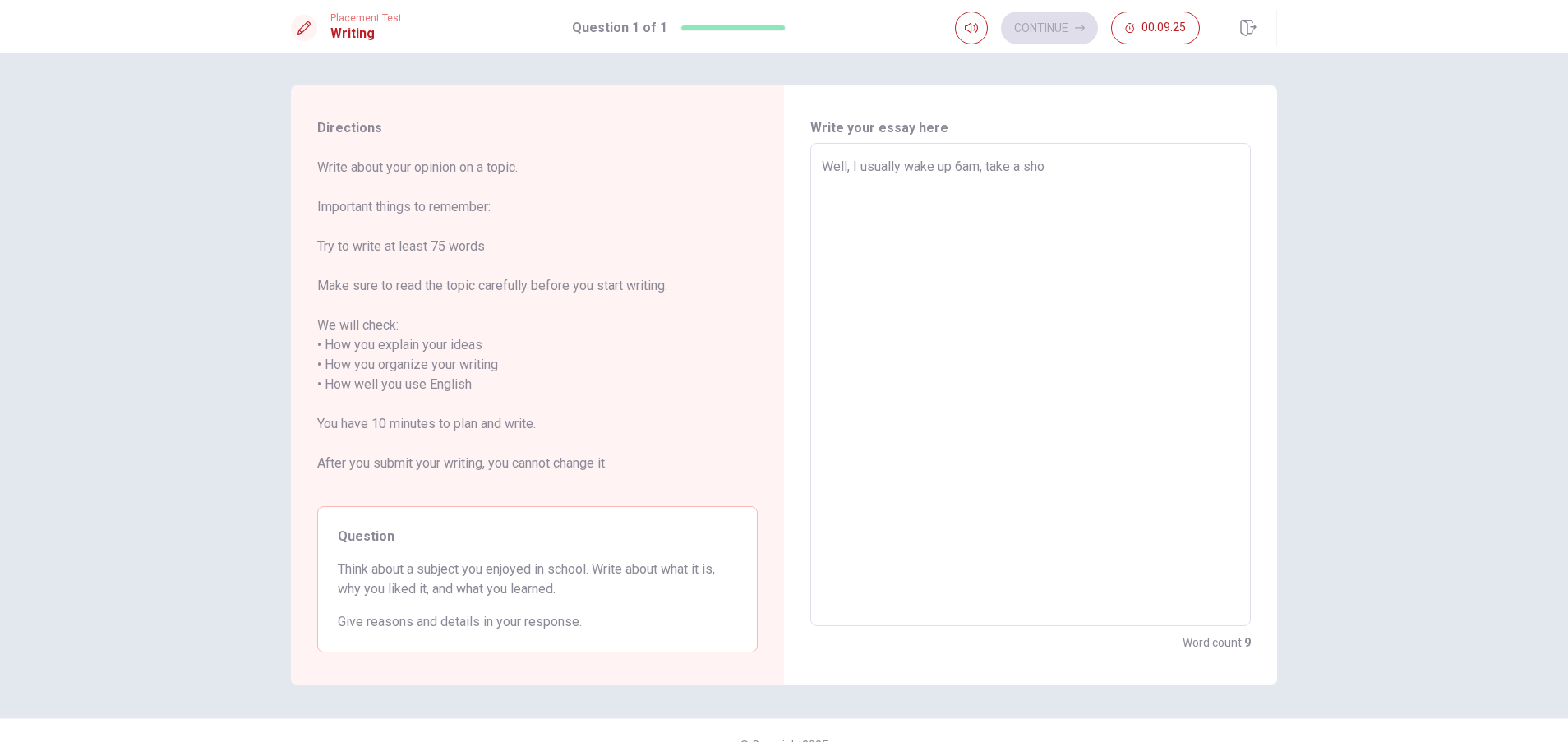 type on "Well, I usually wake up 6am, take a show" 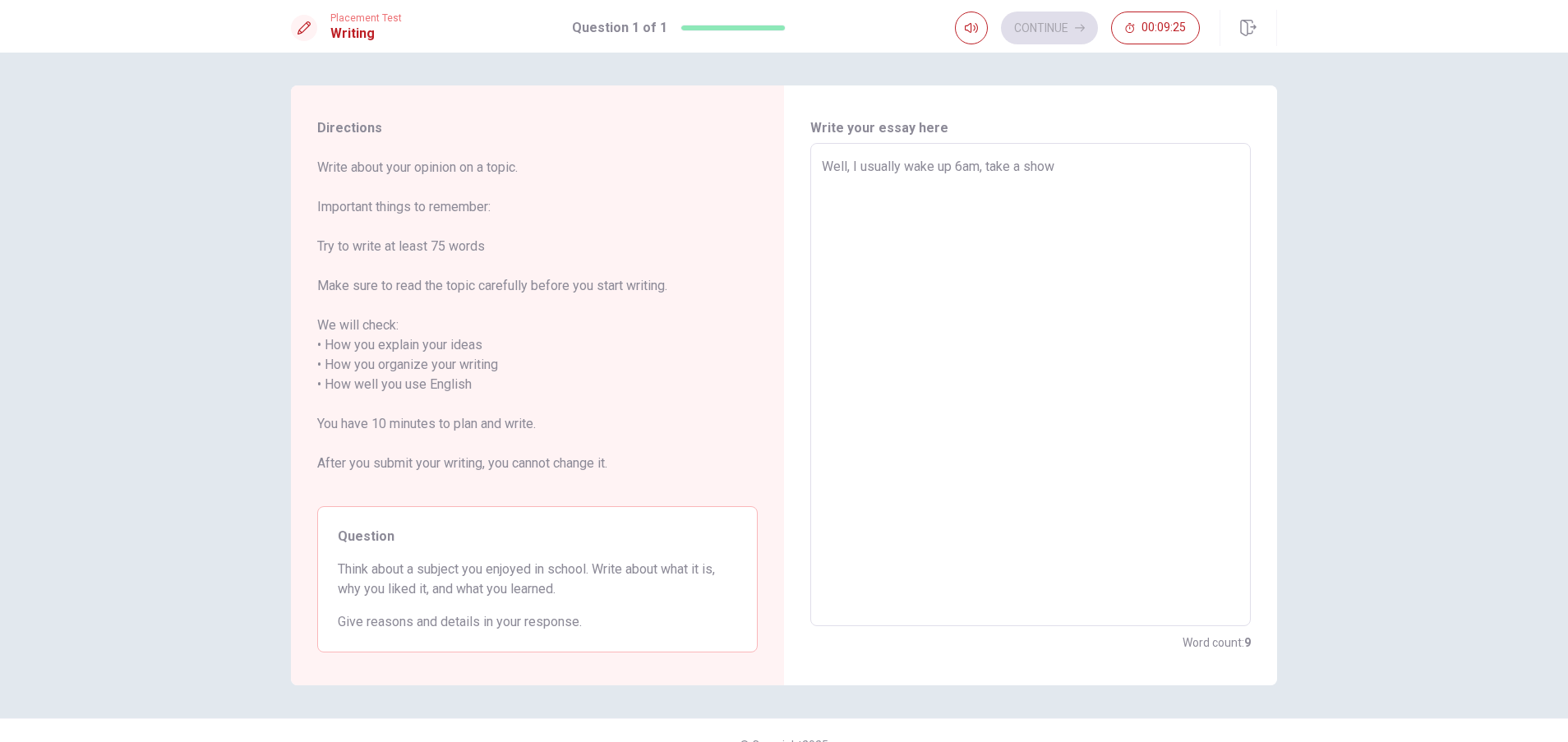 type on "x" 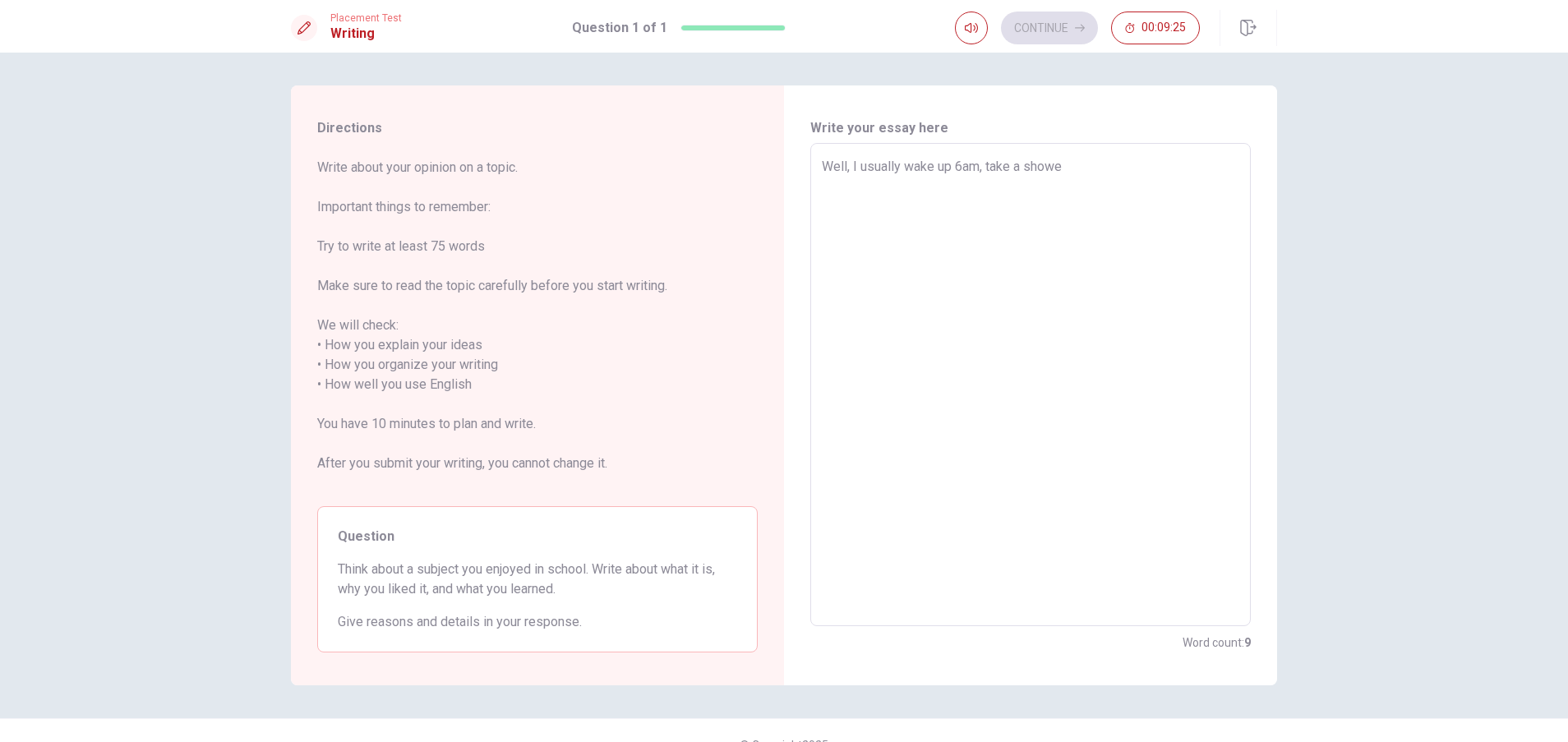 type on "x" 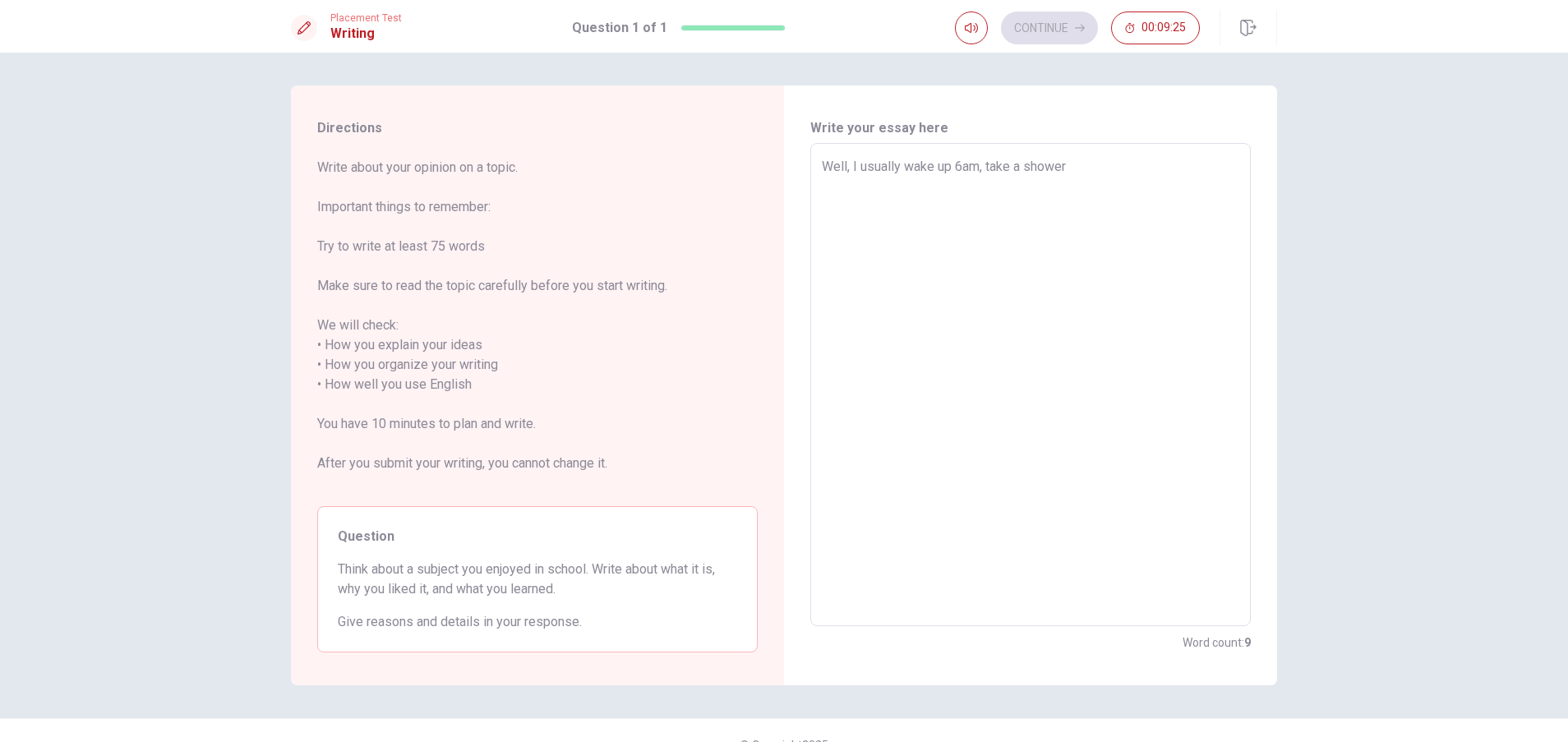 type on "x" 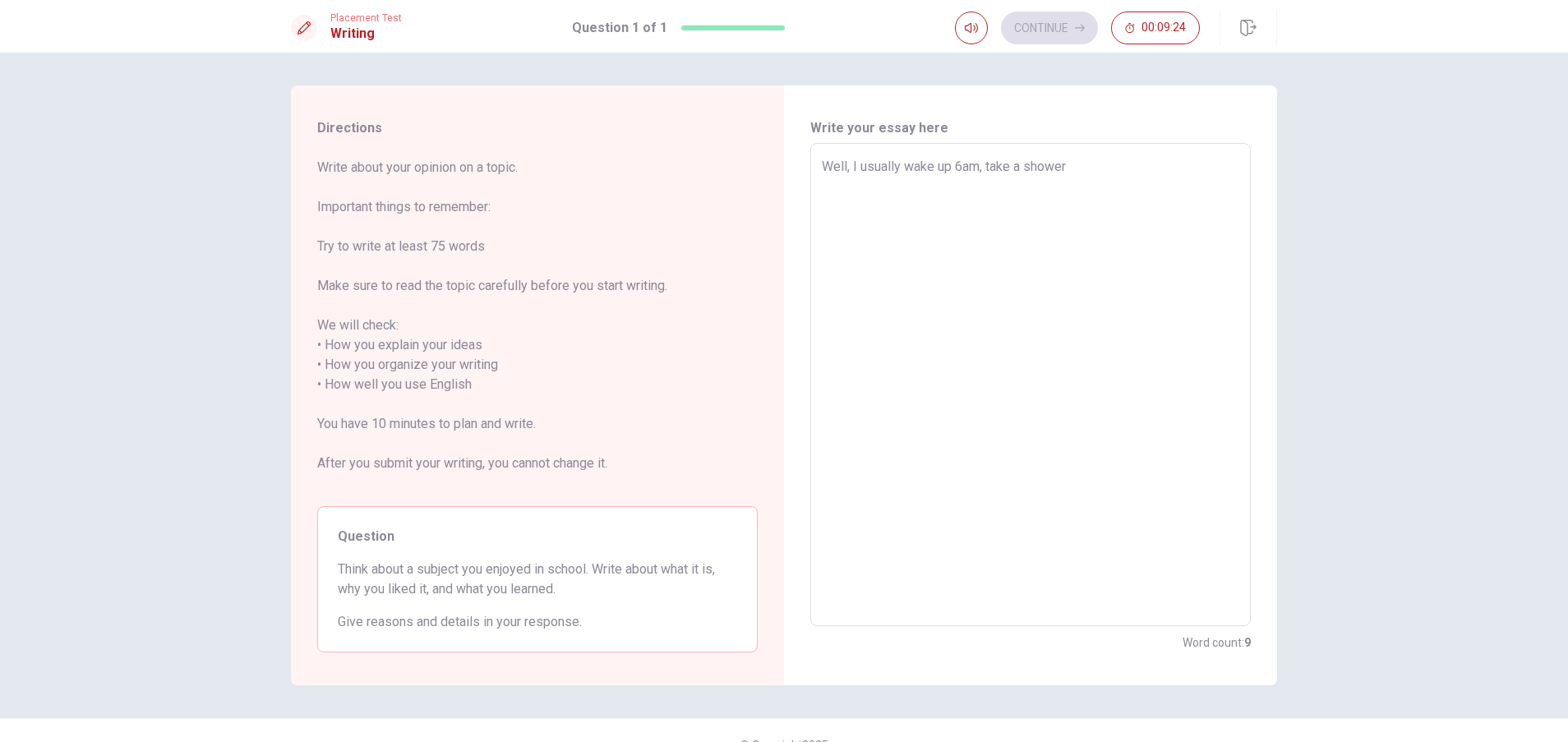 type on "Well, I usually wake up 6am, take a shower," 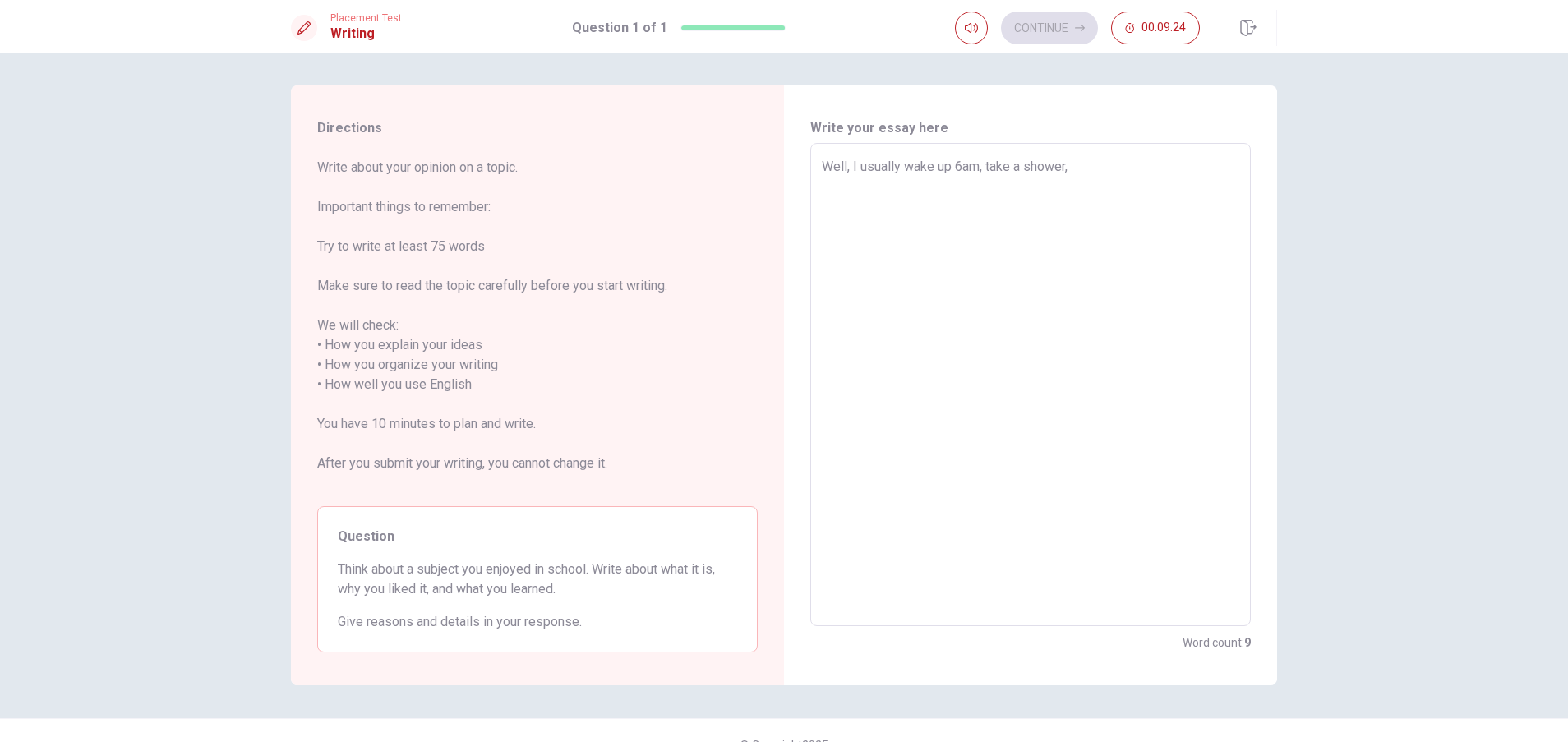 type on "x" 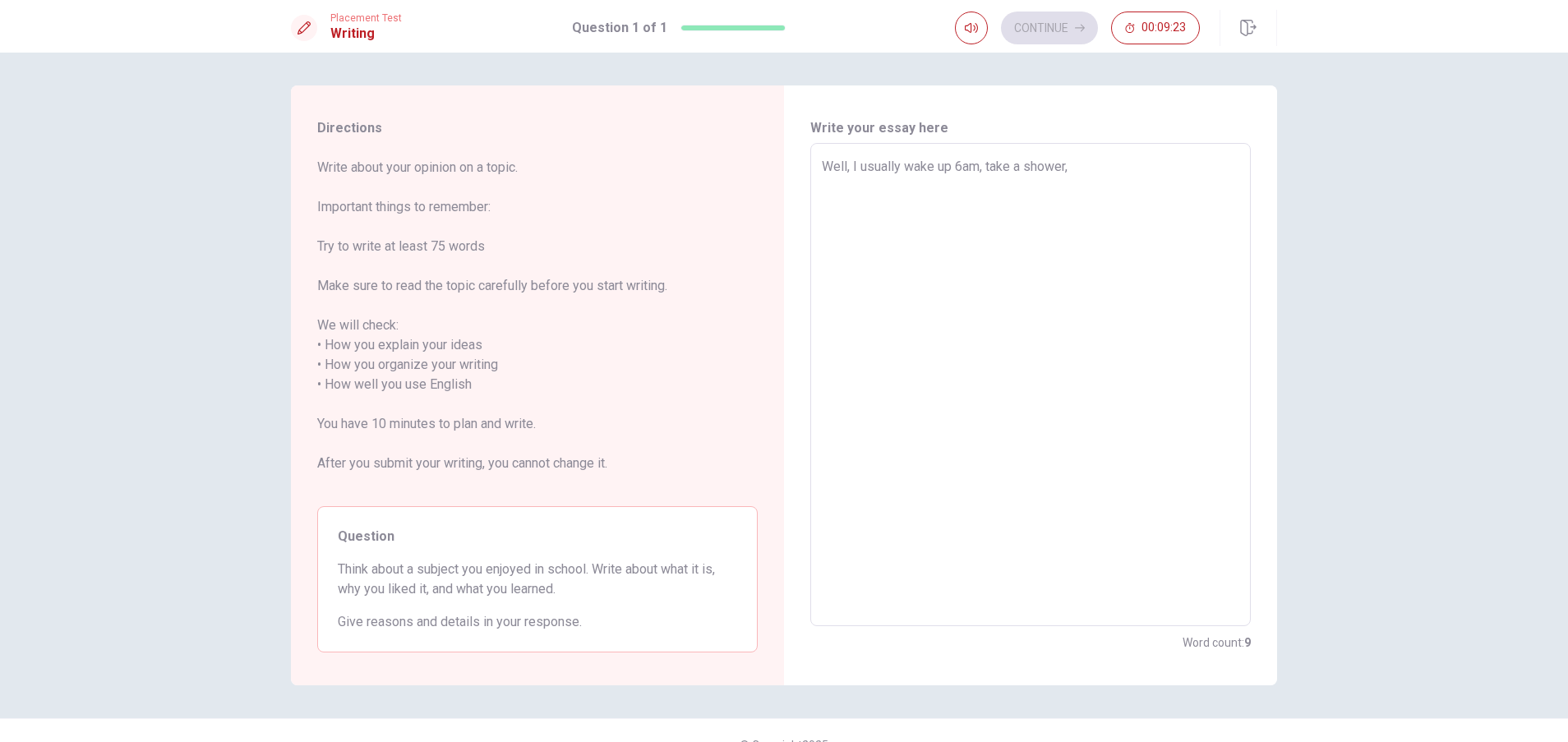type on "Well, I usually wake up 6am, take a shower," 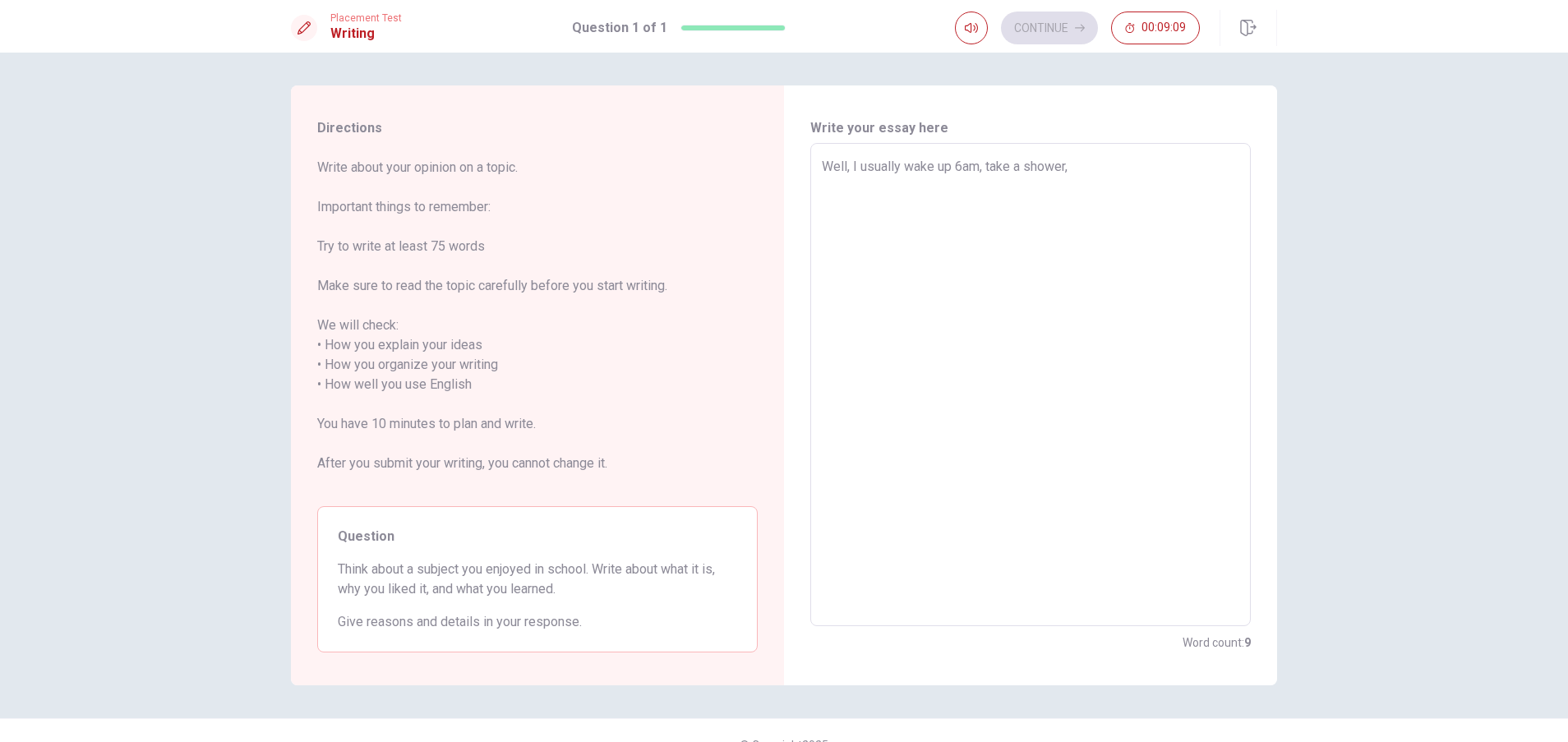 type on "x" 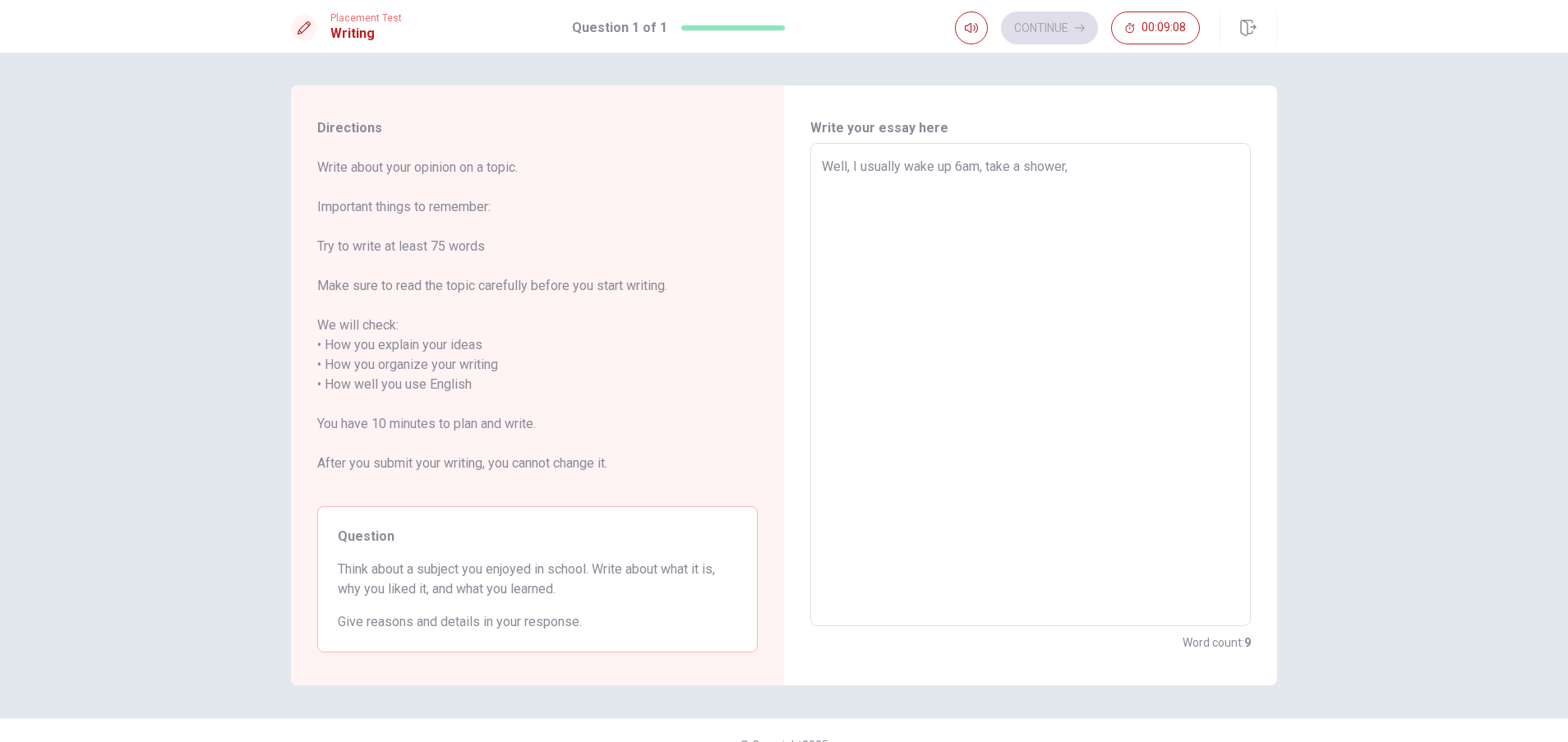 type on "Well, I usually wake up 6am, take a shower, p" 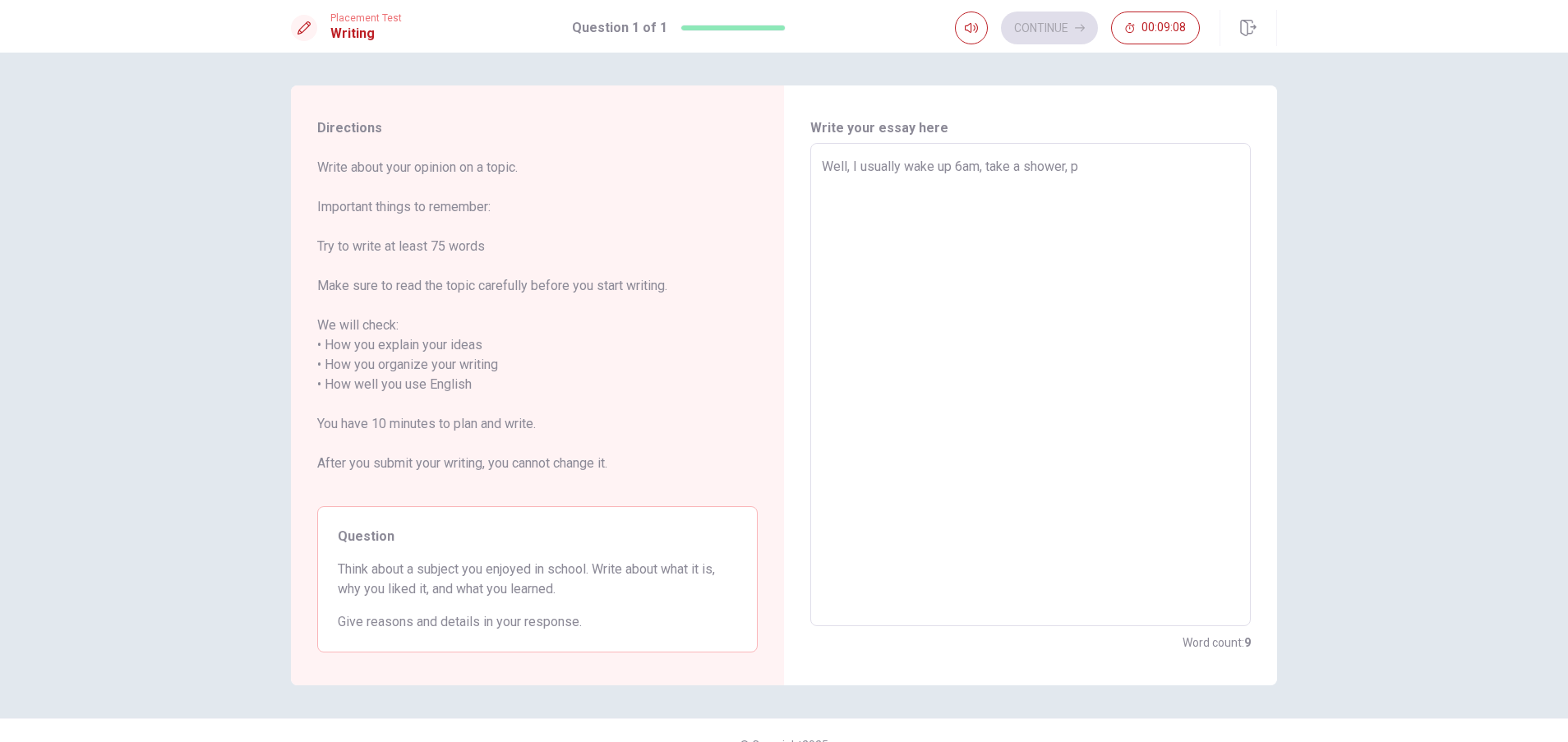 type on "x" 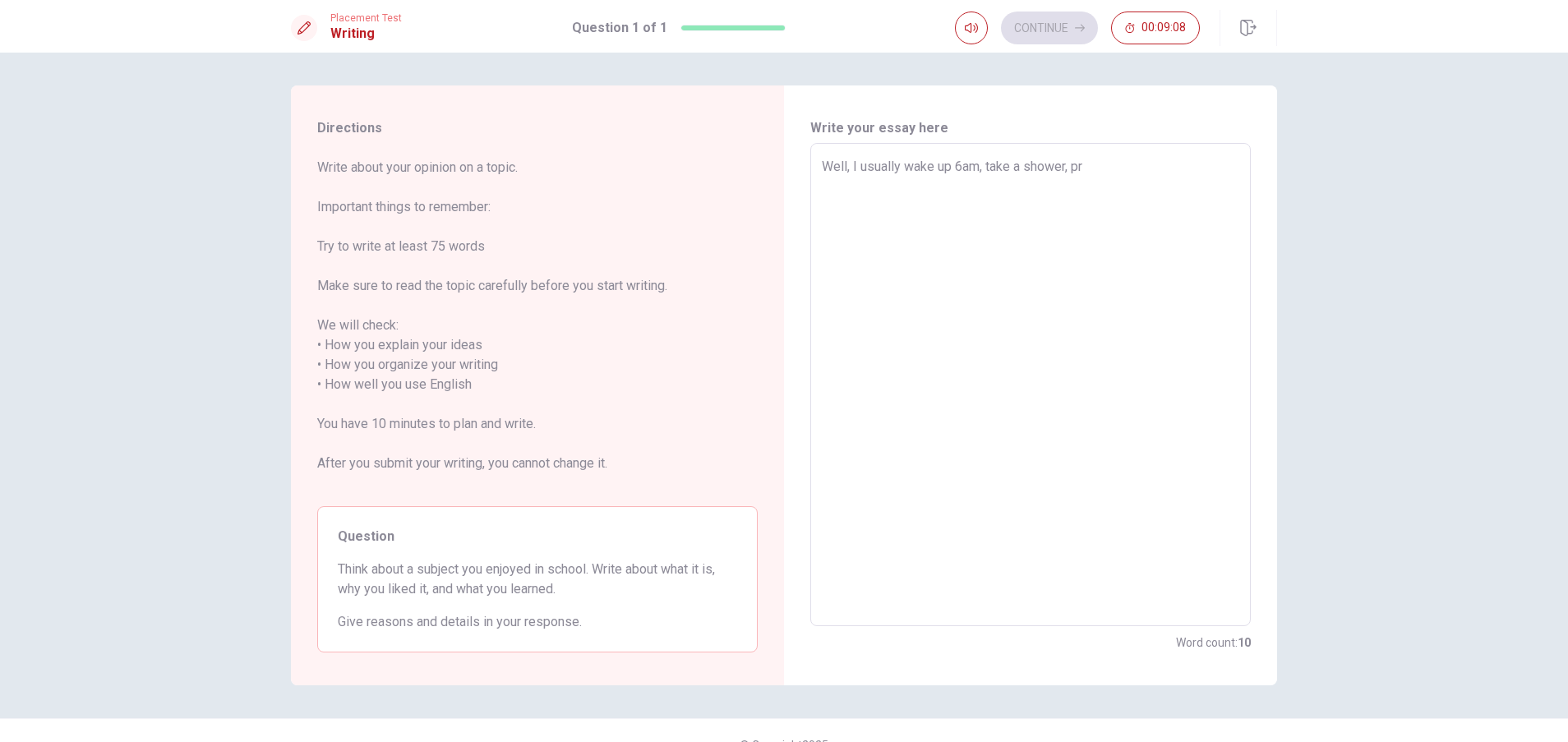 type on "x" 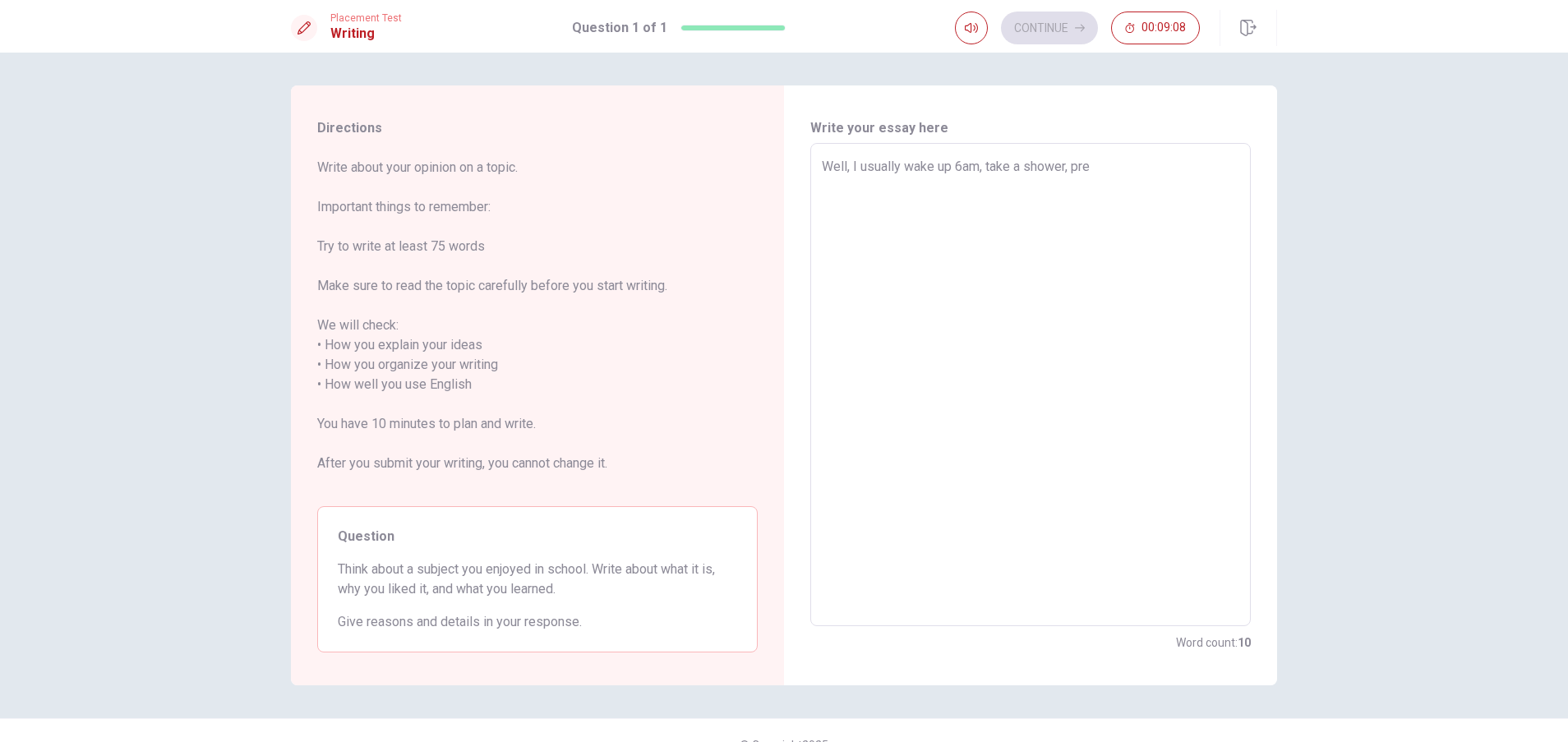 type on "Well, I usually wake up 6am, take a shower, prer" 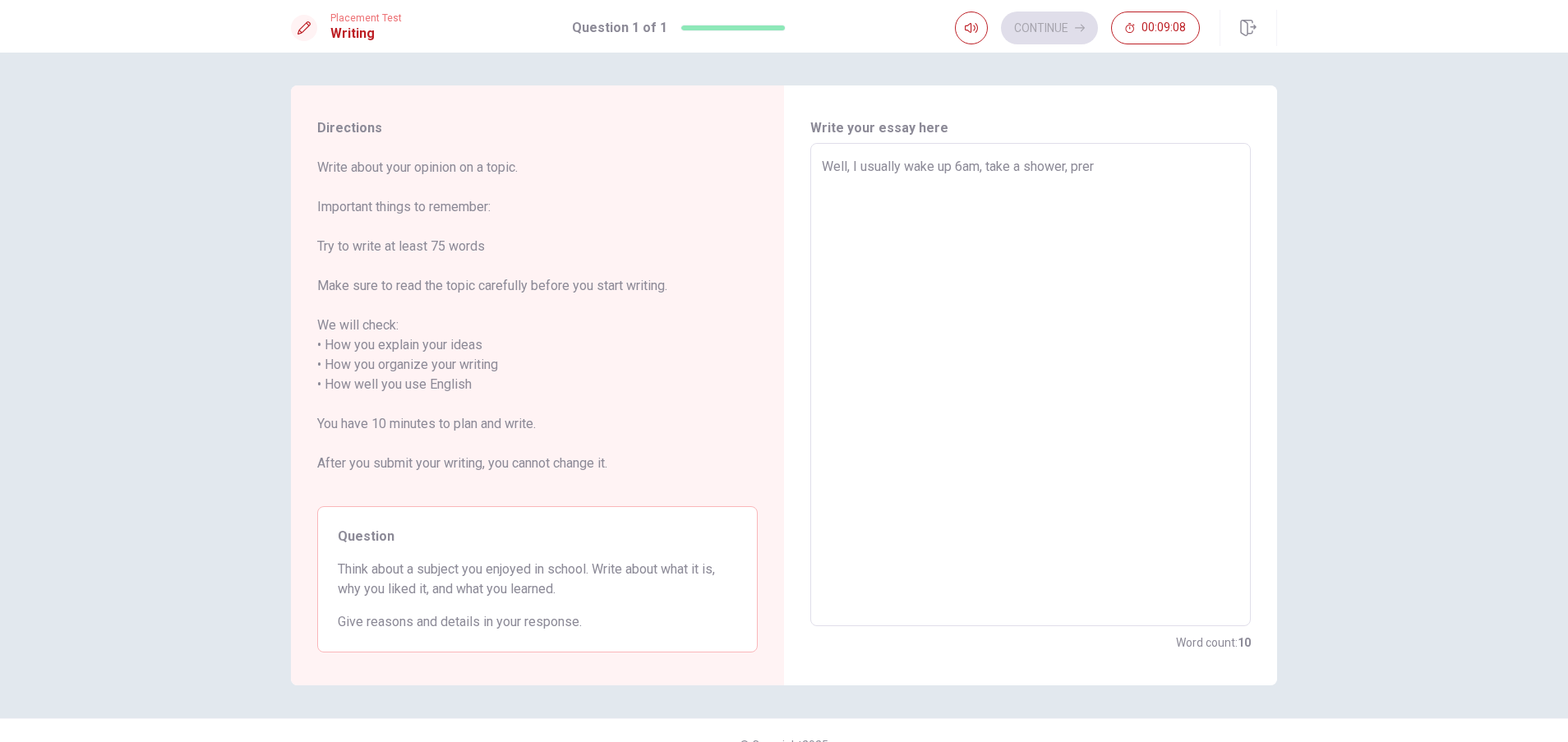 type on "x" 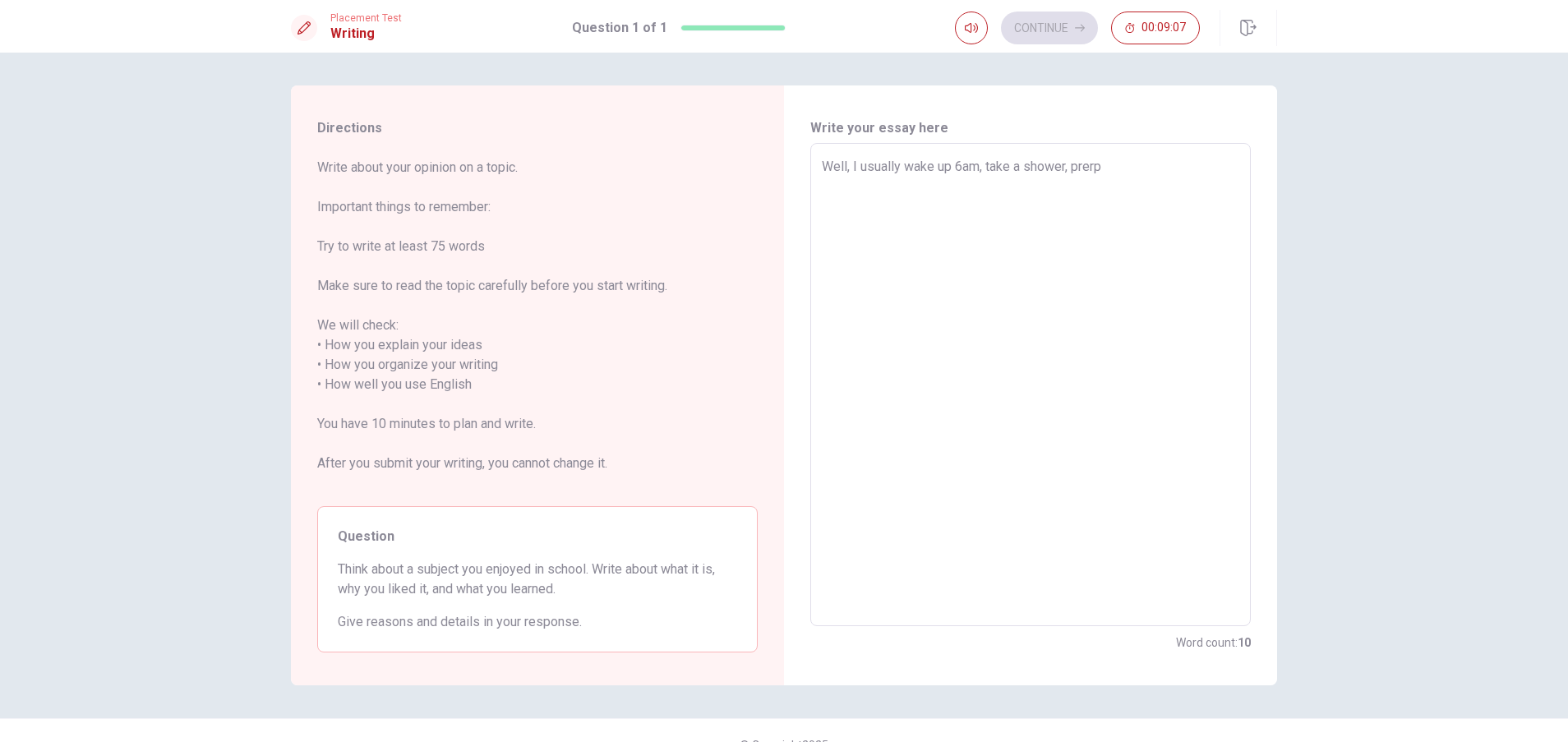 type on "x" 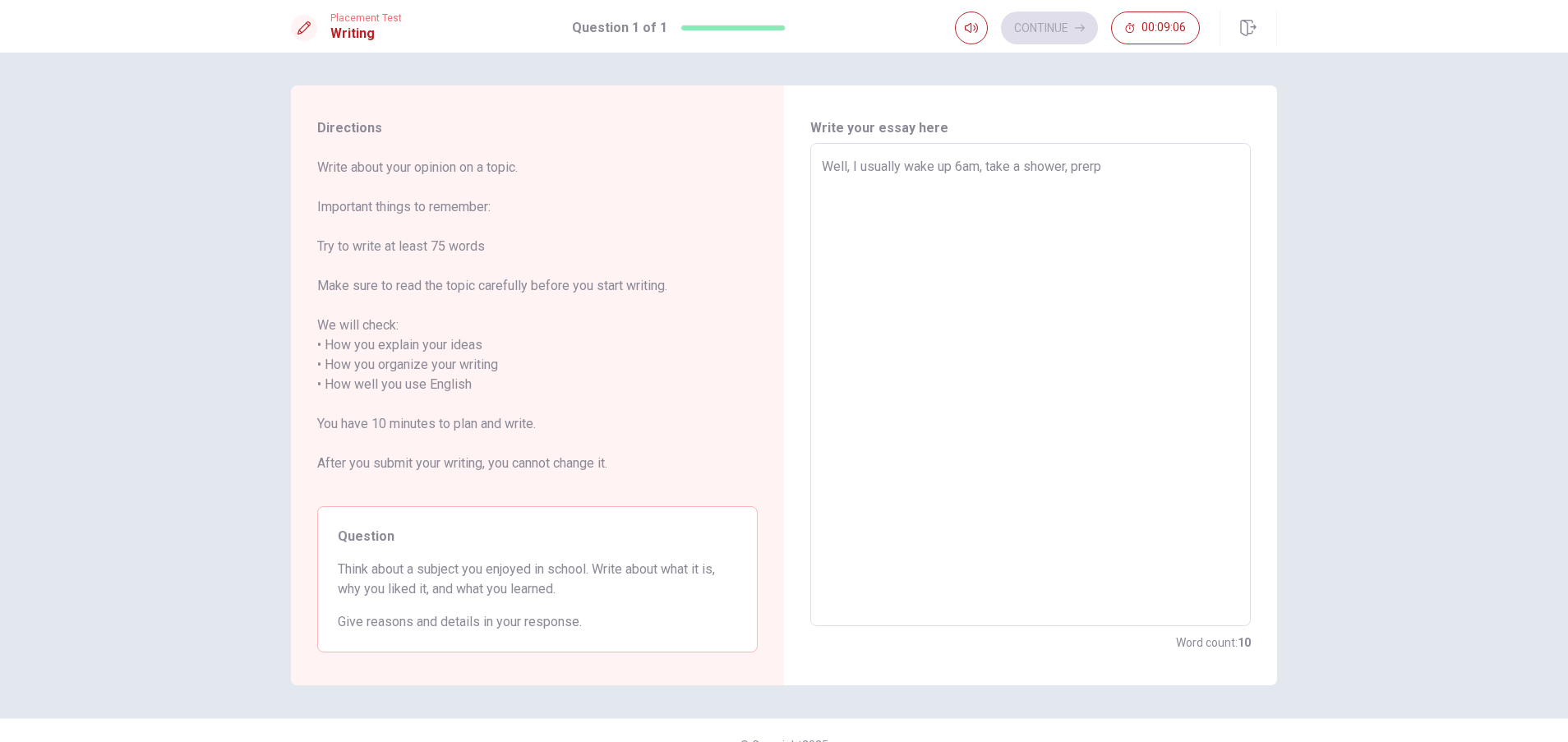 type on "Well, I usually wake up 6am, take a shower, prer" 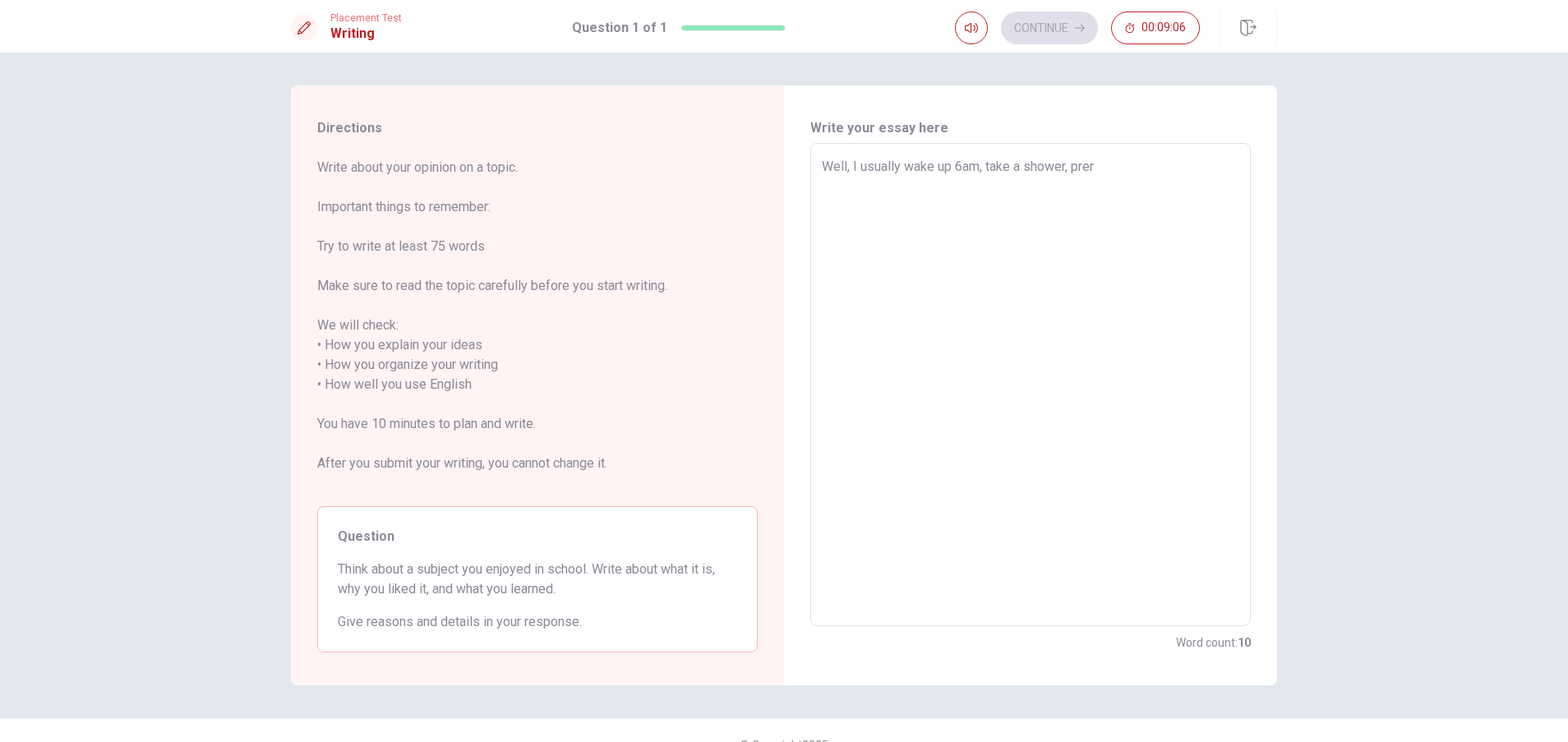 type on "x" 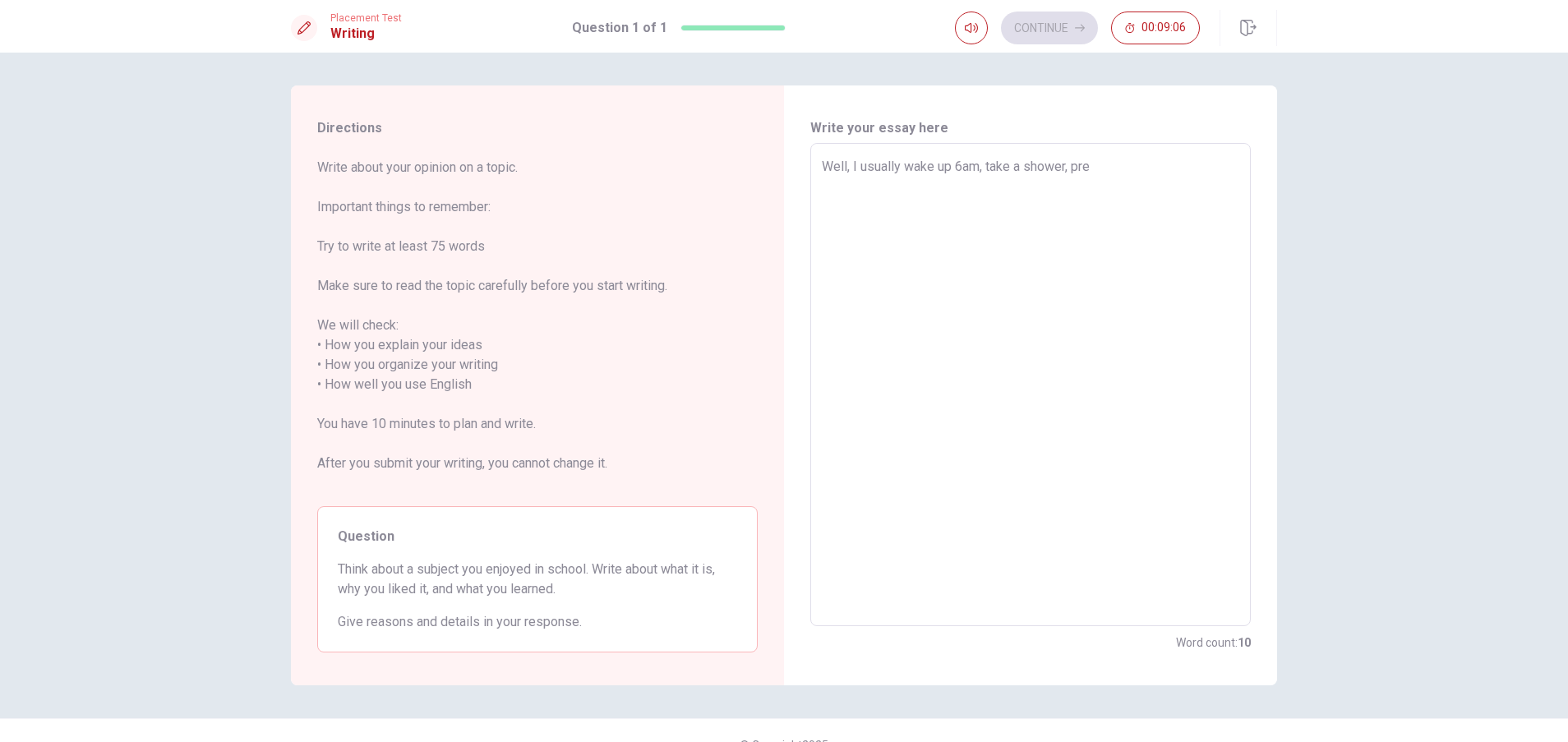 type on "x" 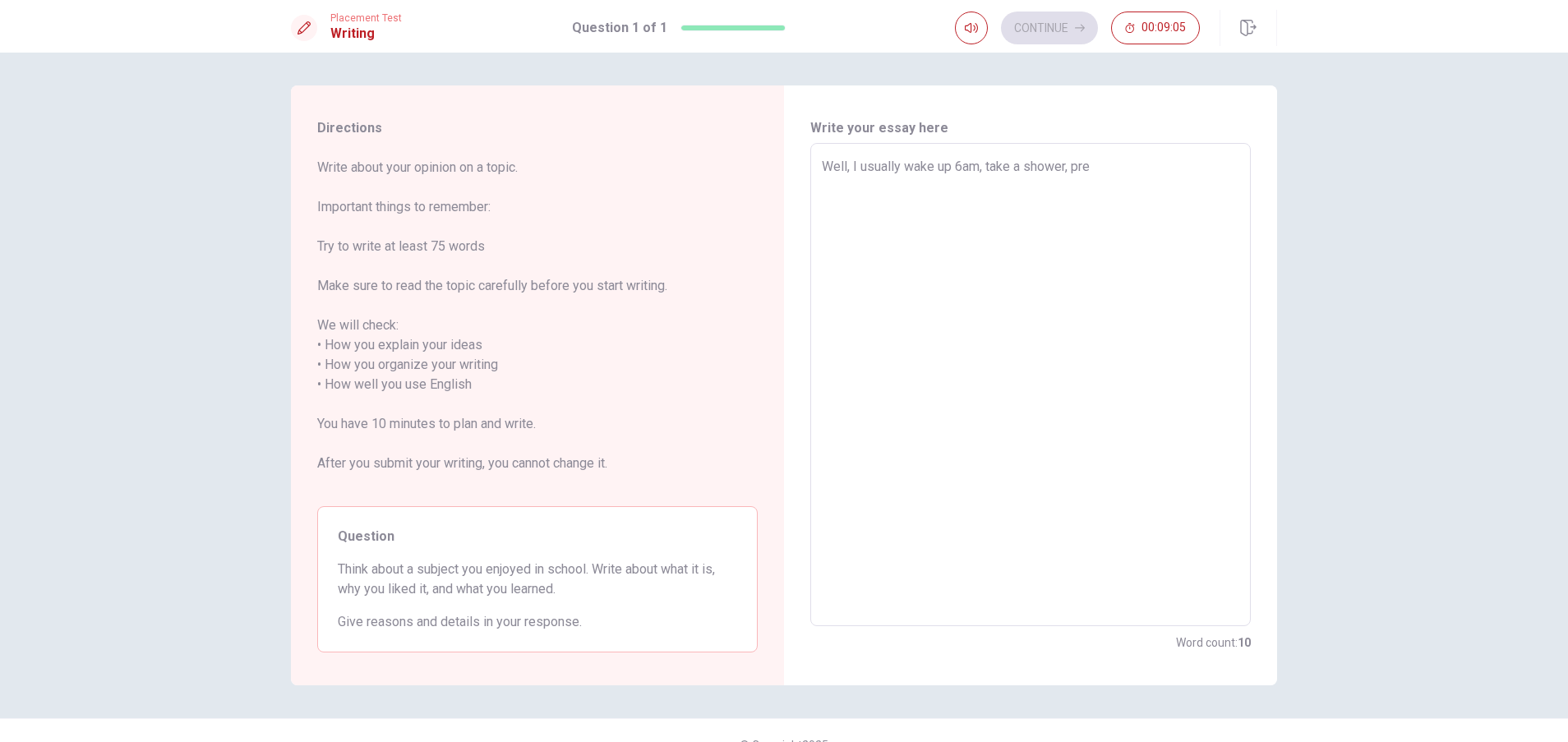 type on "Well, I usually wake up 6am, take a shower, prep" 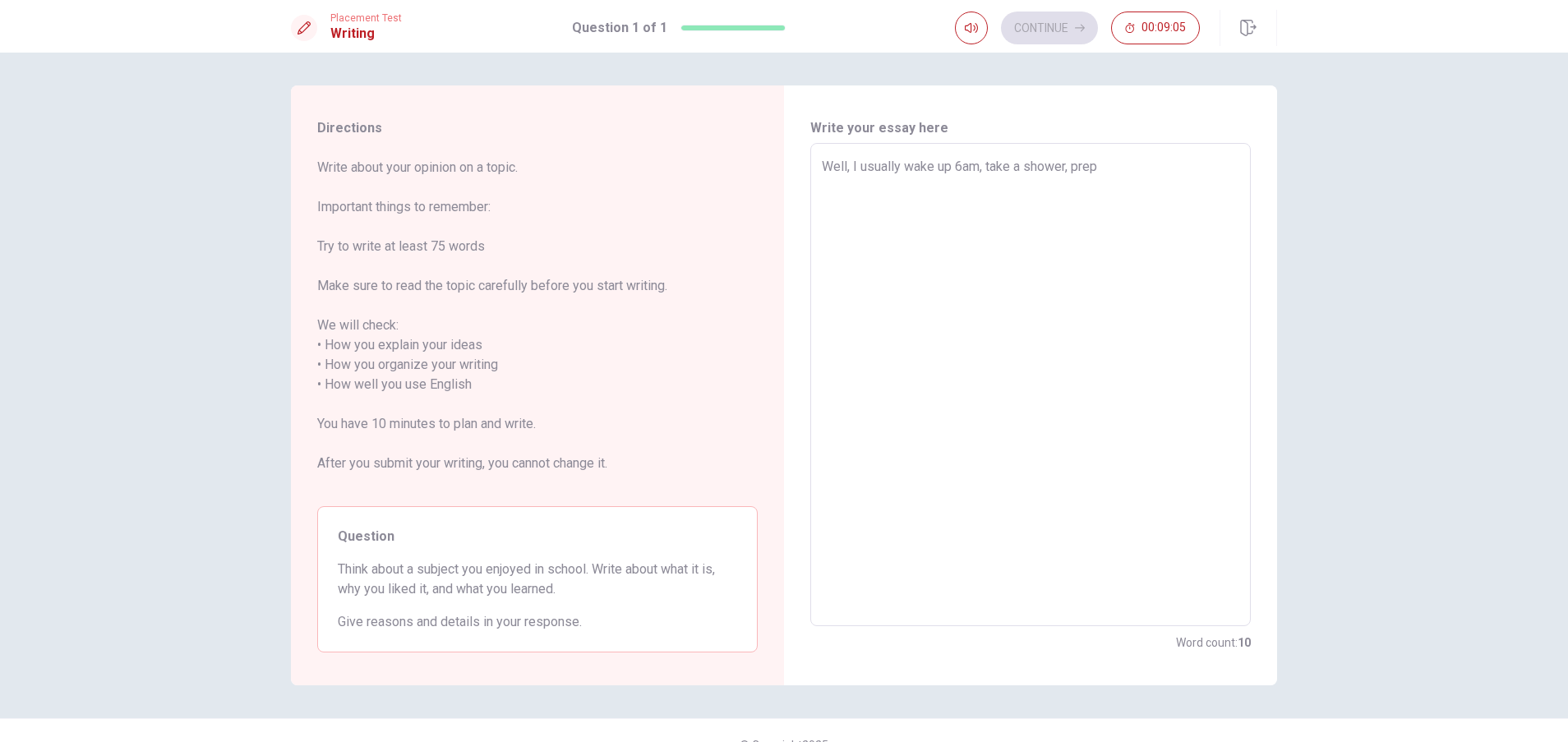 type on "x" 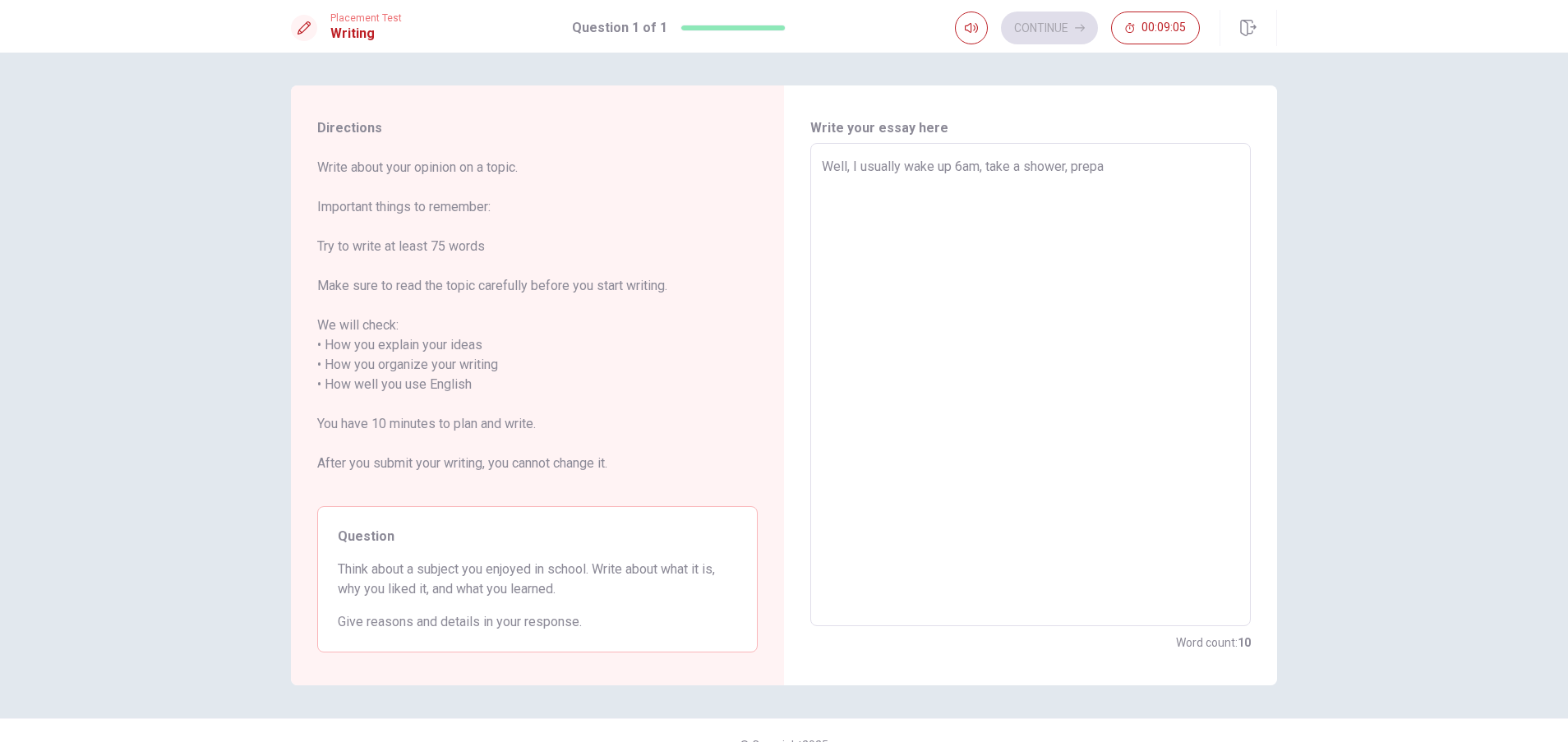 type on "x" 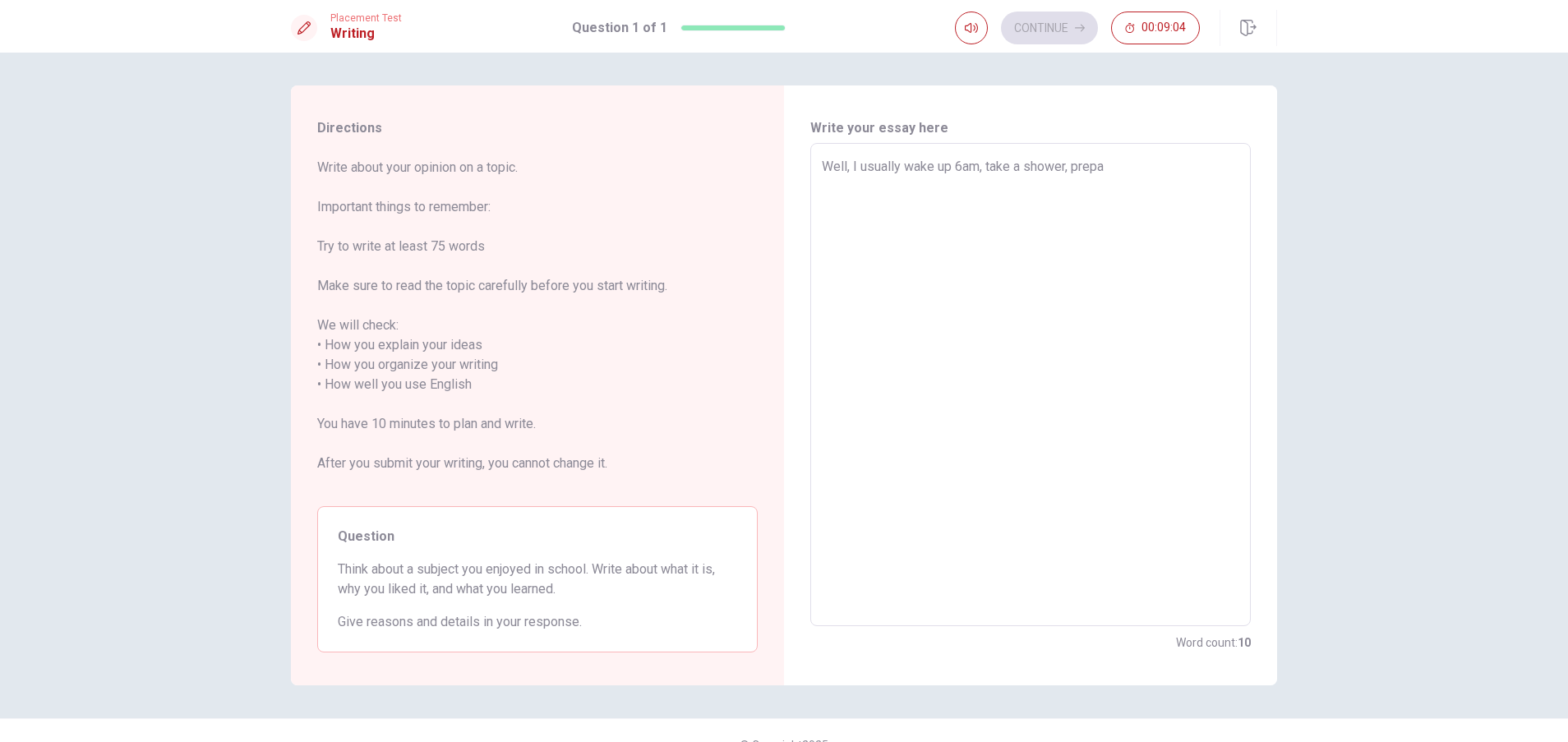 type on "Well, I usually wake up 6am, take a shower, prepar" 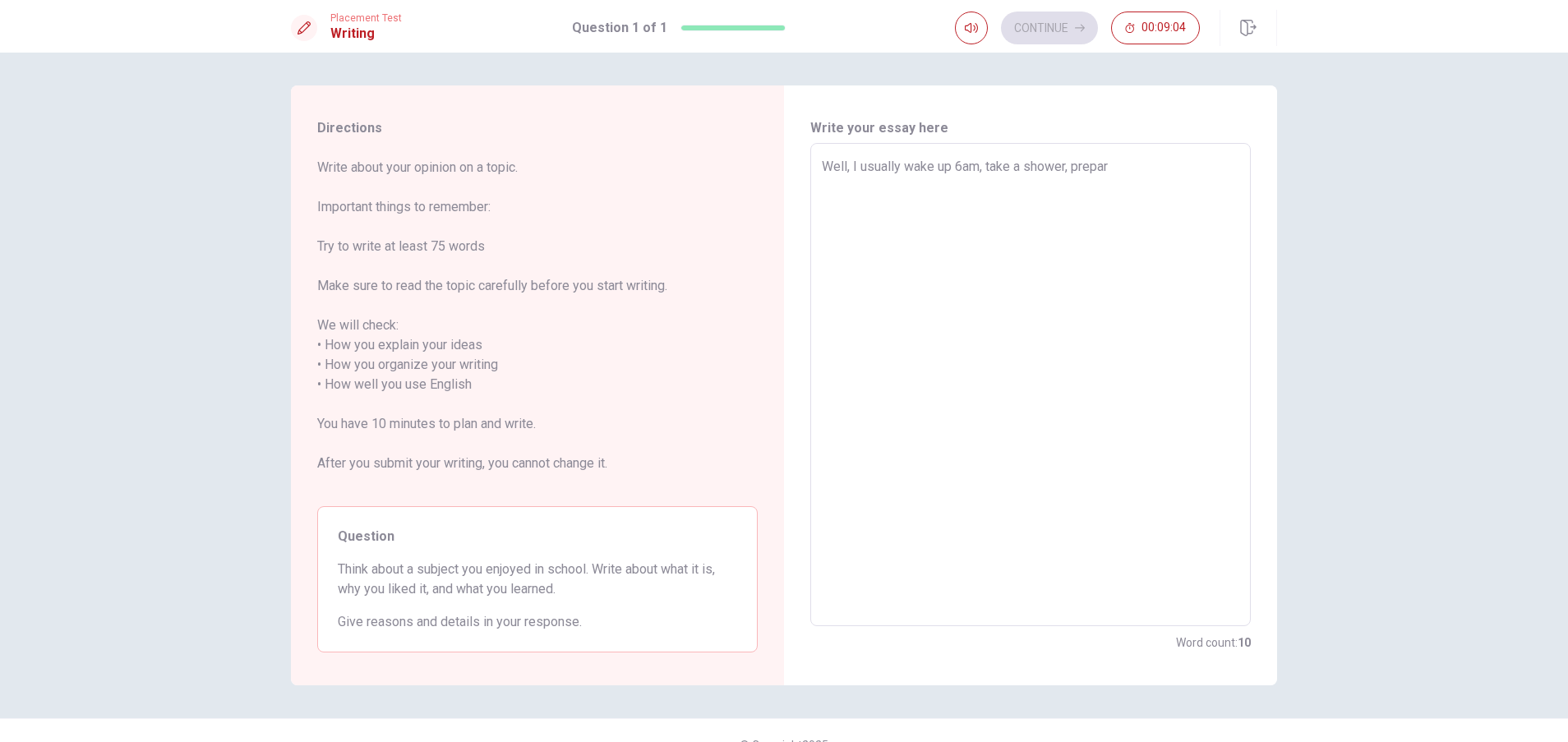 type on "x" 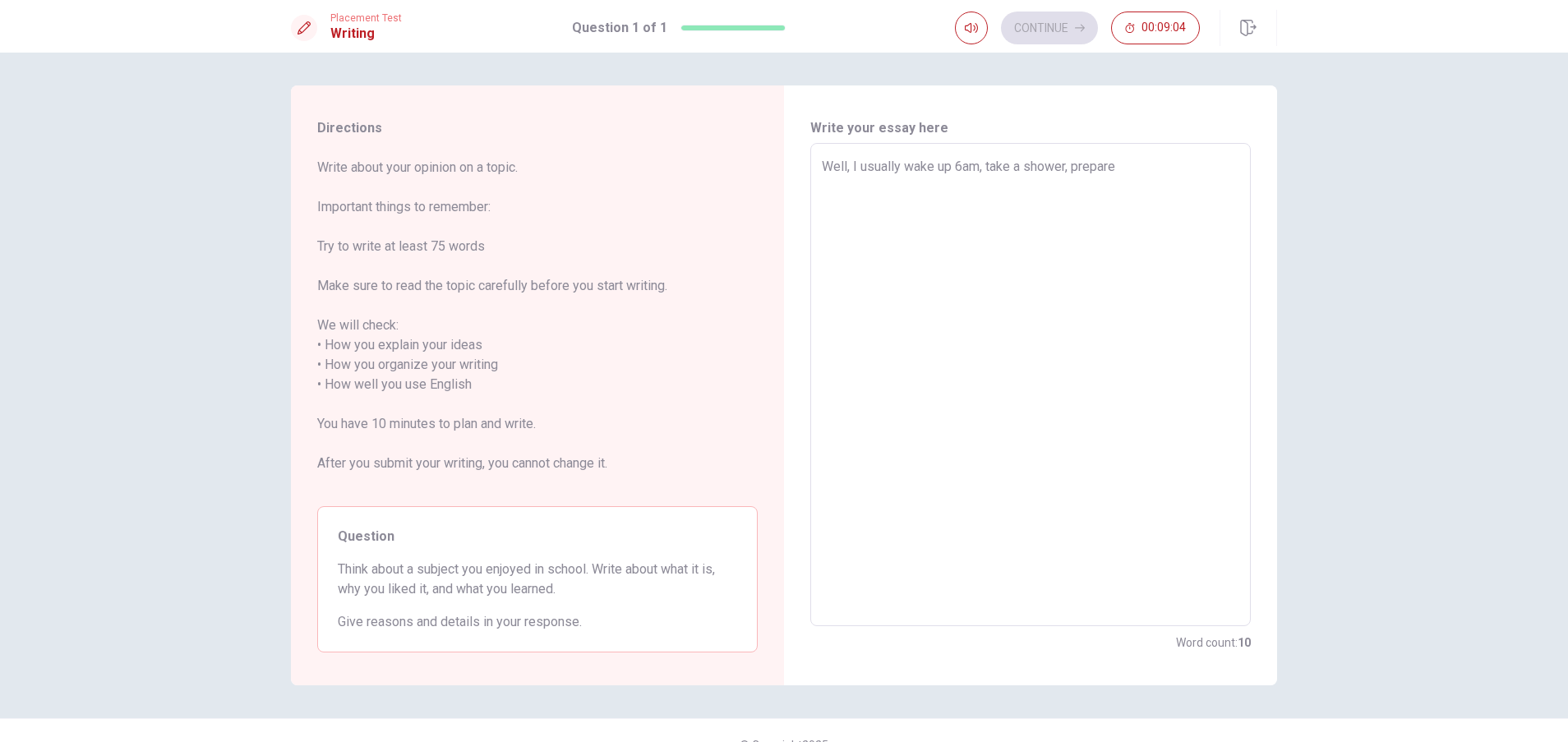 type on "x" 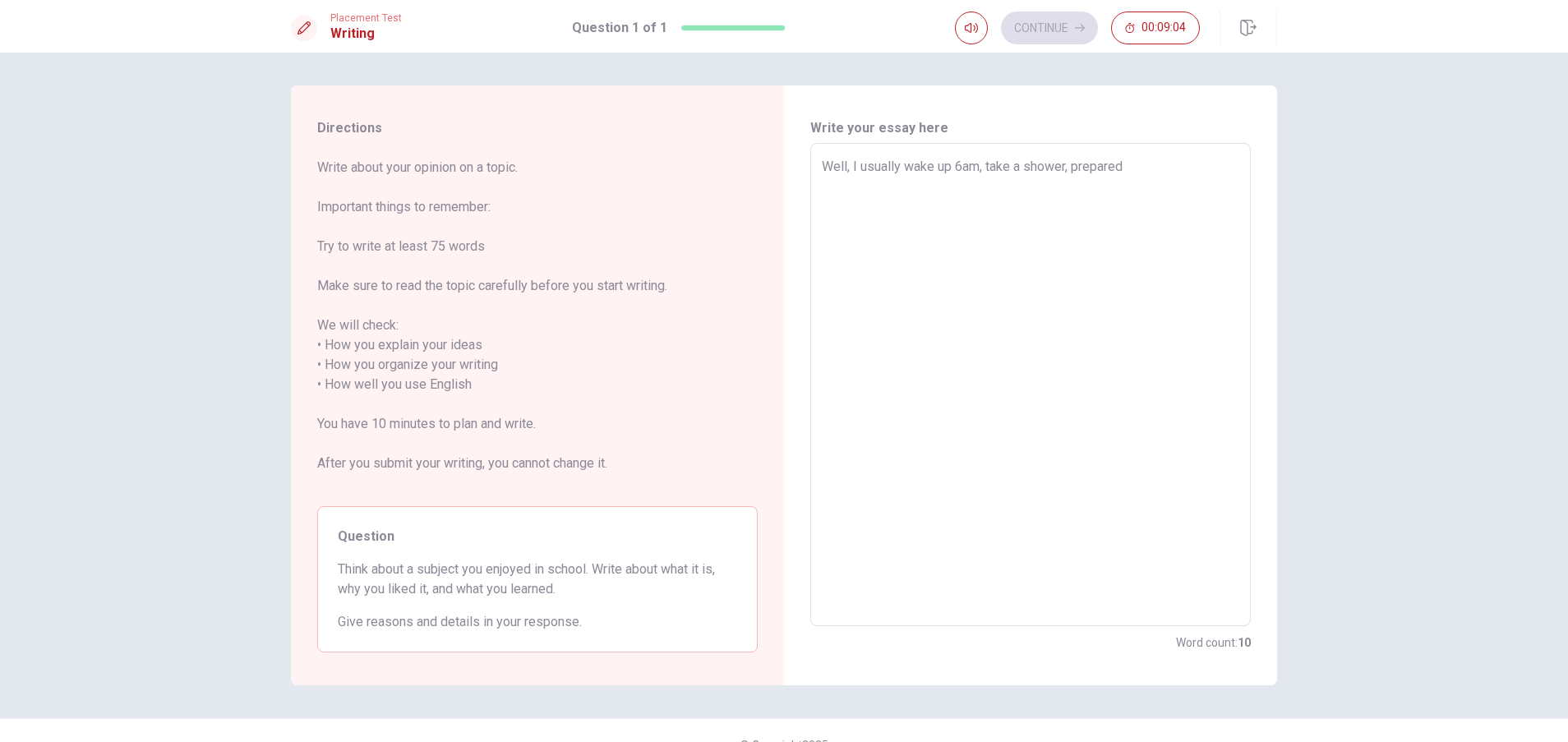type on "x" 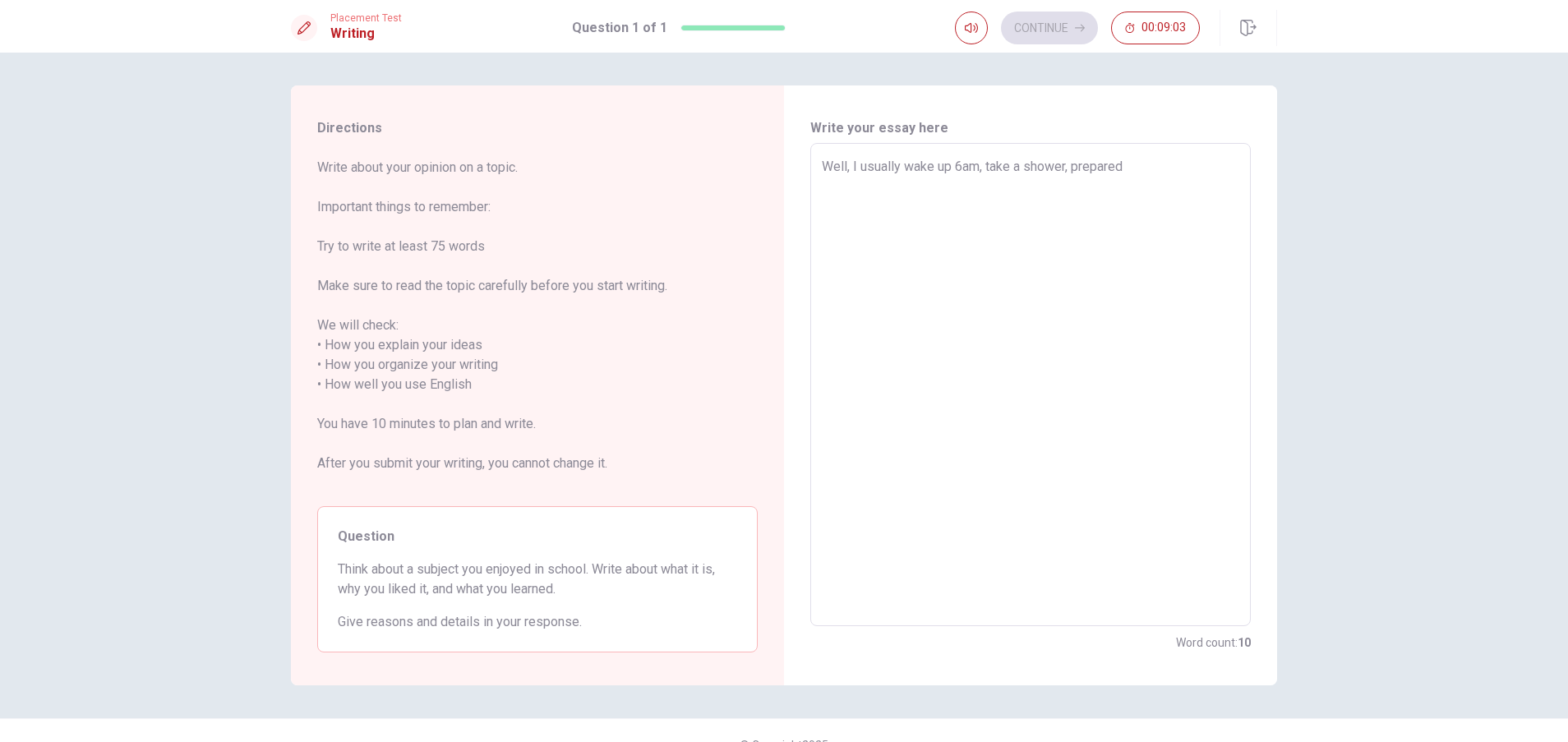 type on "Well, I usually wake up 6am, take a shower, prepared" 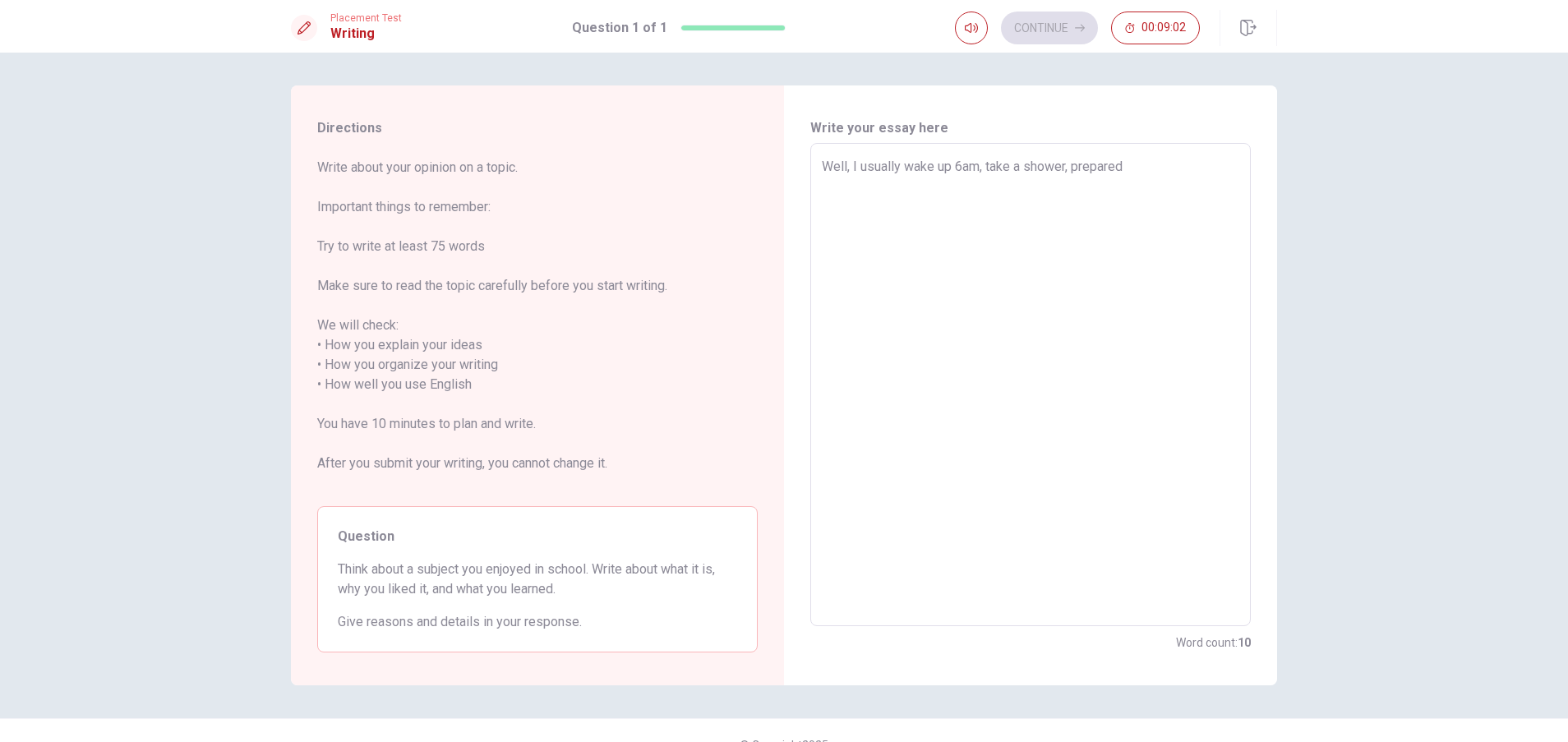 type on "Well, I usually wake up 6am, take a shower, prepared m" 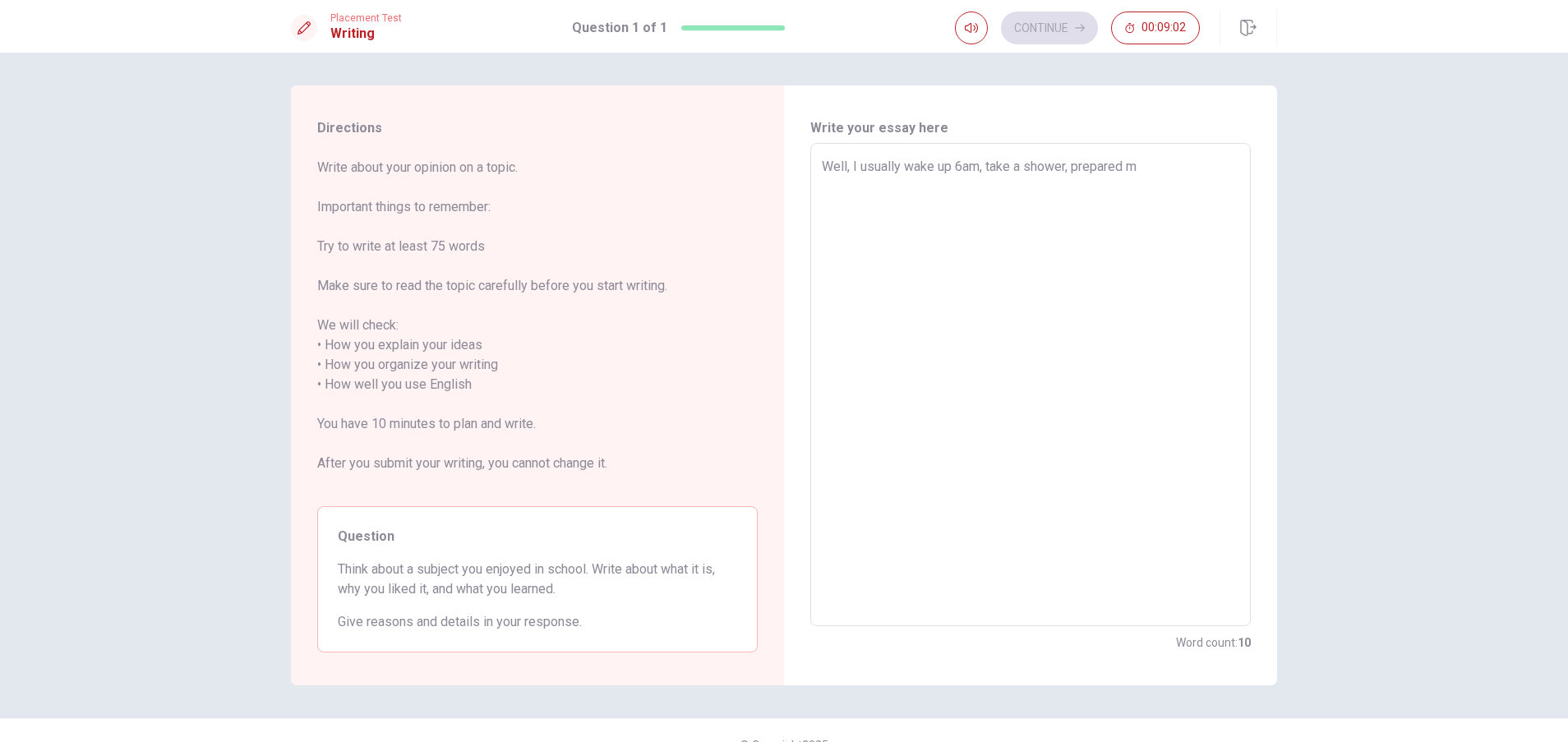 type on "x" 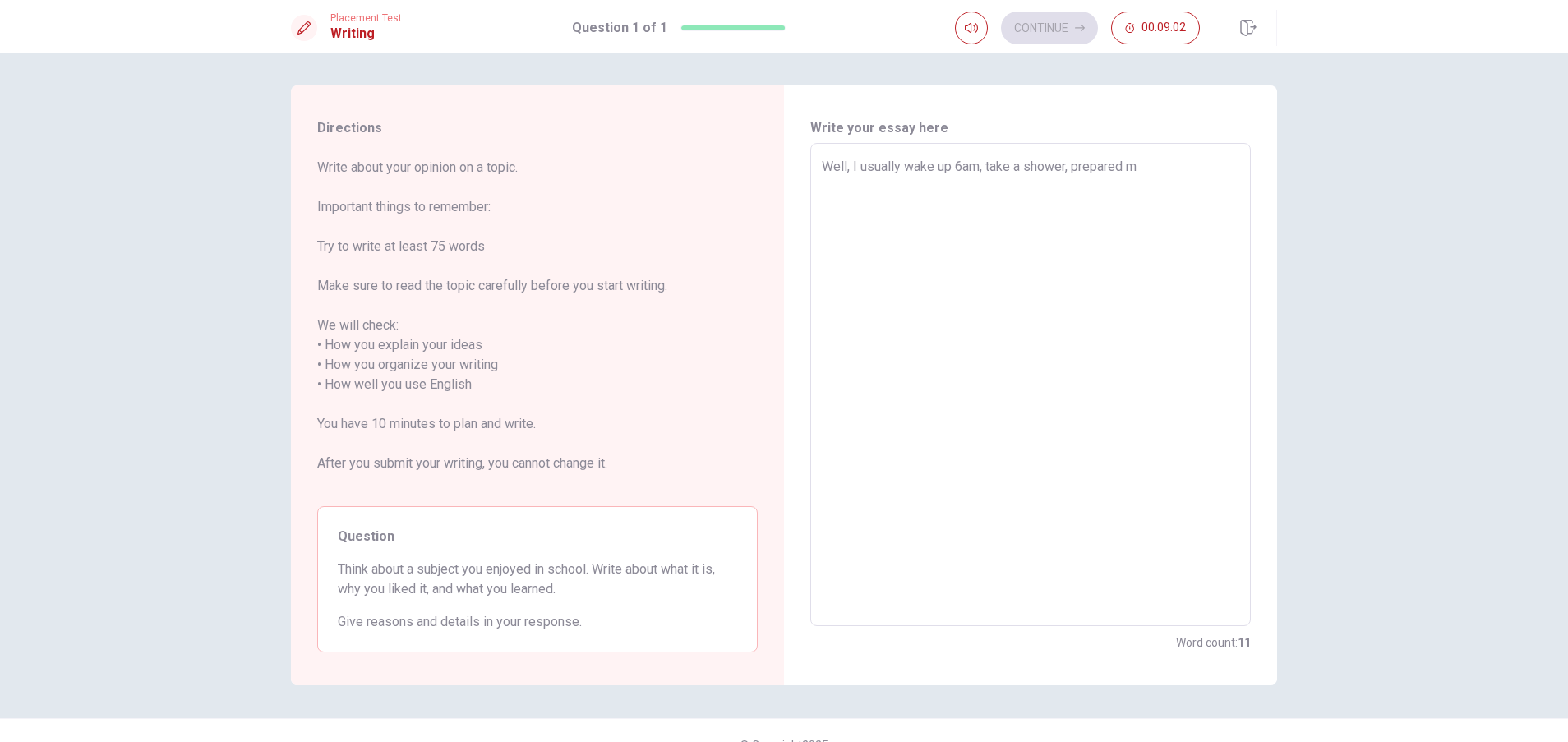 type on "Well, I usually wake up 6am, take a shower, prepared my" 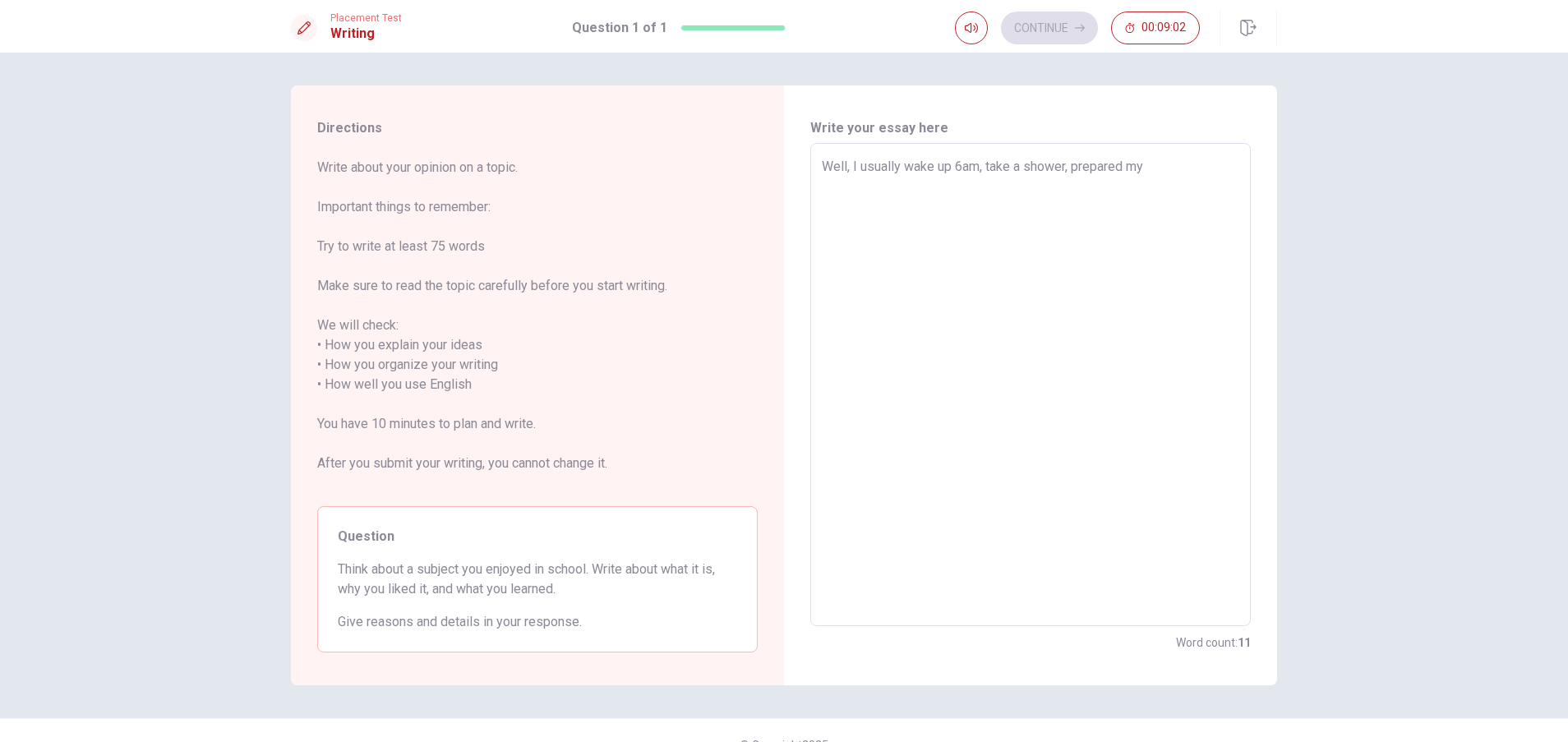 type on "x" 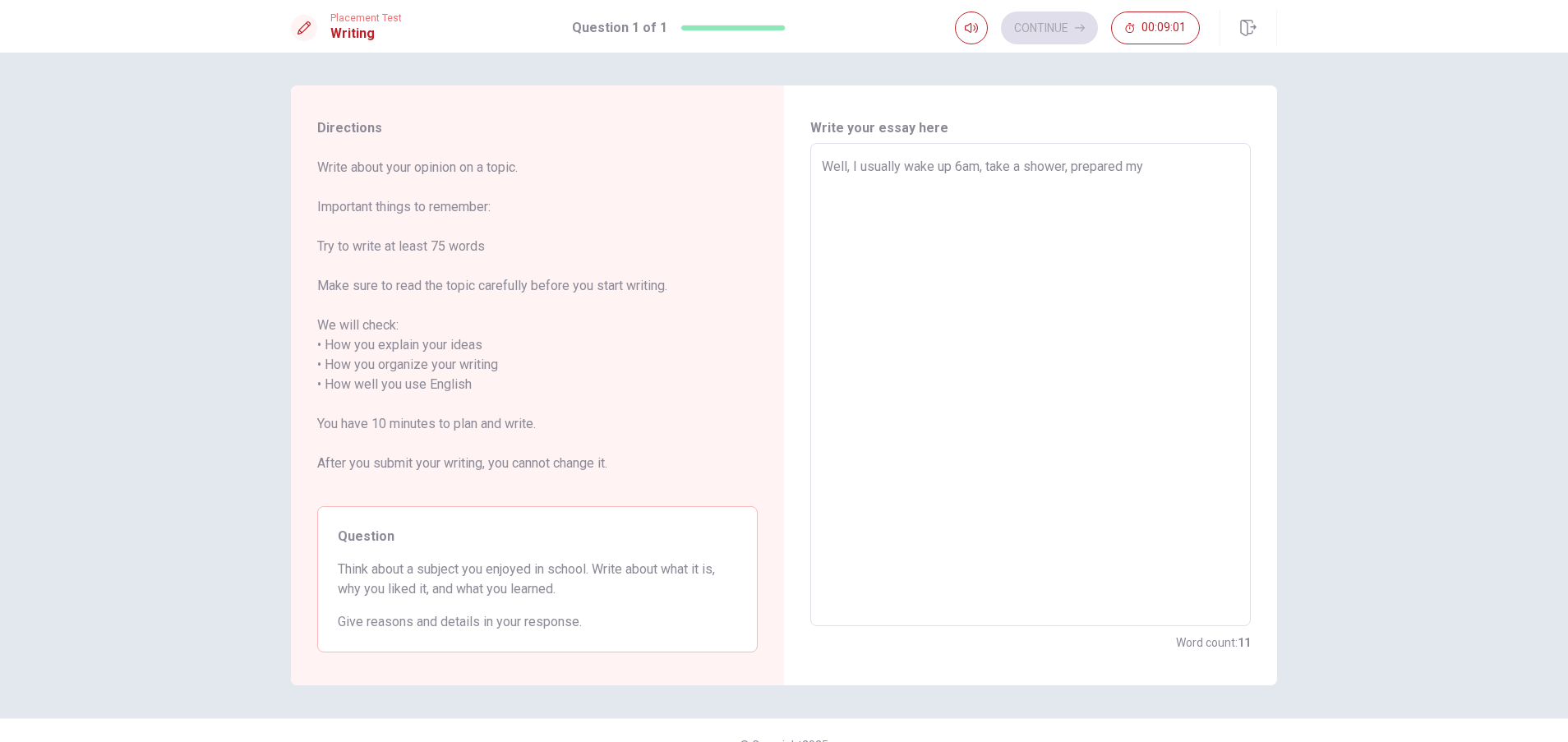 type on "Well, I usually wake up 6am, take a shower, prepared my b" 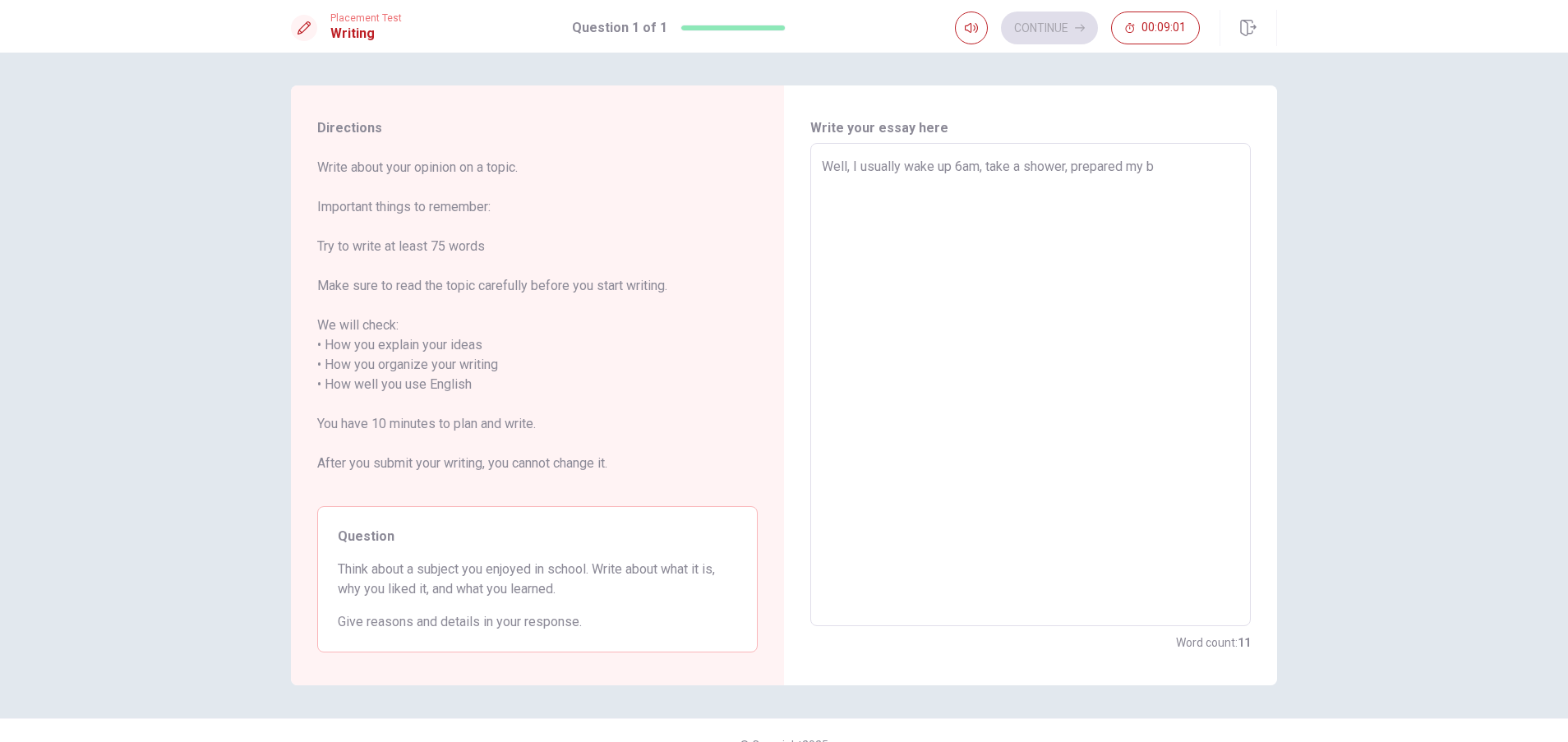 type on "x" 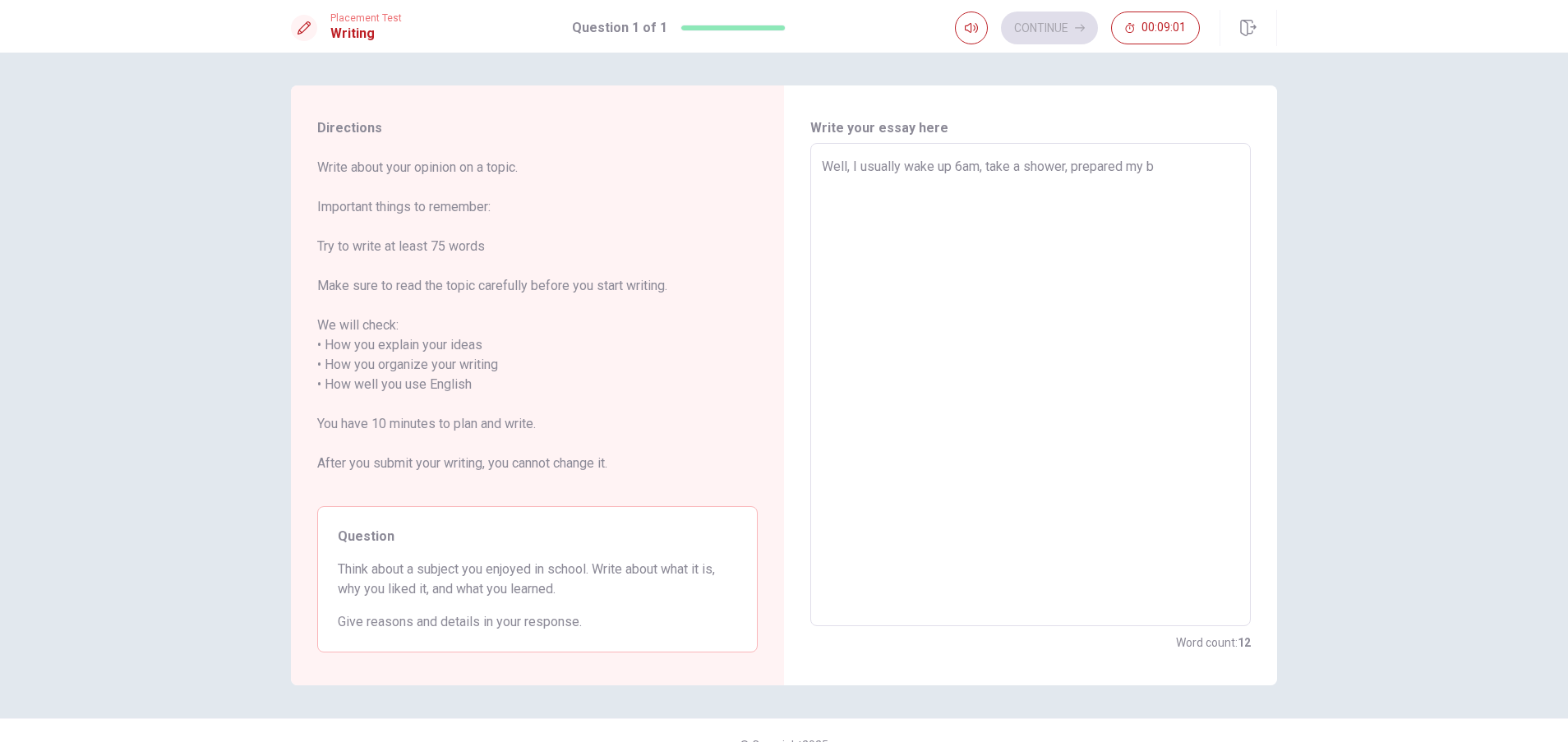 type on "Well, I usually wake up 6am, take a shower, prepared my br" 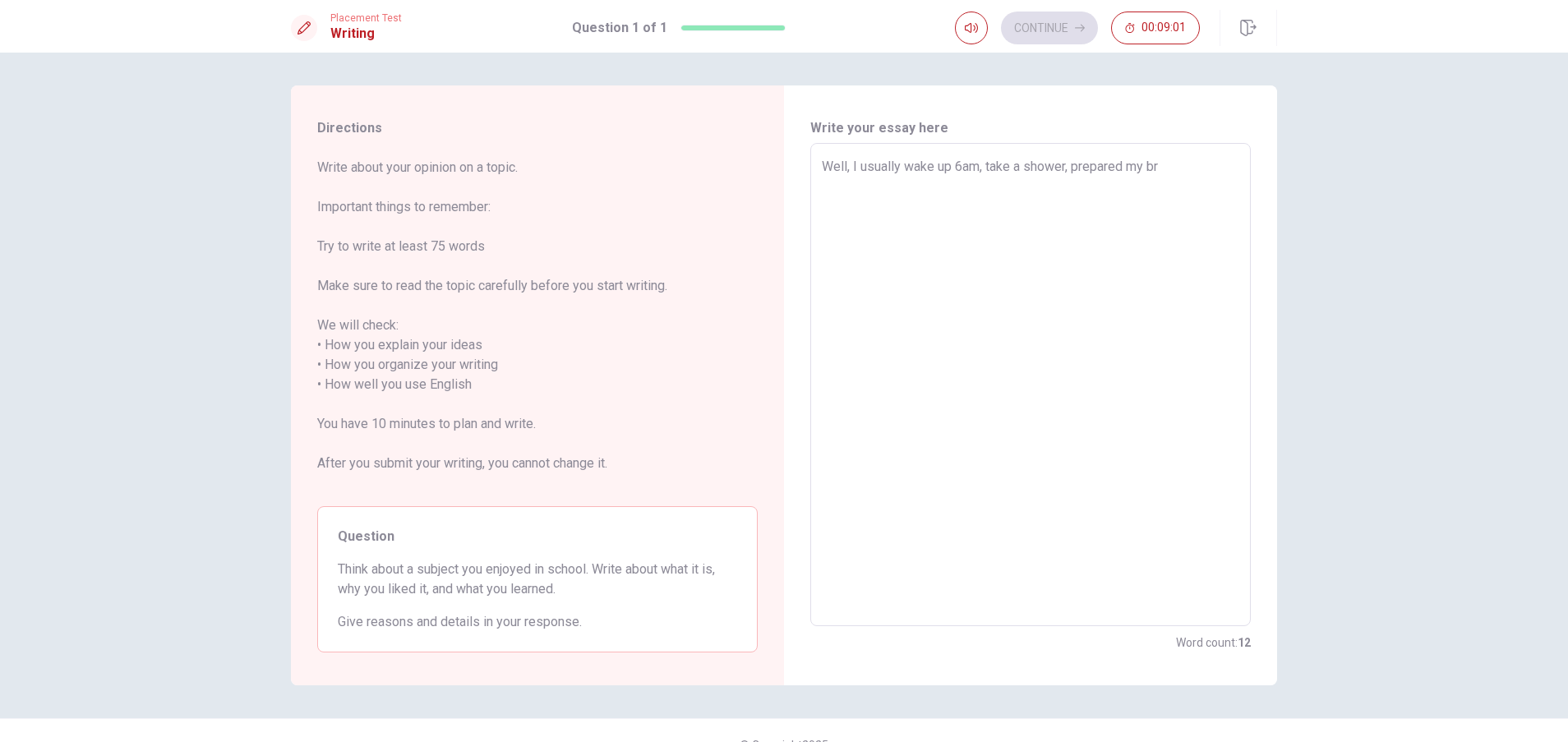 type on "x" 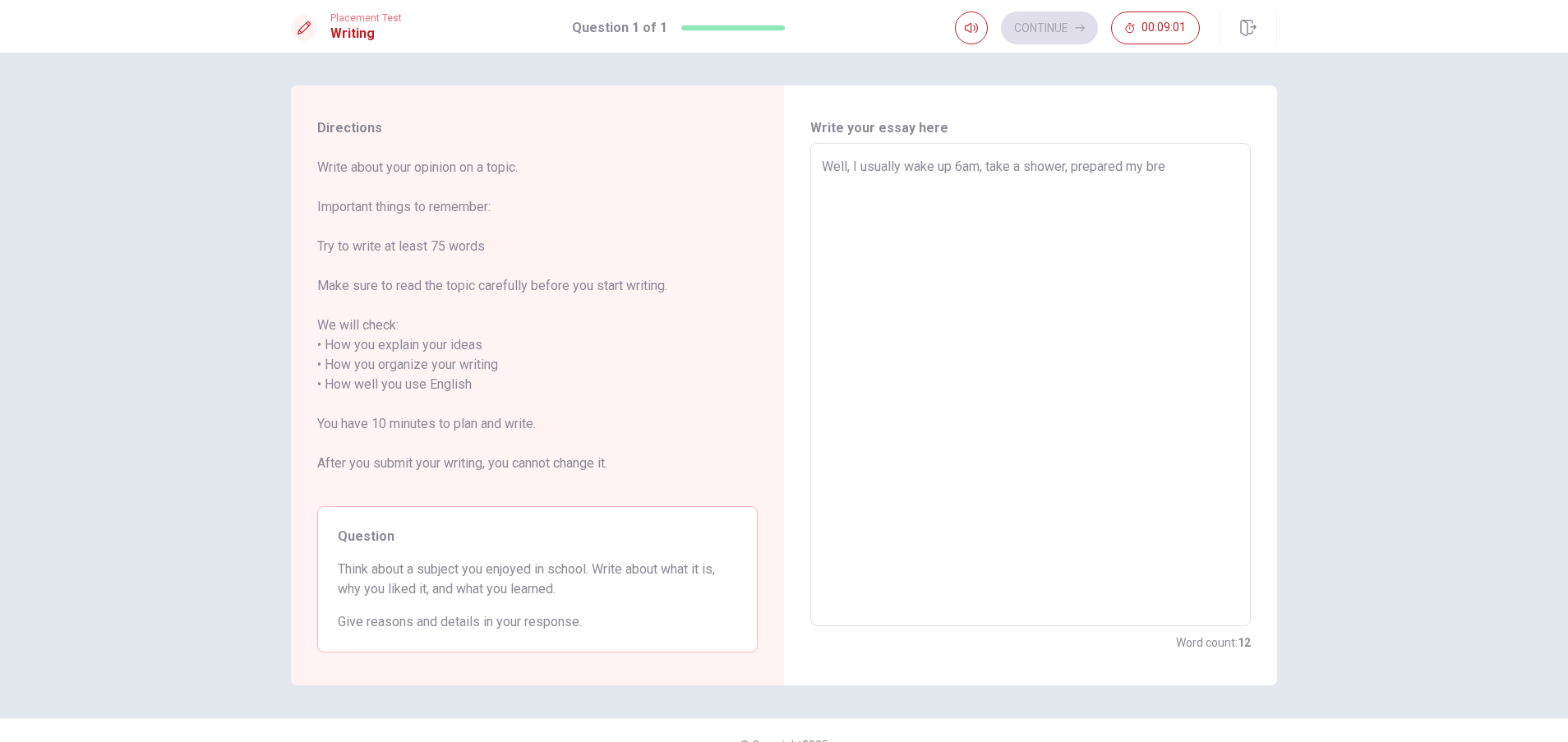 type on "x" 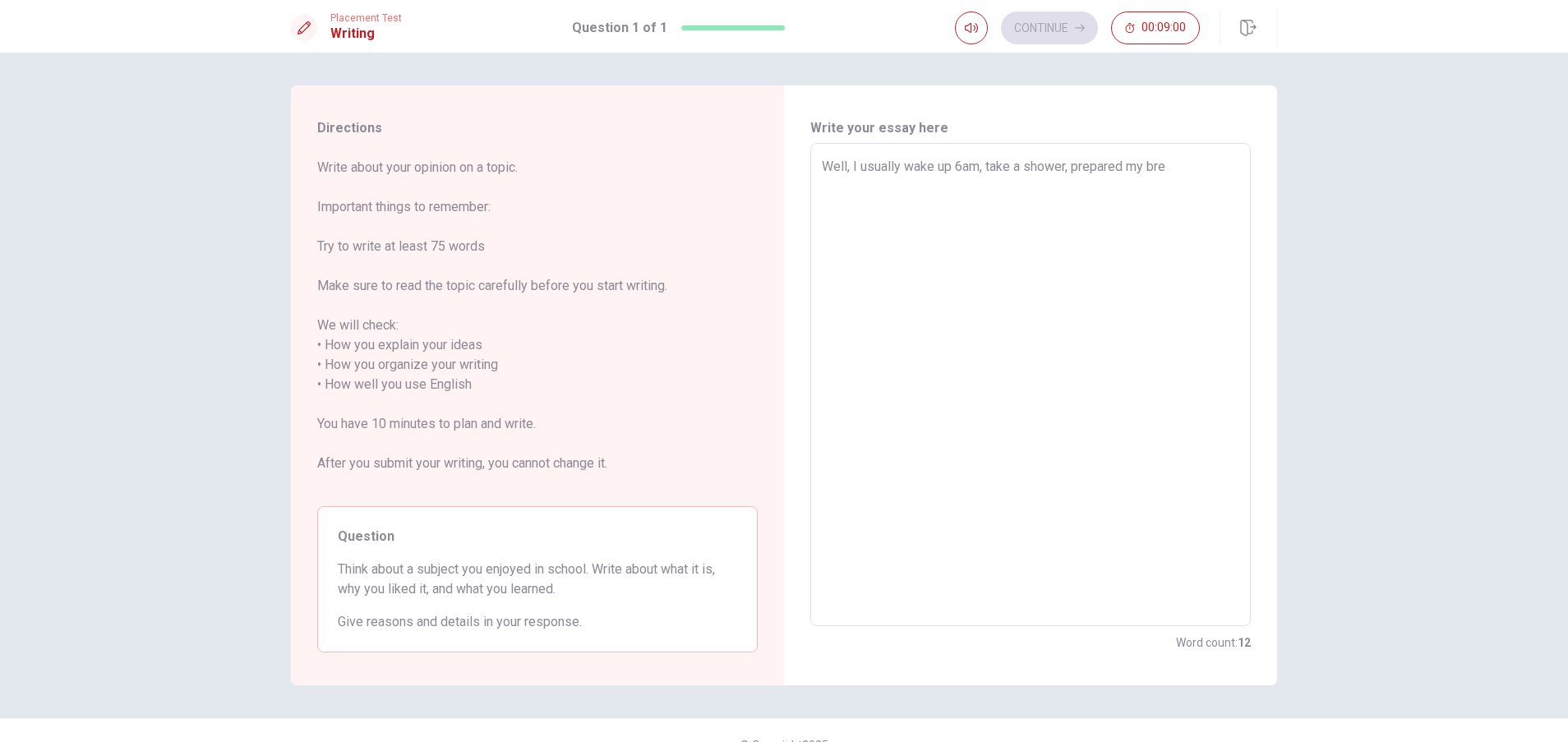 type on "Well, I usually wake up 6am, take a shower, prepared my brea" 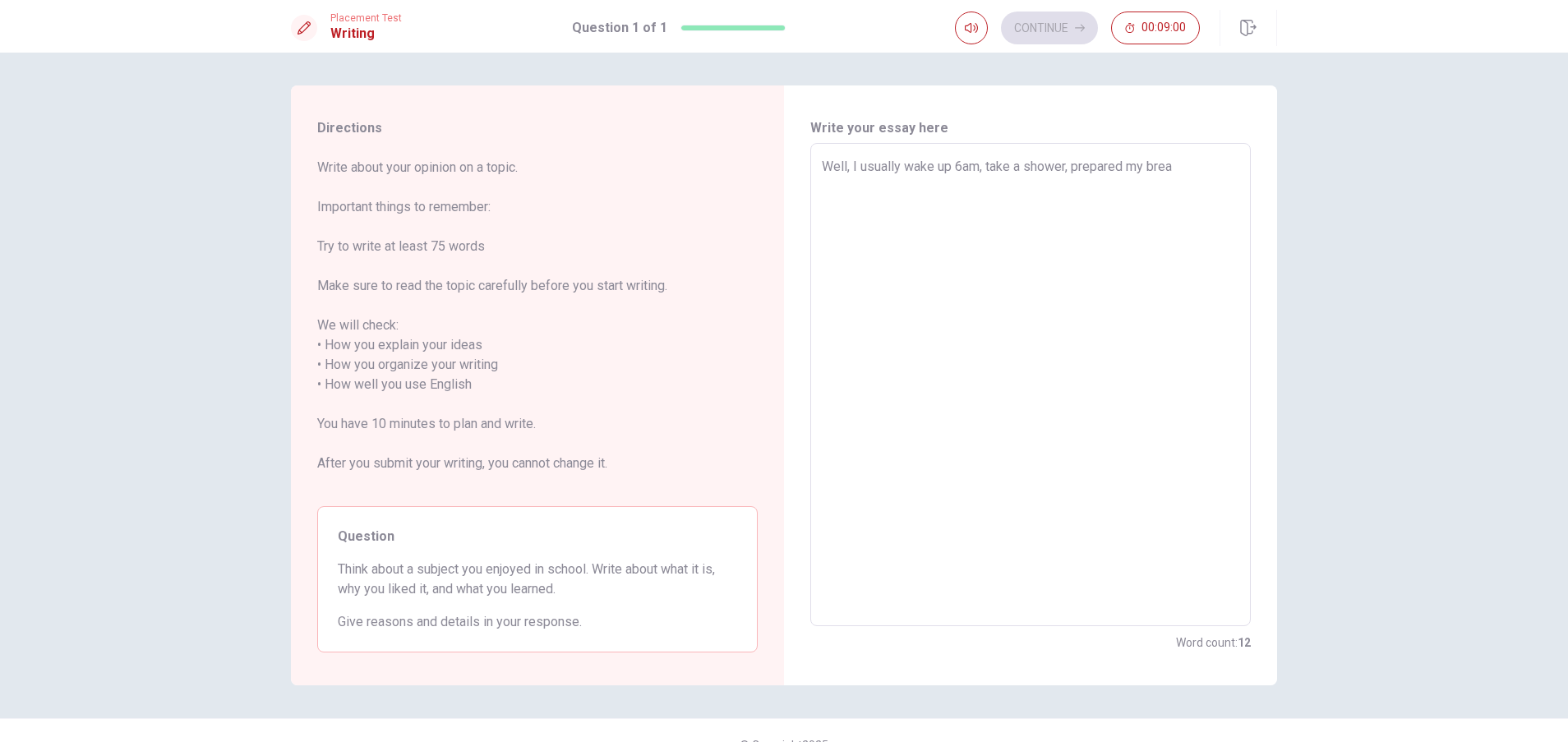 type on "x" 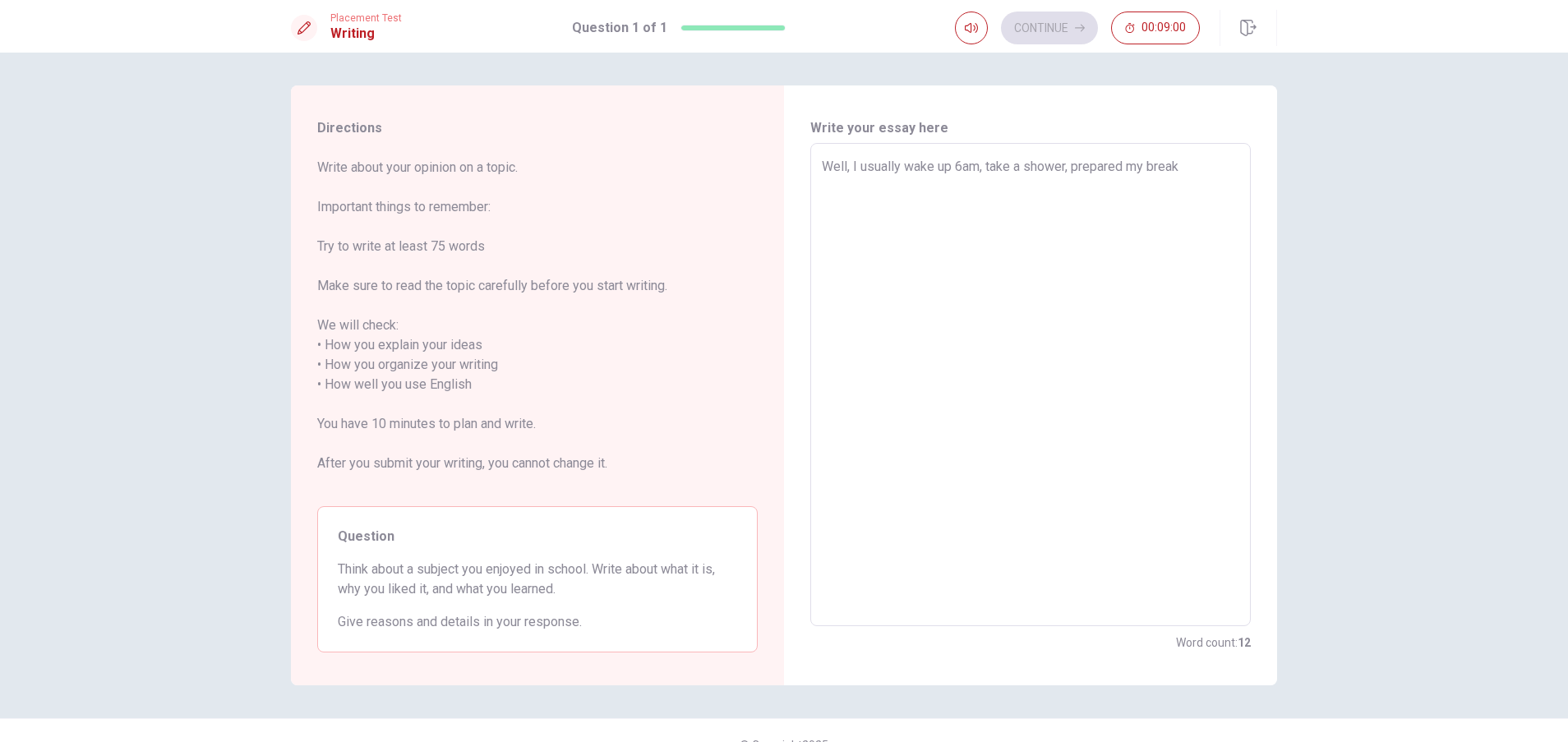 type on "x" 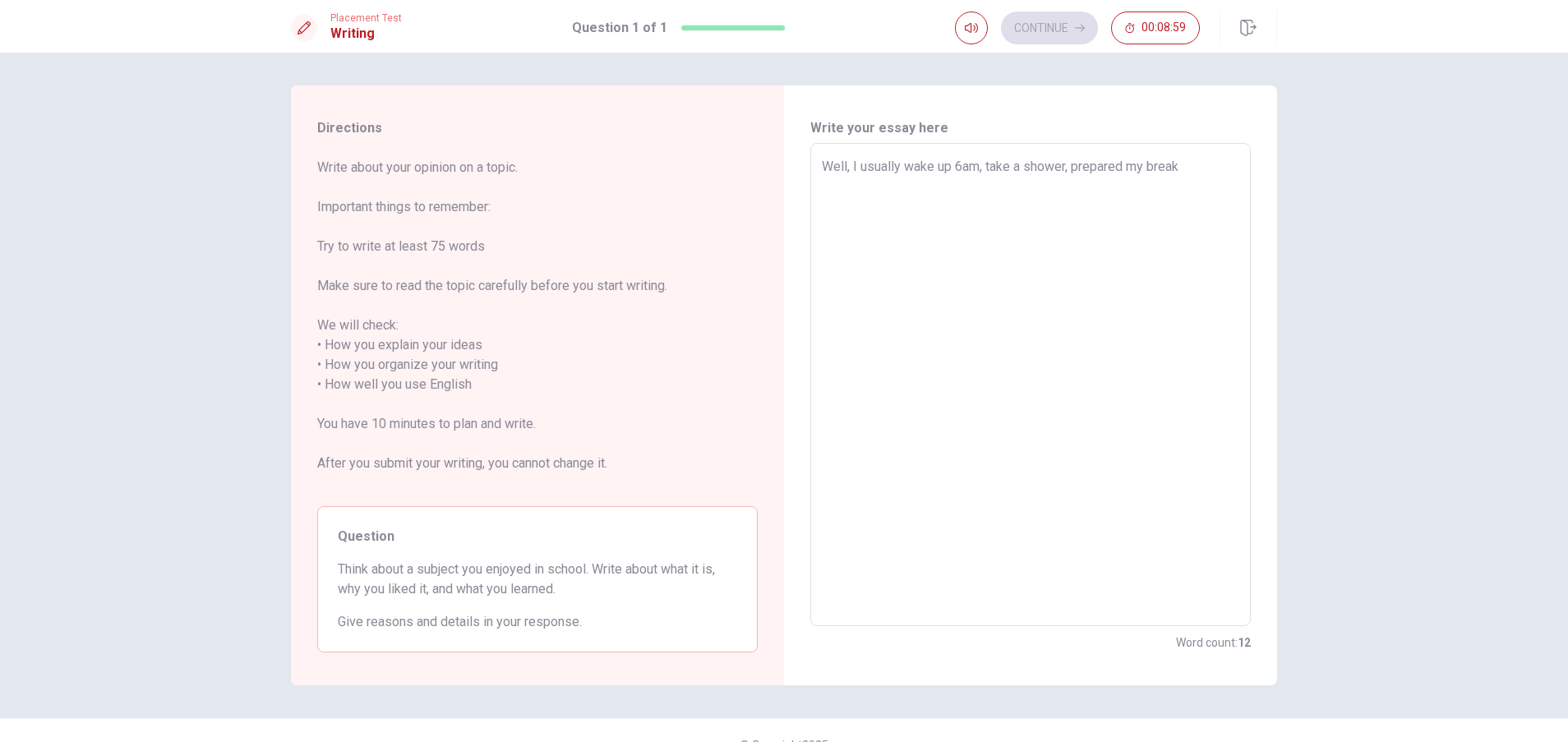 type on "Well, I usually wake up 6am, take a shower, prepared my breakf" 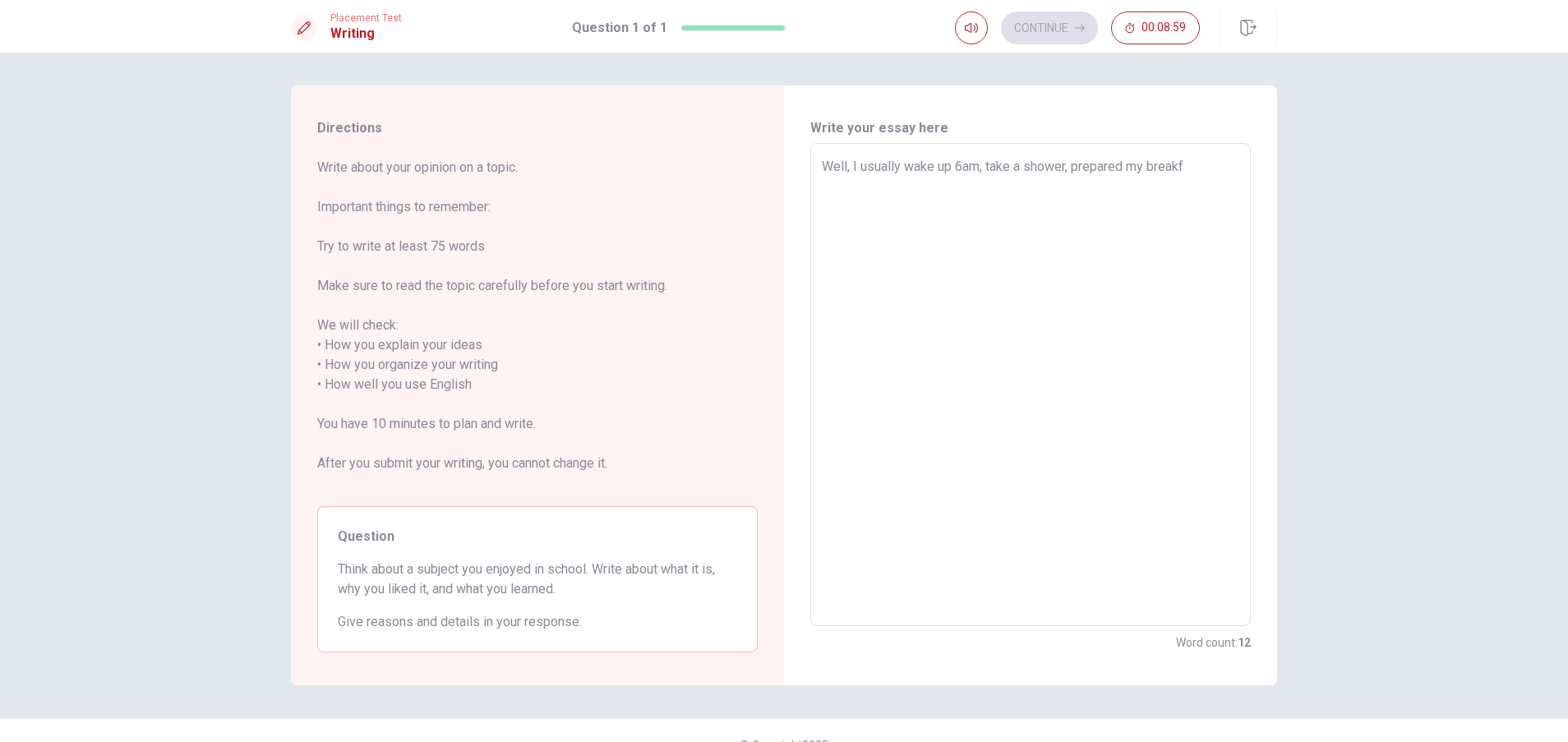 type on "x" 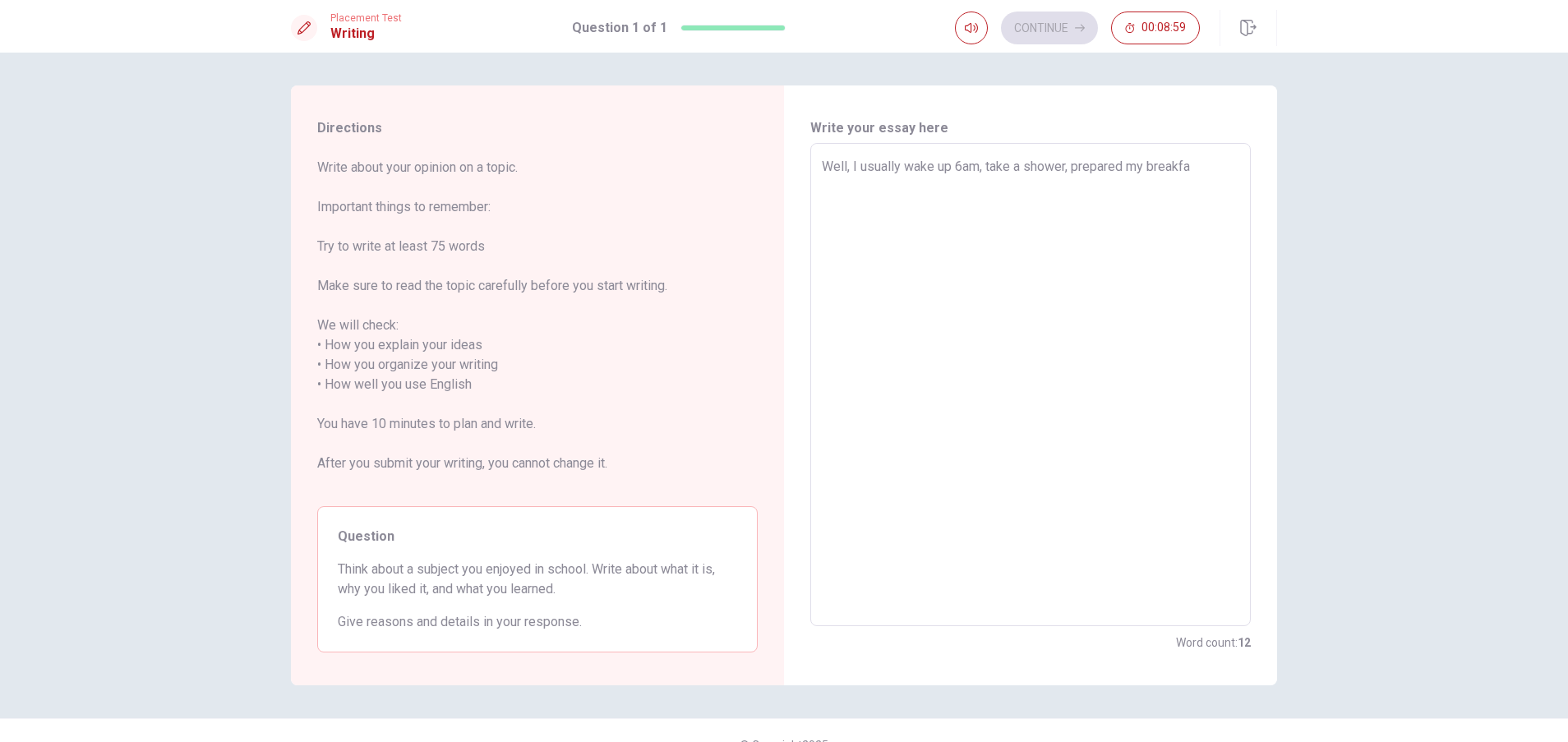 type on "x" 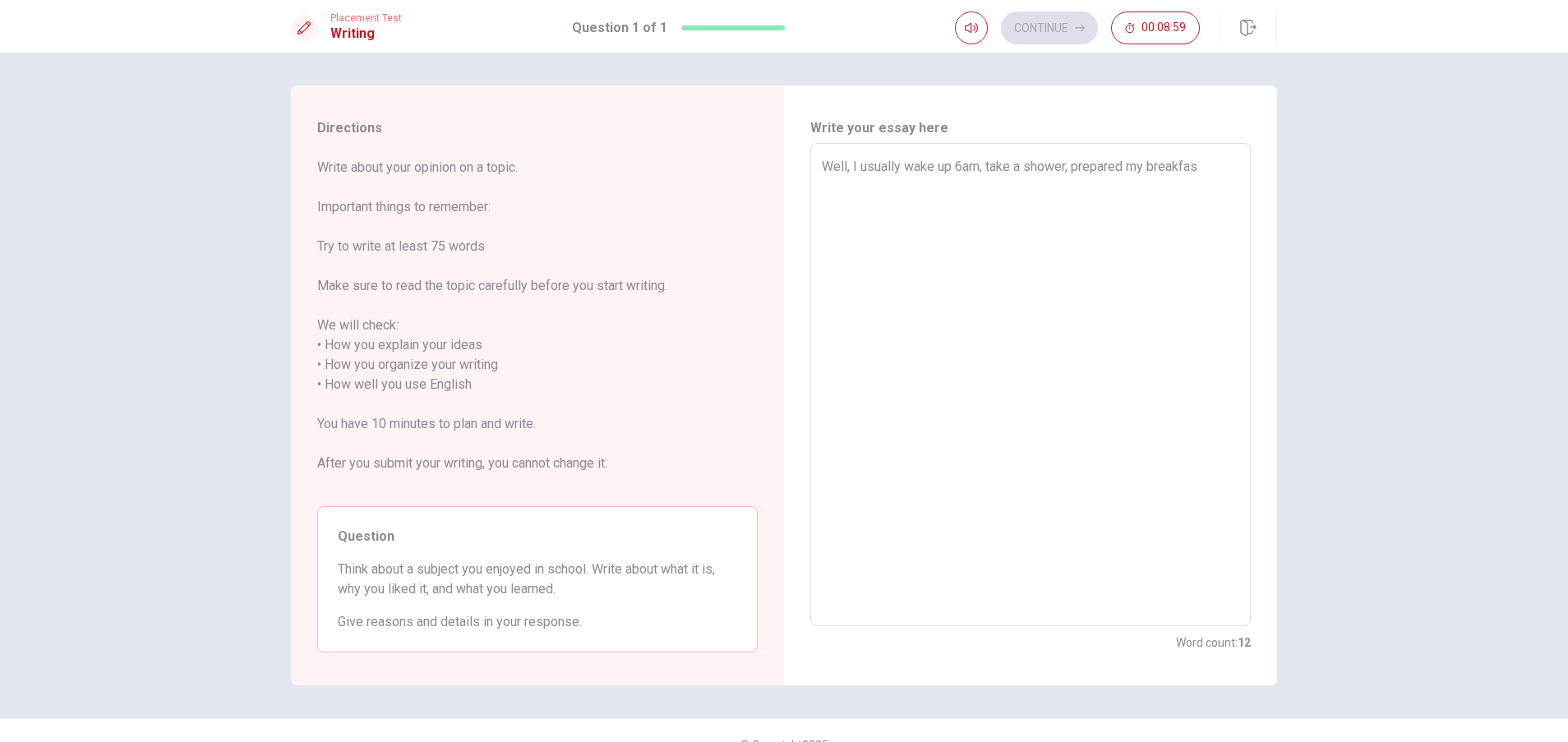 type on "x" 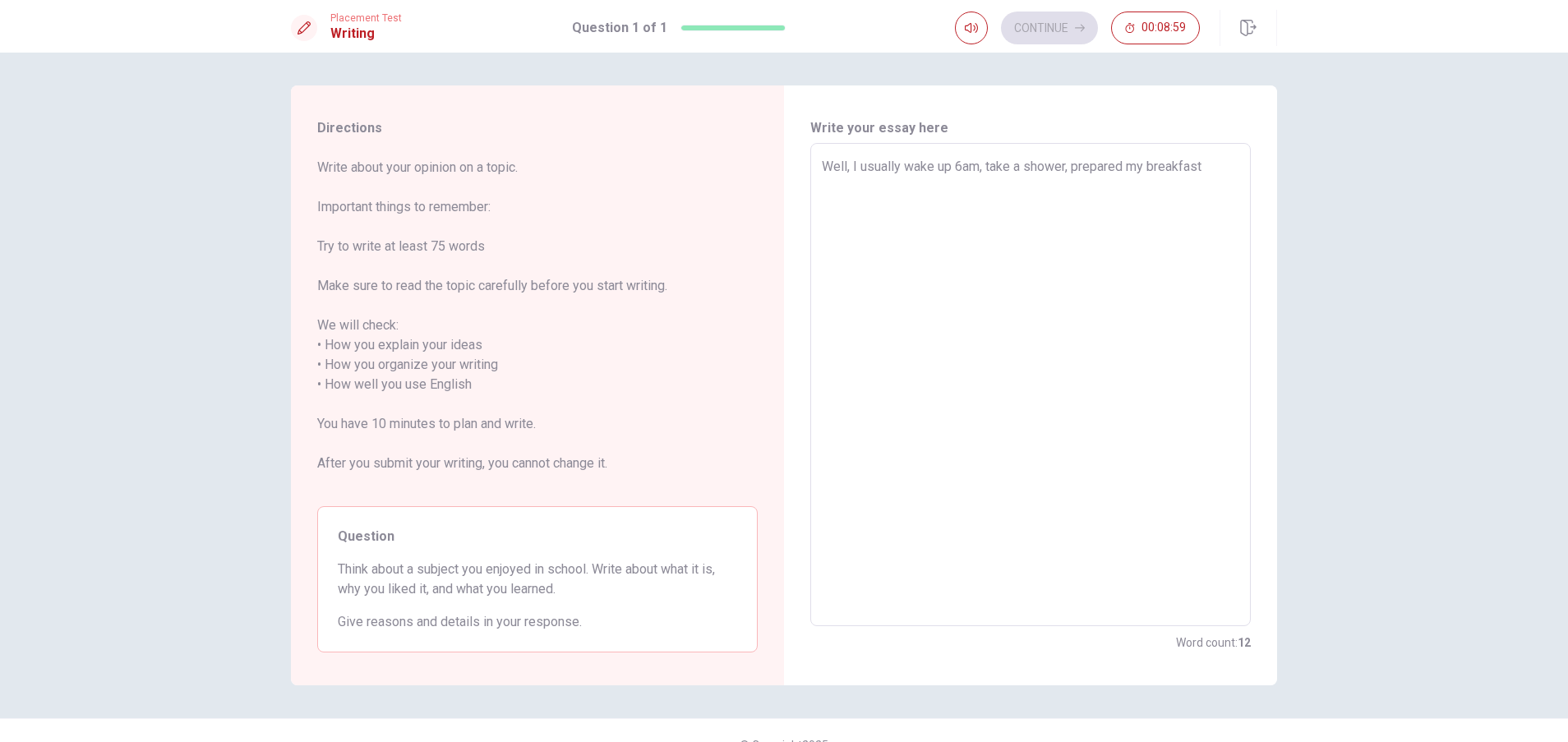 type on "x" 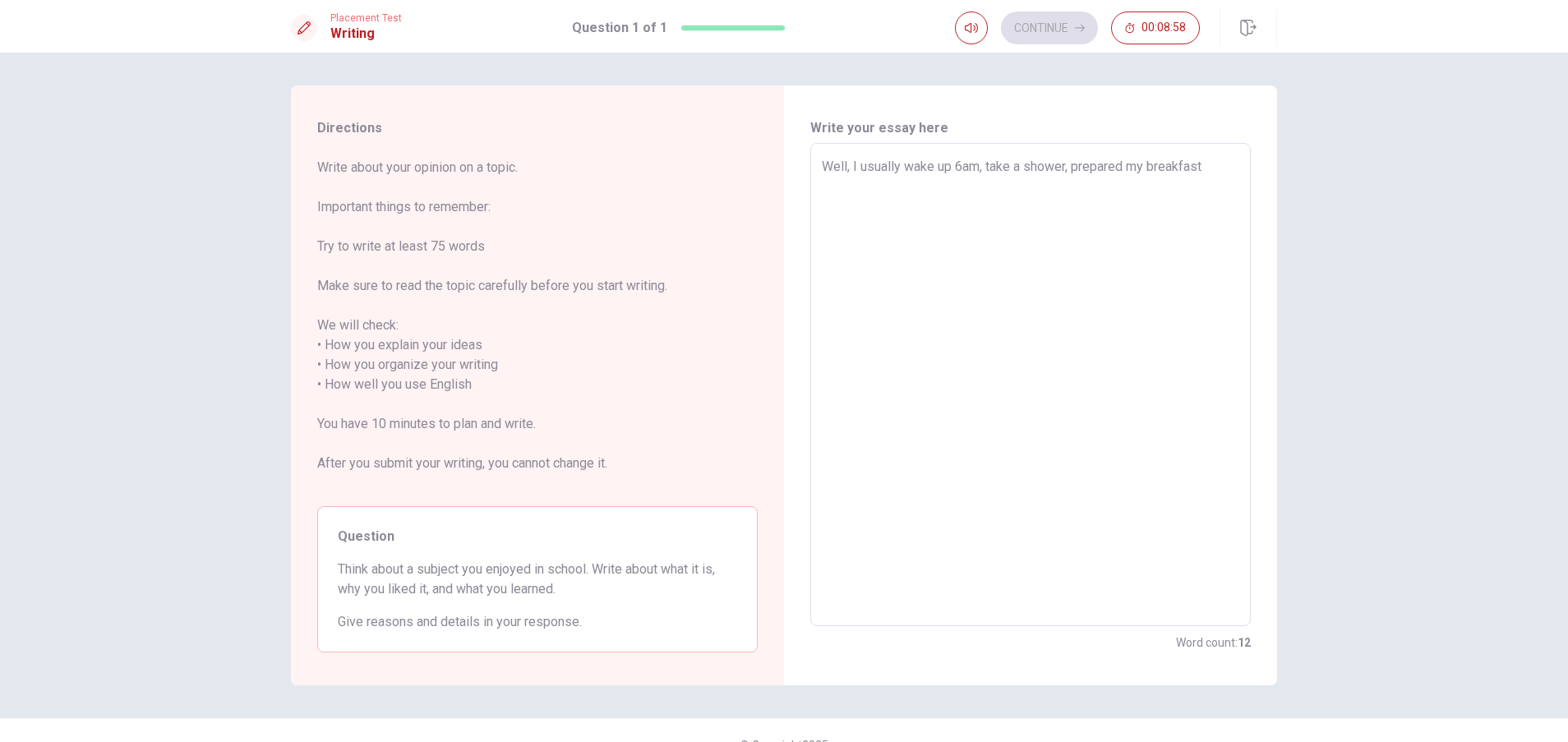 type on "Well, I usually wake up 6am, take a shower, prepared my breakfast" 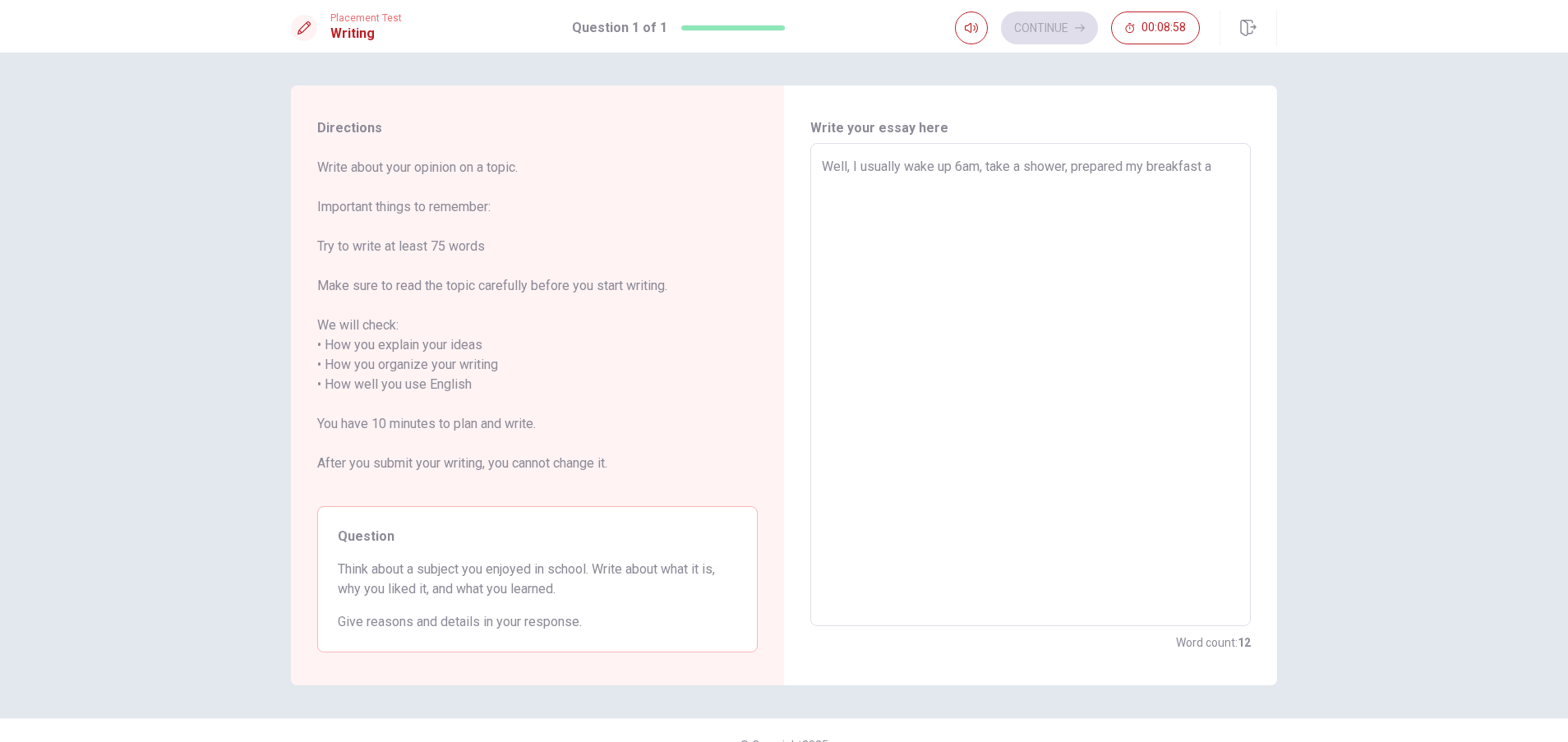 type on "x" 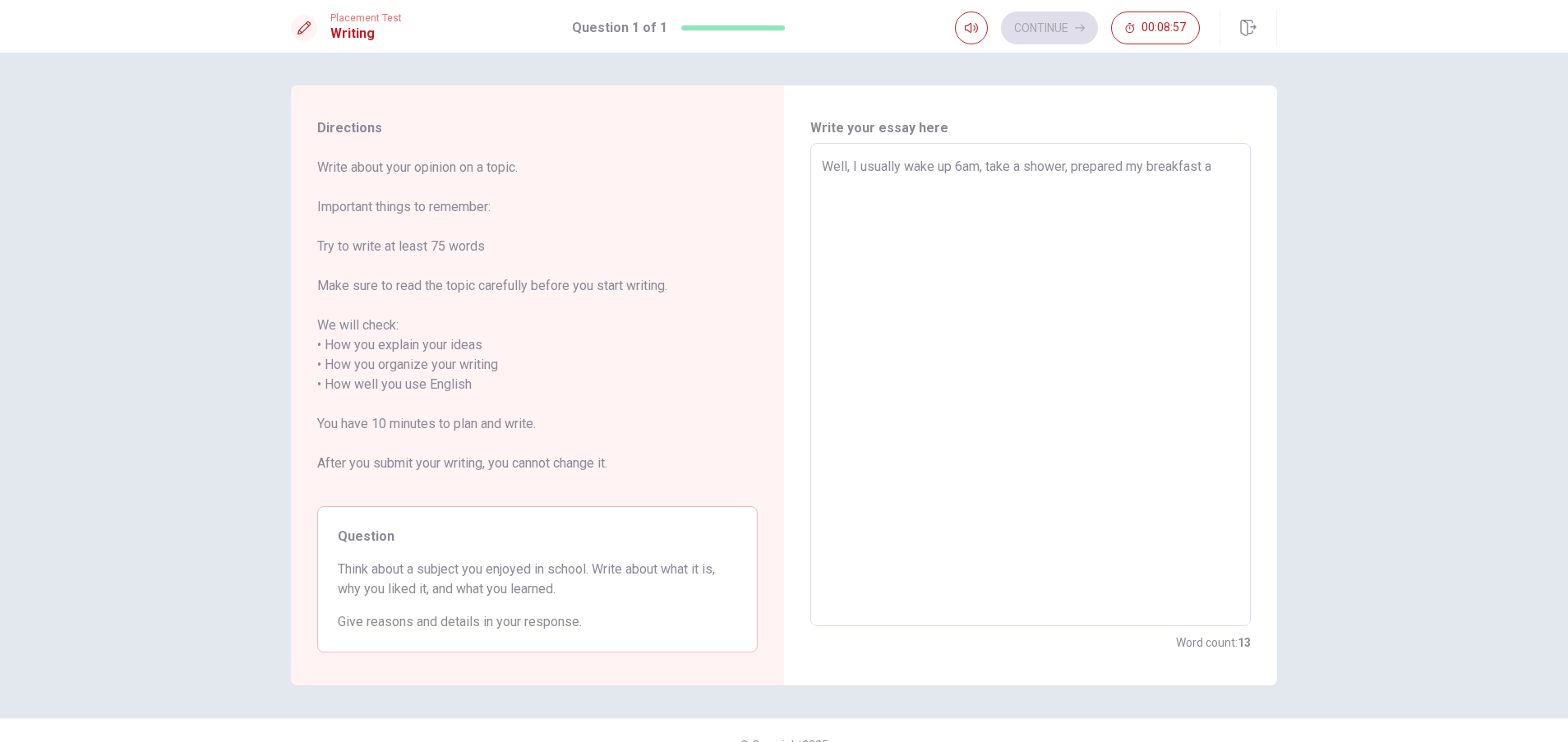 type on "Well, I usually wake up 6am, take a shower, prepared my breakfast an" 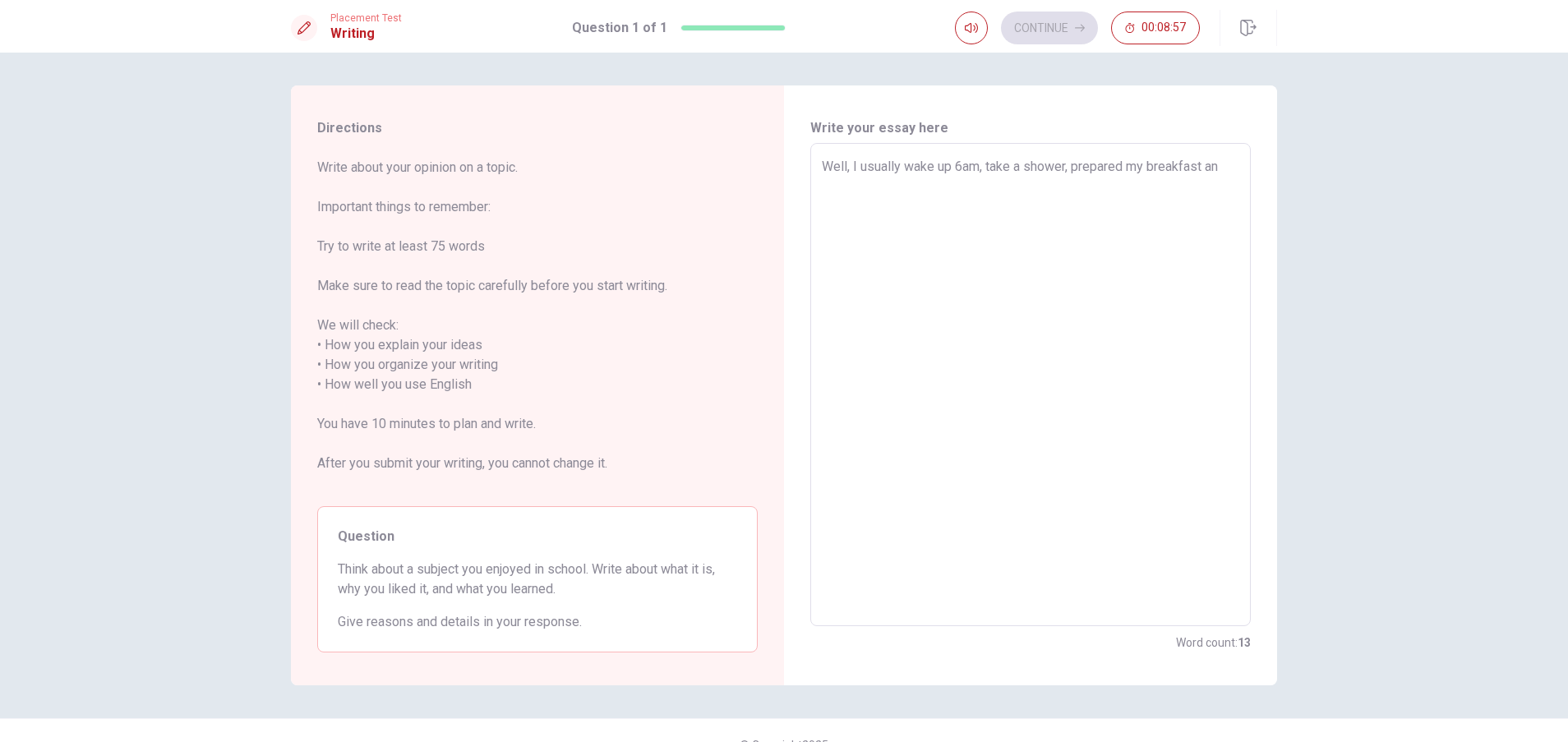type on "x" 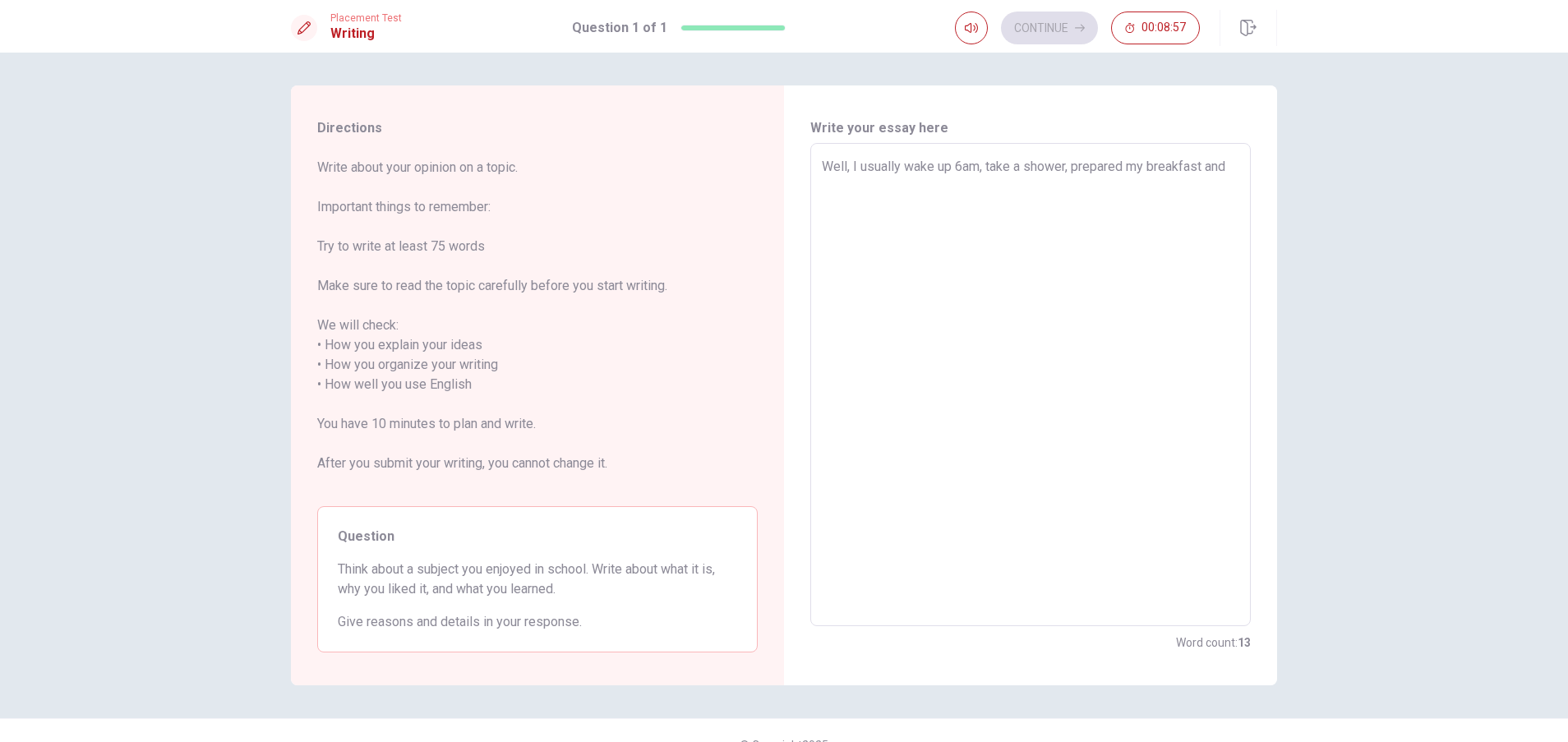 type on "x" 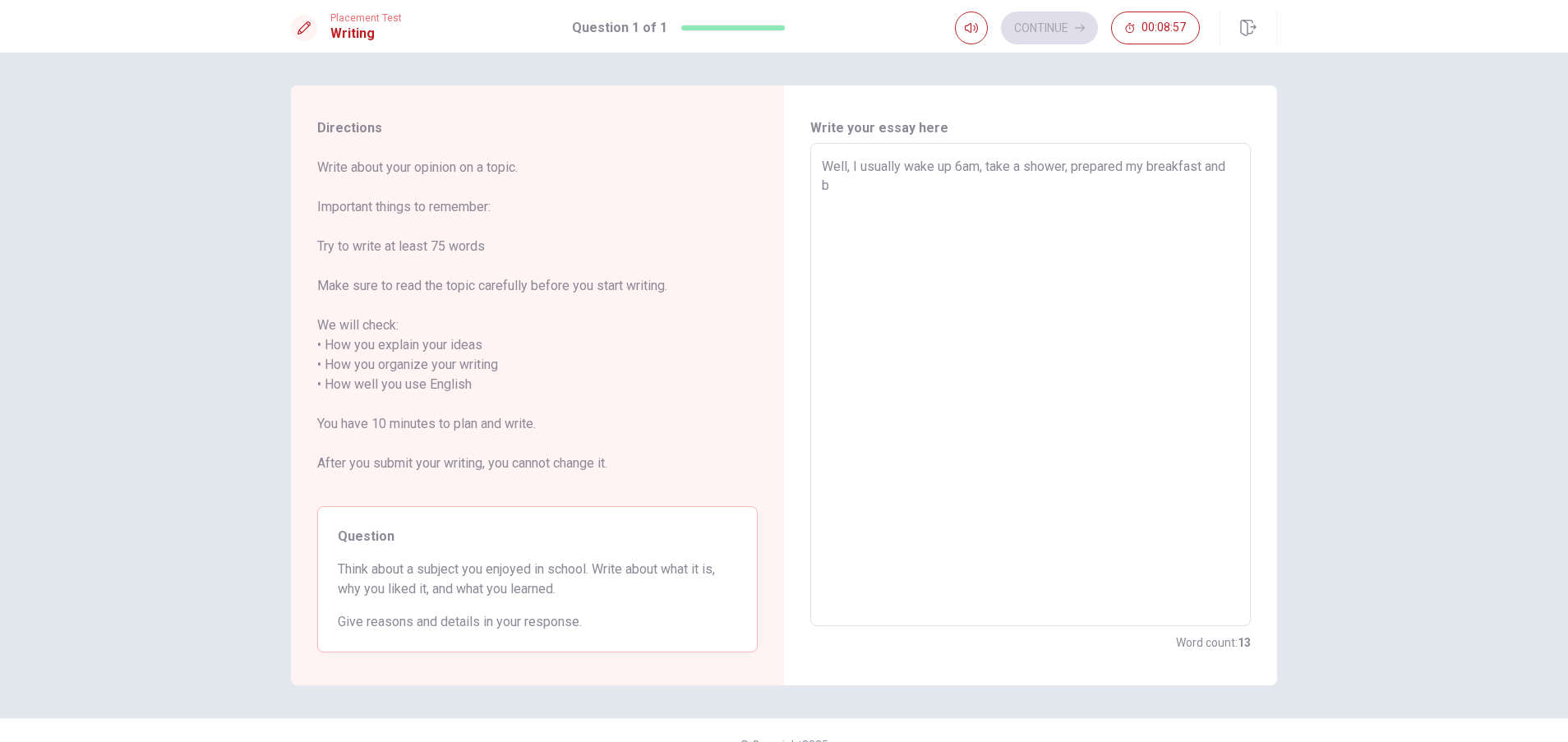 type on "x" 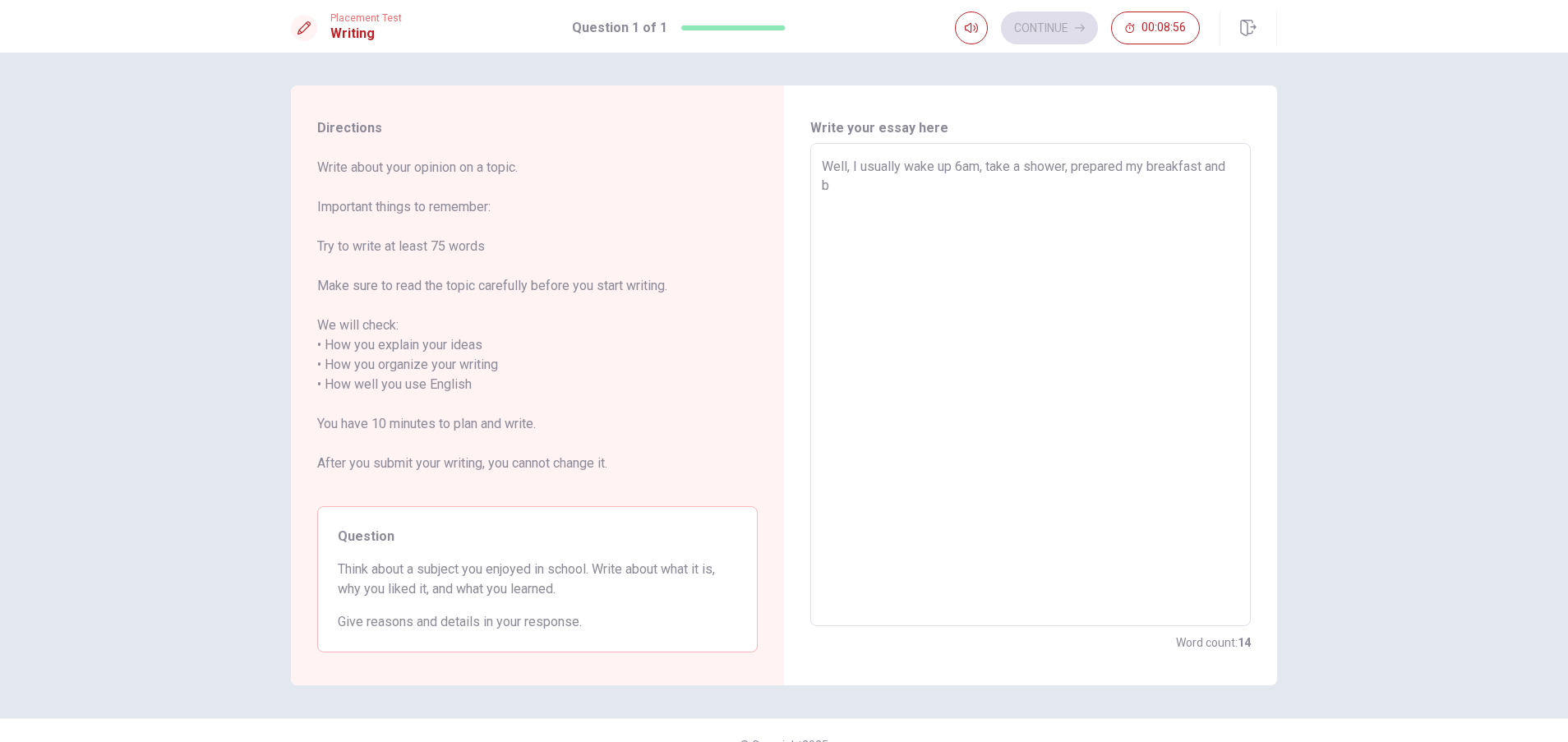 type on "Well, I usually wake up 6am, take a shower, prepared my breakfast and br" 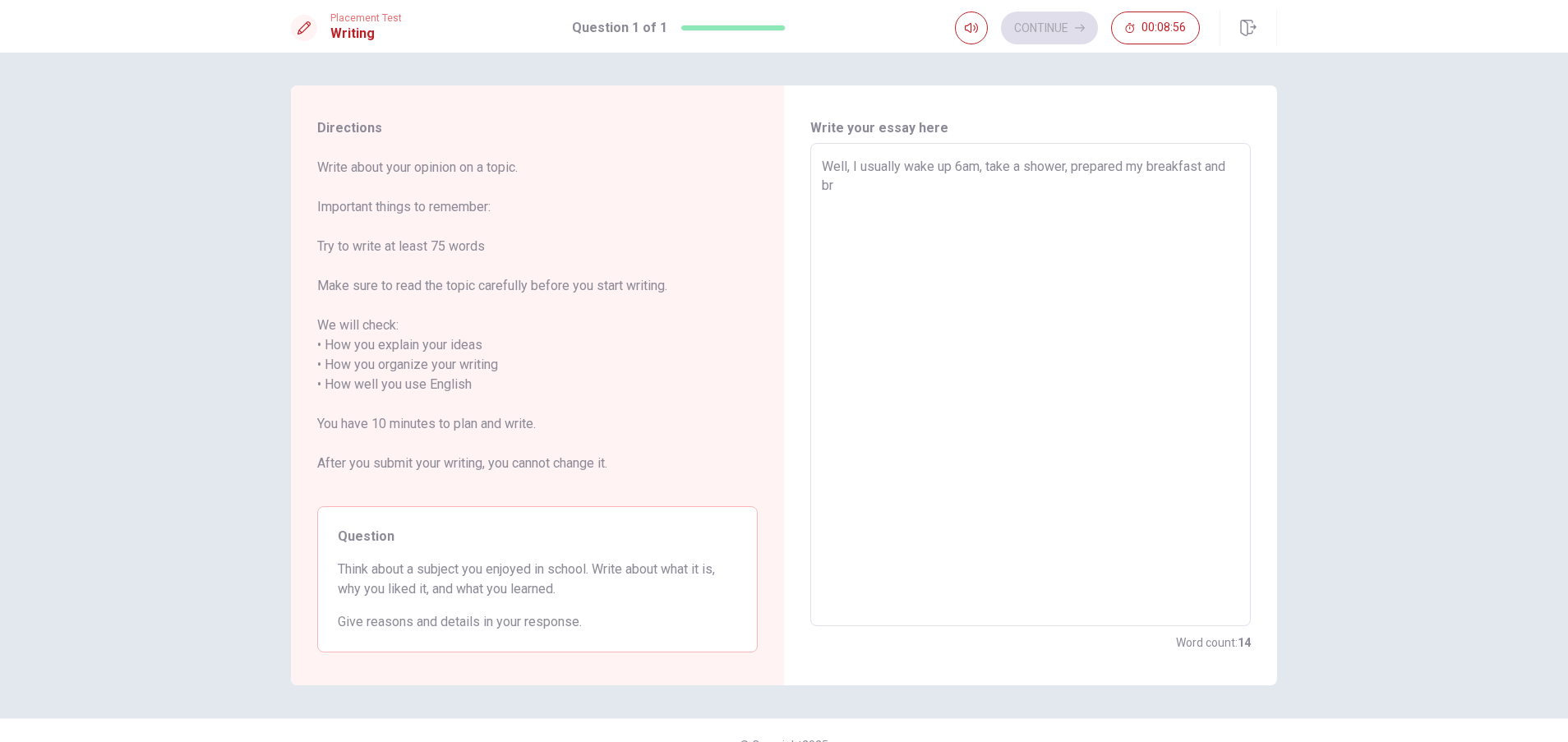 type on "x" 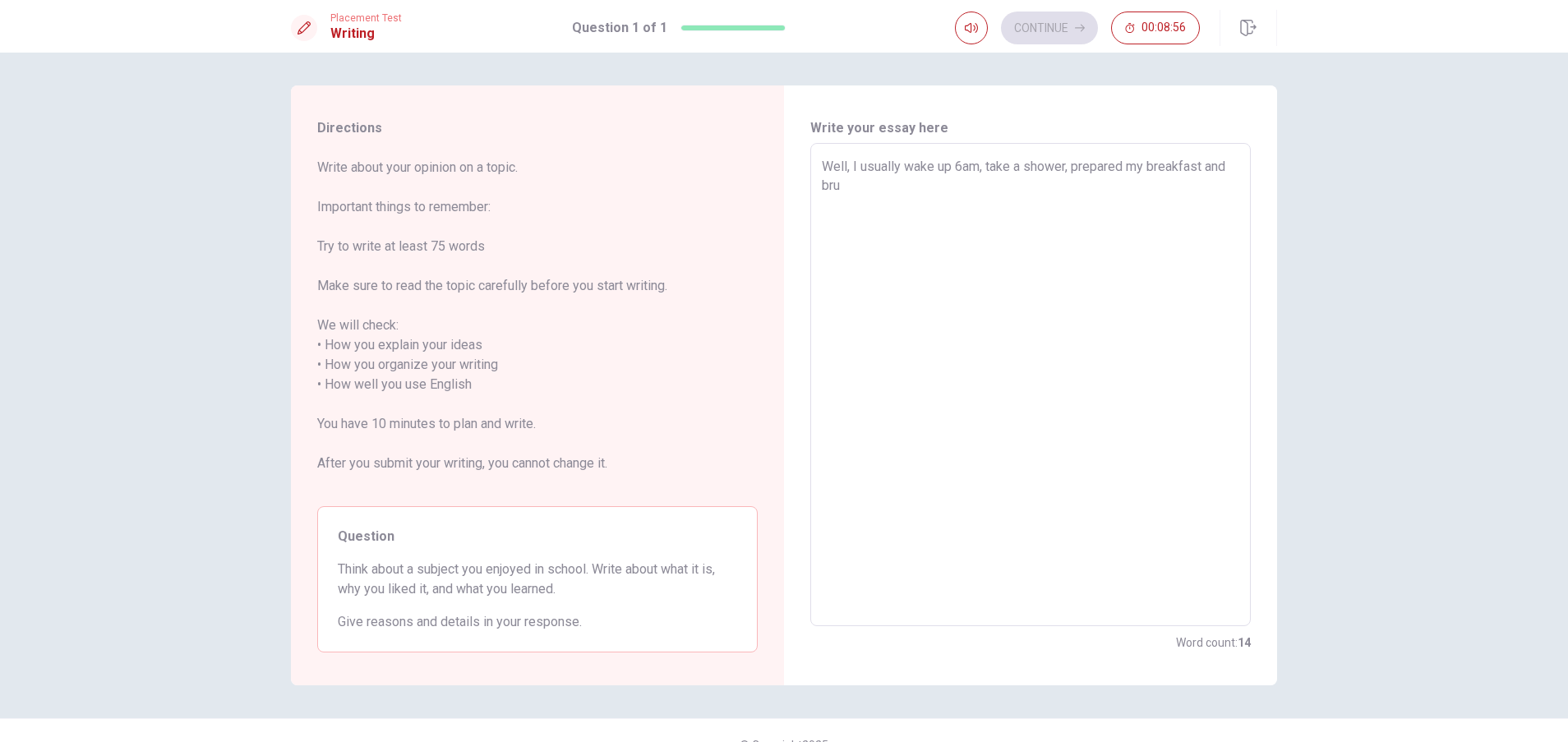 type on "x" 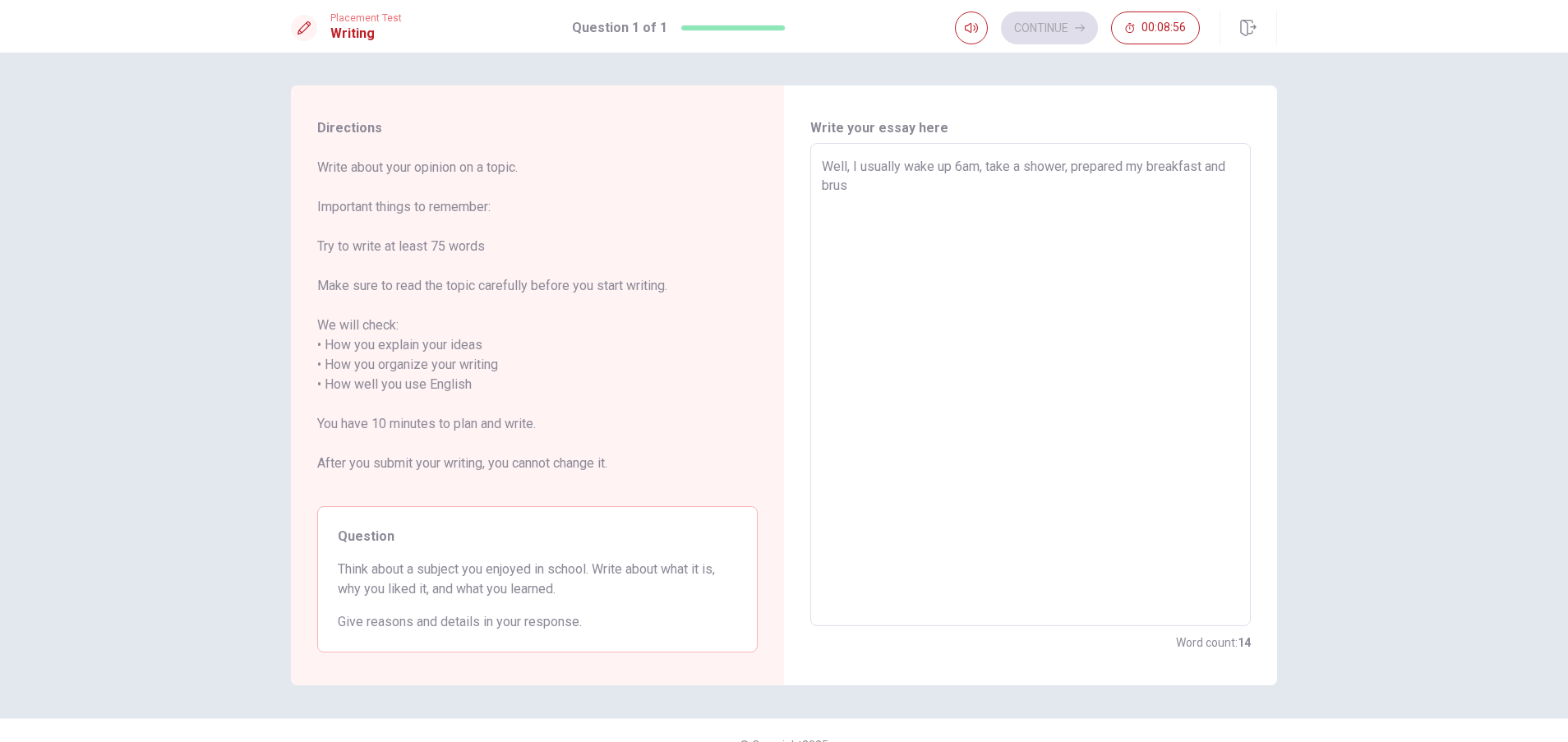 type on "x" 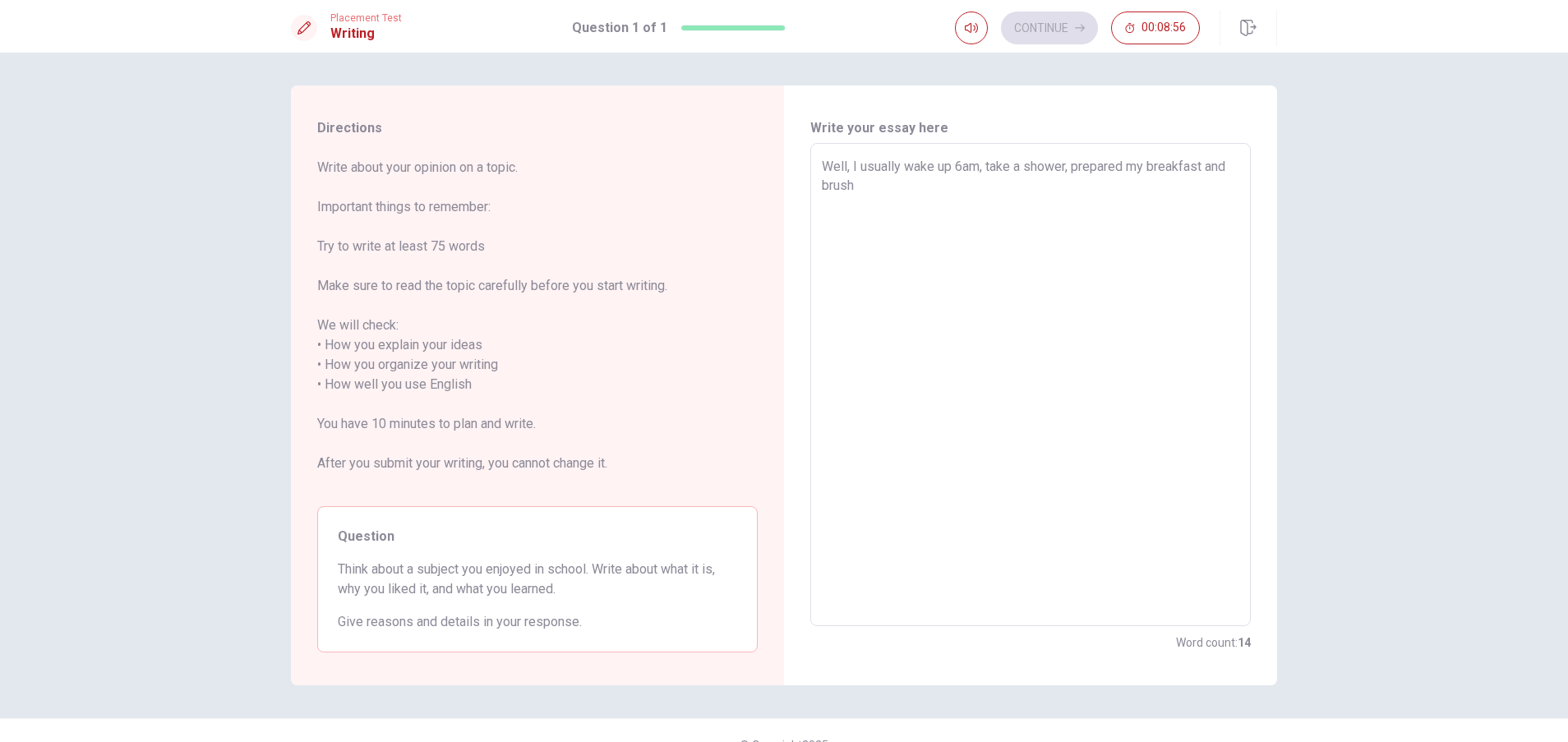 type on "x" 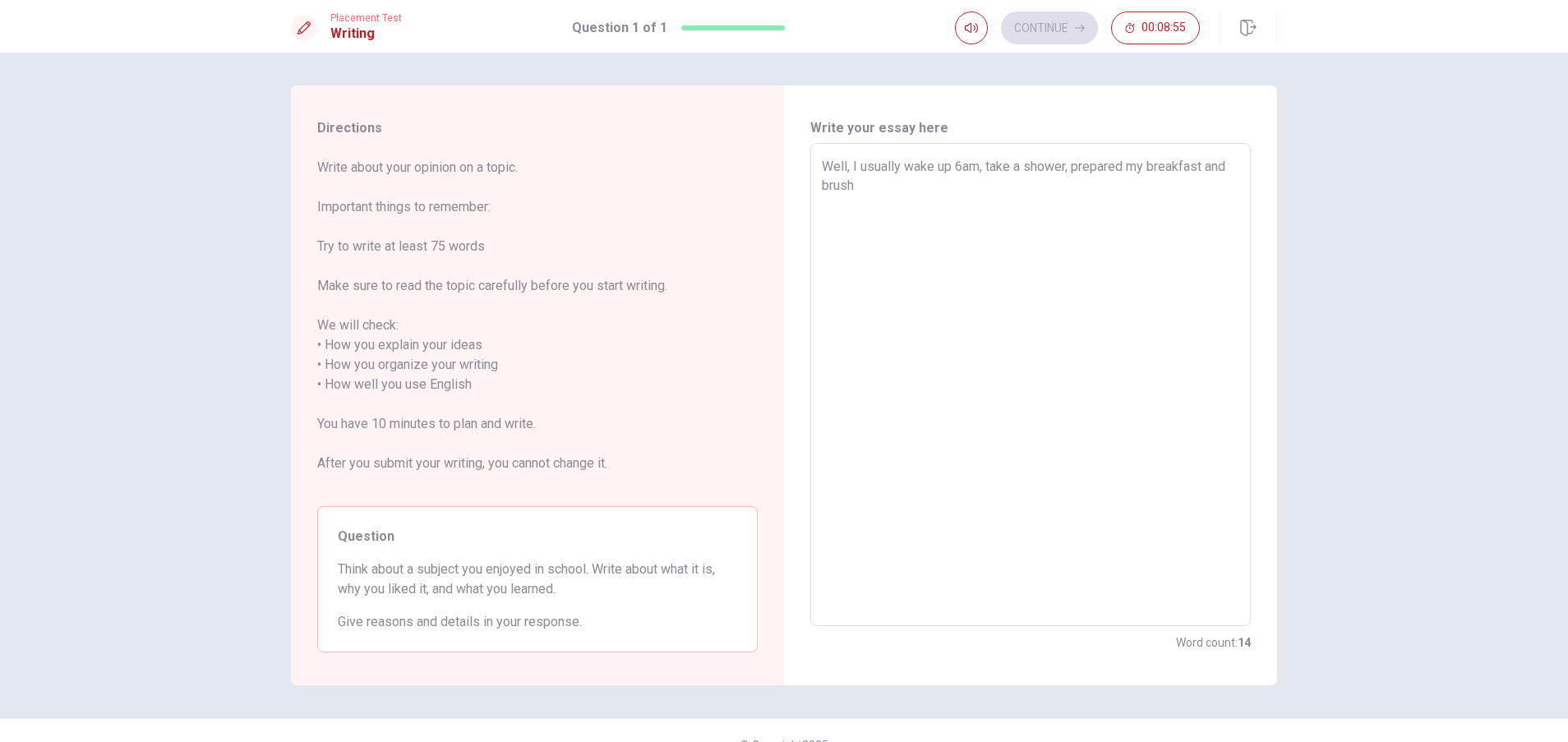 type on "Well, I usually wake up 6am, take a shower, prepared my breakfast and brush" 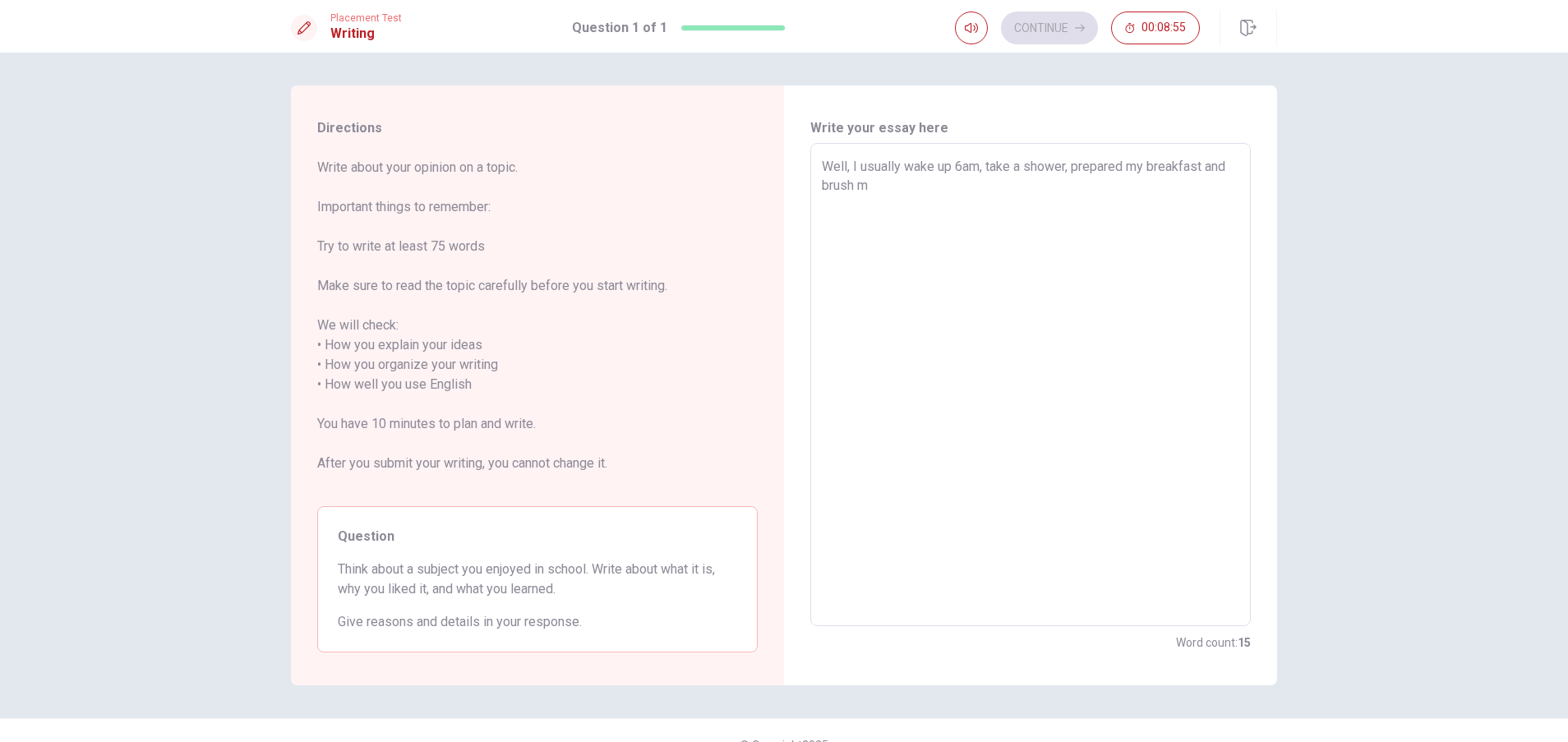 type on "x" 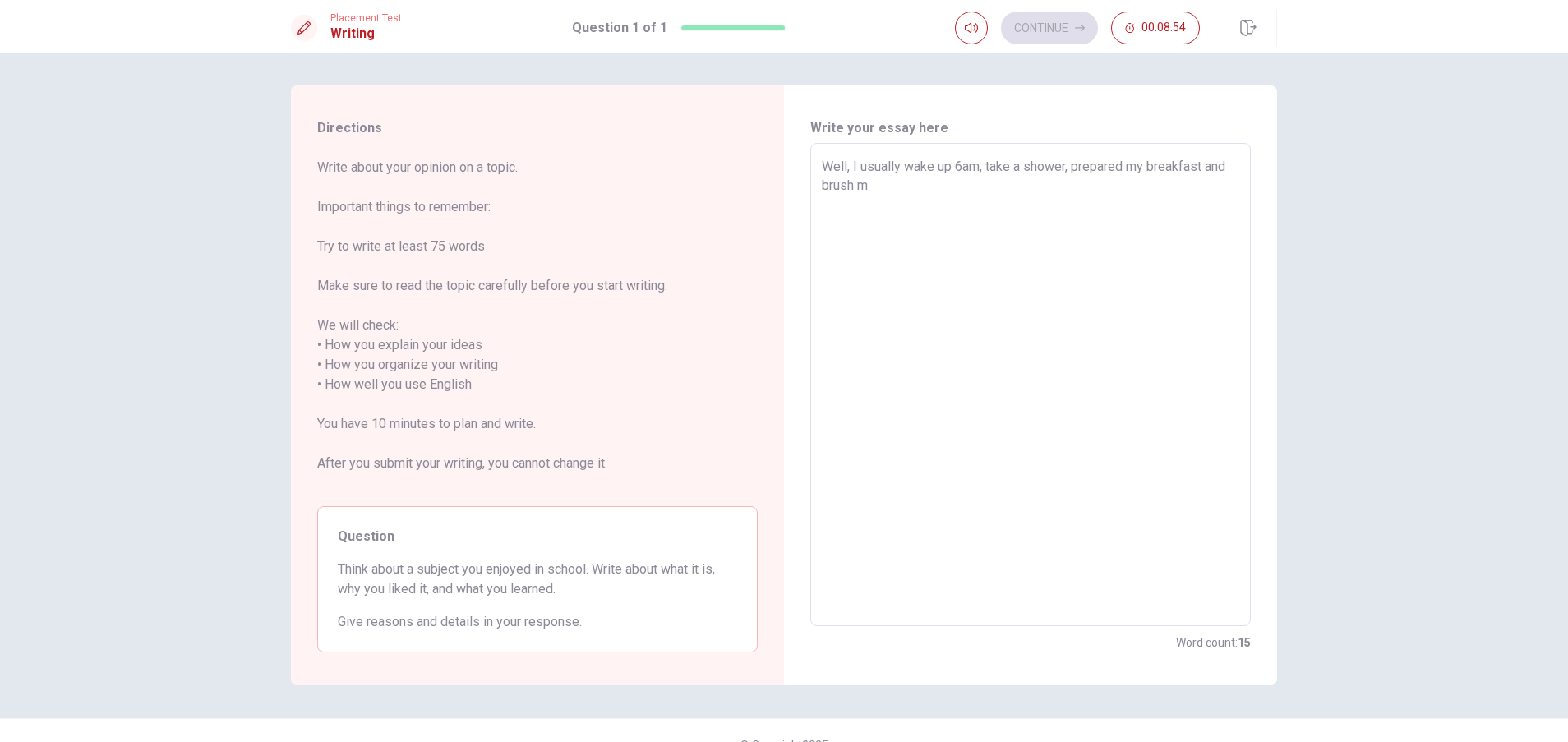 type on "Well, I usually wake up 6am, take a shower, prepared my breakfast and brush my" 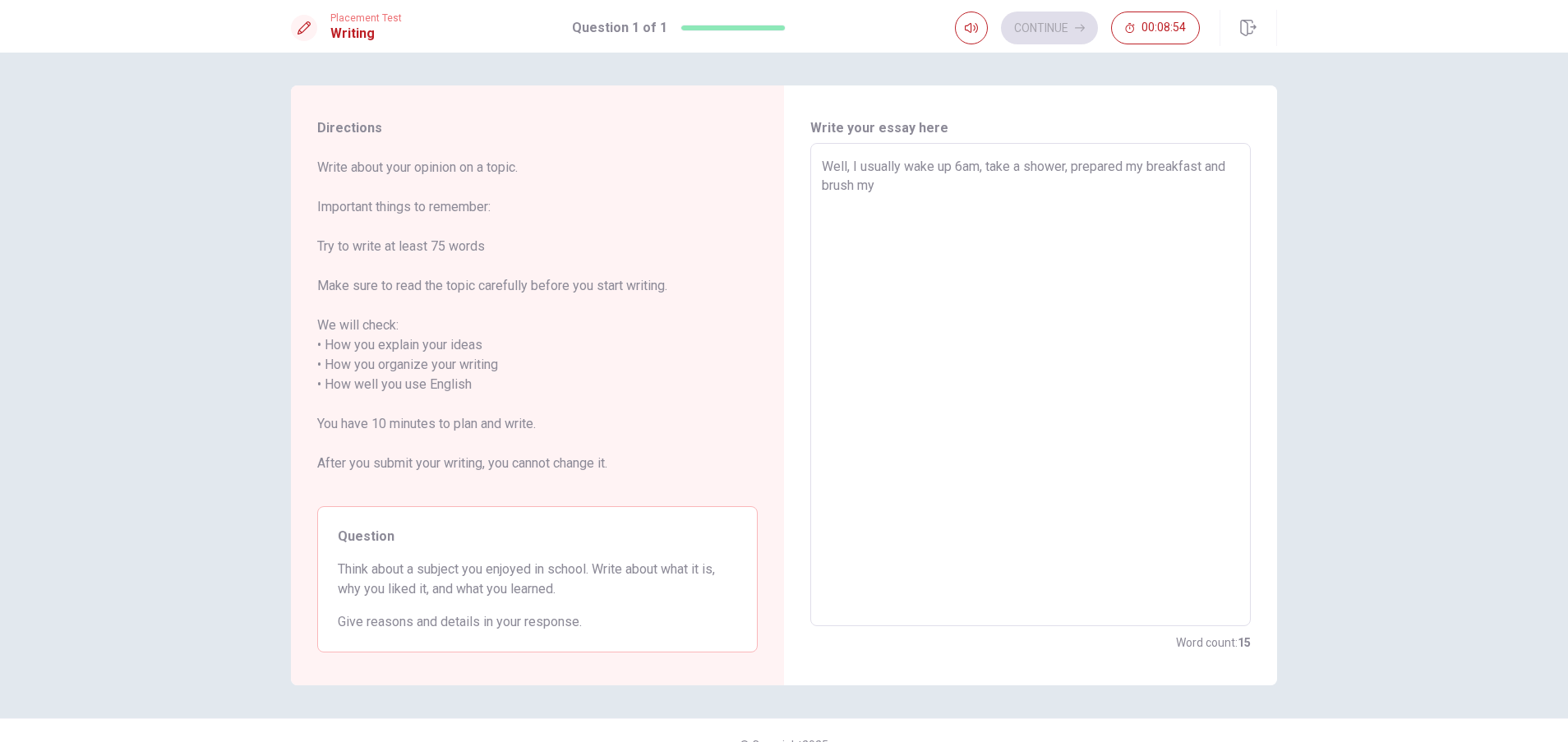type on "x" 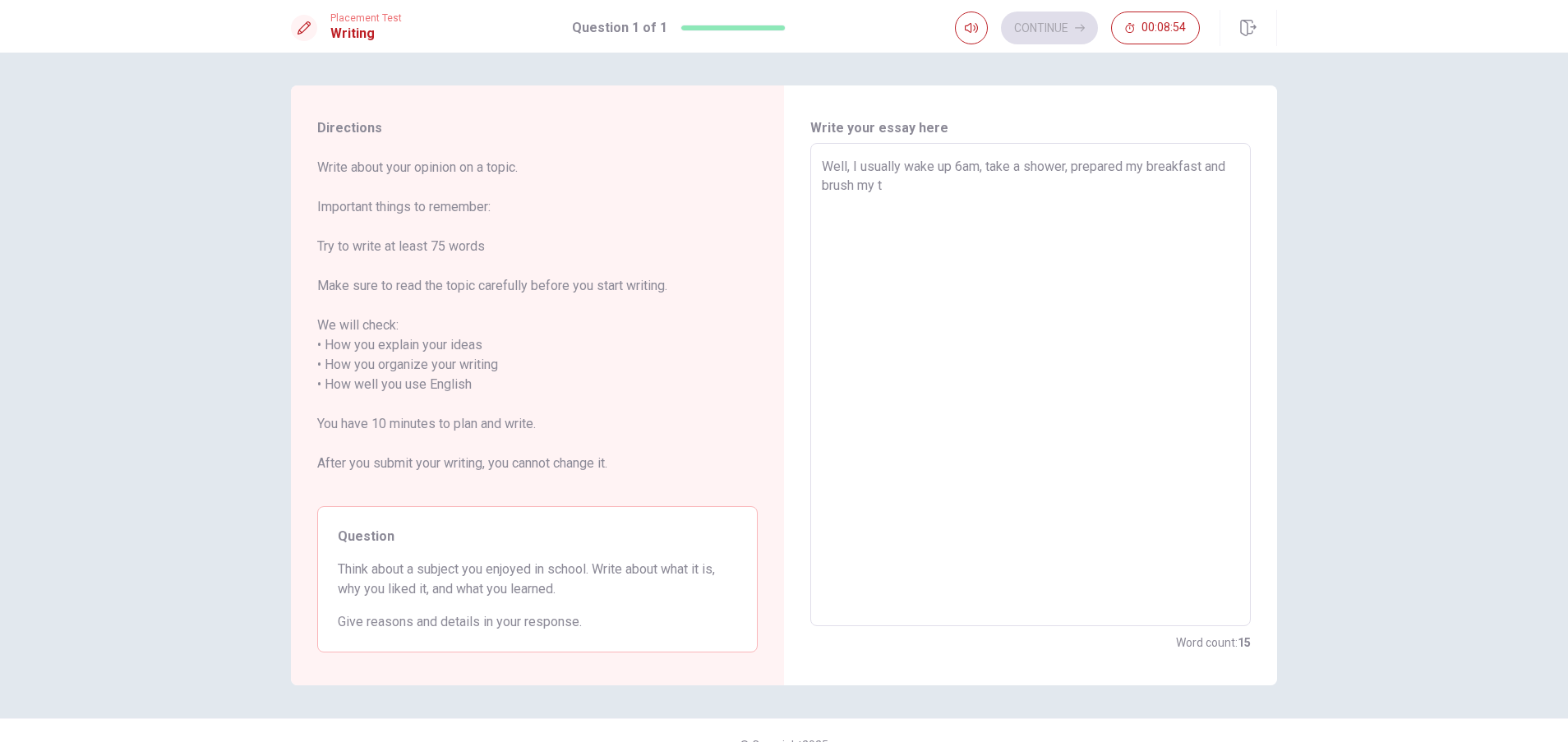 type on "x" 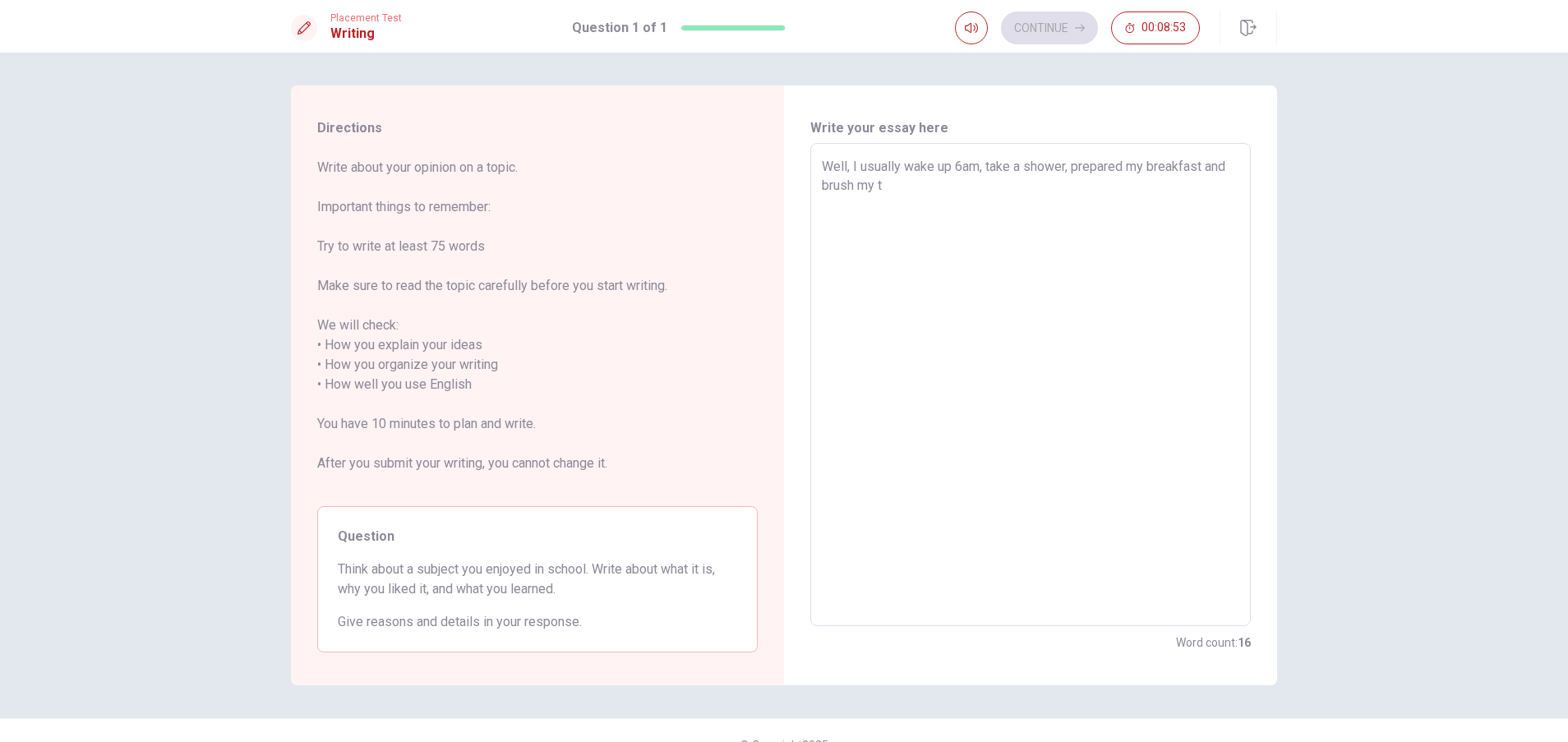 type on "Well, I usually wake up 6am, take a shower, prepared my breakfast and brush my te" 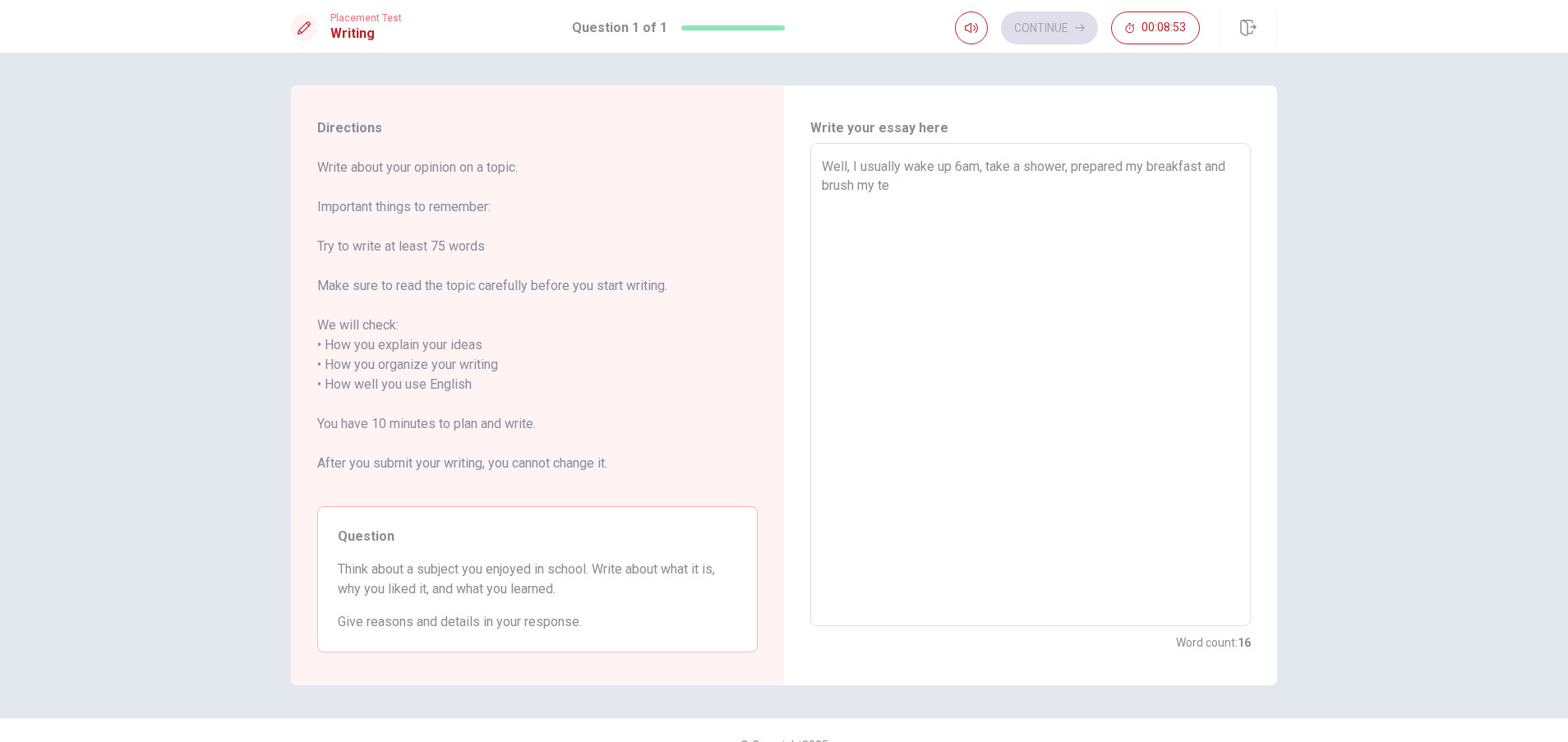 type on "x" 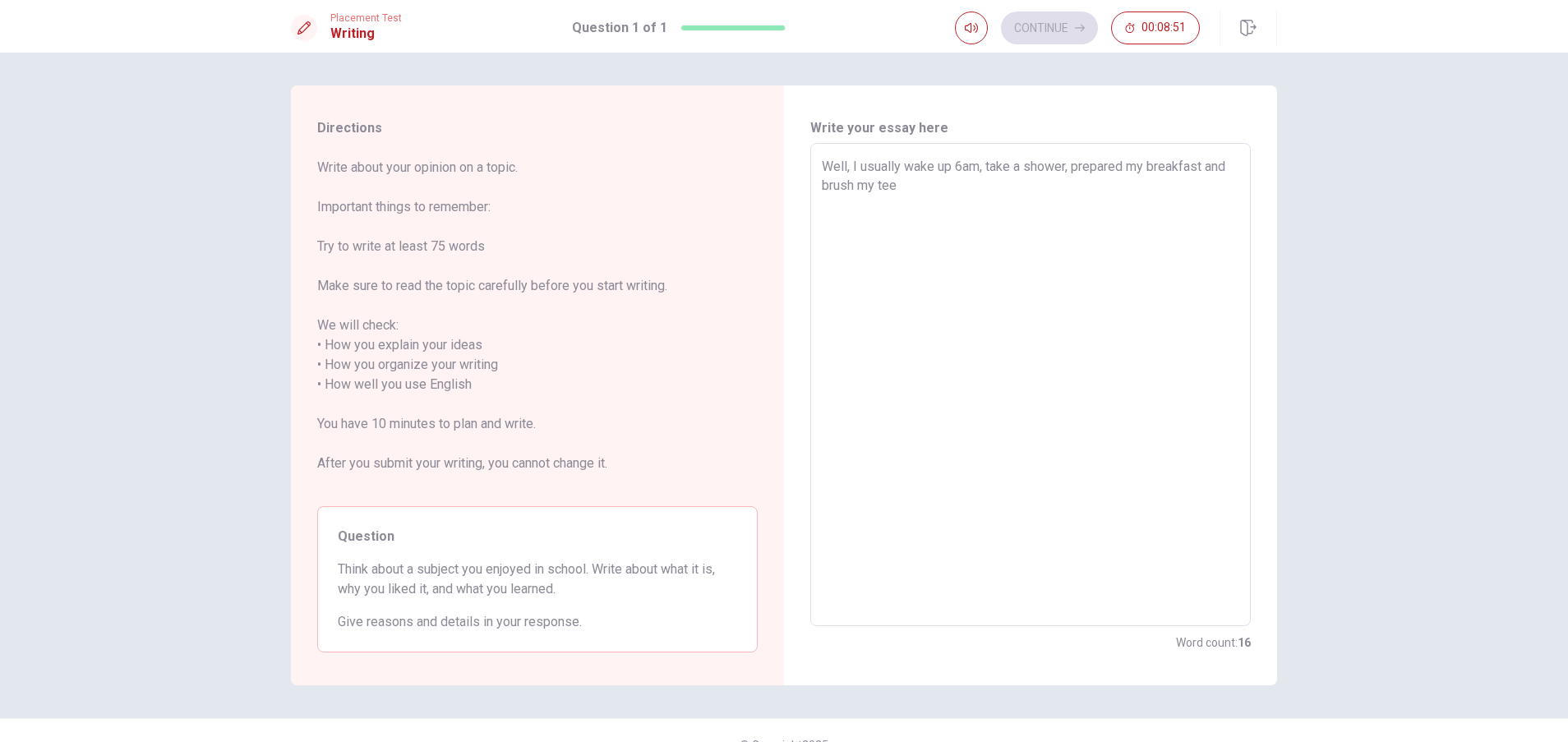 type on "x" 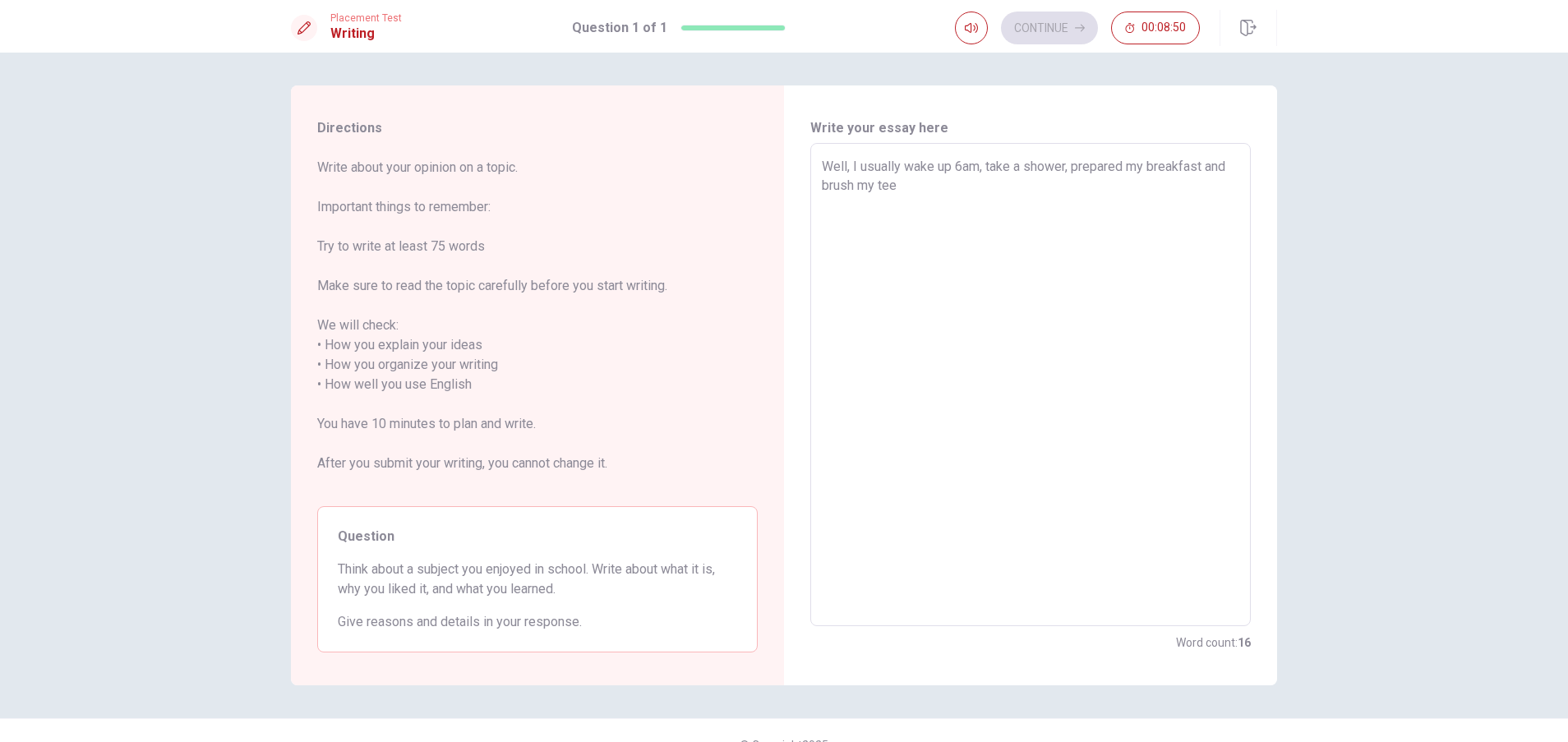 type on "Well, I usually wake up 6am, take a shower, prepared my breakfast and brush my te" 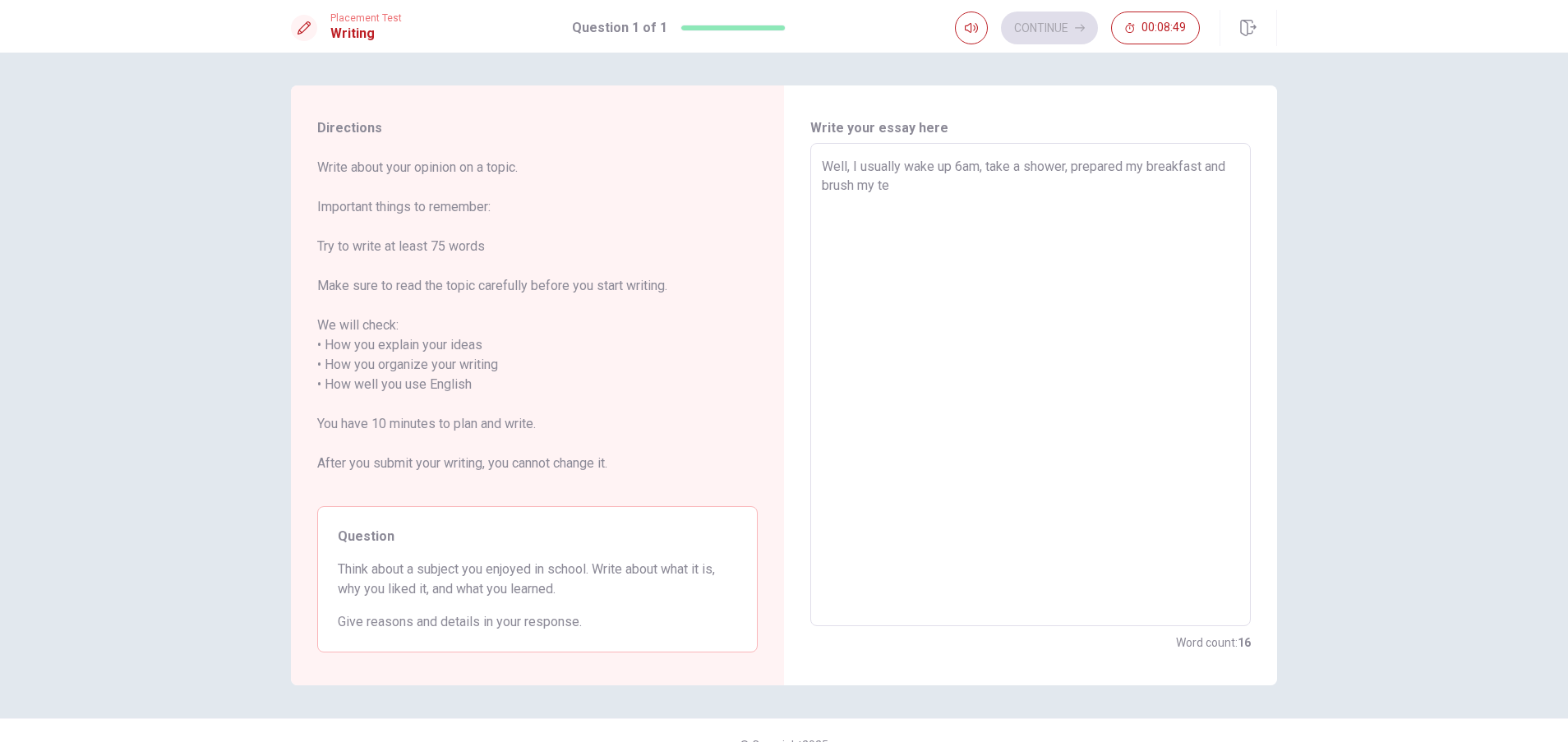 type on "x" 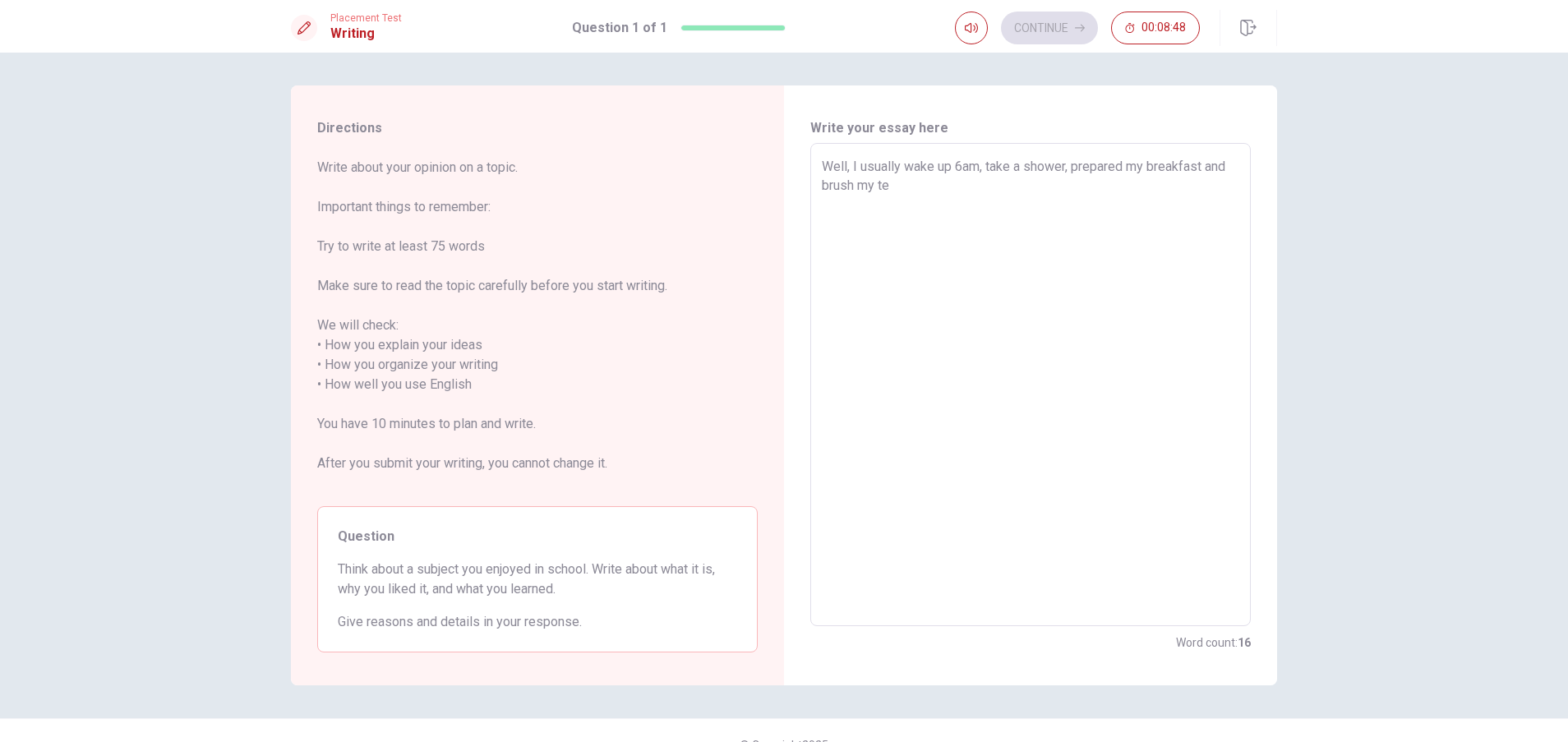 type on "Well, I usually wake up 6am, take a shower, prepared my breakfast and brush my tee" 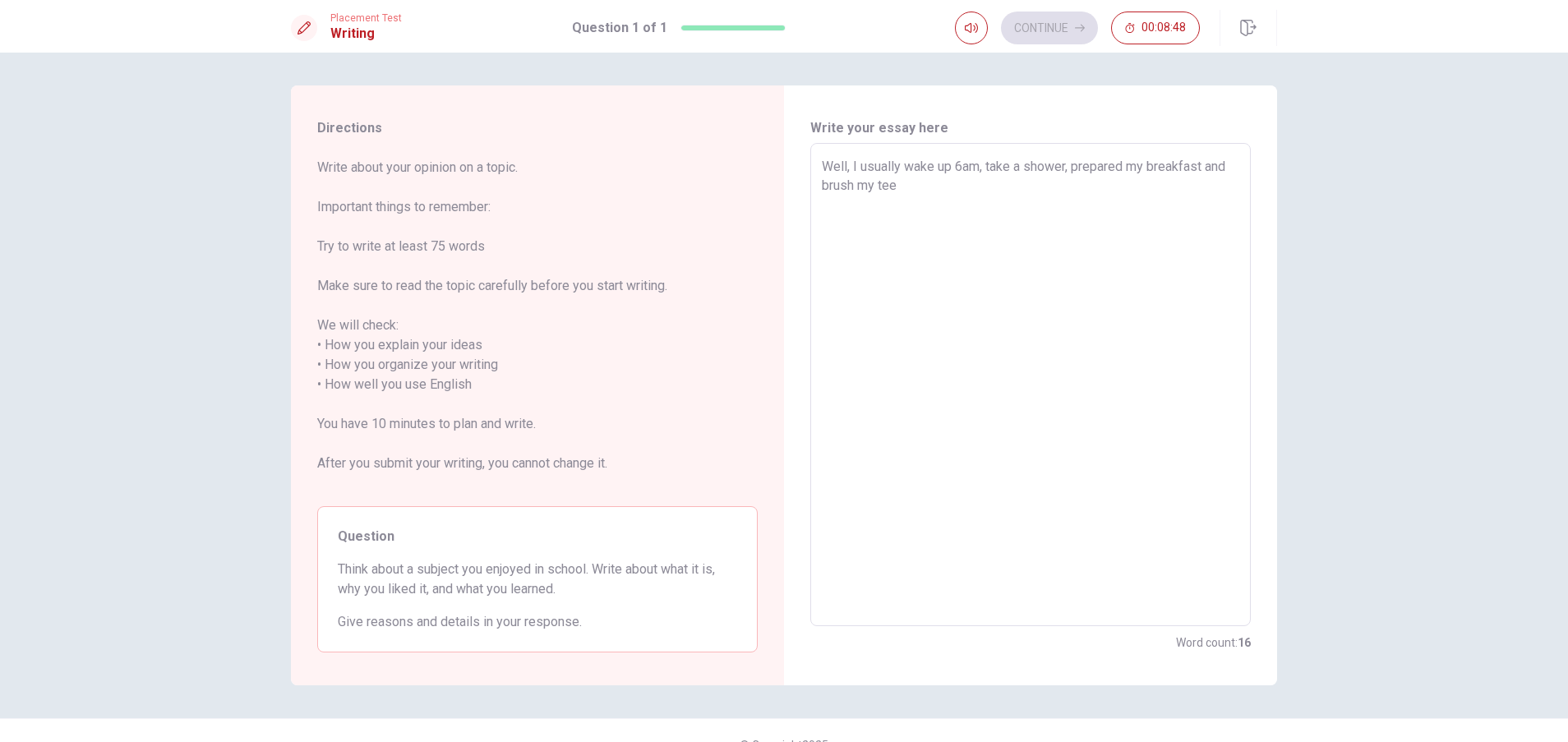 type on "x" 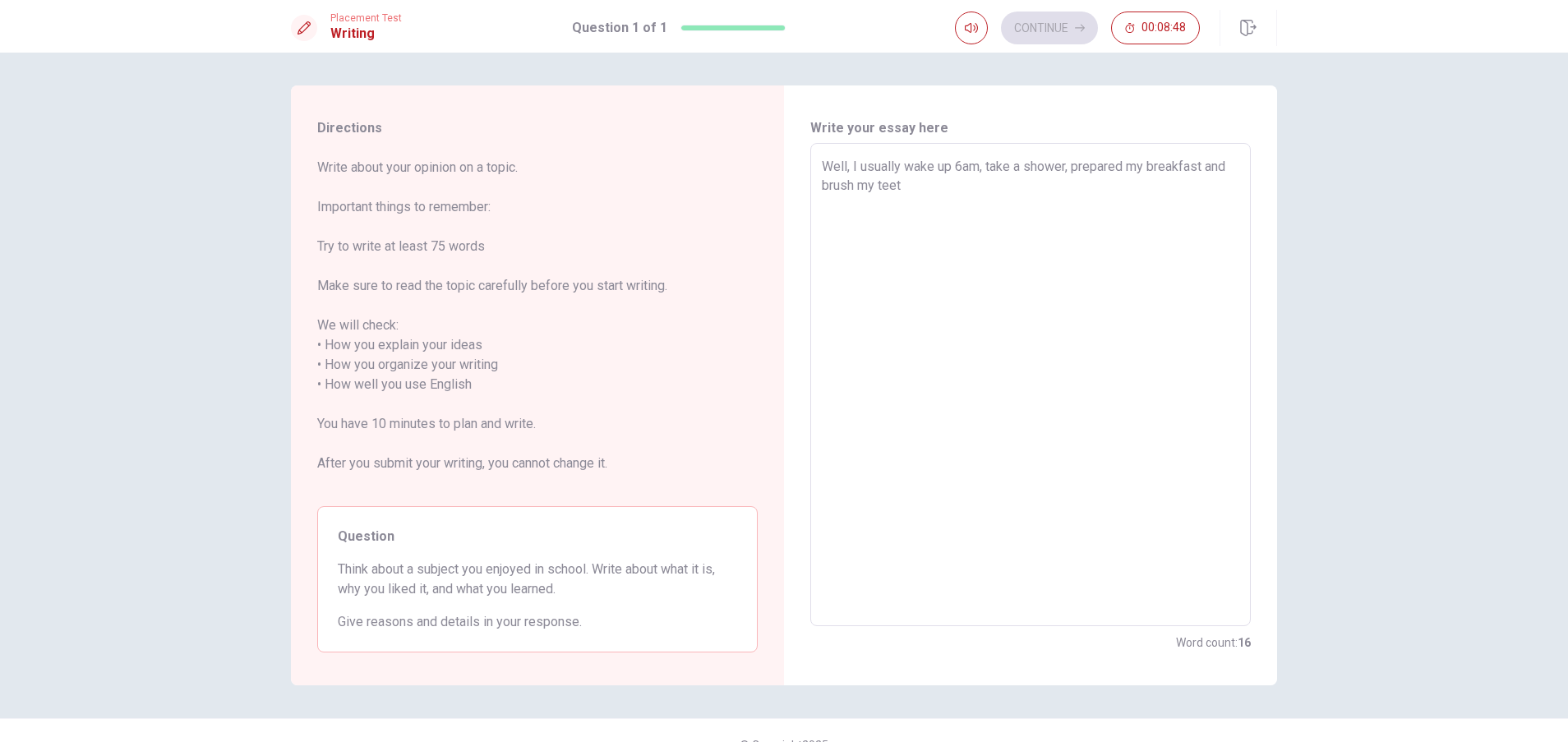 type on "x" 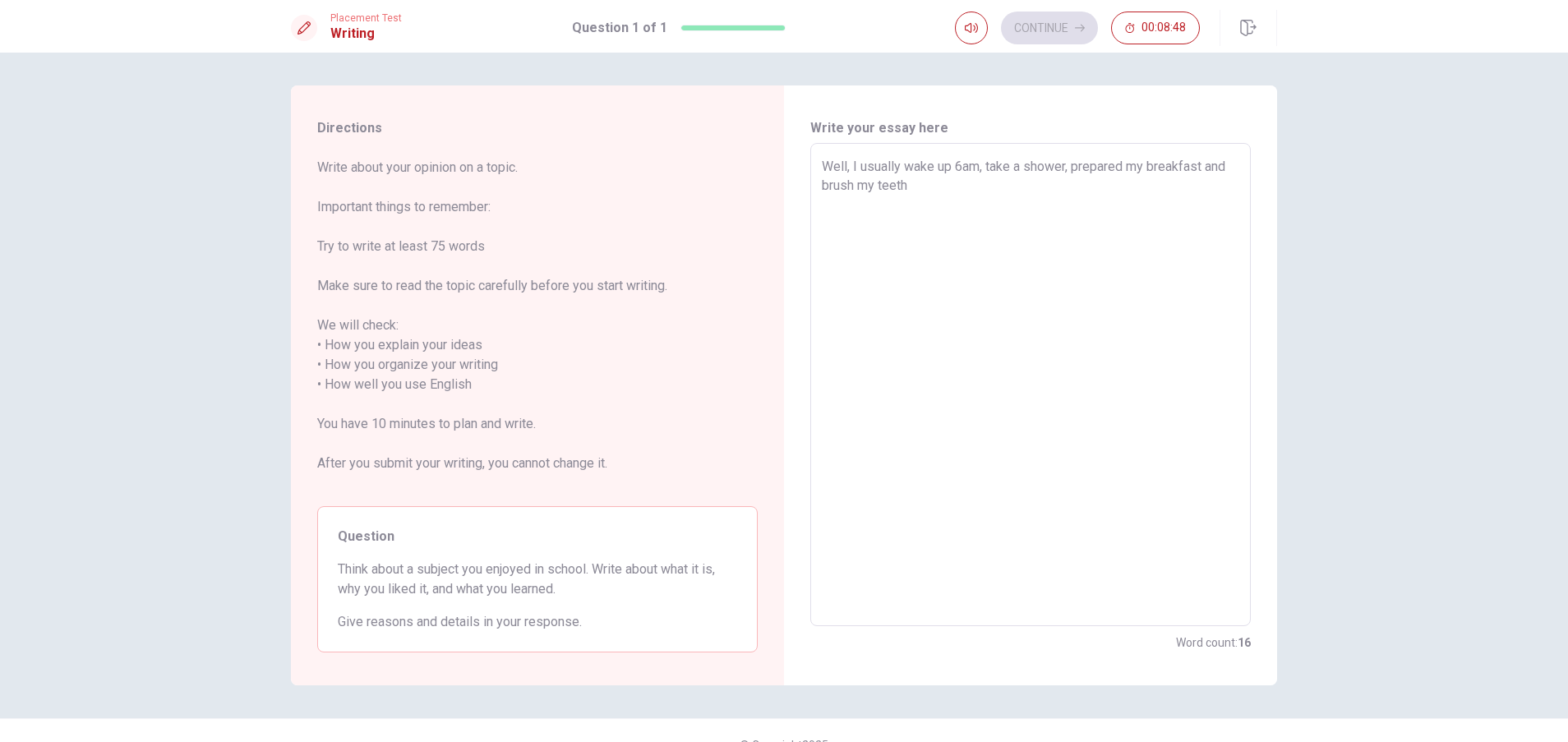 type on "x" 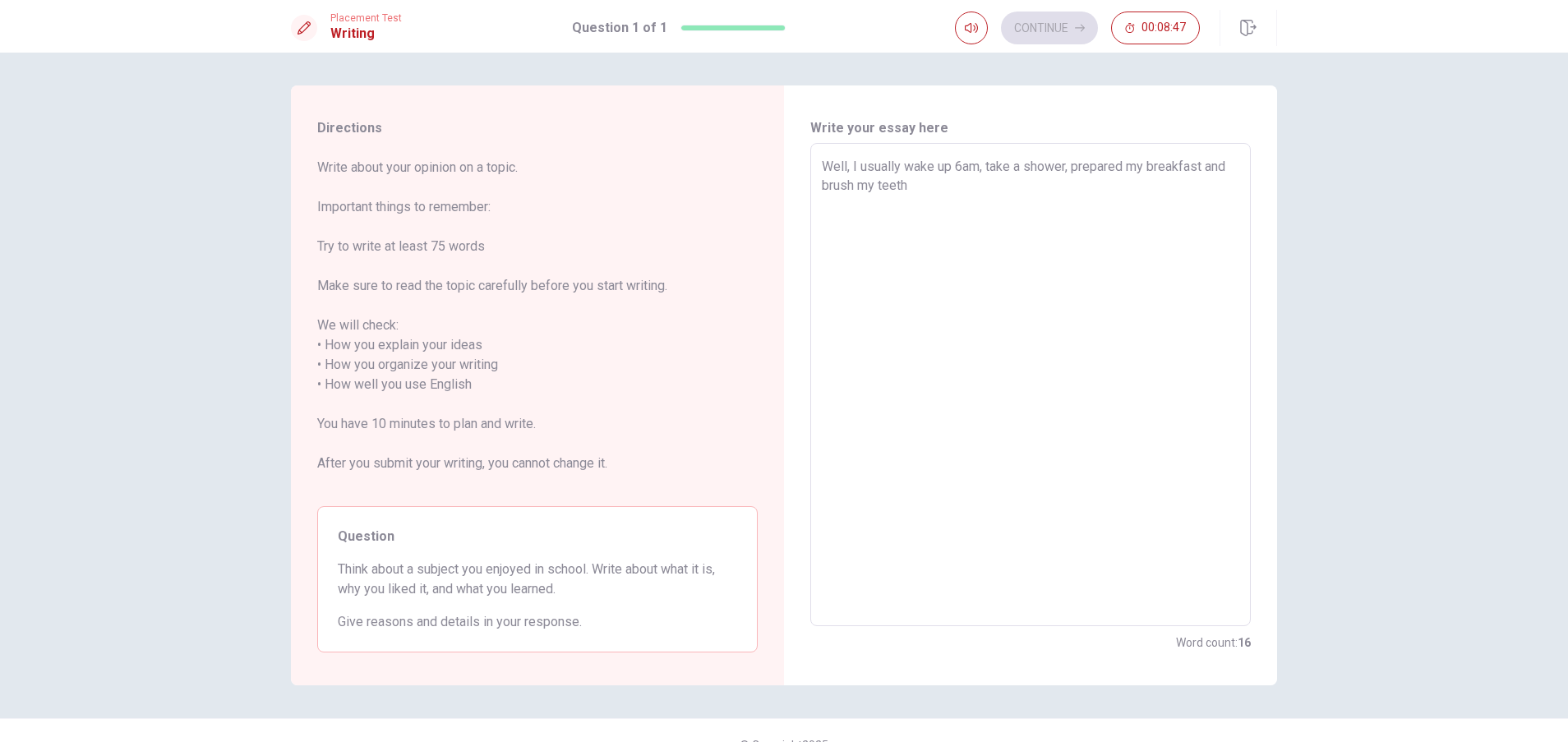 type on "Well, I usually wake up 6am, take a shower, prepared my breakfast and brush my teeth." 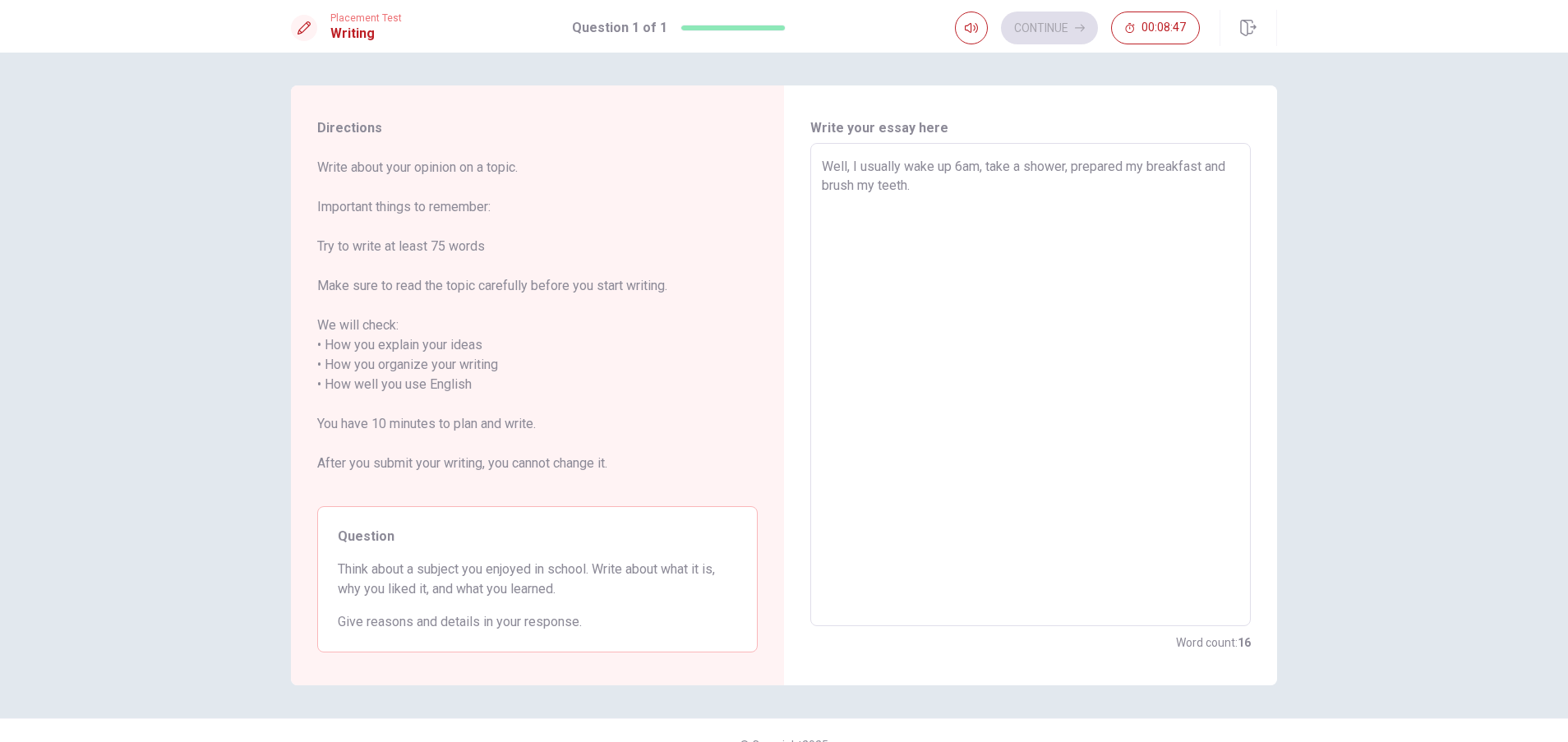 type on "x" 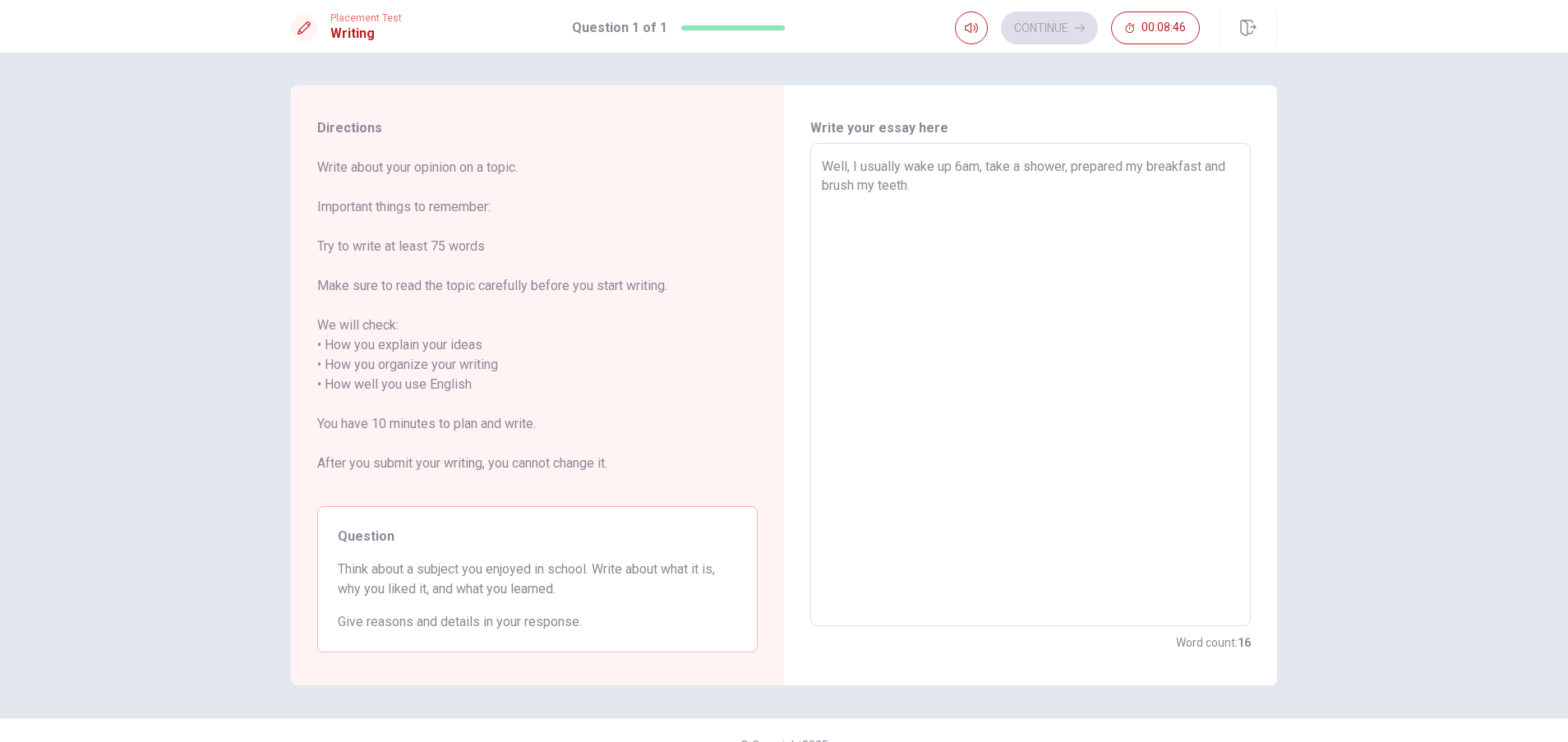 type on "Well, I usually wake up 6am, take a shower, prepared my breakfast and brush my teeth." 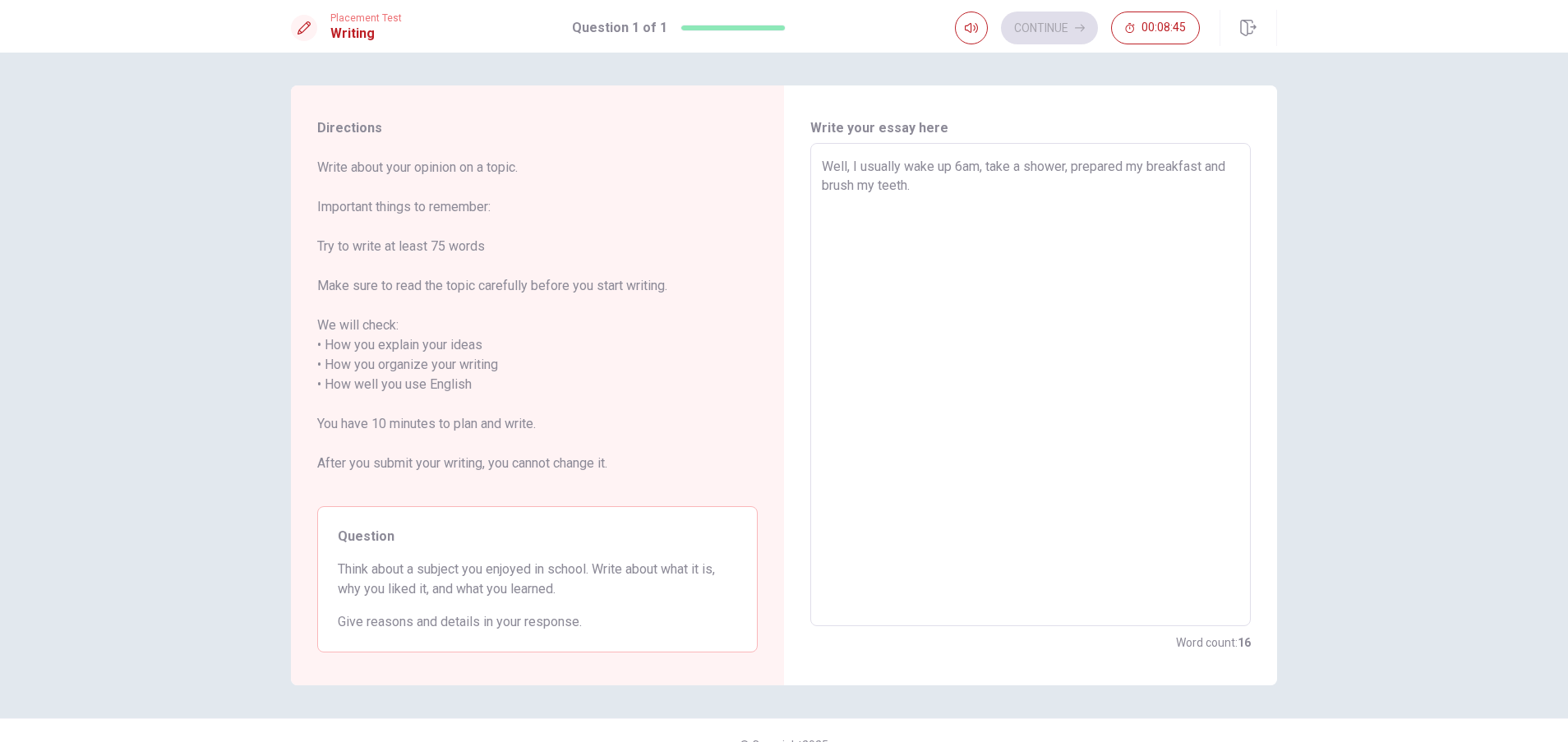 type on "x" 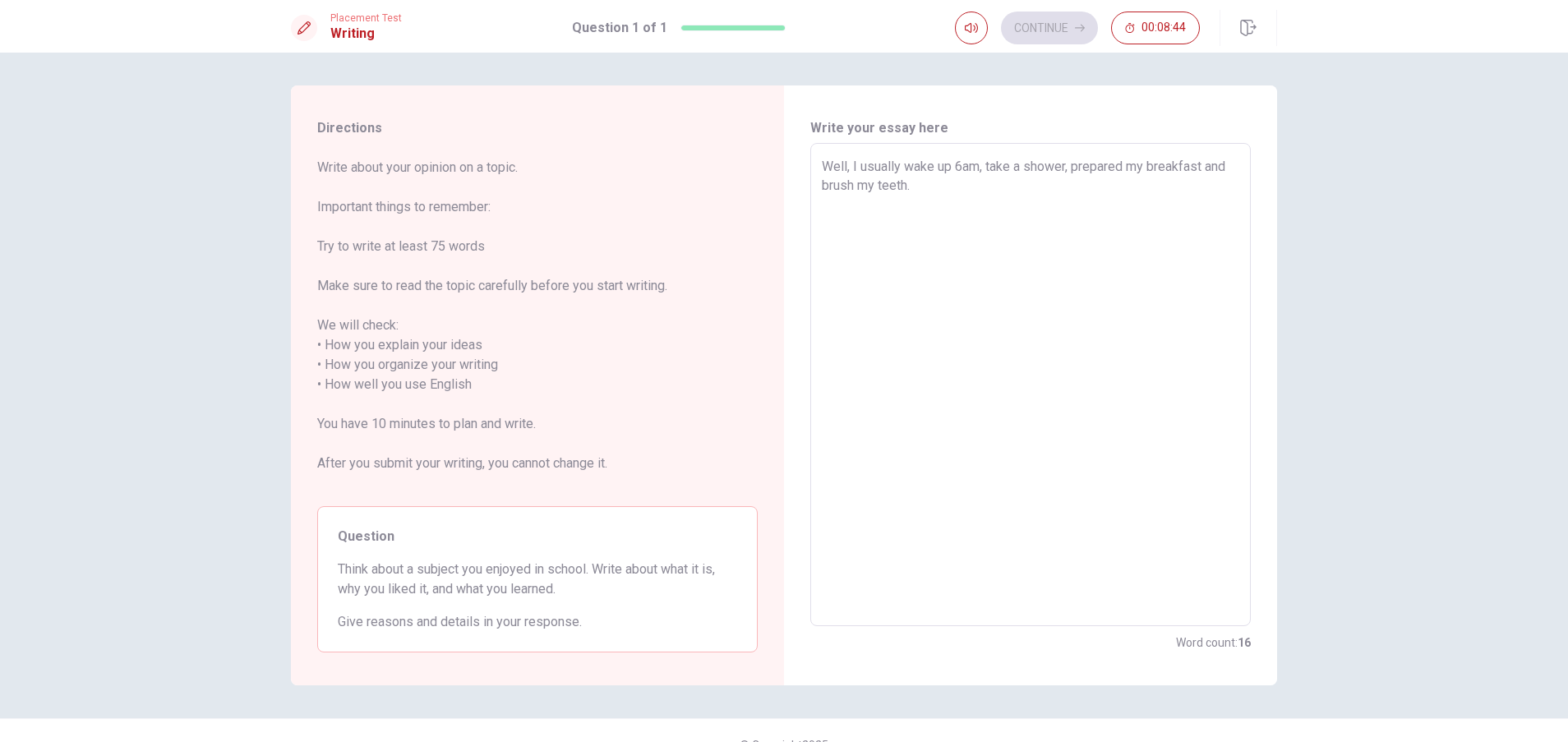 type on "Well, I usually wake up 6am, take a shower, prepared my breakfast and brush my teeth.
S" 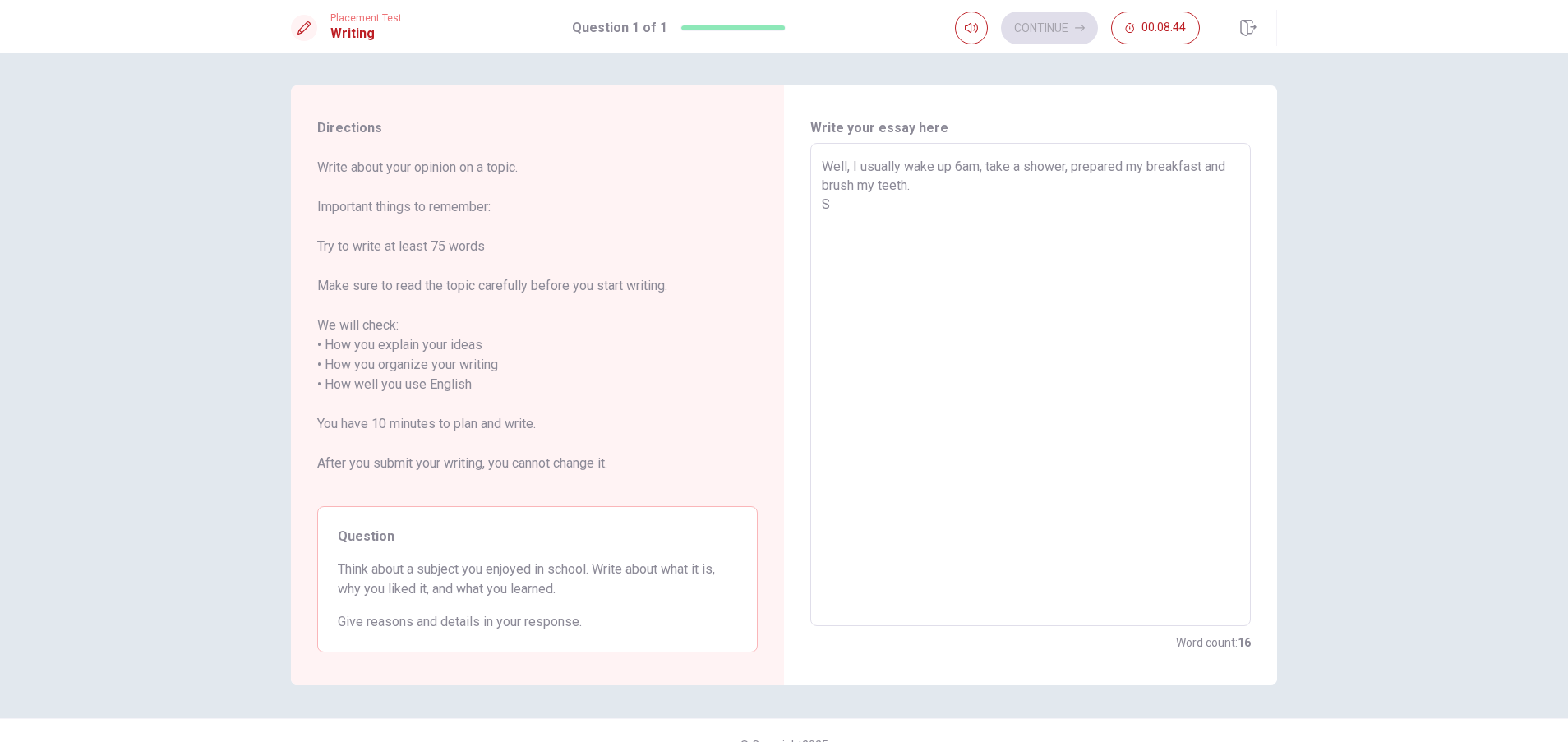 type on "x" 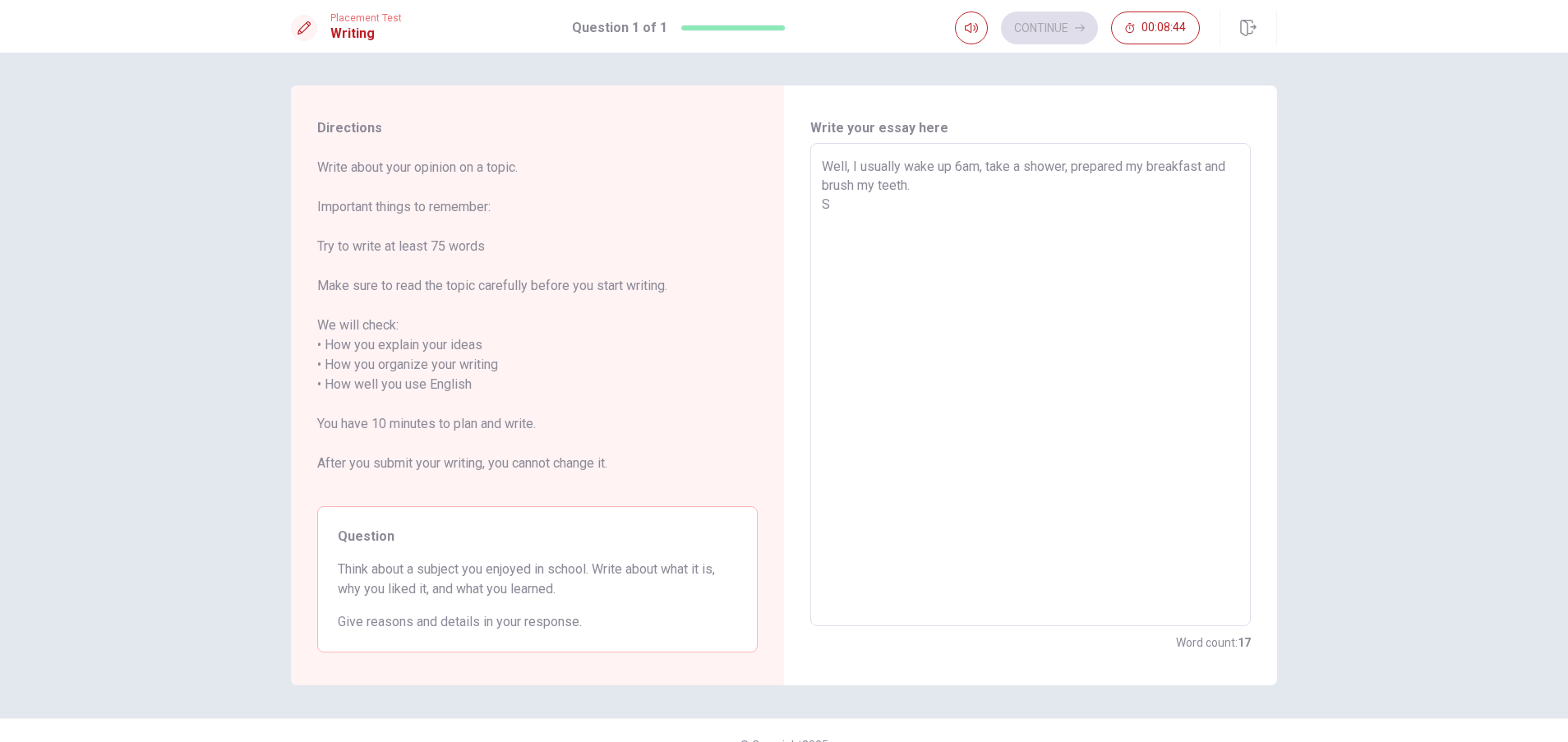 type on "Well, I usually wake up 6am, take a shower, prepared my breakfast and brush my teeth.
St" 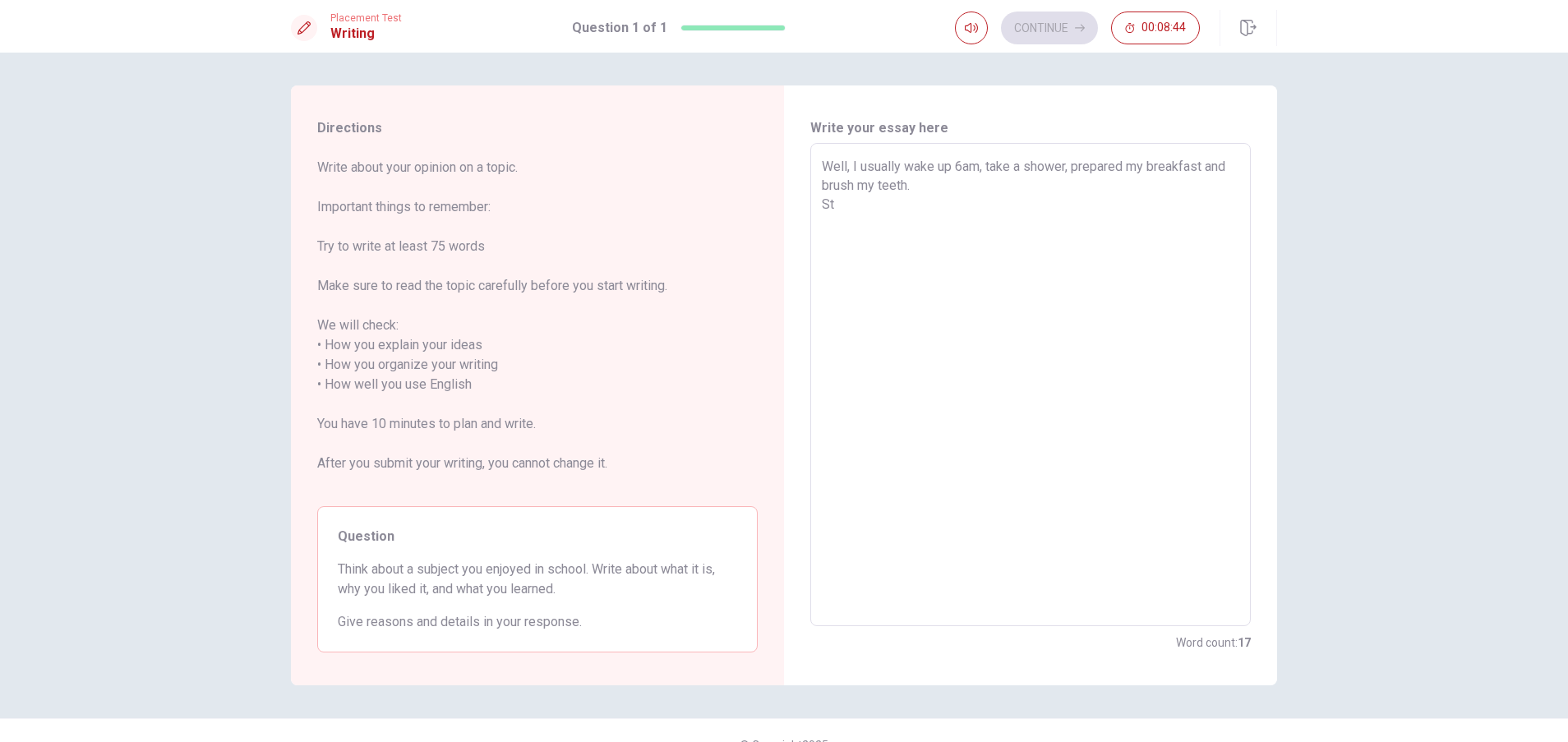 type on "x" 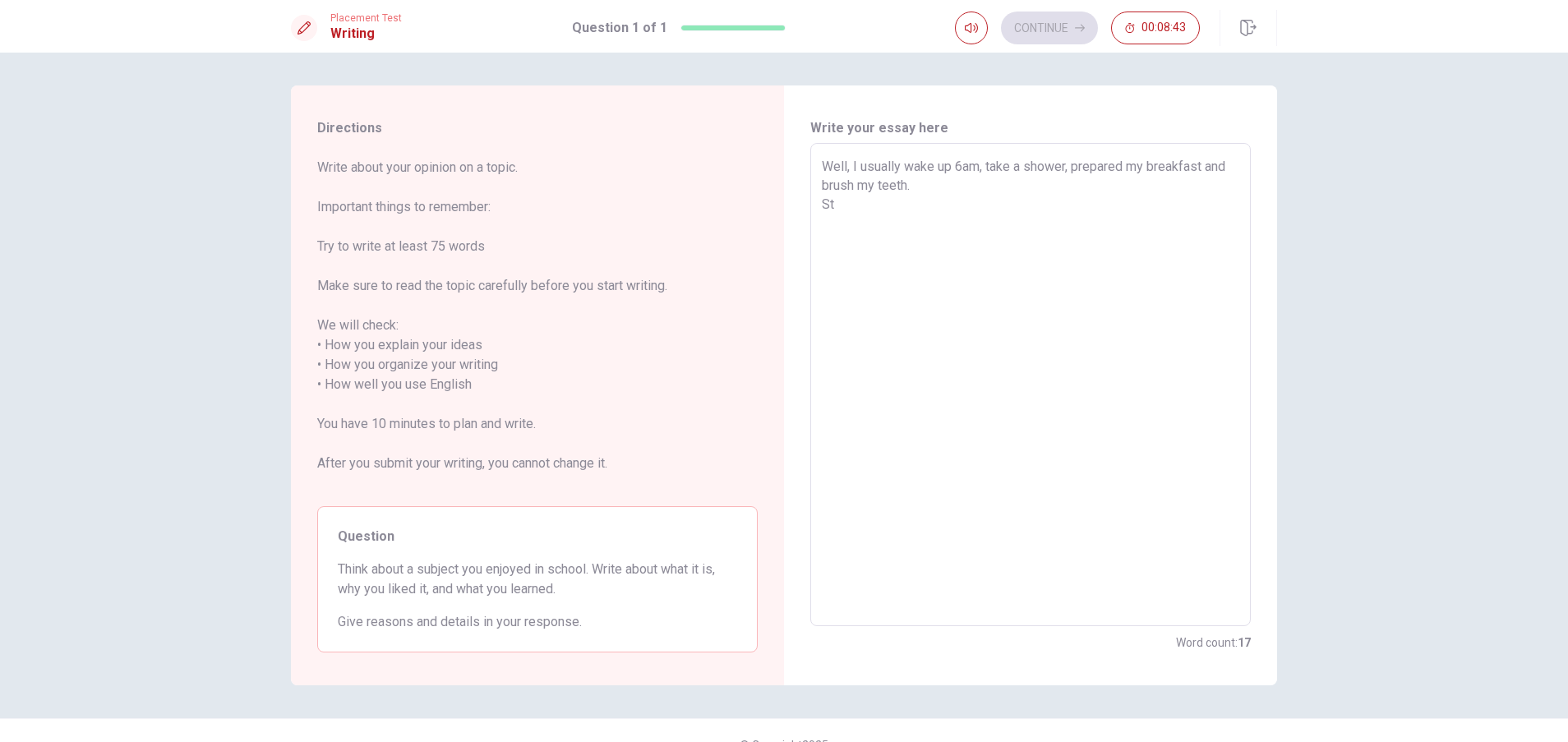 type on "Well, I usually wake up 6am, take a shower, prepared my breakfast and brush my teeth.
Sta" 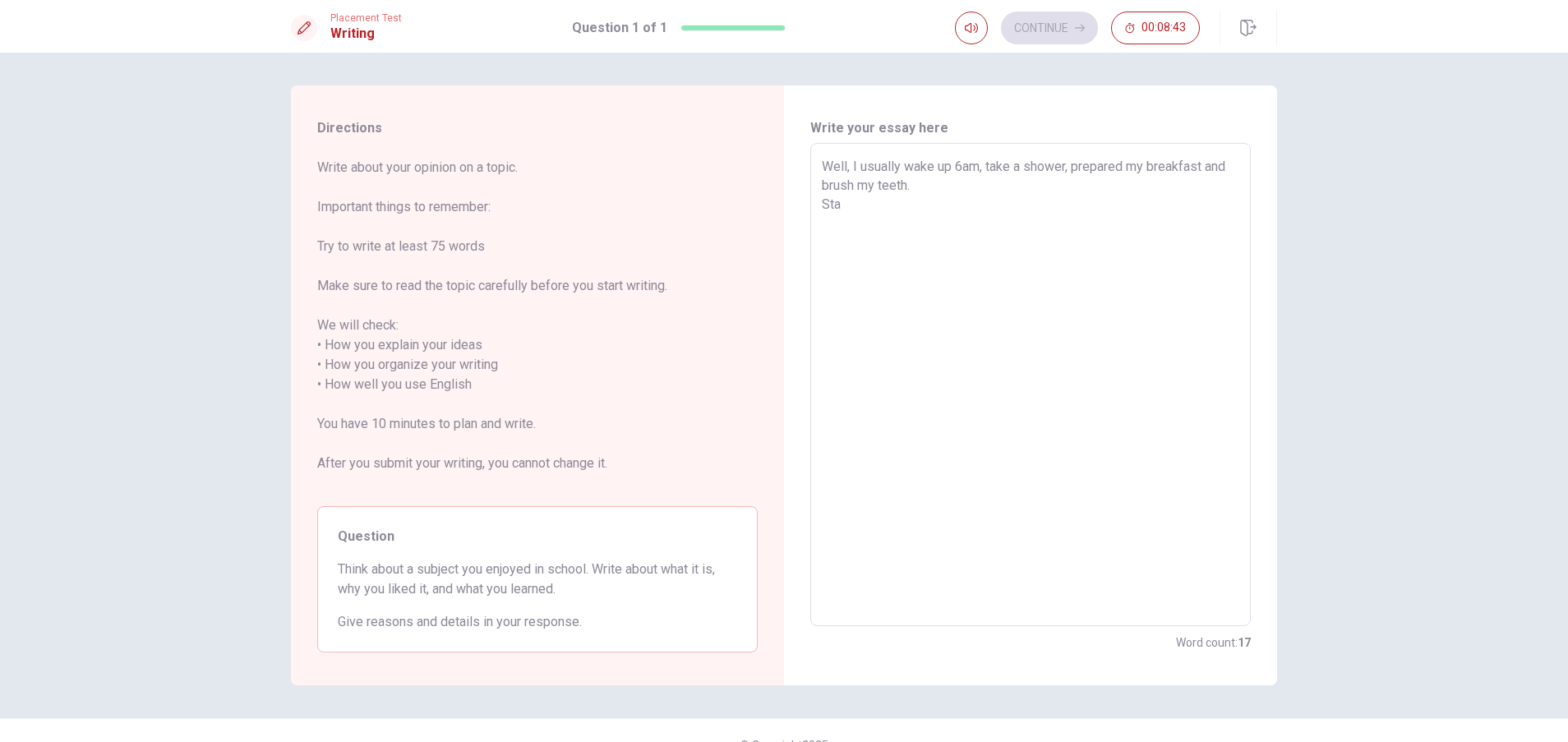 type on "x" 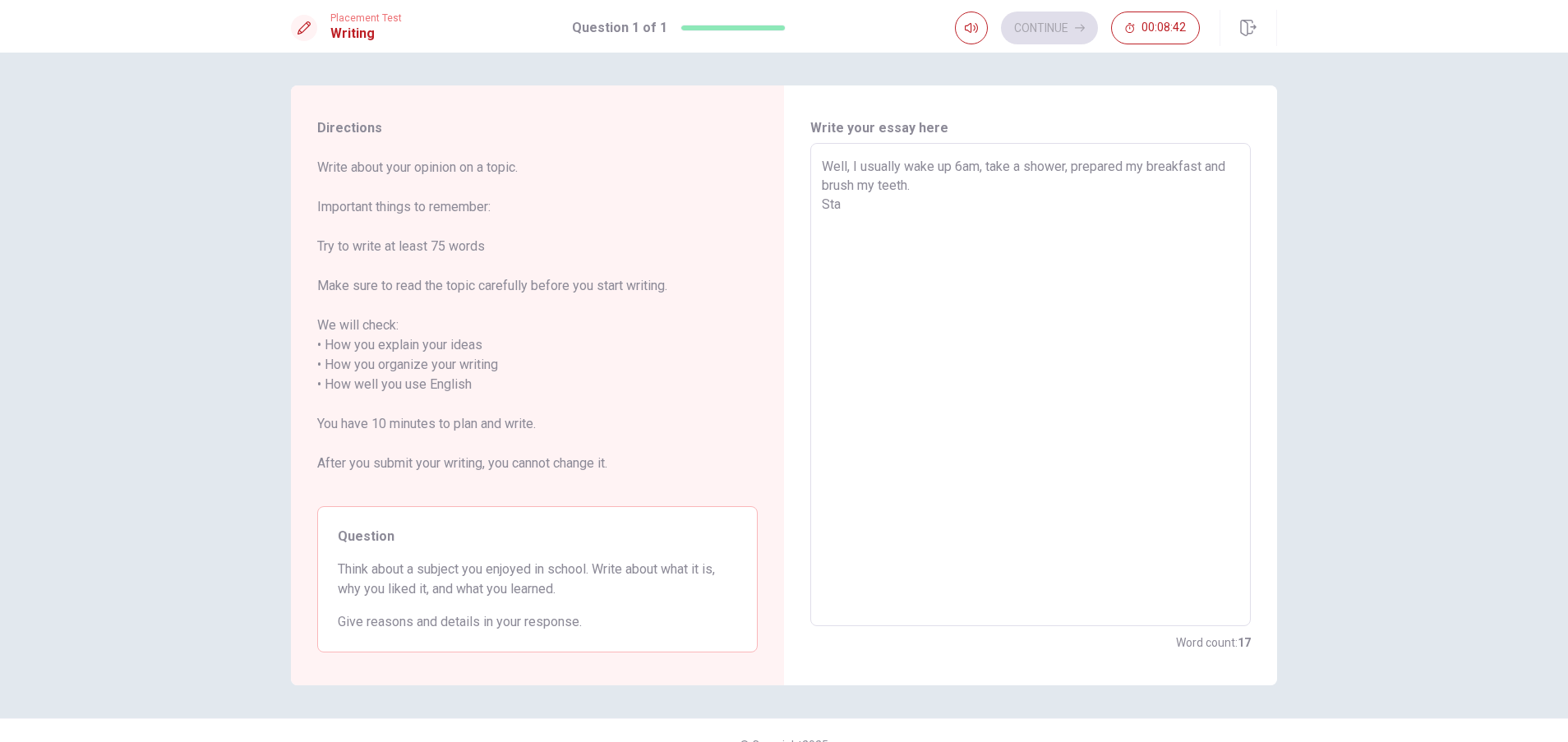 type on "Well, I usually wake up 6am, take a shower, prepared my breakfast and brush my teeth.
Stat" 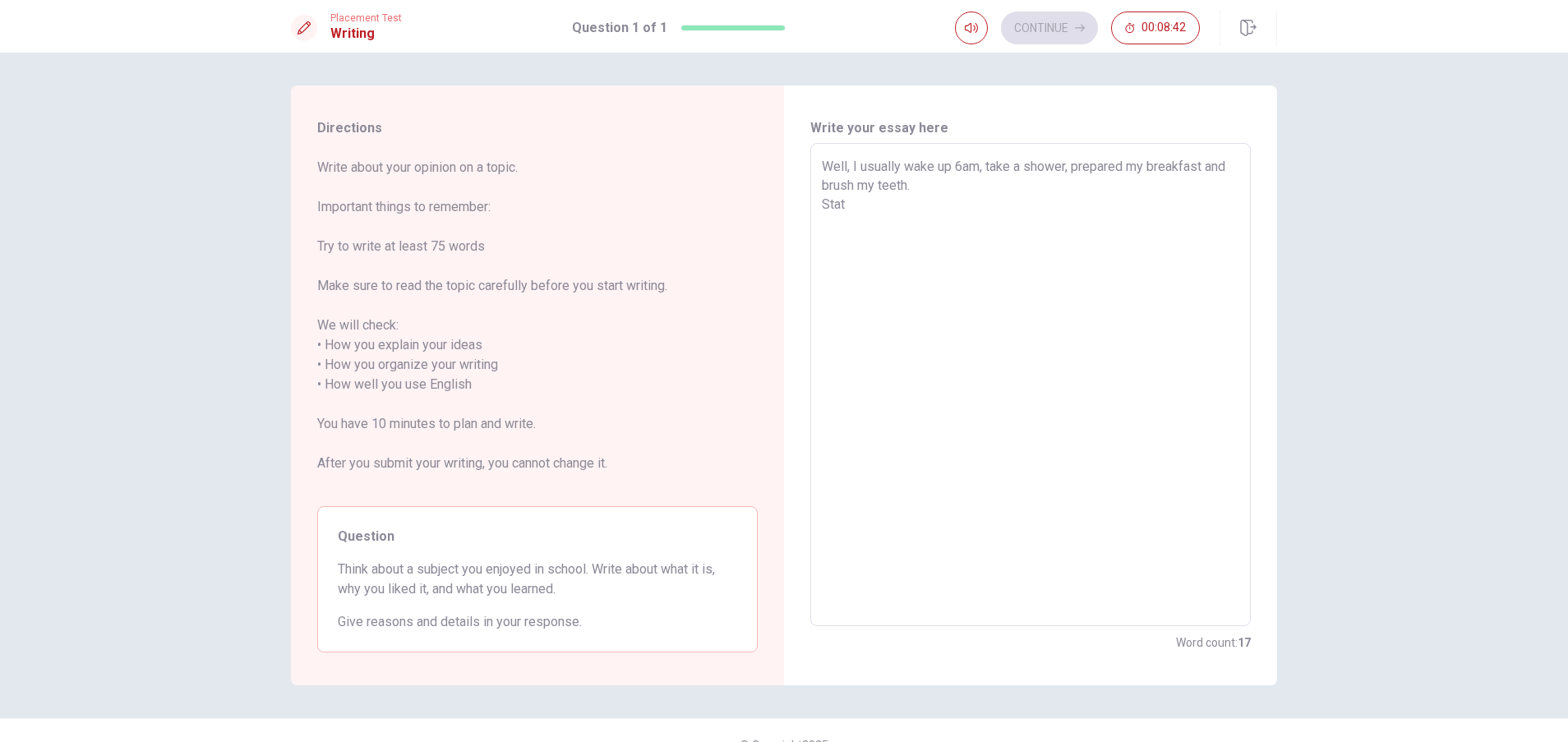 type on "x" 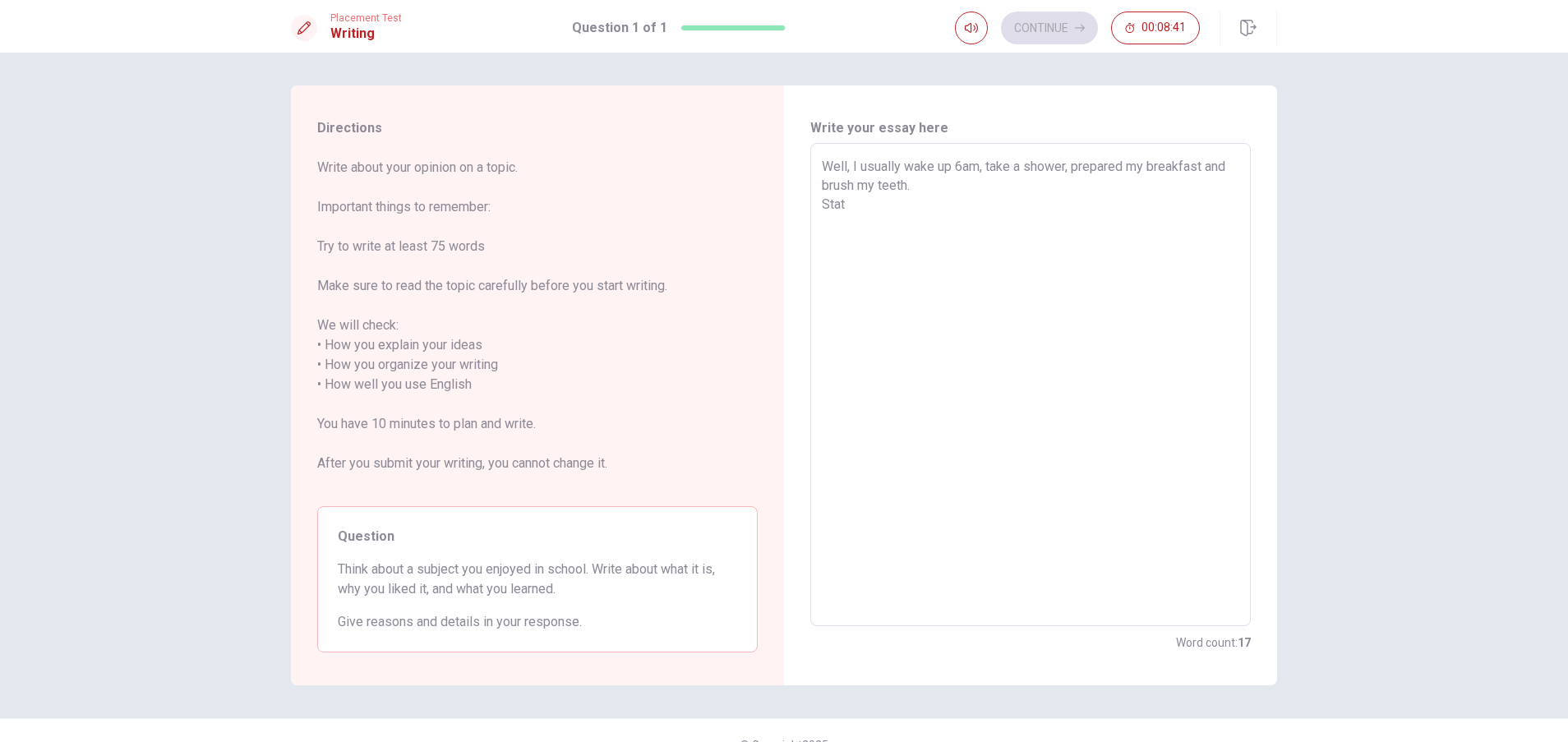 type on "Well, I usually wake up 6am, take a shower, prepared my breakfast and brush my teeth.
Sta" 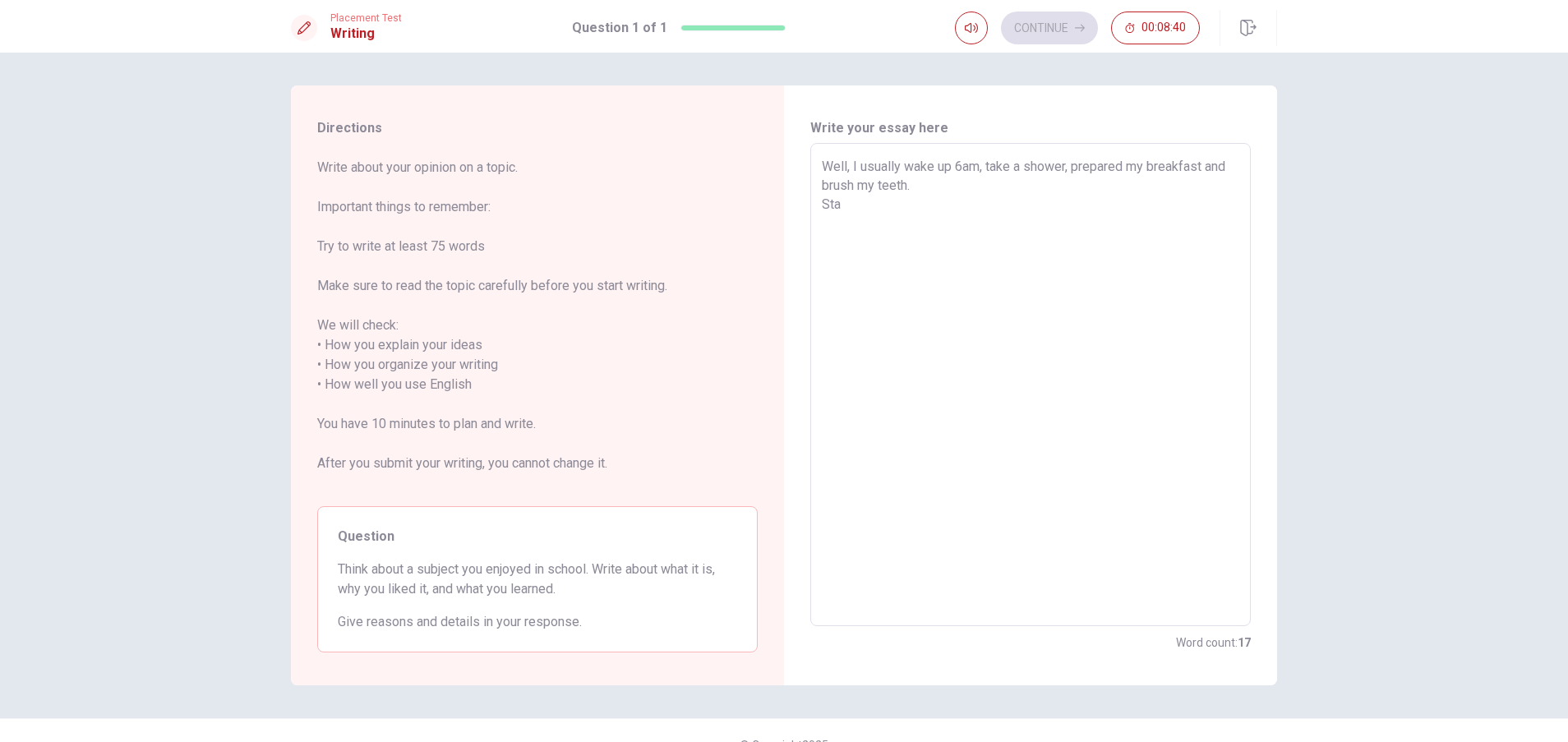 type on "x" 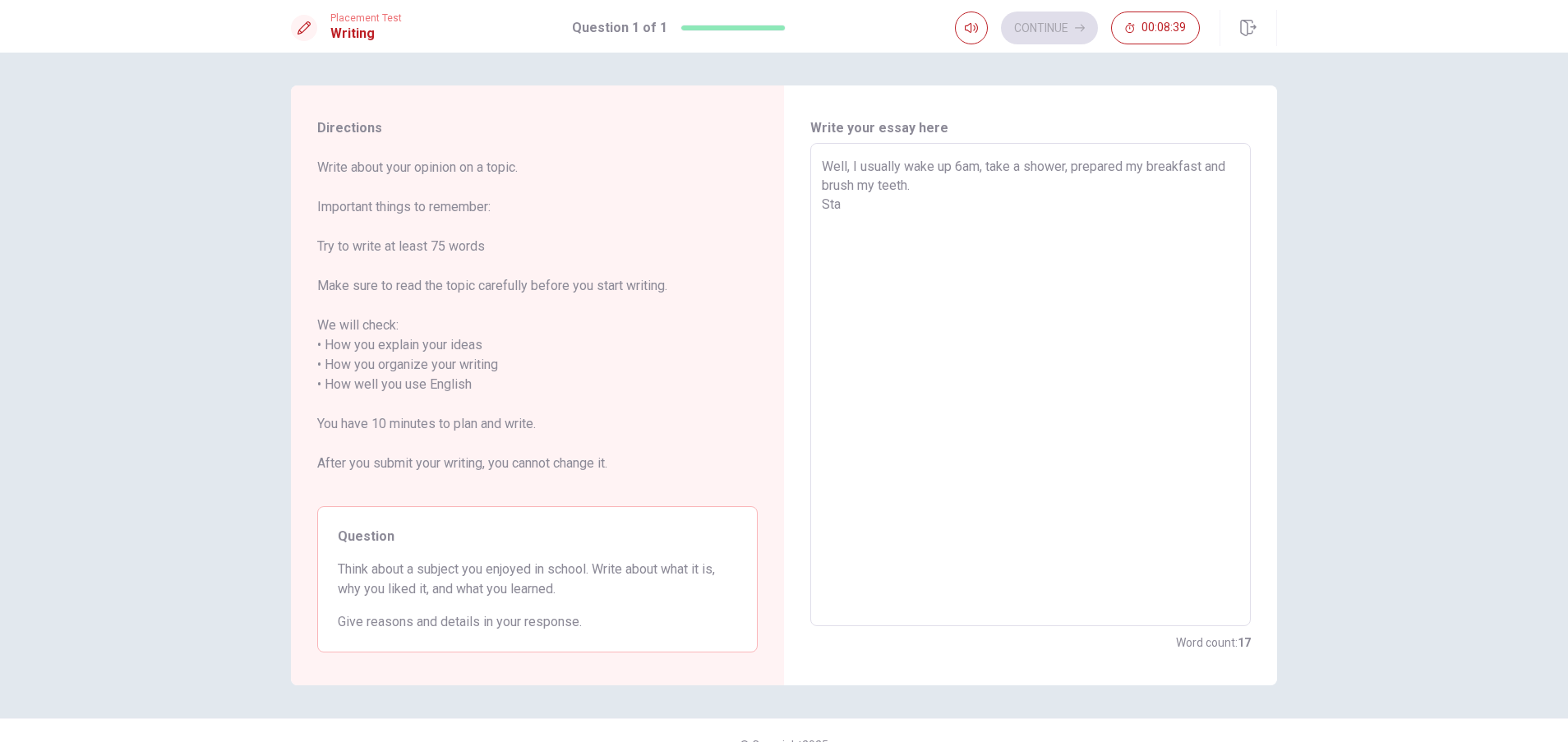 type on "Well, I usually wake up 6am, take a shower, prepared my breakfast and brush my teeth.
Staa" 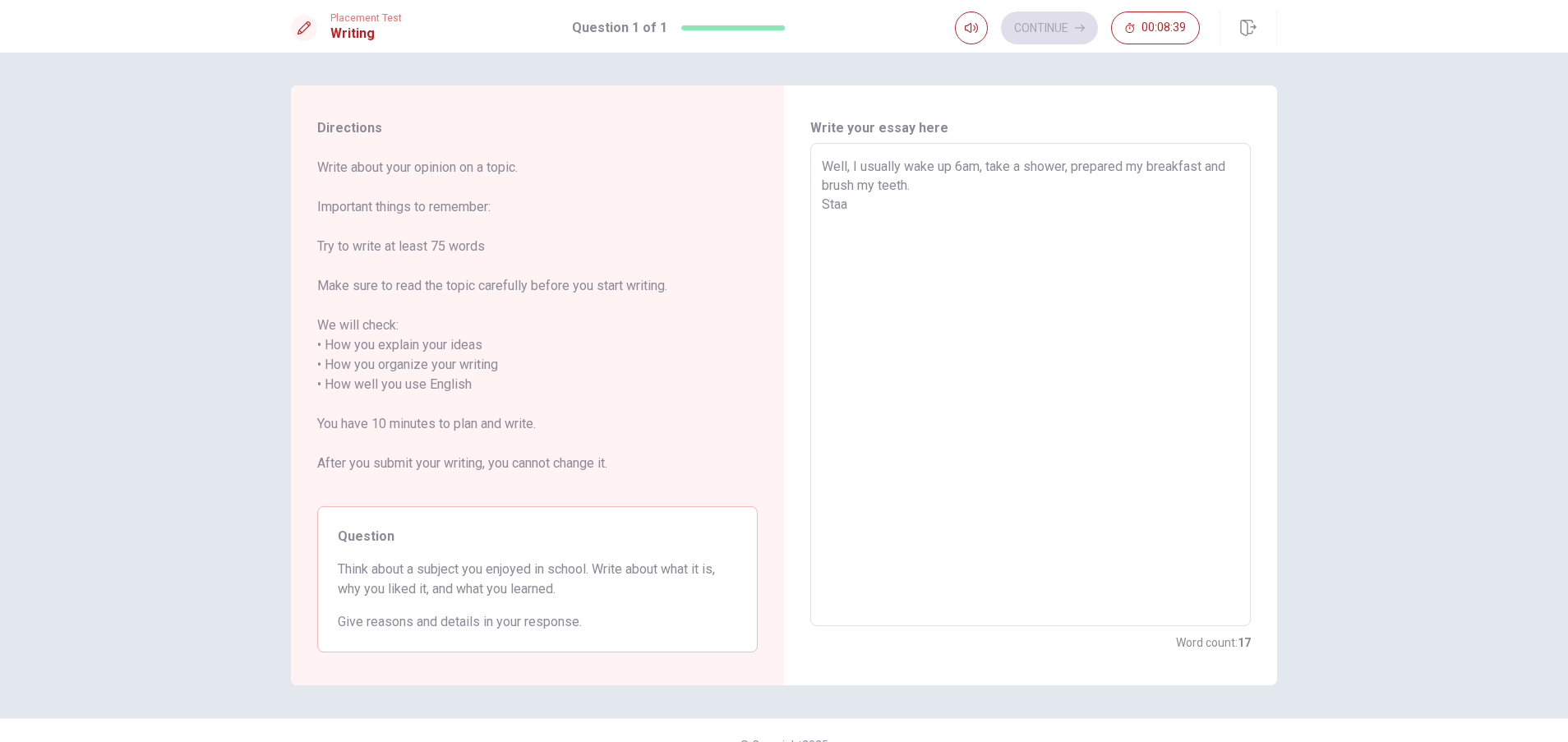 type 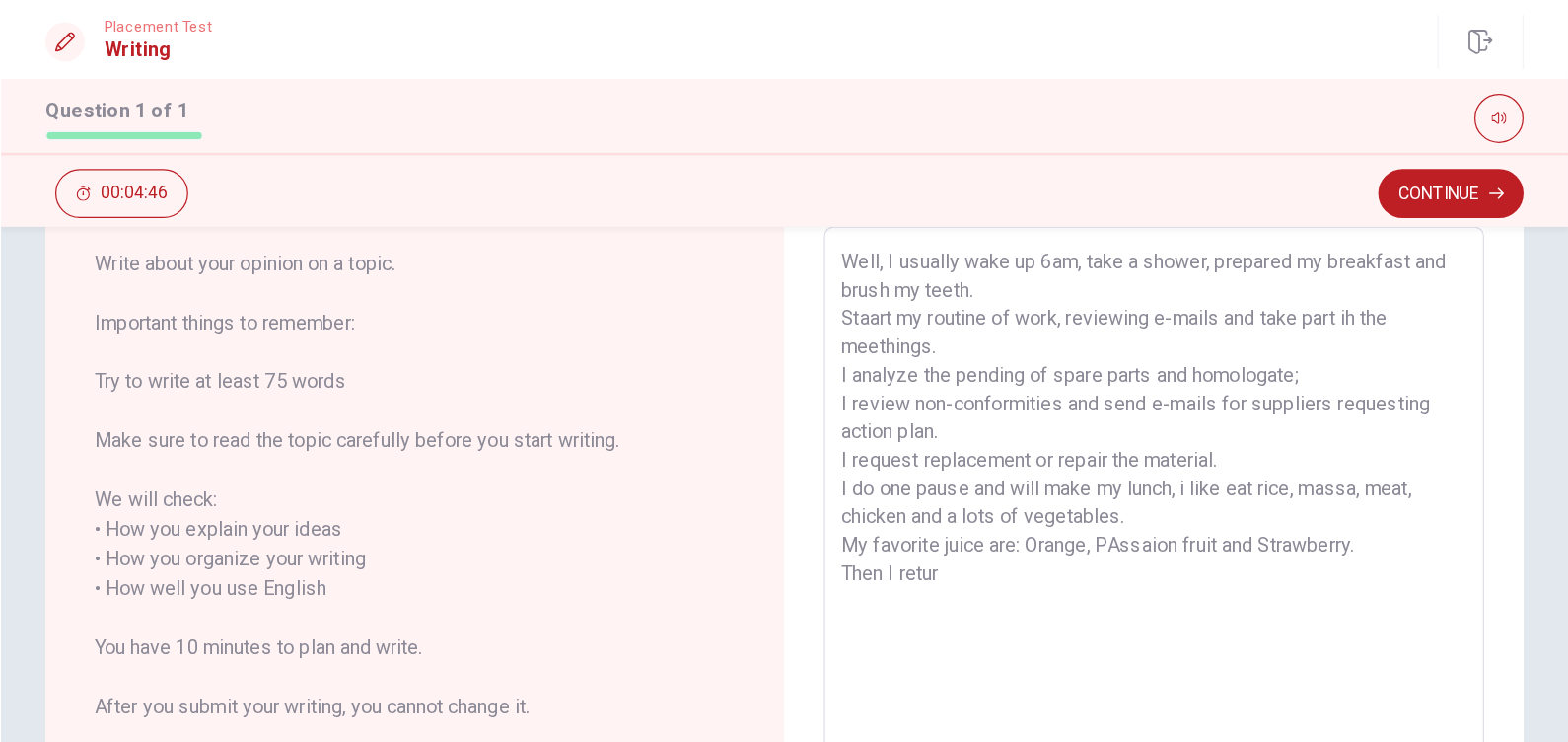 scroll, scrollTop: 197, scrollLeft: 0, axis: vertical 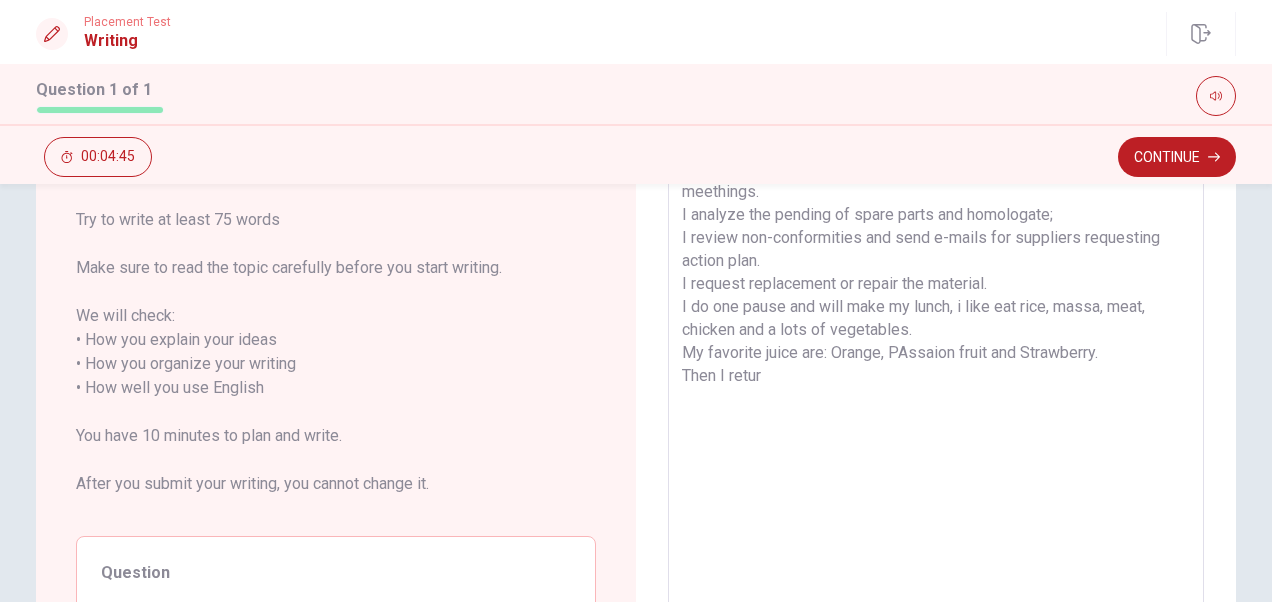 click on "Well, I usually wake up 6am, take a shower, prepared my breakfast and brush my teeth.
Staart my routine of work, reviewing e-mails and take part ih the meethings.
I analyze the pending of spare parts and homologate;
I review non-conformities and send e-mails for suppliers requesting action plan.
I request replacement or repair the material.
I do one pause and will make my lunch, i like eat rice, massa, meat, chicken and a lots of vegetables.
My favorite juice are: Orange, PAssaion fruit and Strawberry.
Then I retur" at bounding box center [936, 388] 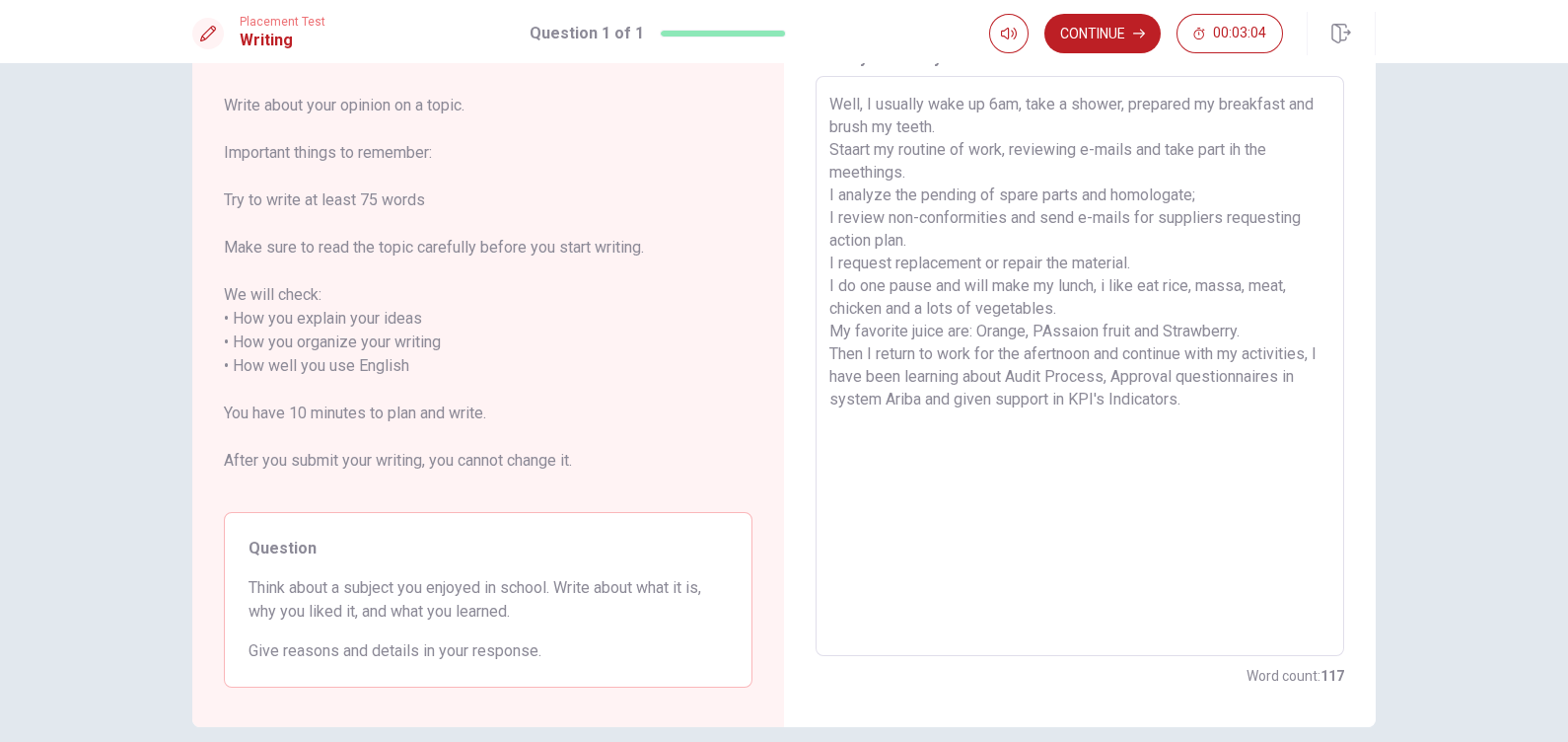 scroll, scrollTop: 0, scrollLeft: 0, axis: both 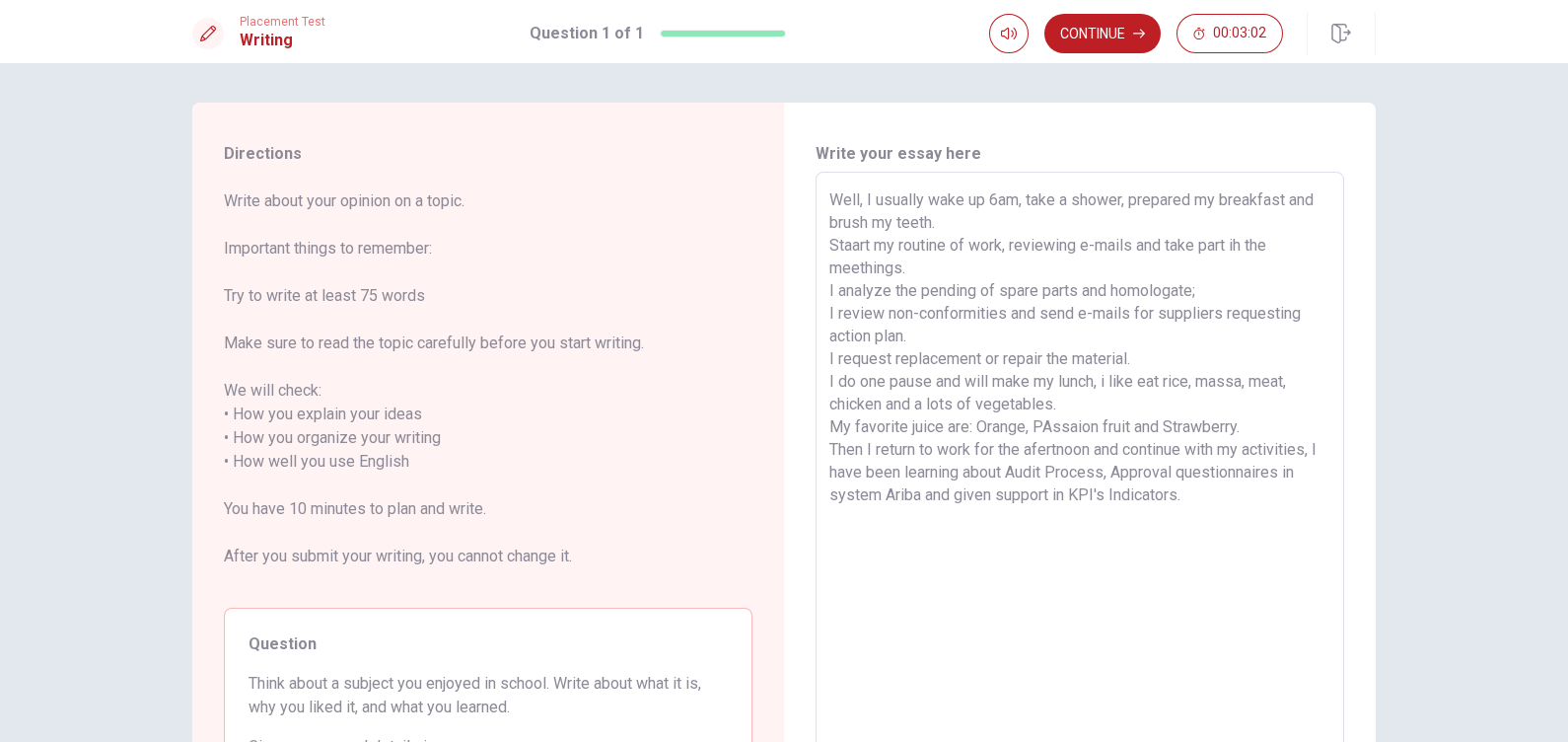 click on "Directions Write about your opinion on a topic.
Important things to remember:
Try to write at least 75 words
Make sure to read the topic carefully before you start writing.
We will check:
• How you explain your ideas
• How you organize your writing
• How well you use English
You have 10 minutes to plan and write.
After you submit your writing, you cannot change it.  Question Think about a subject you enjoyed in school. Write about what it is, why you liked it, and what you learned.  Give reasons and details in your response. Write your essay here x ​ Word count :  117 © Copyright  2025" at bounding box center [784, 403] 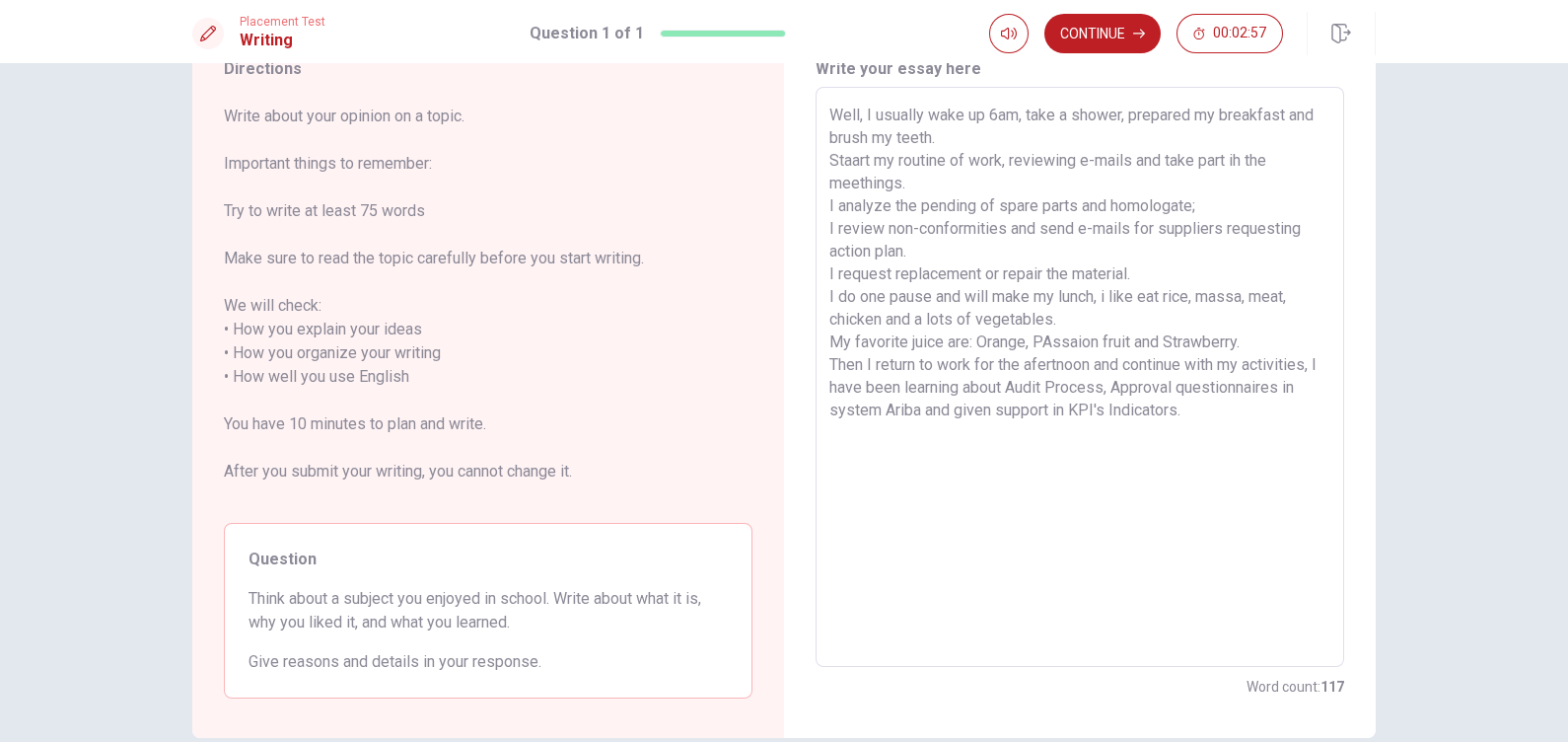 scroll, scrollTop: 183, scrollLeft: 0, axis: vertical 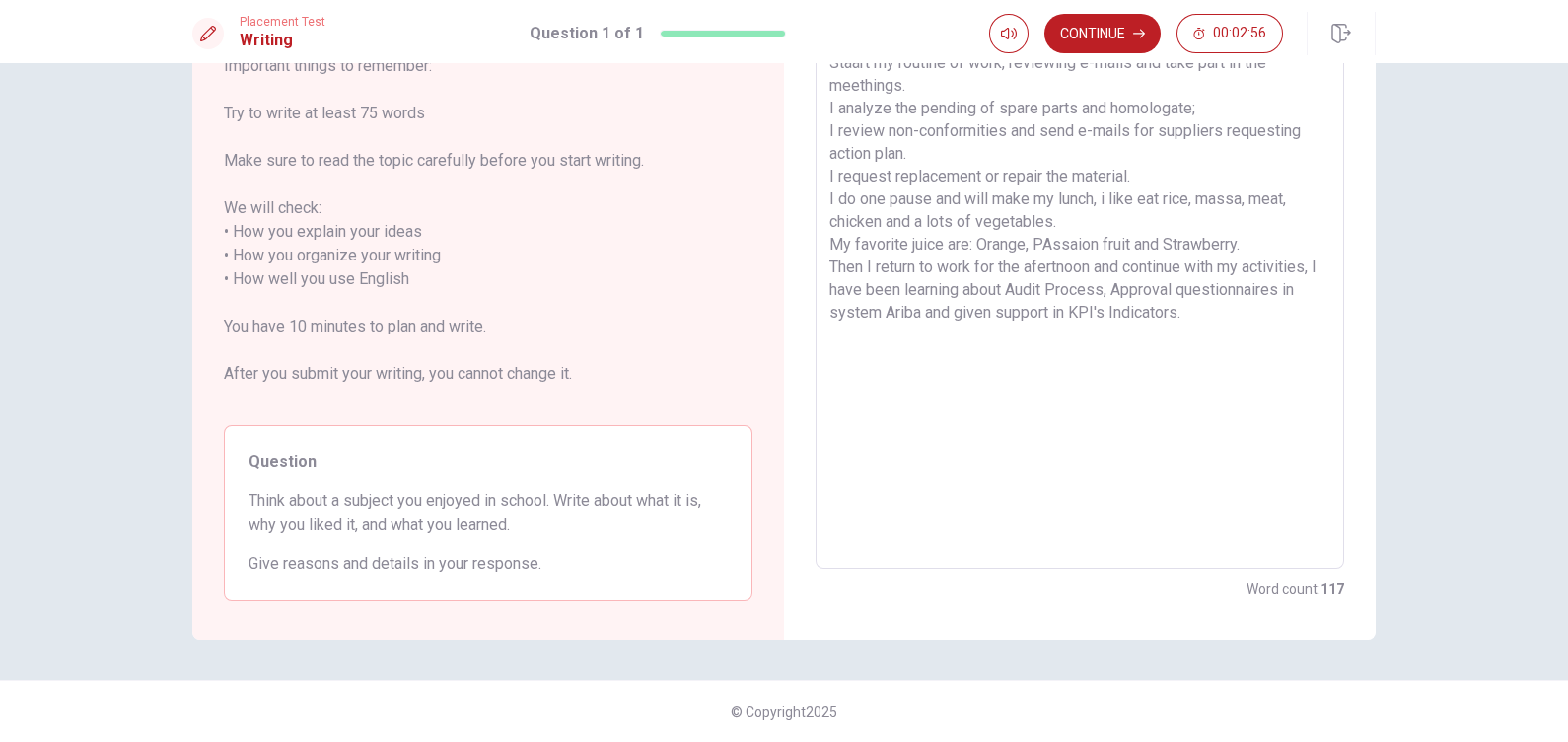 click on "Well, I usually wake up 6am, take a shower, prepared my breakfast and brush my teeth.
Staart my routine of work, reviewing e-mails and take part ih the meethings.
I analyze the pending of spare parts and homologate;
I review non-conformities and send e-mails for suppliers requesting action plan.
I request replacement or repair the material.
I do one pause and will make my lunch, i like eat rice, massa, meat, chicken and a lots of vegetables.
My favorite juice are: Orange, PAssaion fruit and Strawberry.
Then I return to work for the afertnoon and continue with my activities, I have been learning about Audit Process, Approval questionnaires in system Ariba and given support in KPI's Indicators." at bounding box center (1080, 279) 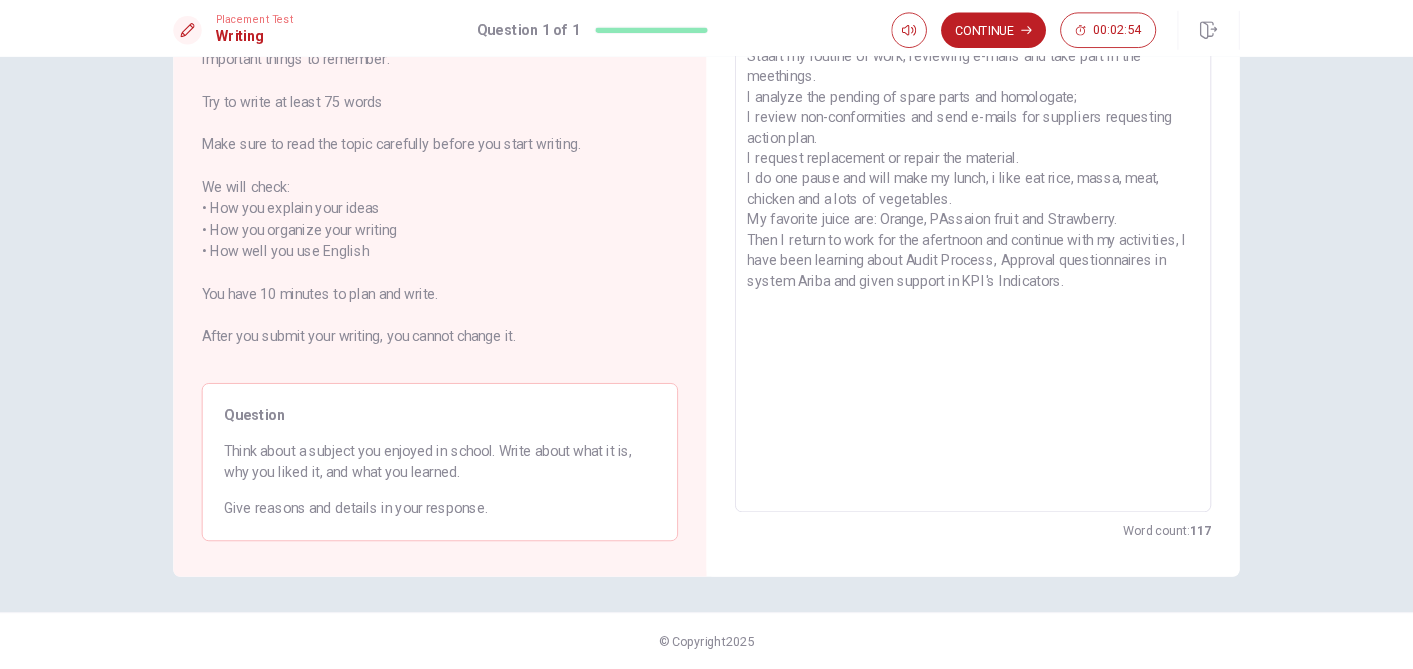 scroll, scrollTop: 0, scrollLeft: 0, axis: both 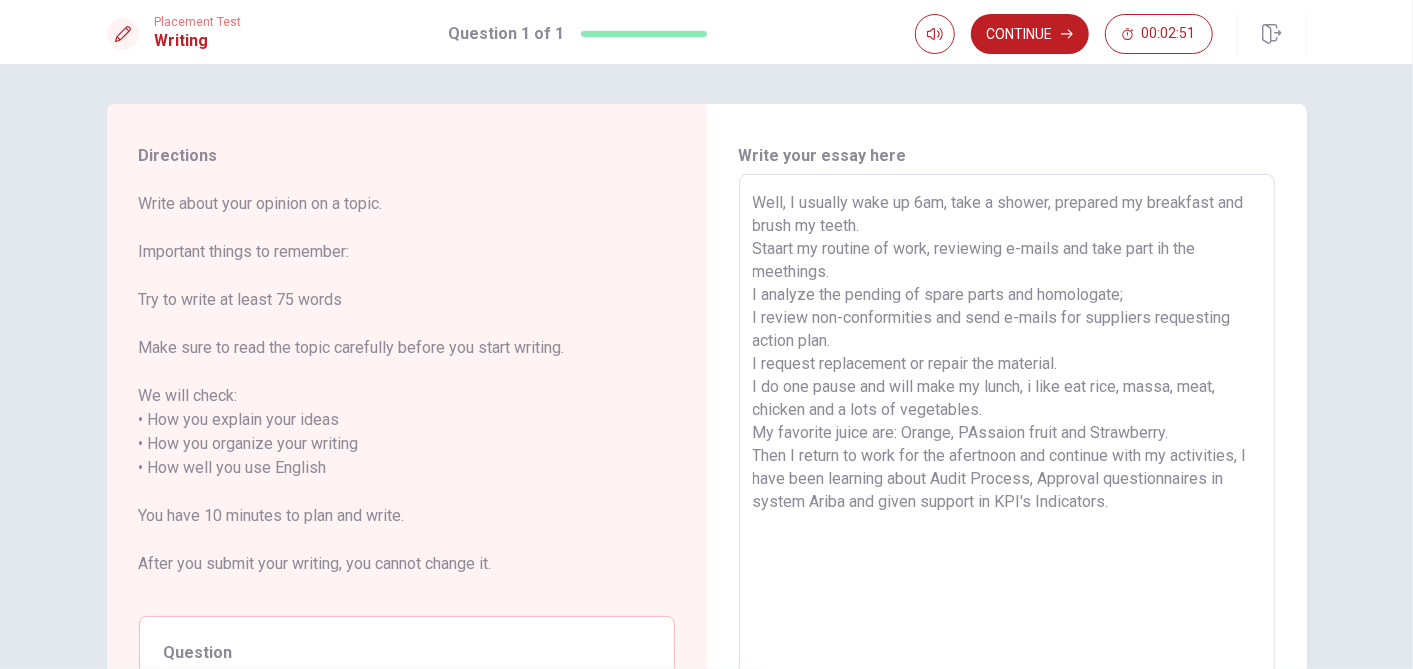 click on "Well, I usually wake up 6am, take a shower, prepared my breakfast and brush my teeth.
Staart my routine of work, reviewing e-mails and take part ih the meethings.
I analyze the pending of spare parts and homologate;
I review non-conformities and send e-mails for suppliers requesting action plan.
I request replacement or repair the material.
I do one pause and will make my lunch, i like eat rice, massa, meat, chicken and a lots of vegetables.
My favorite juice are: Orange, PAssaion fruit and Strawberry.
Then I return to work for the afertnoon and continue with my activities, I have been learning about Audit Process, Approval questionnaires in system Ariba and given support in KPI's Indicators." at bounding box center (1007, 468) 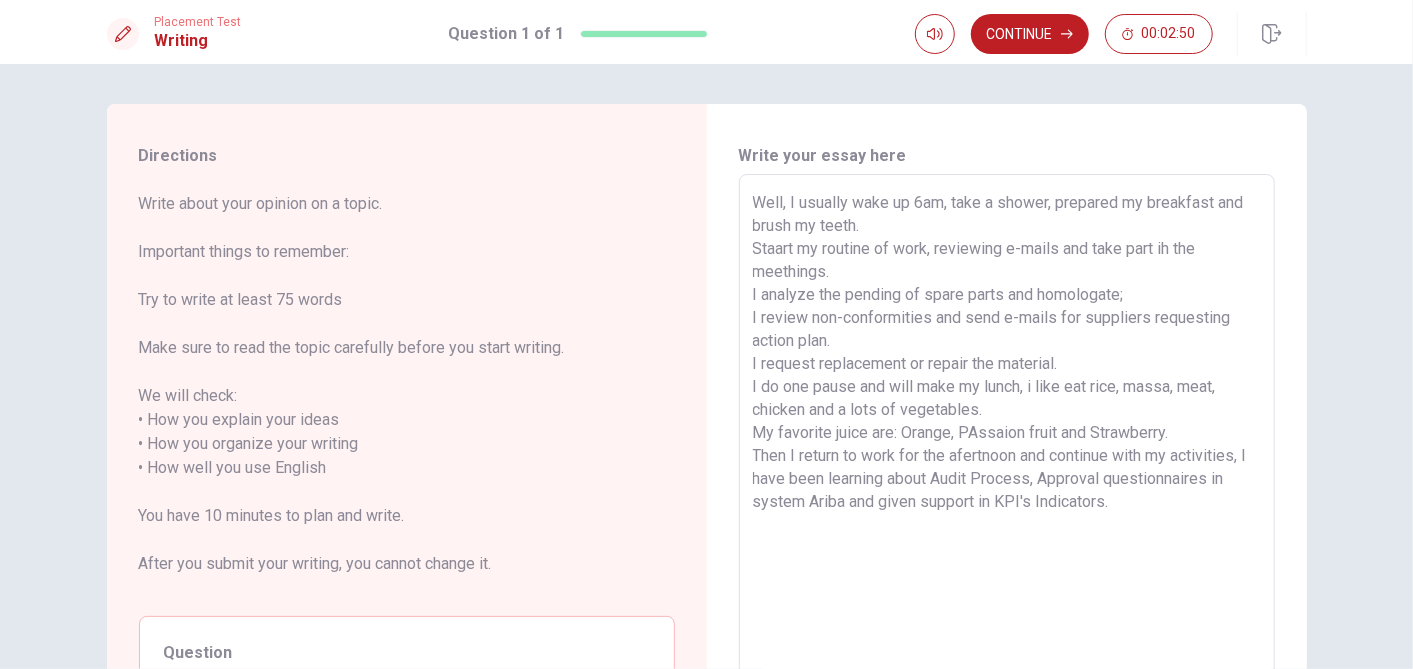 click on "Well, I usually wake up 6am, take a shower, prepared my breakfast and brush my teeth.
Staart my routine of work, reviewing e-mails and take part ih the meethings.
I analyze the pending of spare parts and homologate;
I review non-conformities and send e-mails for suppliers requesting action plan.
I request replacement or repair the material.
I do one pause and will make my lunch, i like eat rice, massa, meat, chicken and a lots of vegetables.
My favorite juice are: Orange, PAssaion fruit and Strawberry.
Then I return to work for the afertnoon and continue with my activities, I have been learning about Audit Process, Approval questionnaires in system Ariba and given support in KPI's Indicators." at bounding box center (1007, 468) 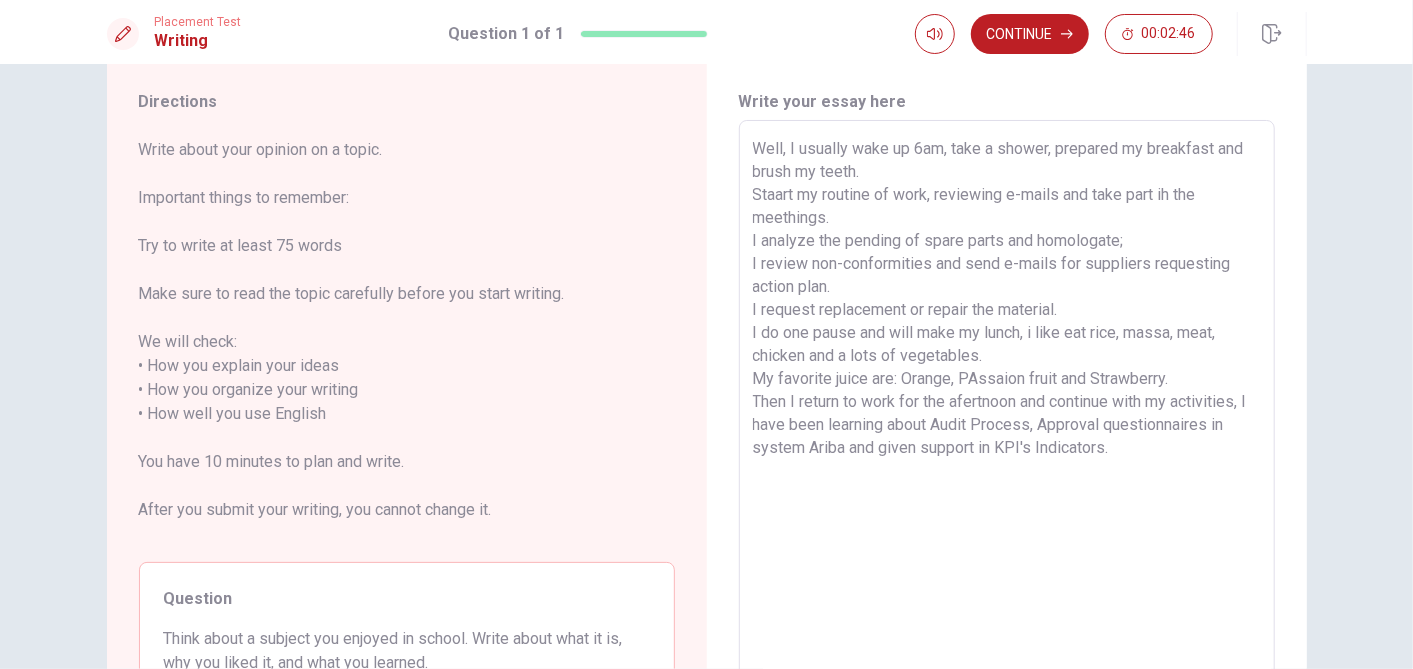 scroll, scrollTop: 45, scrollLeft: 0, axis: vertical 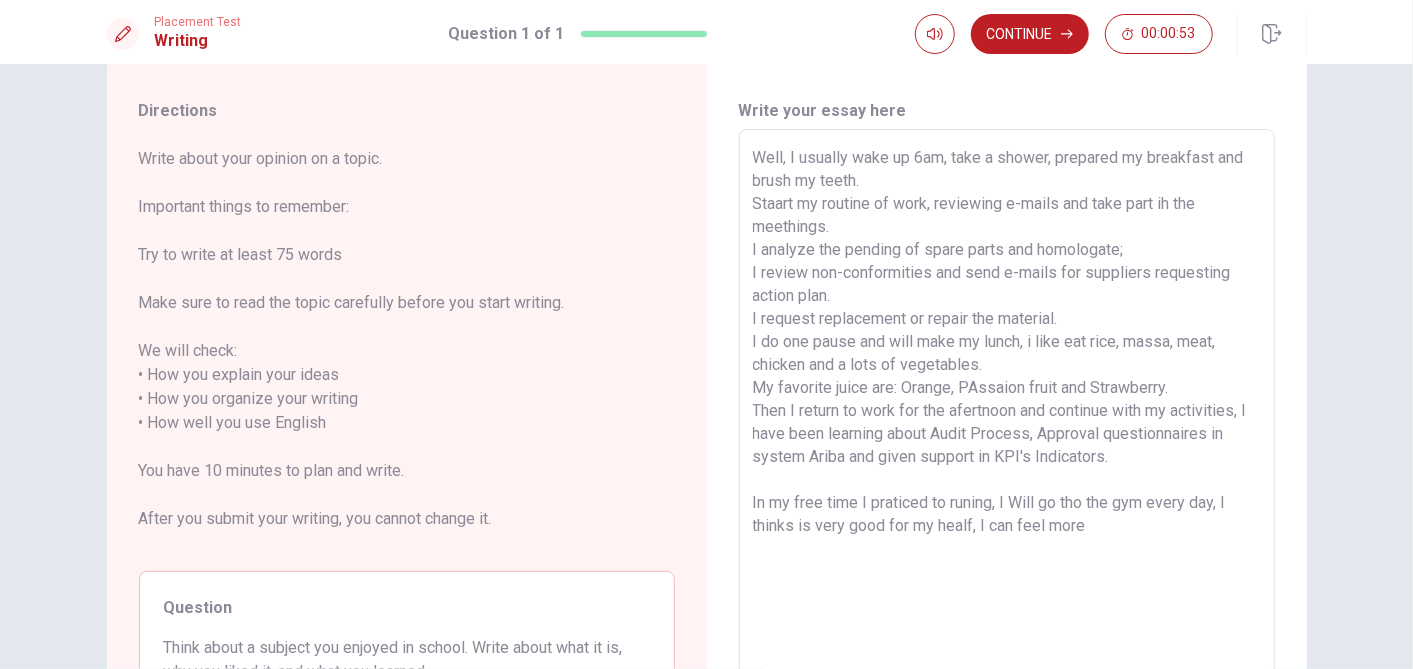 click on "Well, I usually wake up 6am, take a shower, prepared my breakfast and brush my teeth.
Staart my routine of work, reviewing e-mails and take part ih the meethings.
I analyze the pending of spare parts and homologate;
I review non-conformities and send e-mails for suppliers requesting action plan.
I request replacement or repair the material.
I do one pause and will make my lunch, i like eat rice, massa, meat, chicken and a lots of vegetables.
My favorite juice are: Orange, PAssaion fruit and Strawberry.
Then I return to work for the afertnoon and continue with my activities, I have been learning about Audit Process, Approval questionnaires in system Ariba and given support in KPI's Indicators.
In my free time I praticed to runing, I Will go tho the gym every day, I thinks is very good for my healf, I can feel more" at bounding box center (1007, 423) 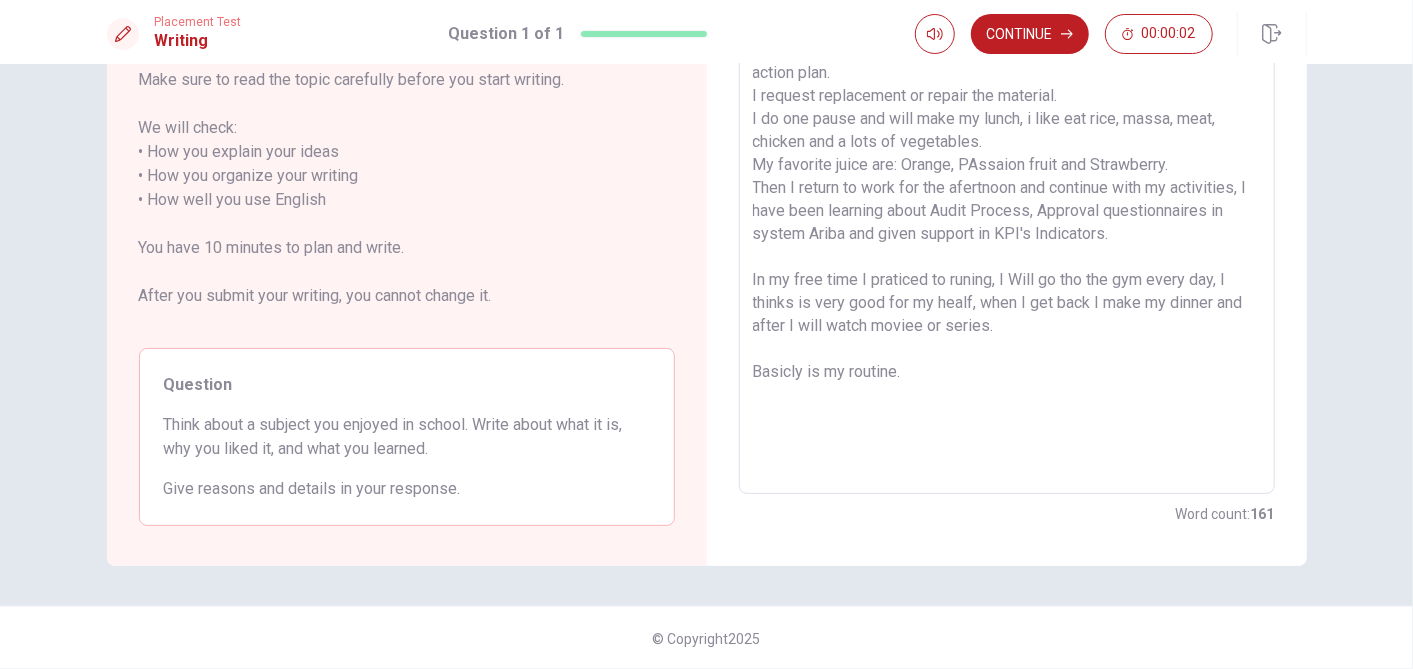 scroll, scrollTop: 0, scrollLeft: 0, axis: both 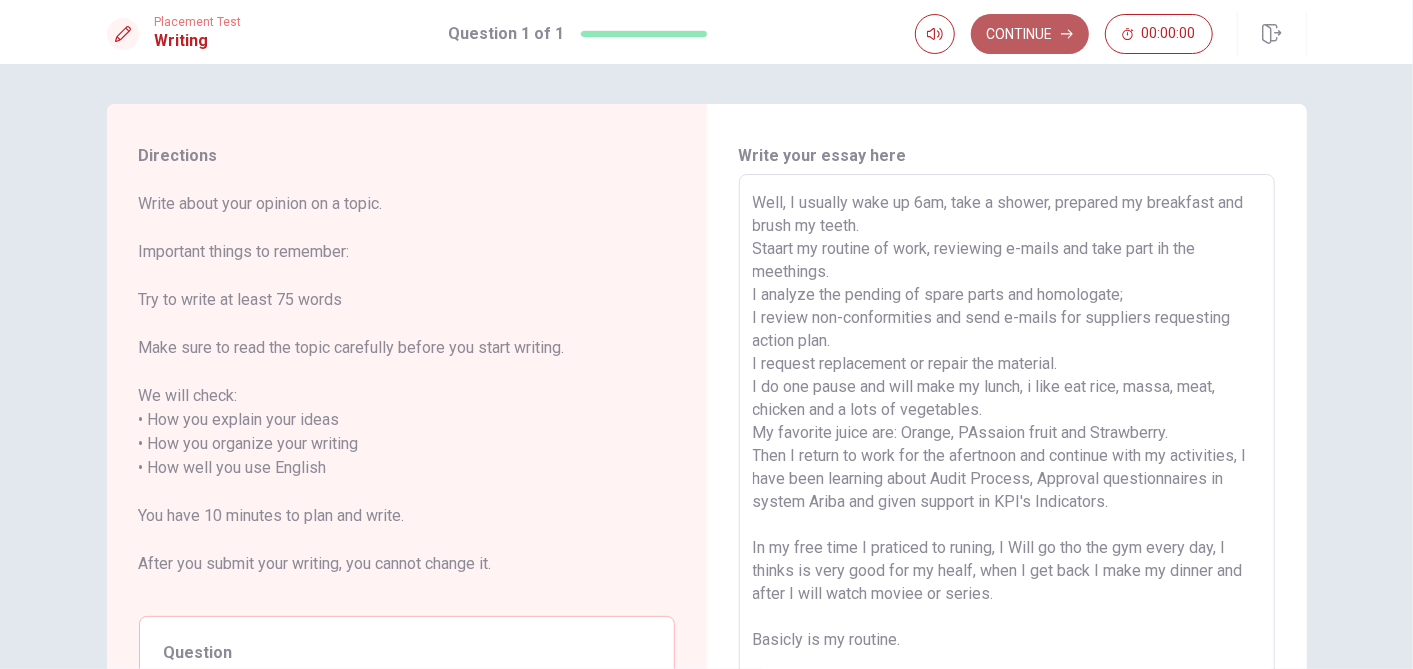 click on "Continue" at bounding box center [1030, 34] 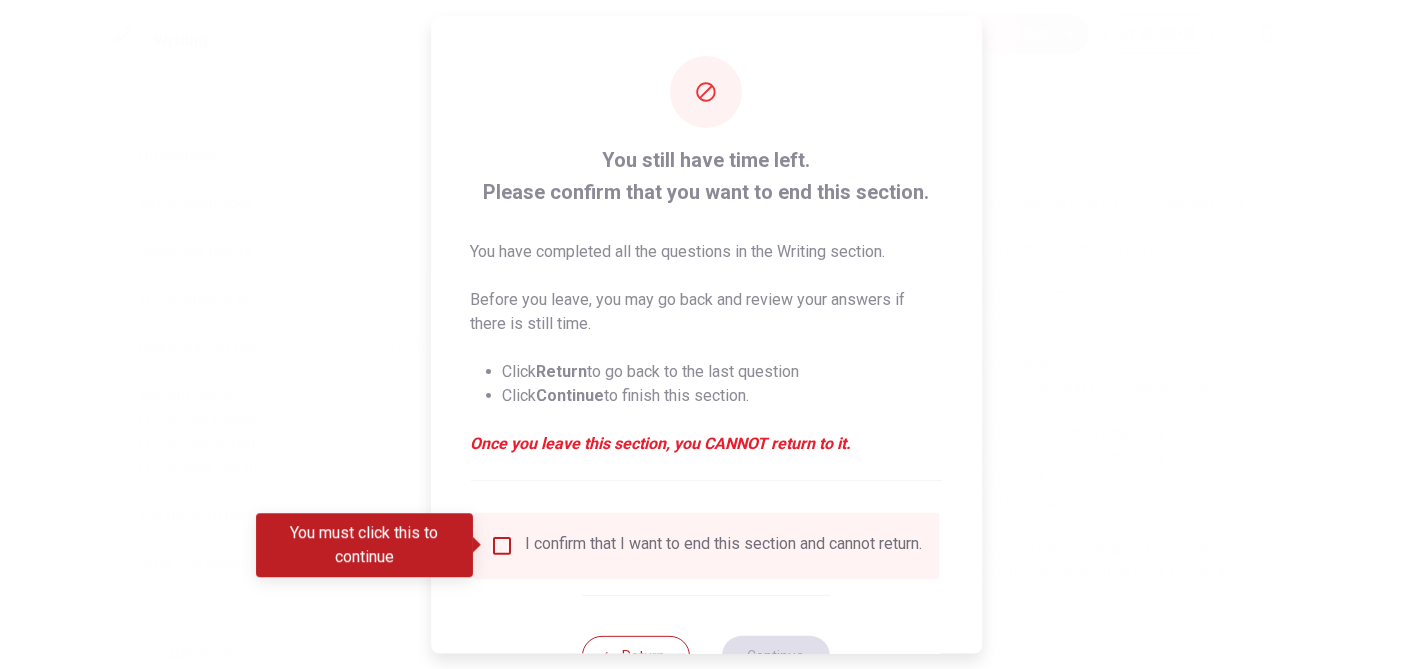 click at bounding box center [502, 546] 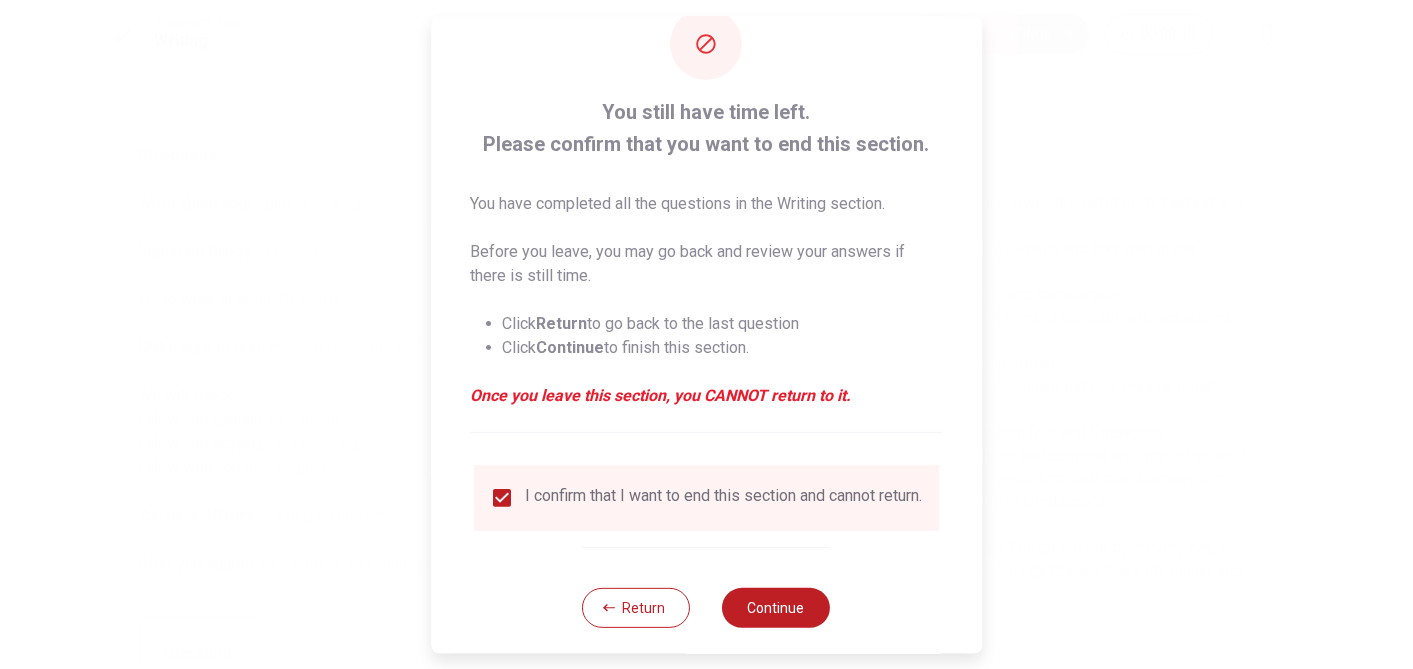 scroll, scrollTop: 77, scrollLeft: 0, axis: vertical 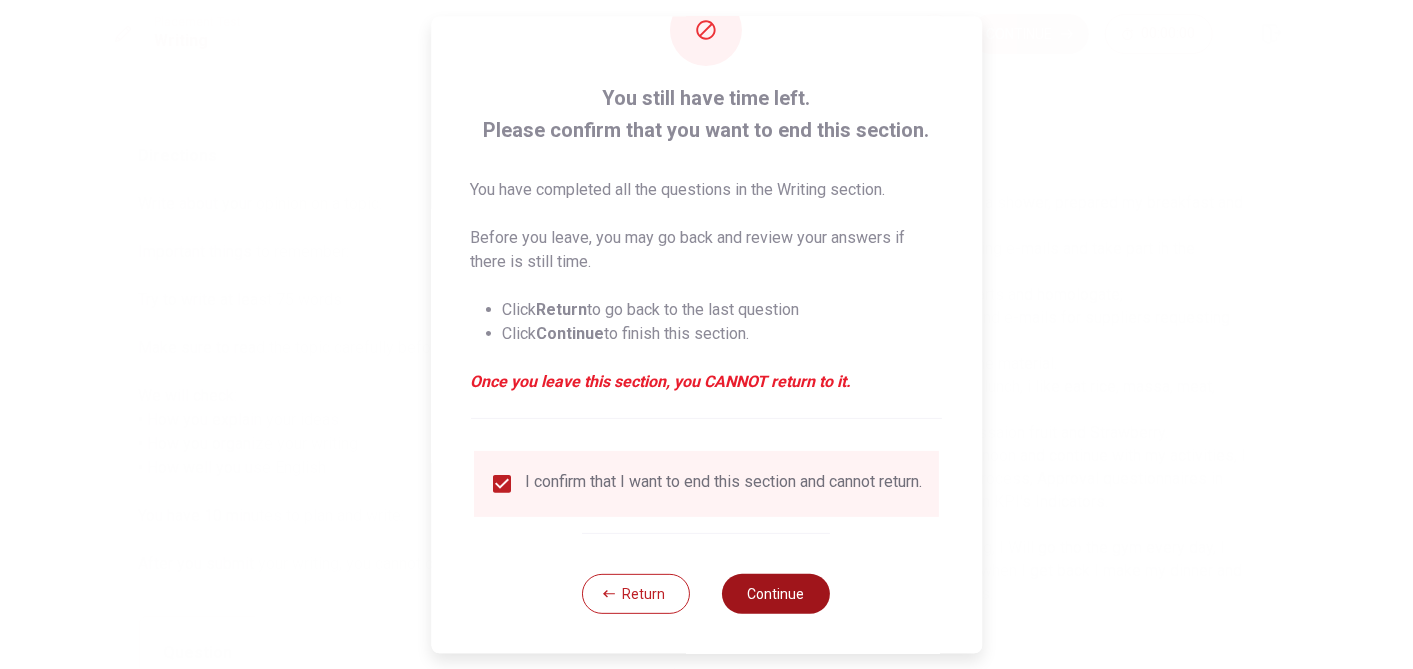click on "Continue" at bounding box center [777, 593] 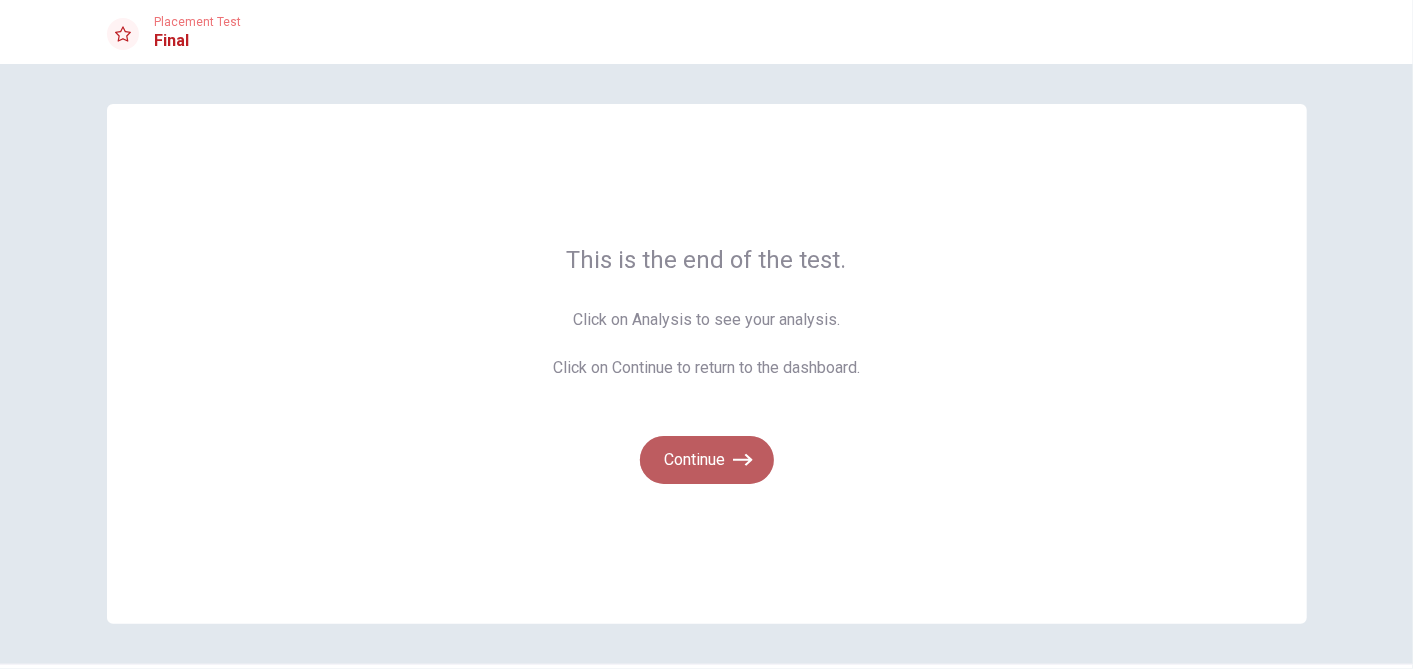 click on "Continue" at bounding box center [707, 460] 